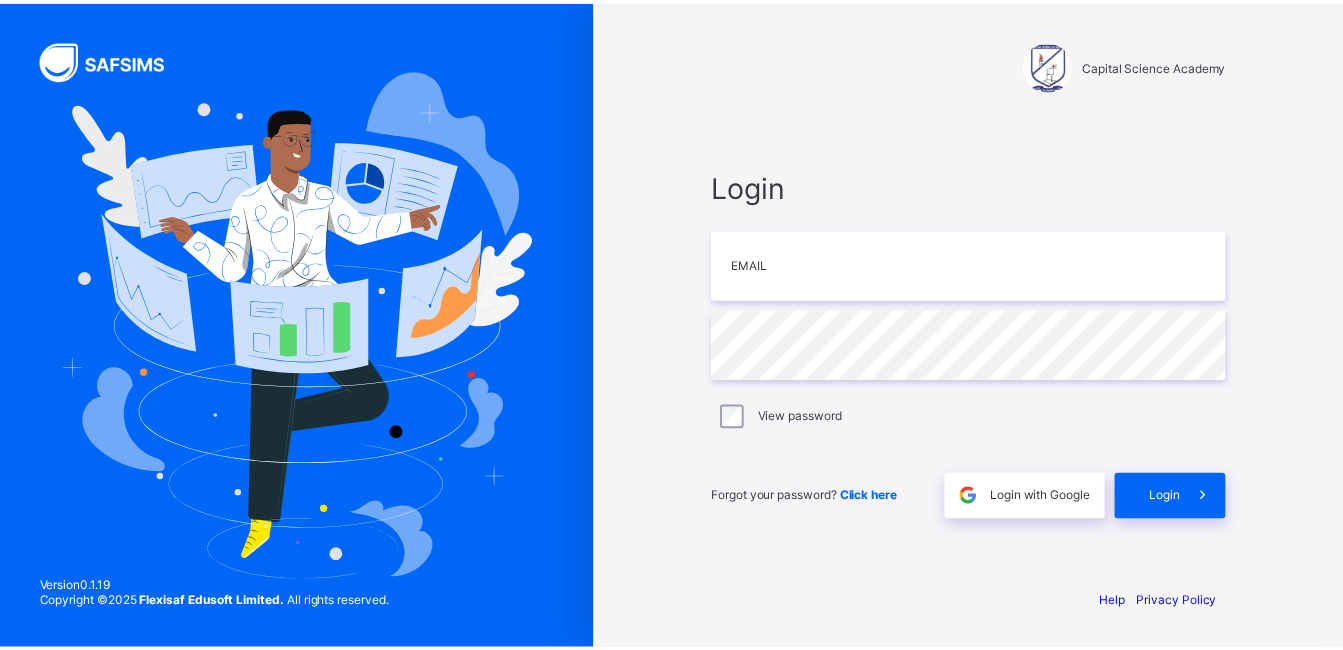 scroll, scrollTop: 0, scrollLeft: 0, axis: both 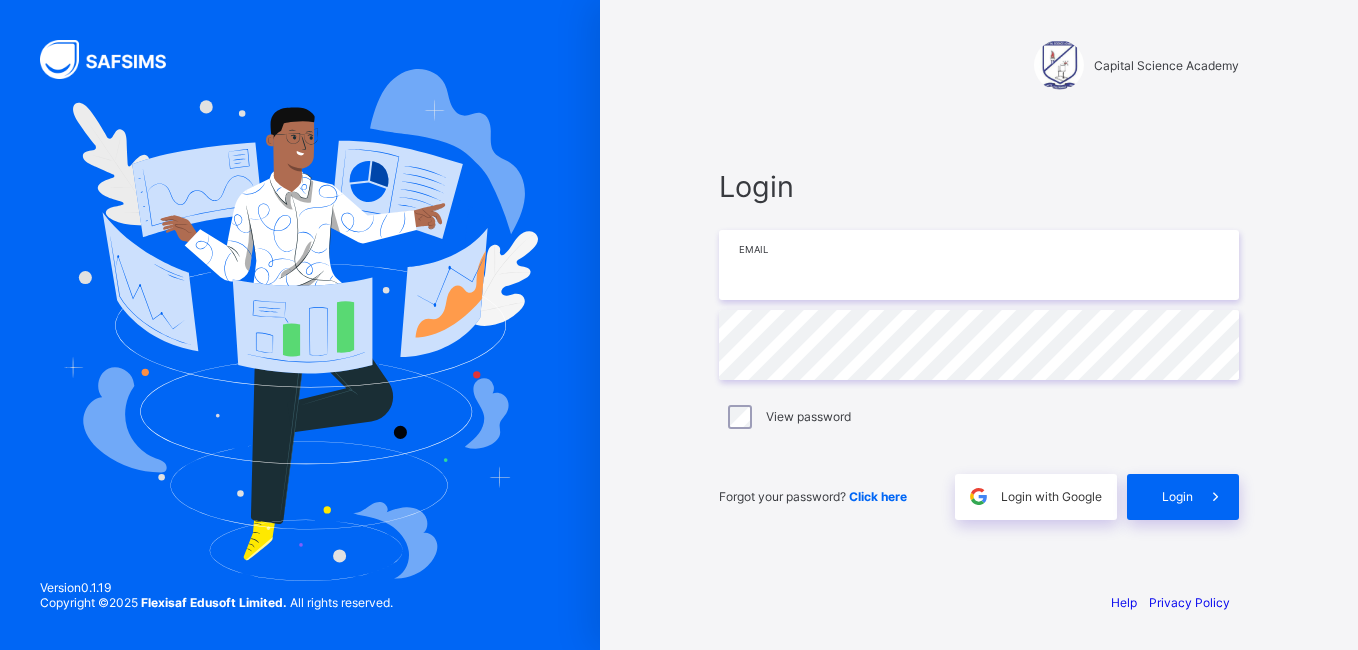 type on "**********" 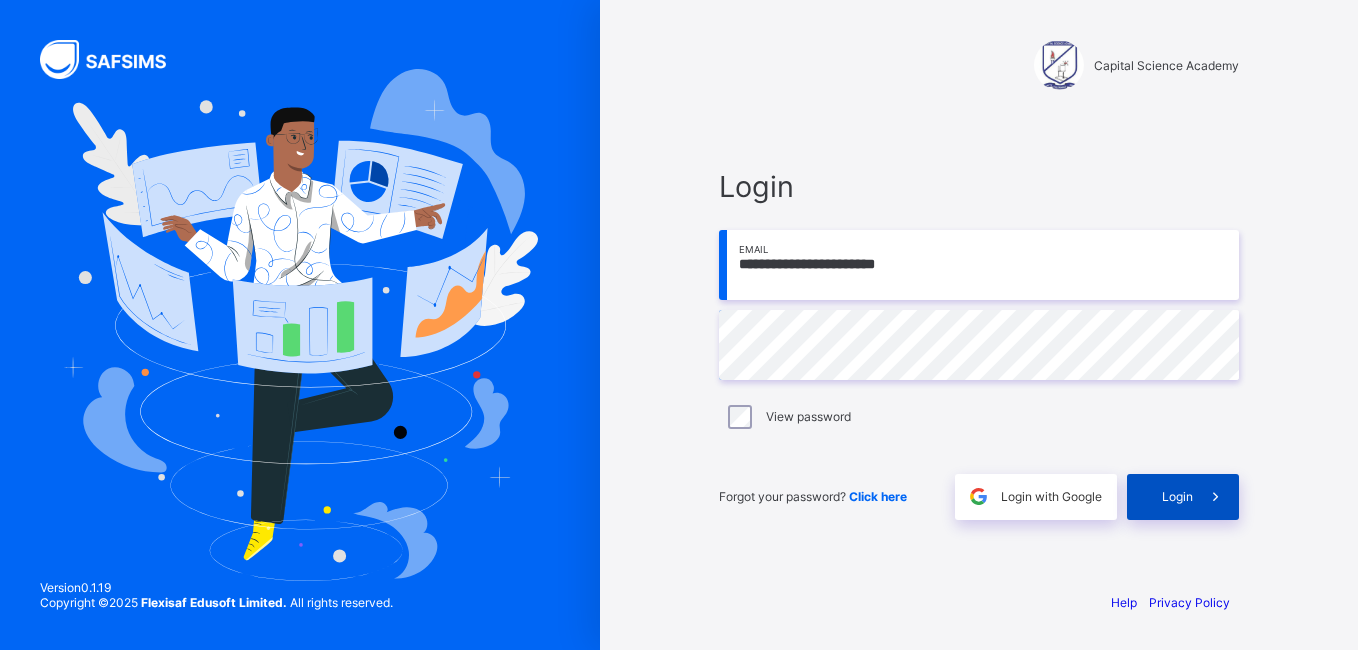 click on "Login" at bounding box center (1177, 496) 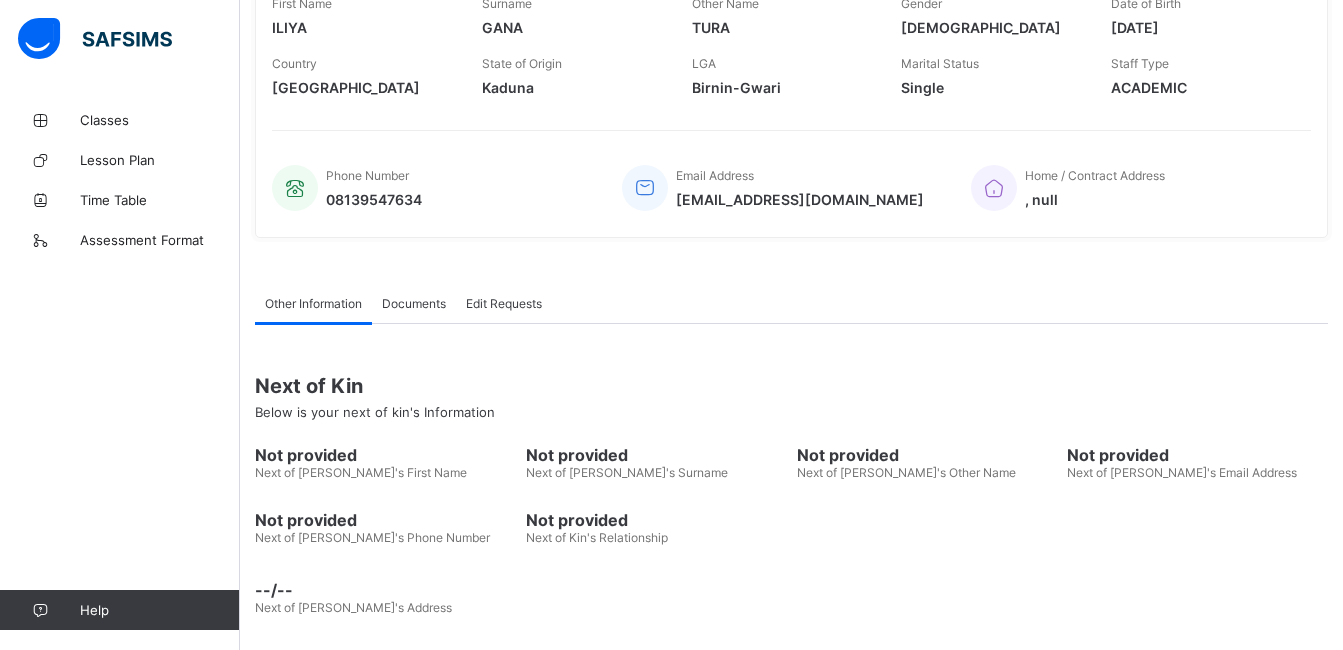 scroll, scrollTop: 350, scrollLeft: 0, axis: vertical 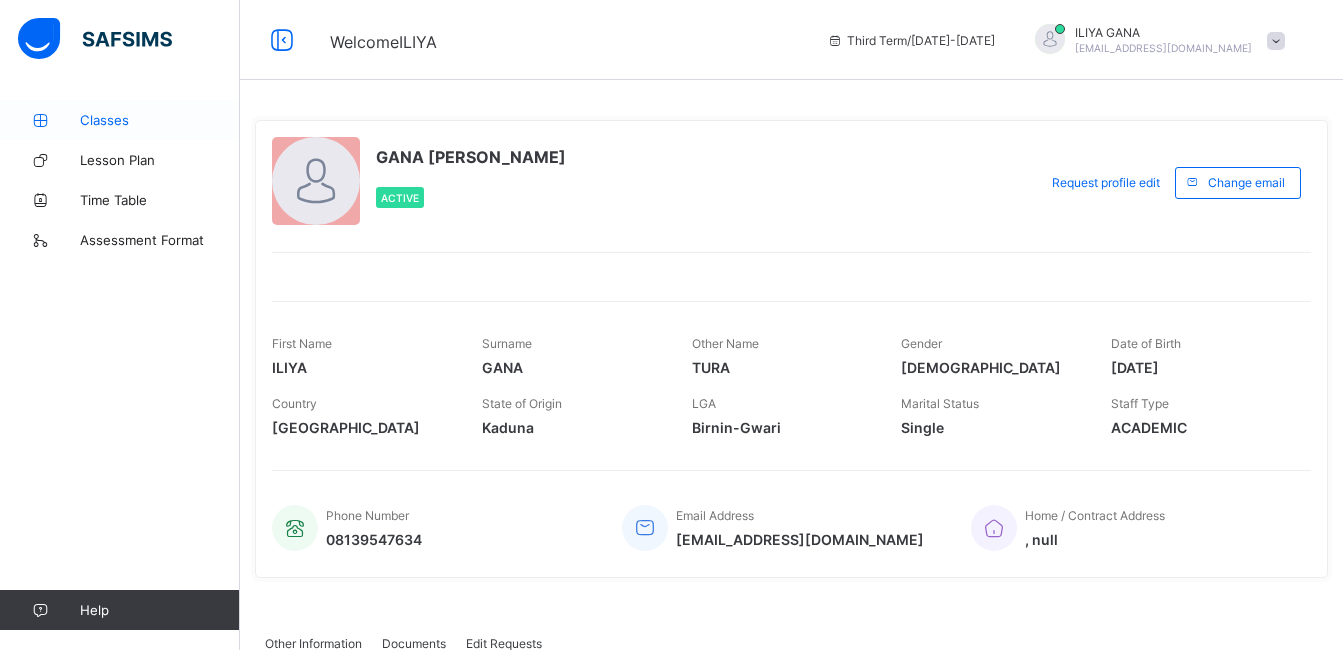 click on "Classes" at bounding box center (160, 120) 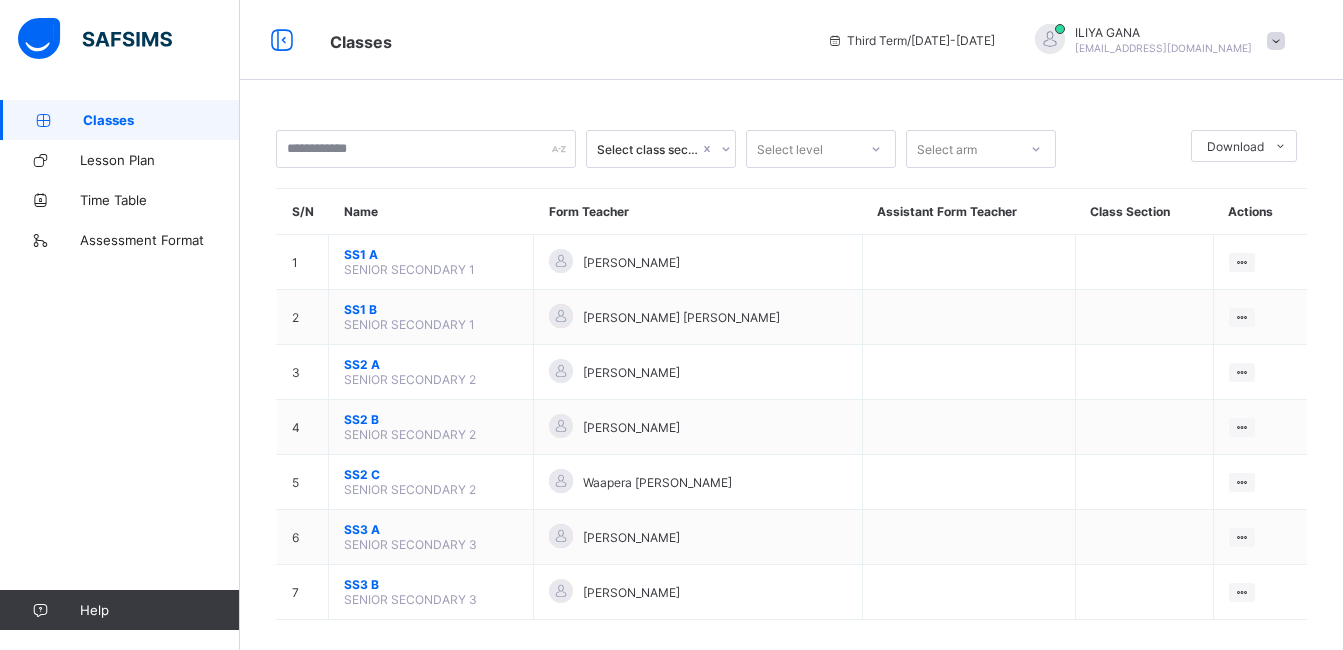 click 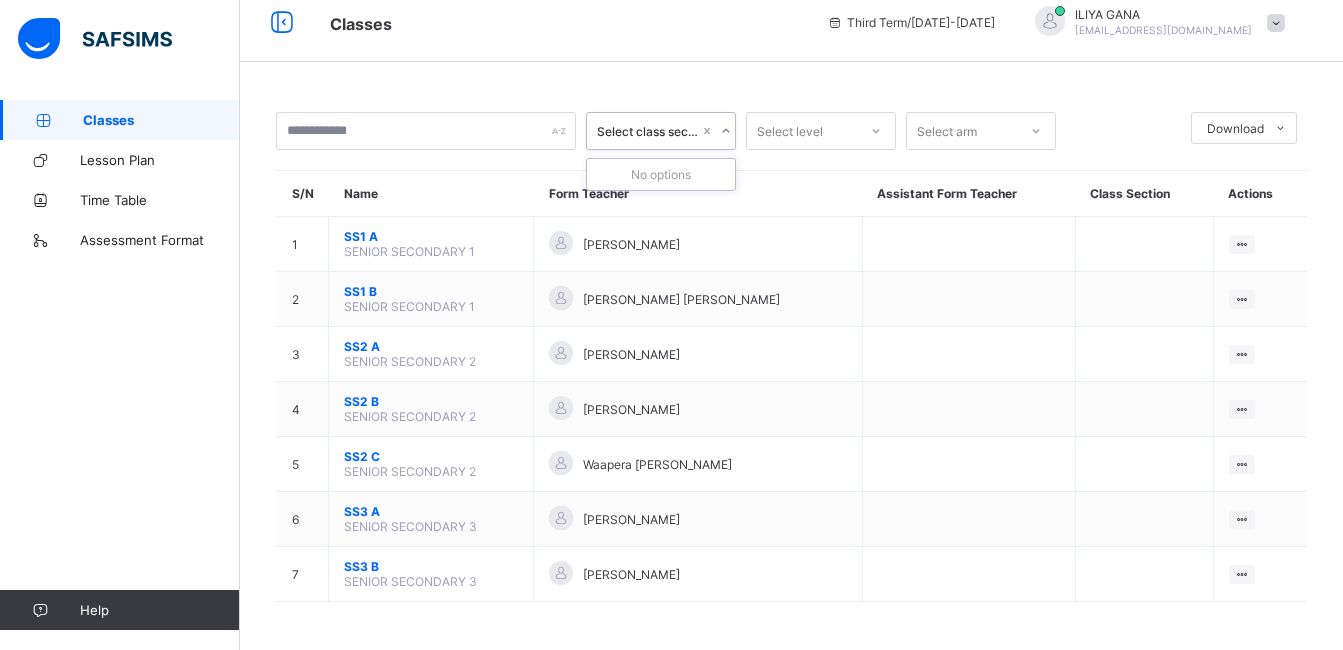 scroll, scrollTop: 20, scrollLeft: 0, axis: vertical 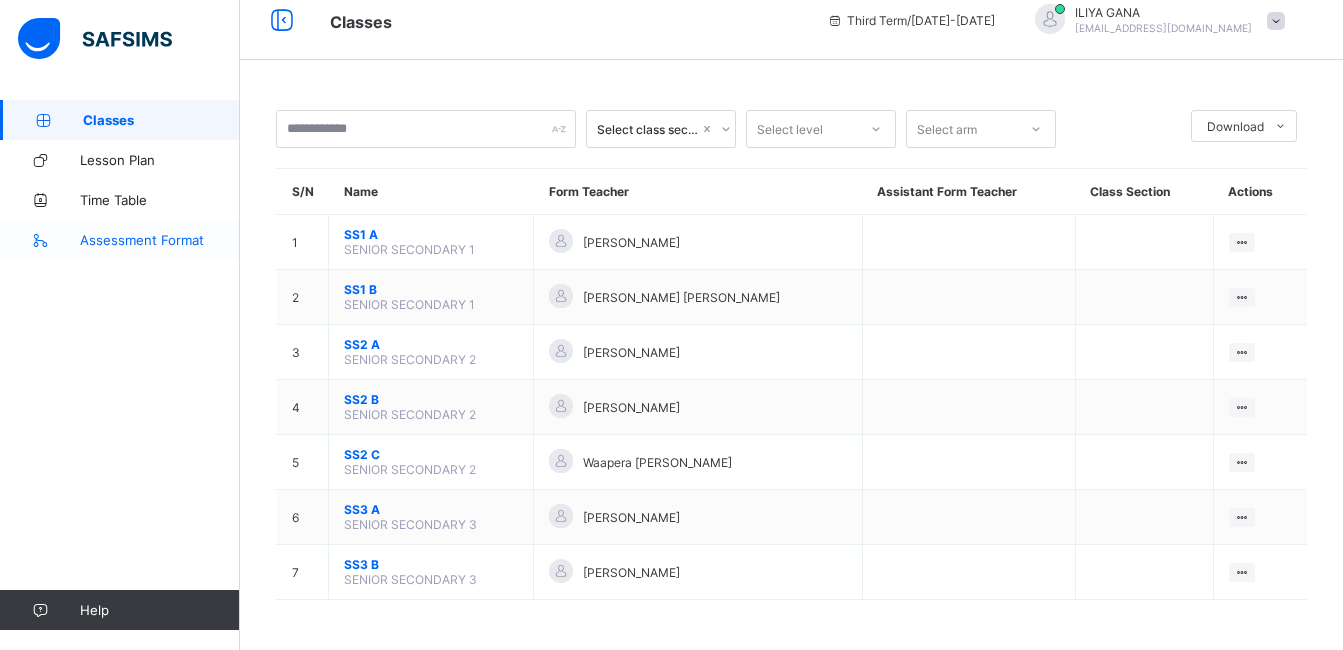 click on "Assessment Format" at bounding box center (160, 240) 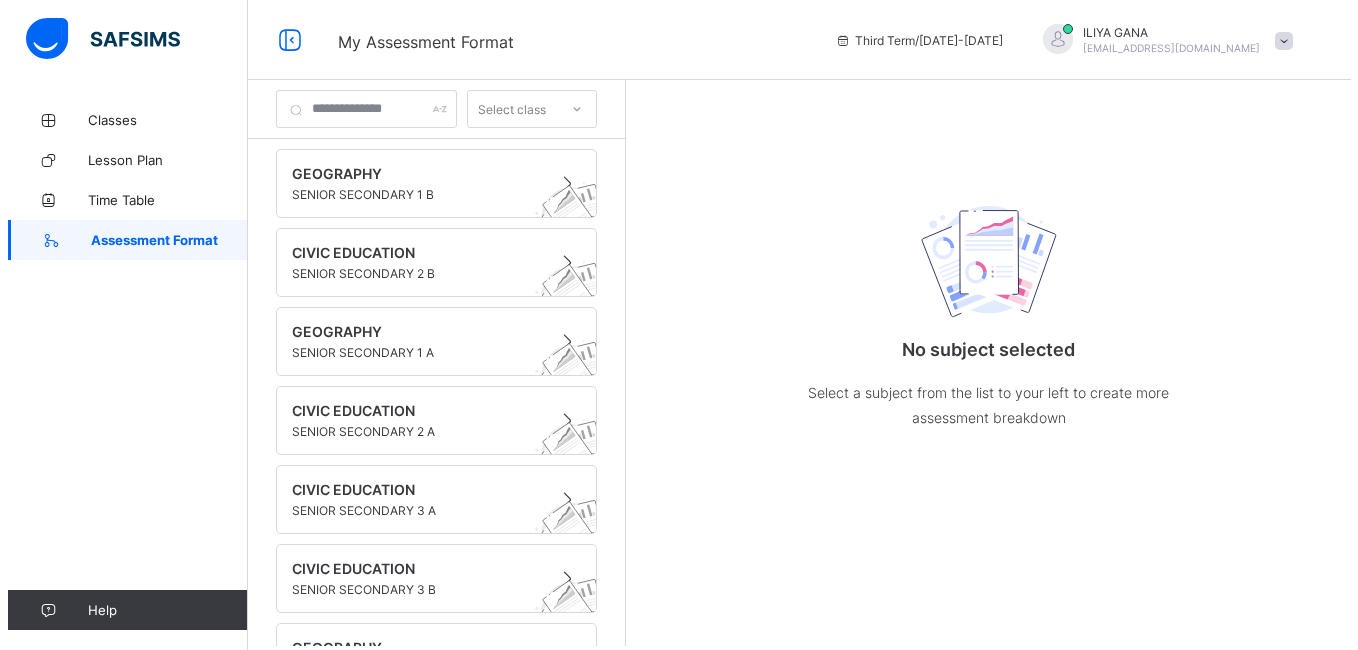 scroll, scrollTop: 0, scrollLeft: 0, axis: both 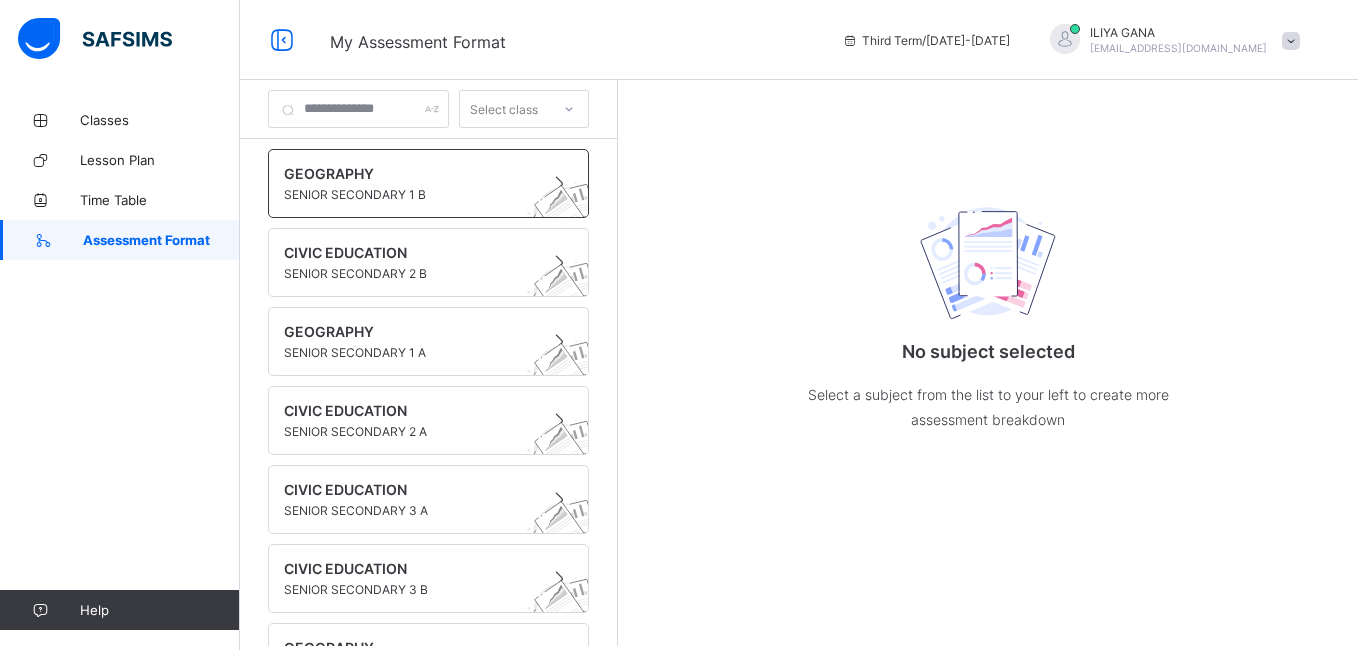 click on "GEOGRAPHY" at bounding box center [409, 173] 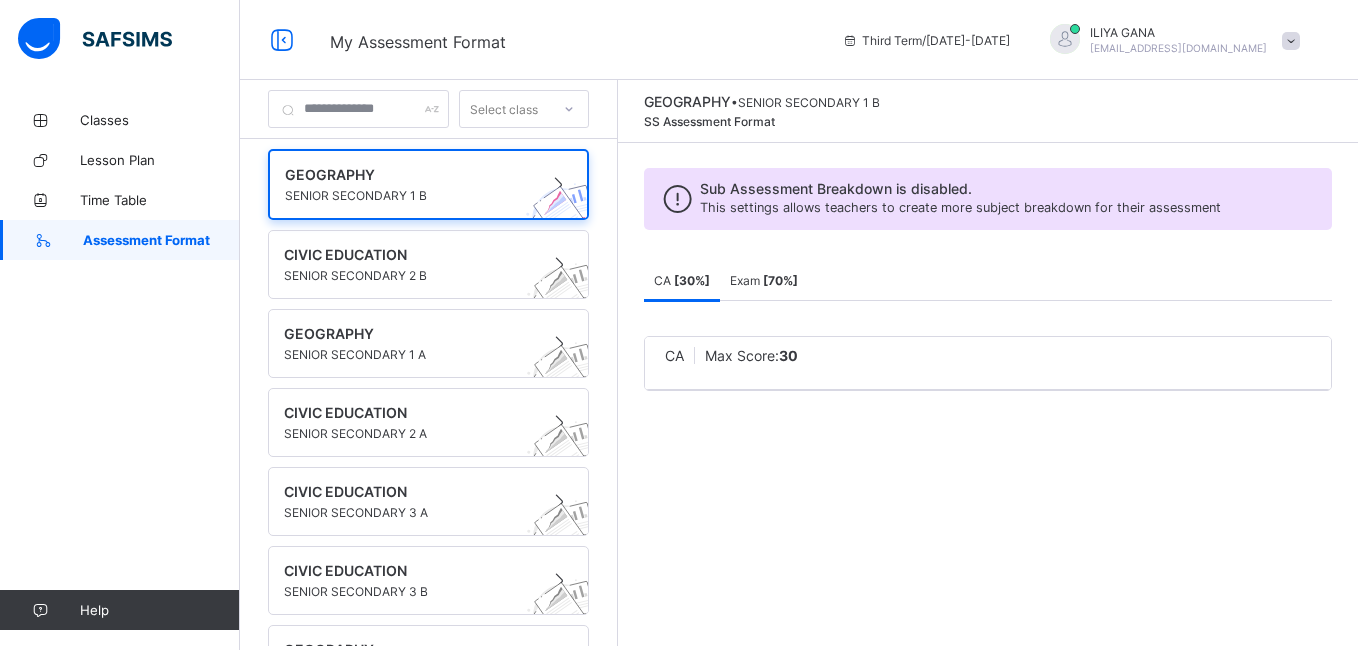 click on "Max Score:  30" at bounding box center [751, 355] 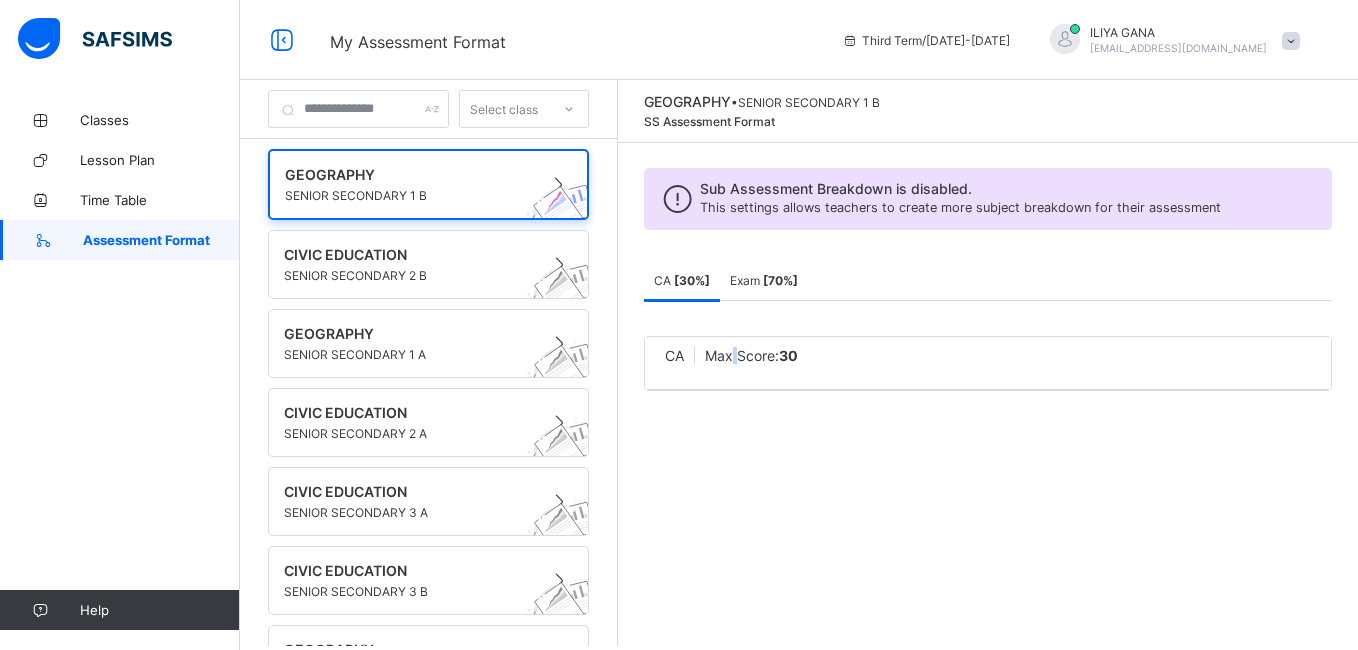 click on "Max Score:  30" at bounding box center (751, 355) 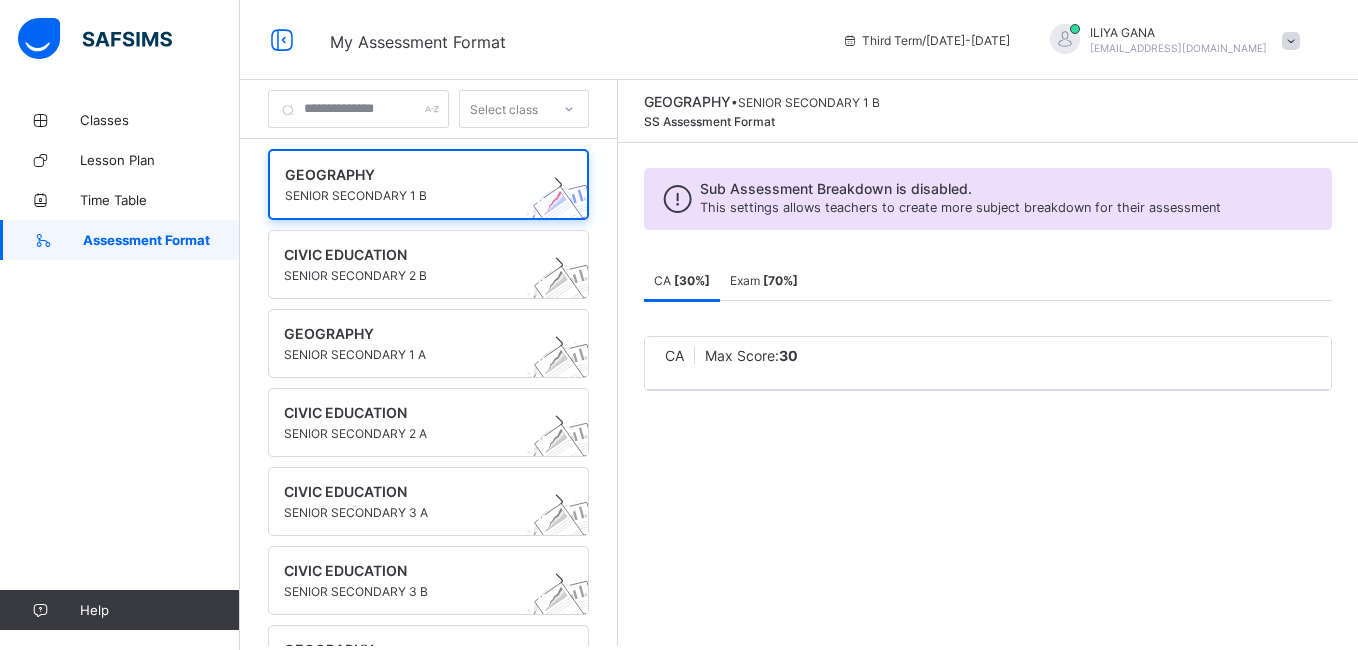 click on "CA Max Score:  30" at bounding box center [988, 355] 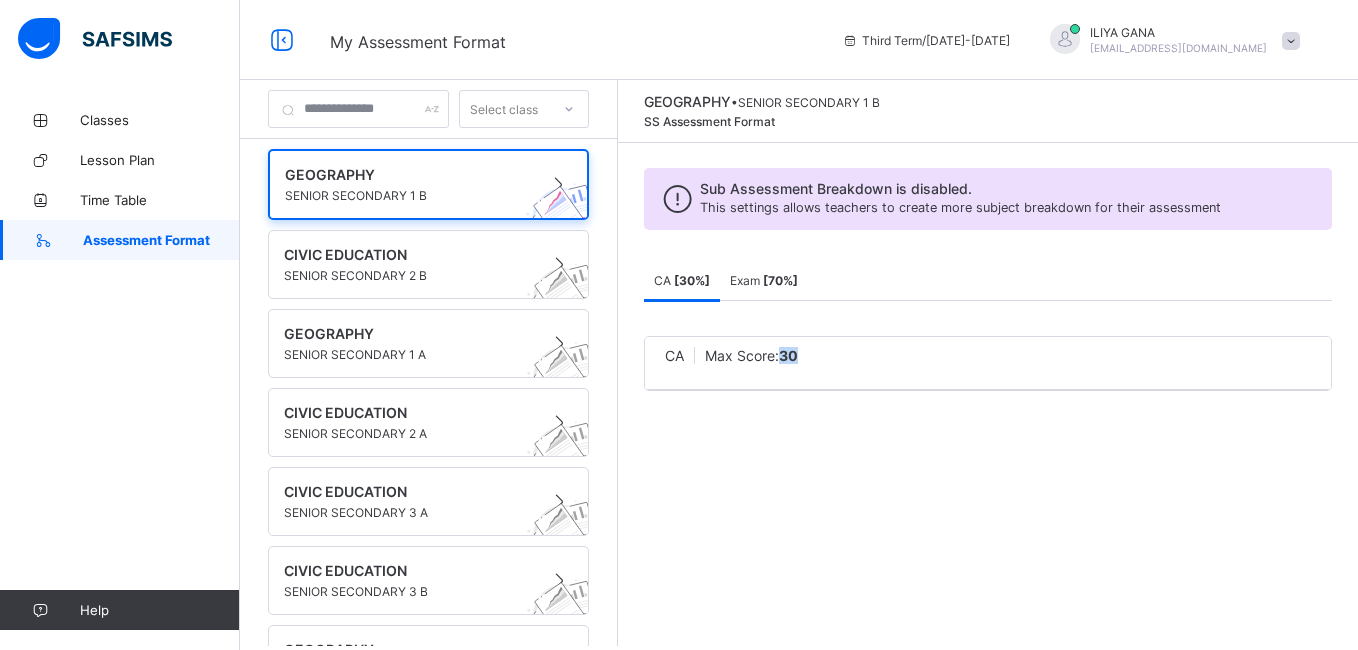 click on "CA Max Score:  30" at bounding box center (988, 355) 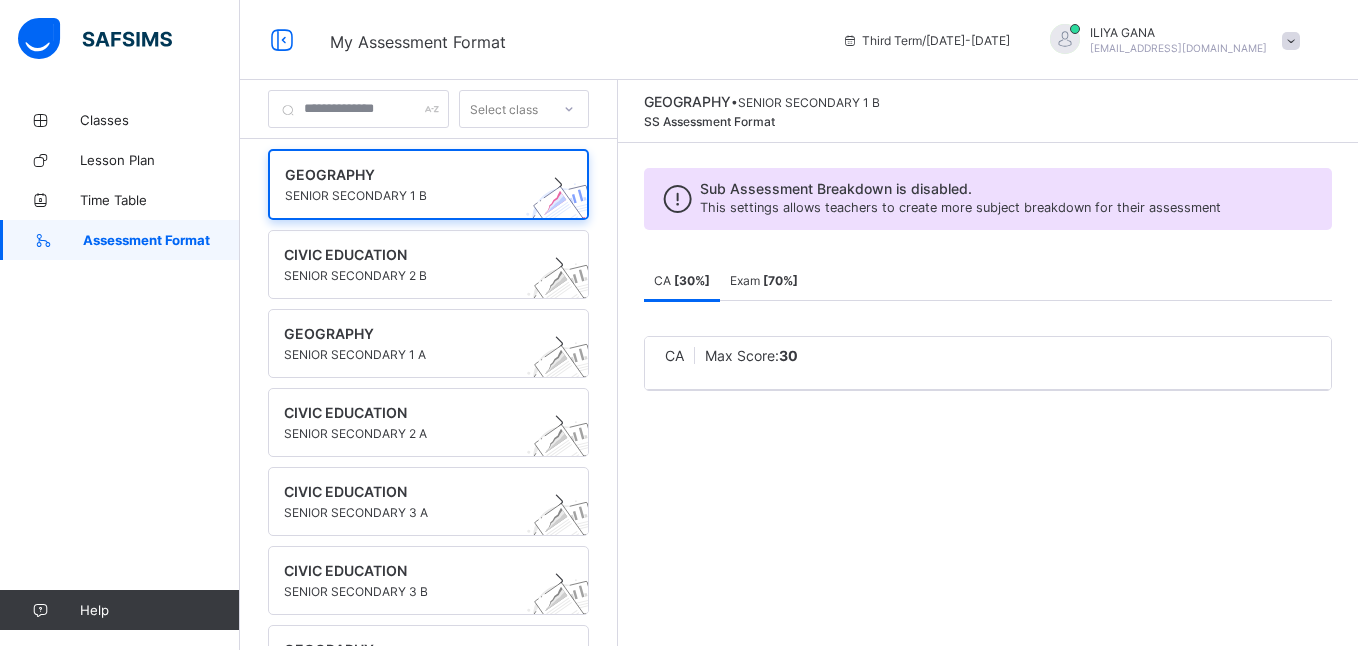 drag, startPoint x: 872, startPoint y: 355, endPoint x: 707, endPoint y: 356, distance: 165.00304 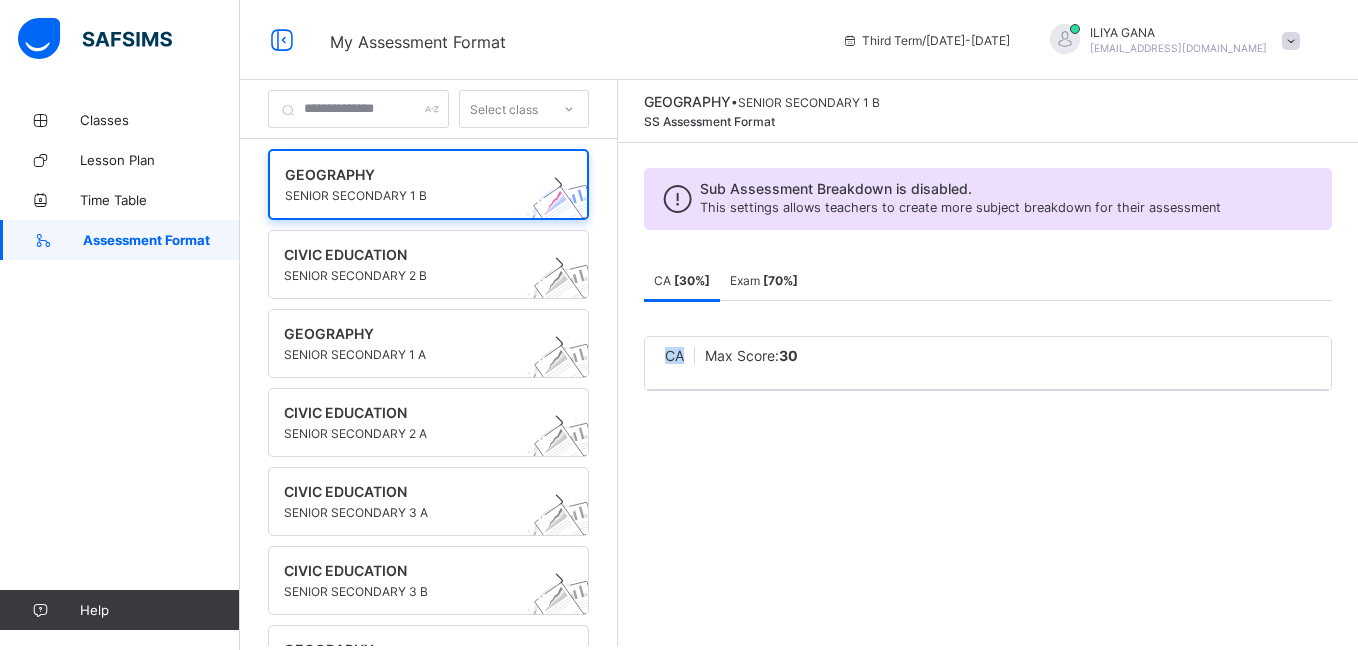 click on "CA" at bounding box center [674, 355] 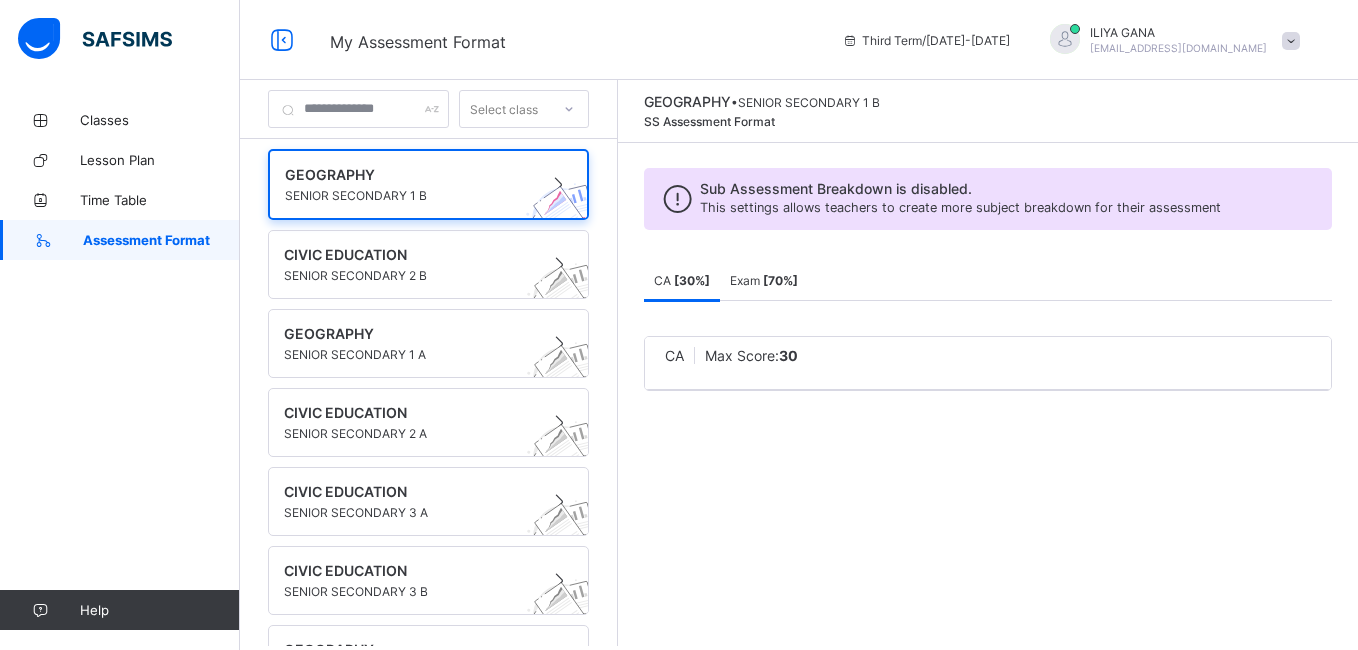 drag, startPoint x: 707, startPoint y: 356, endPoint x: 924, endPoint y: 349, distance: 217.11287 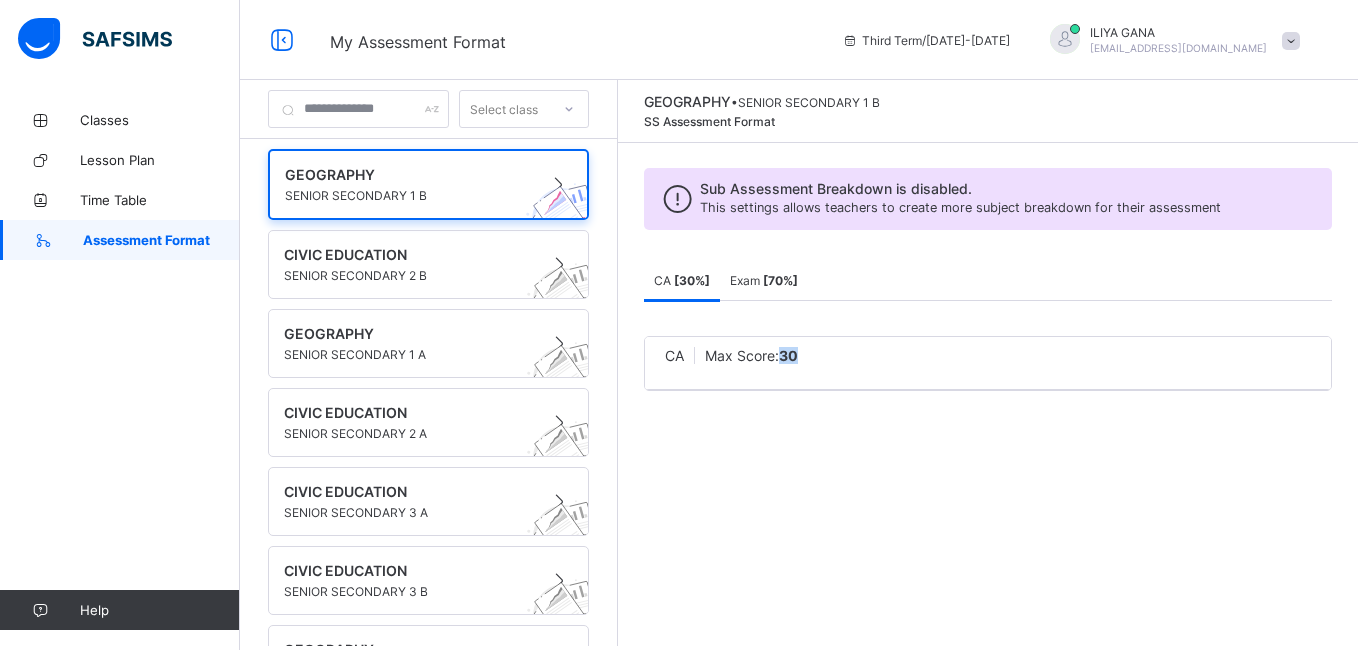 click on "CA Max Score:  30" at bounding box center (988, 355) 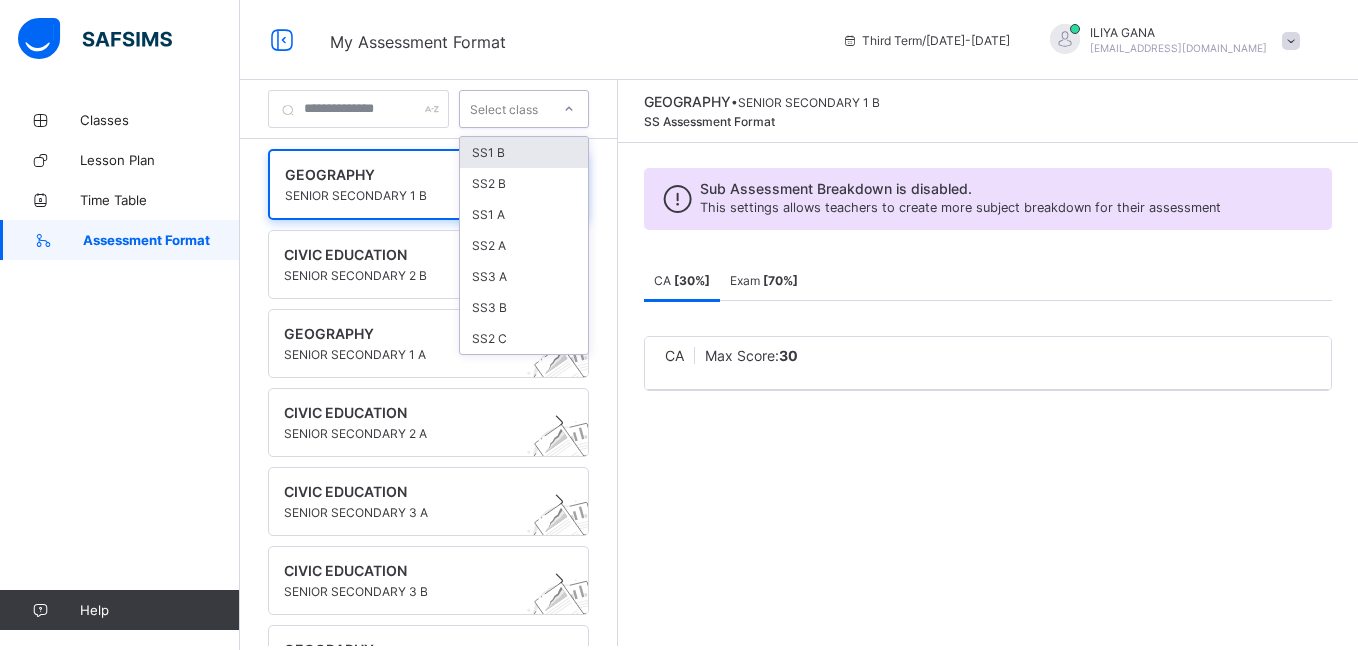 click 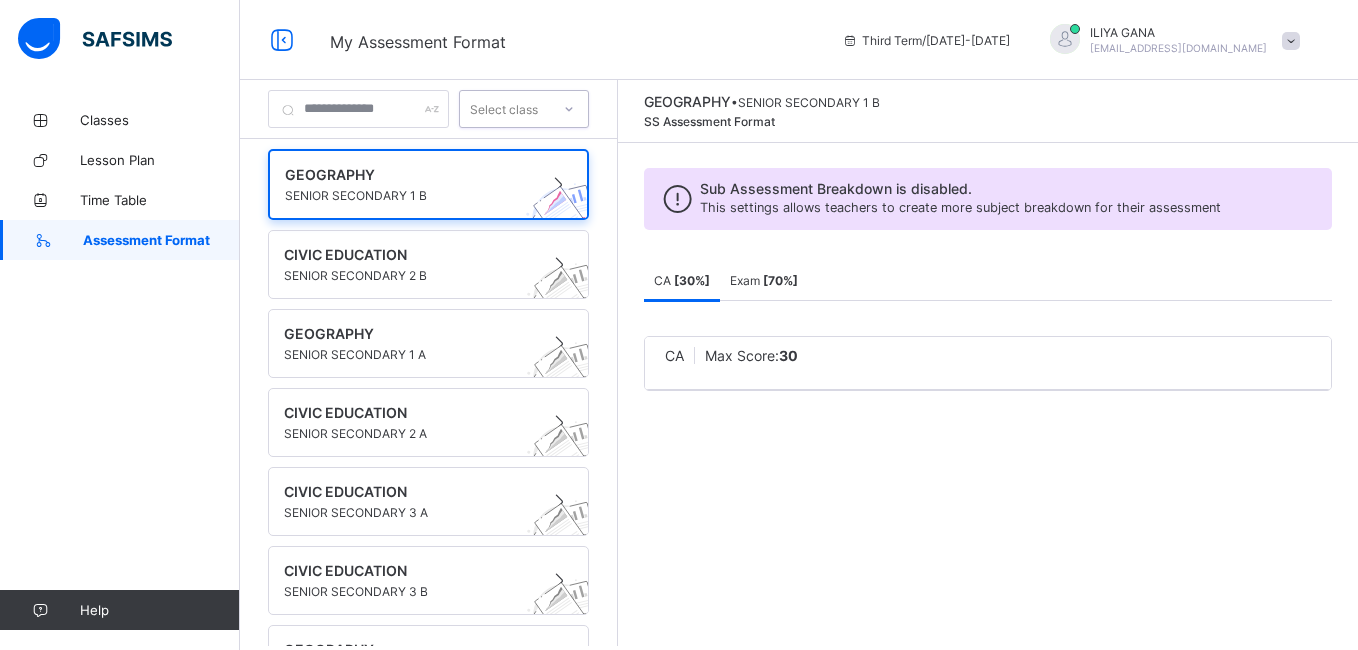 click 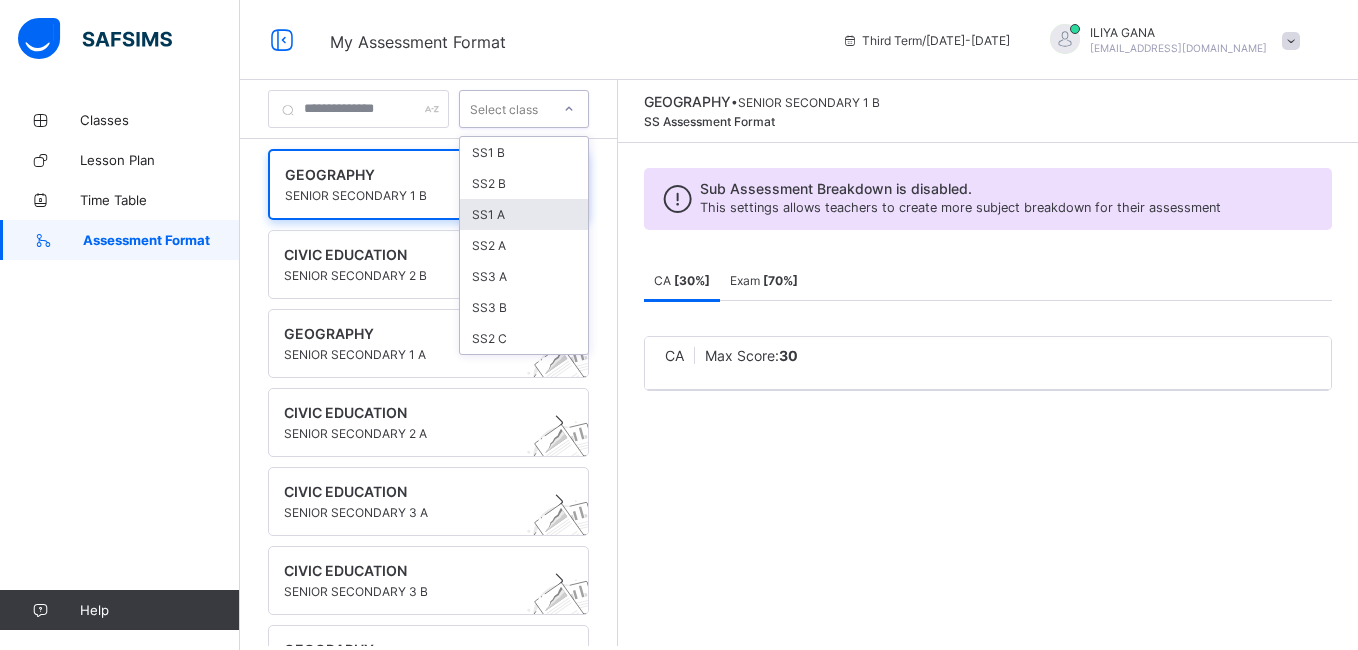 click on "SS1 A" at bounding box center [524, 214] 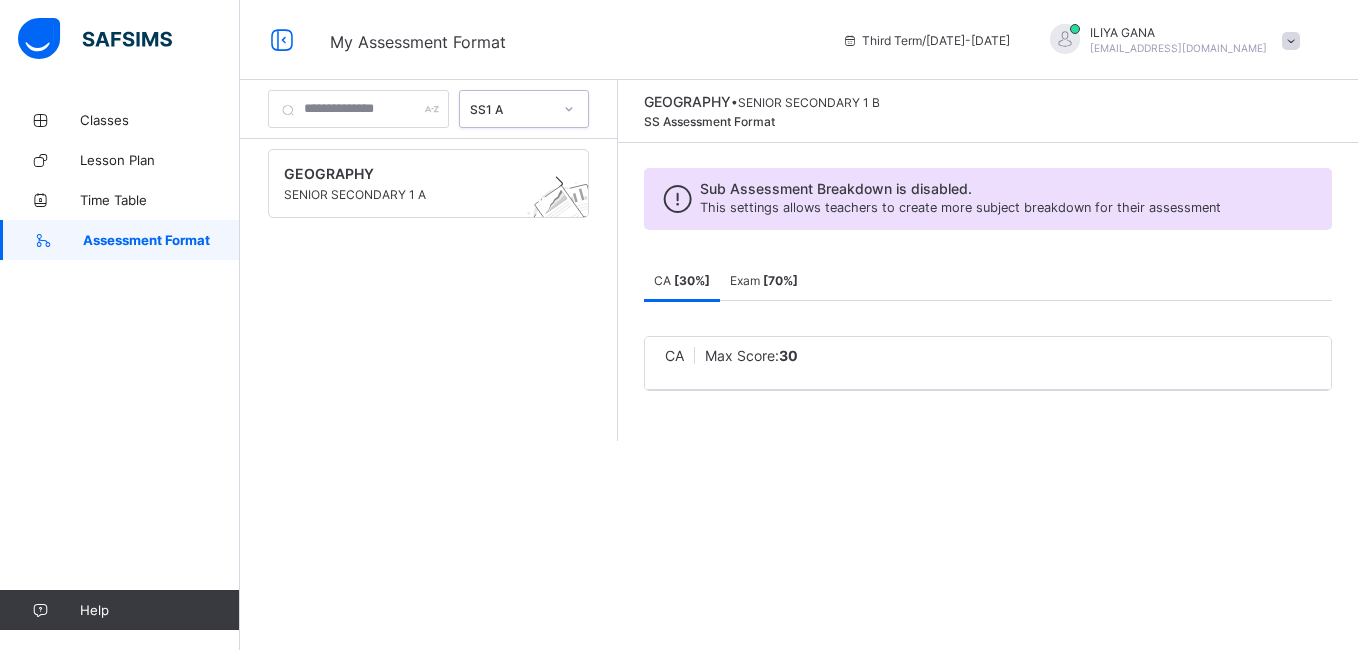 click on "[ 30 %]" at bounding box center [692, 280] 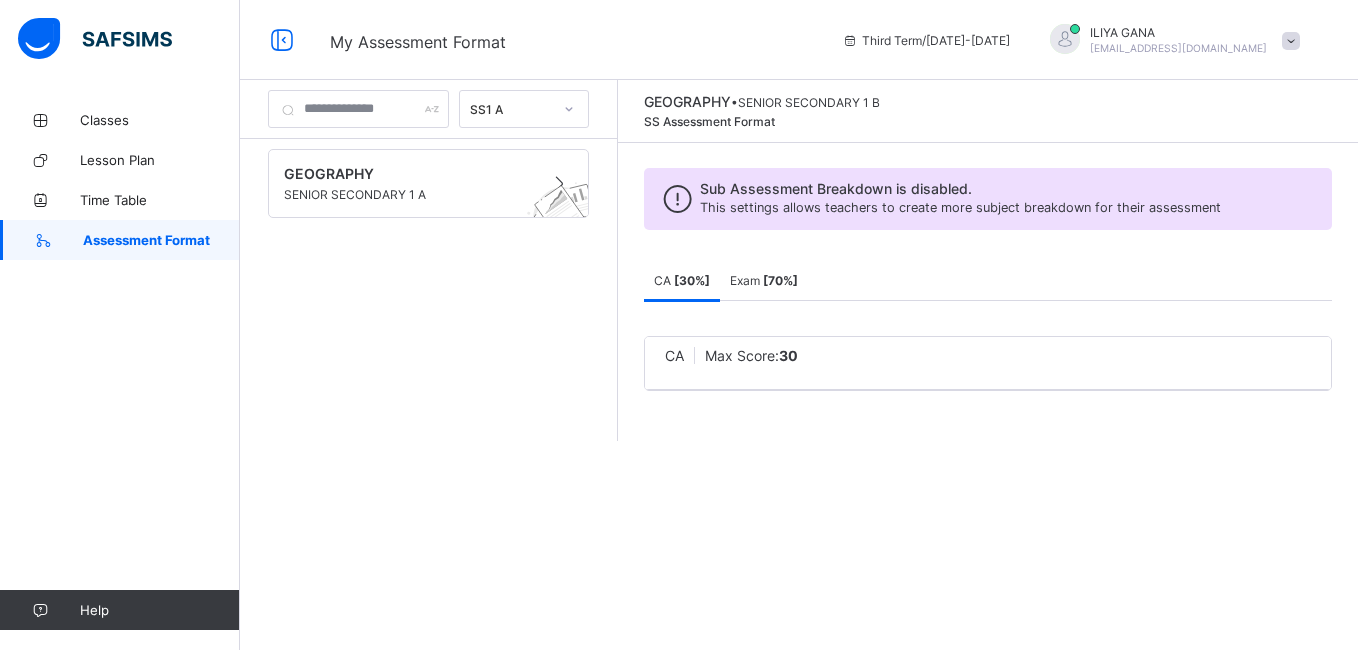 click on "CA Max Score:  30" at bounding box center [988, 355] 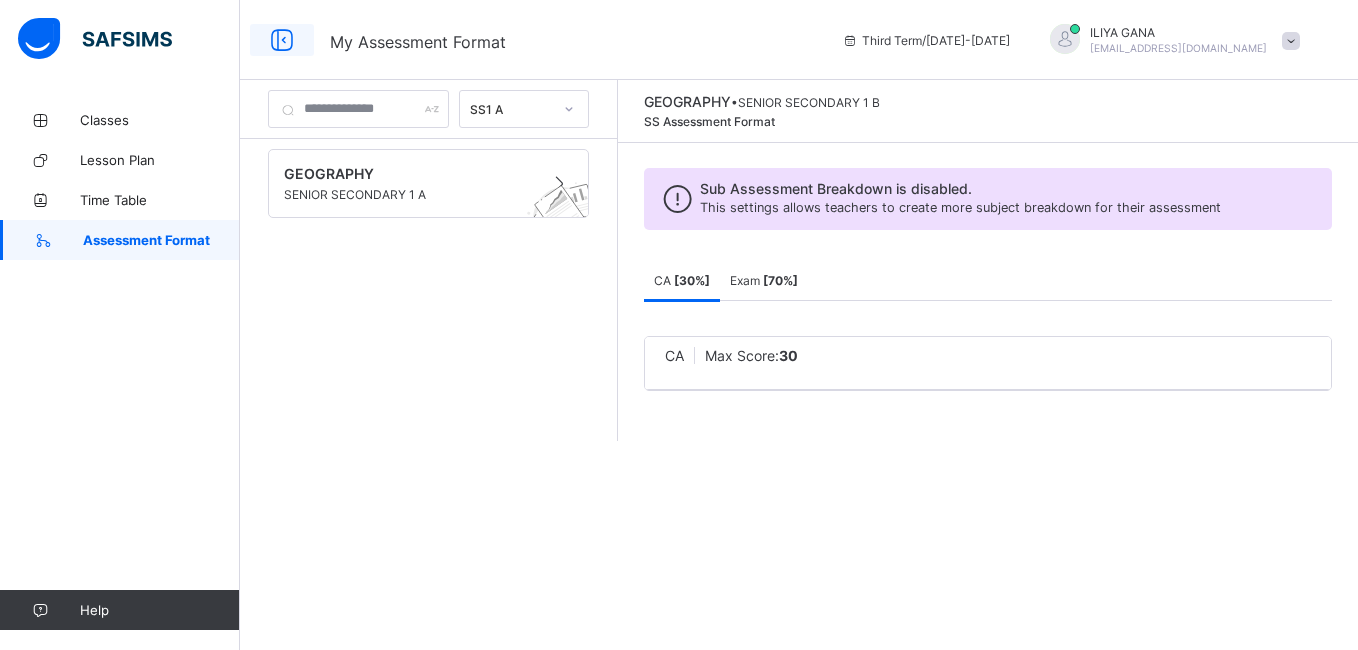 click at bounding box center (282, 40) 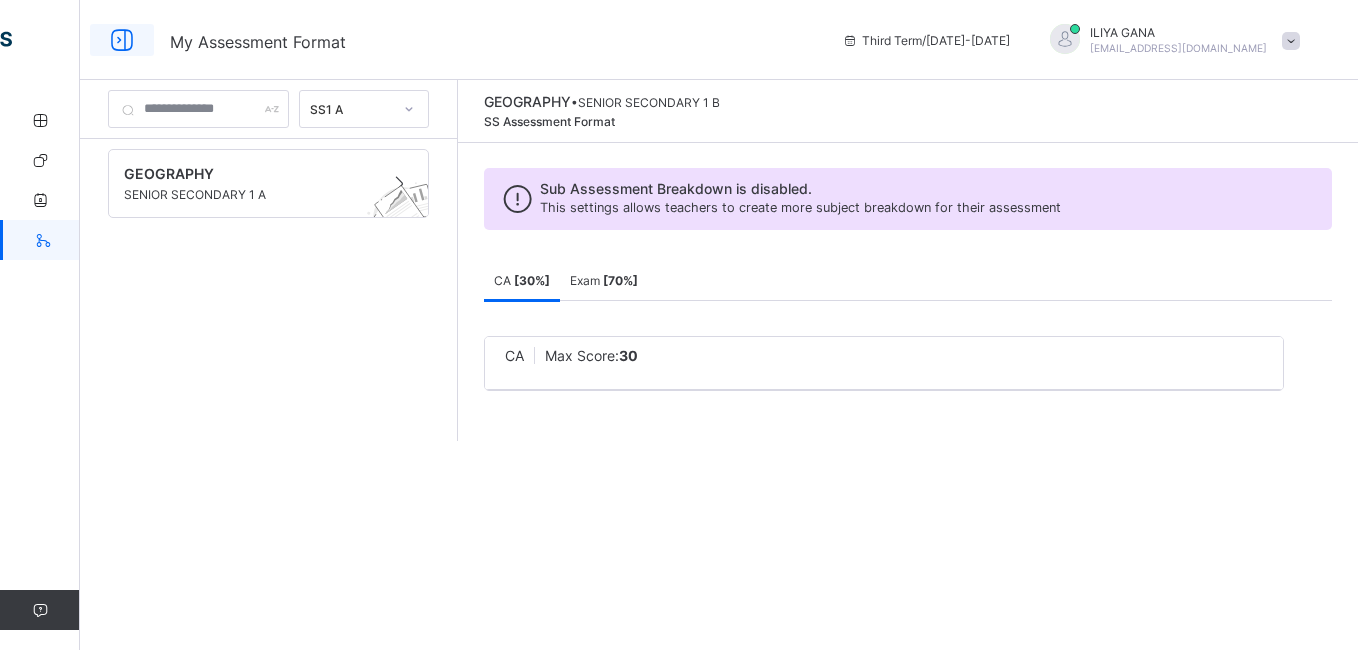 click at bounding box center (122, 40) 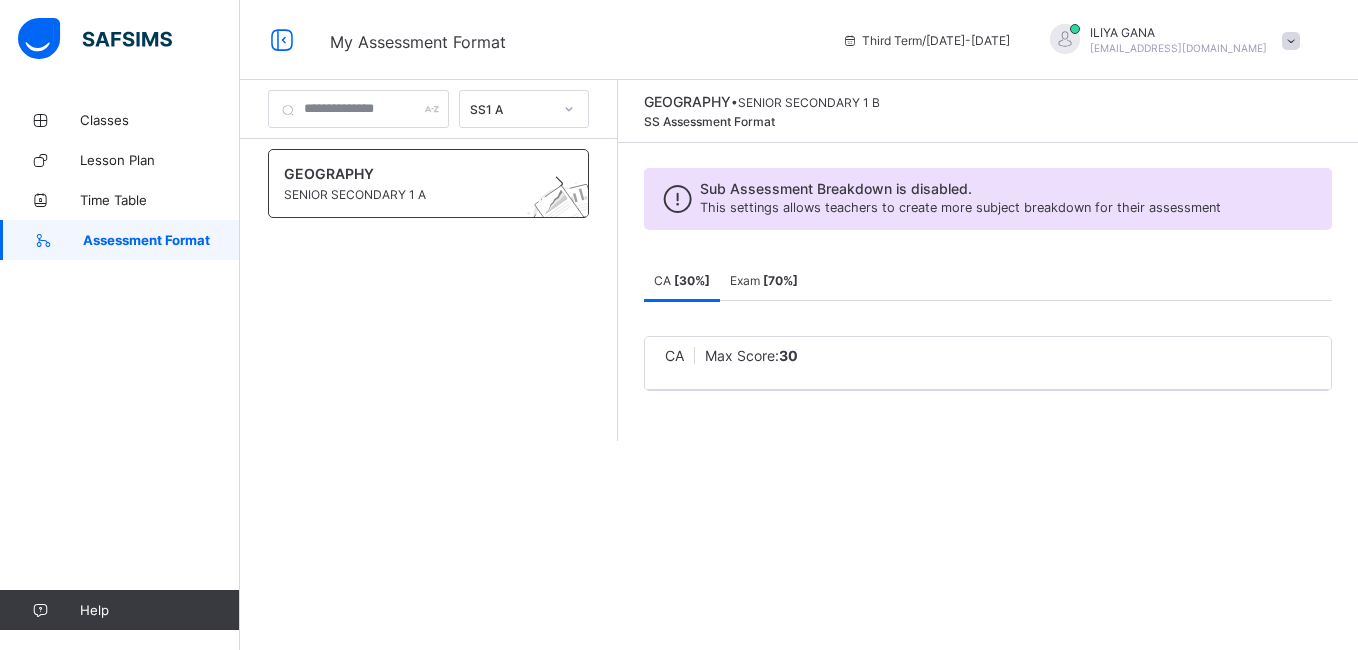 click at bounding box center (566, 220) 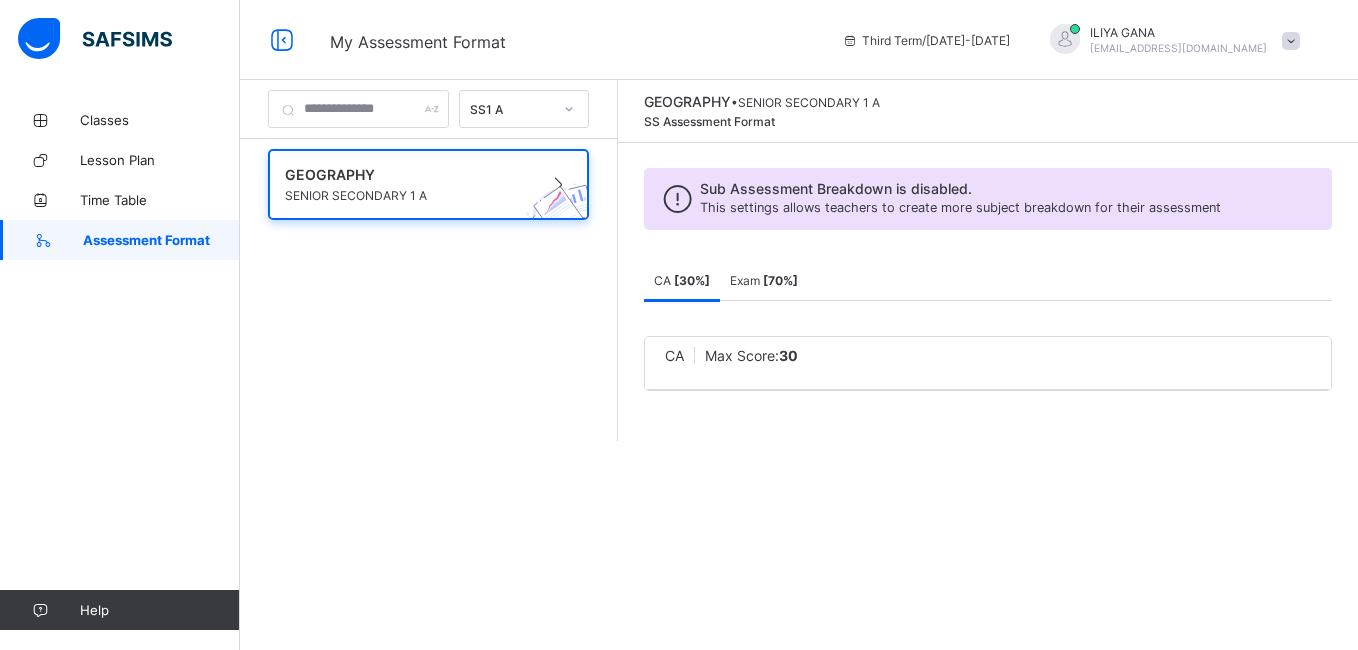 click on "CA" at bounding box center [674, 355] 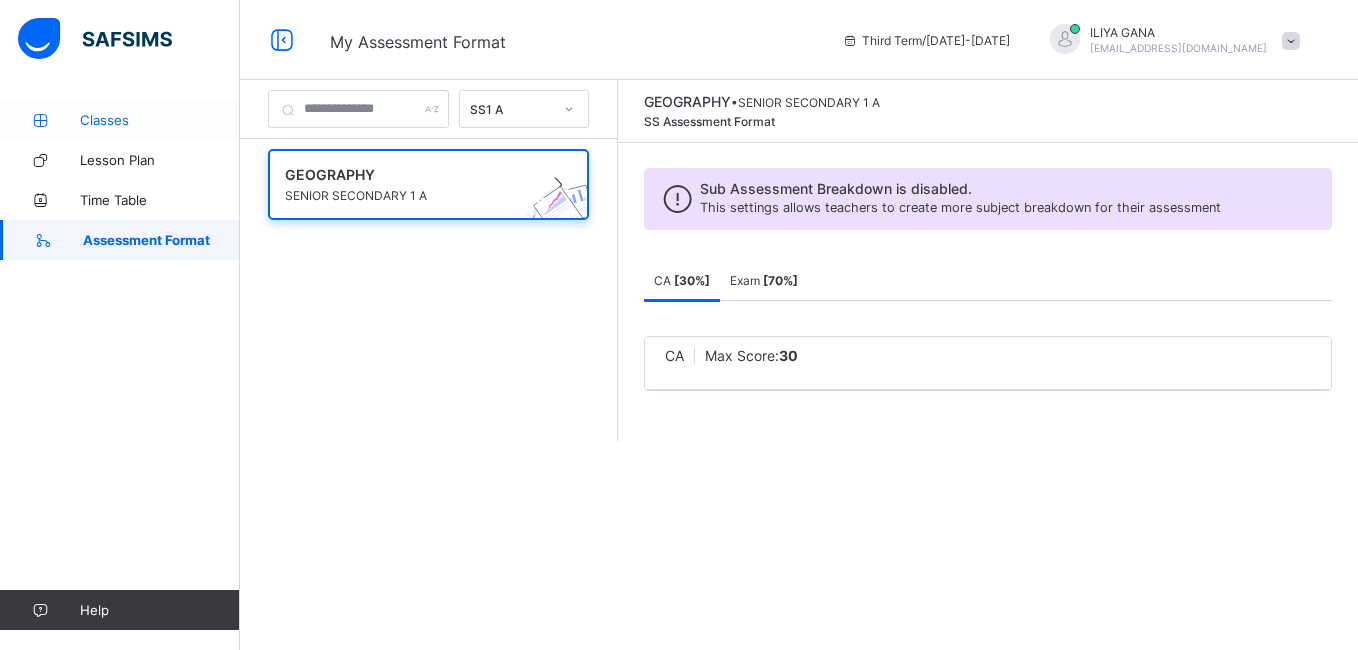 click on "Classes" at bounding box center (160, 120) 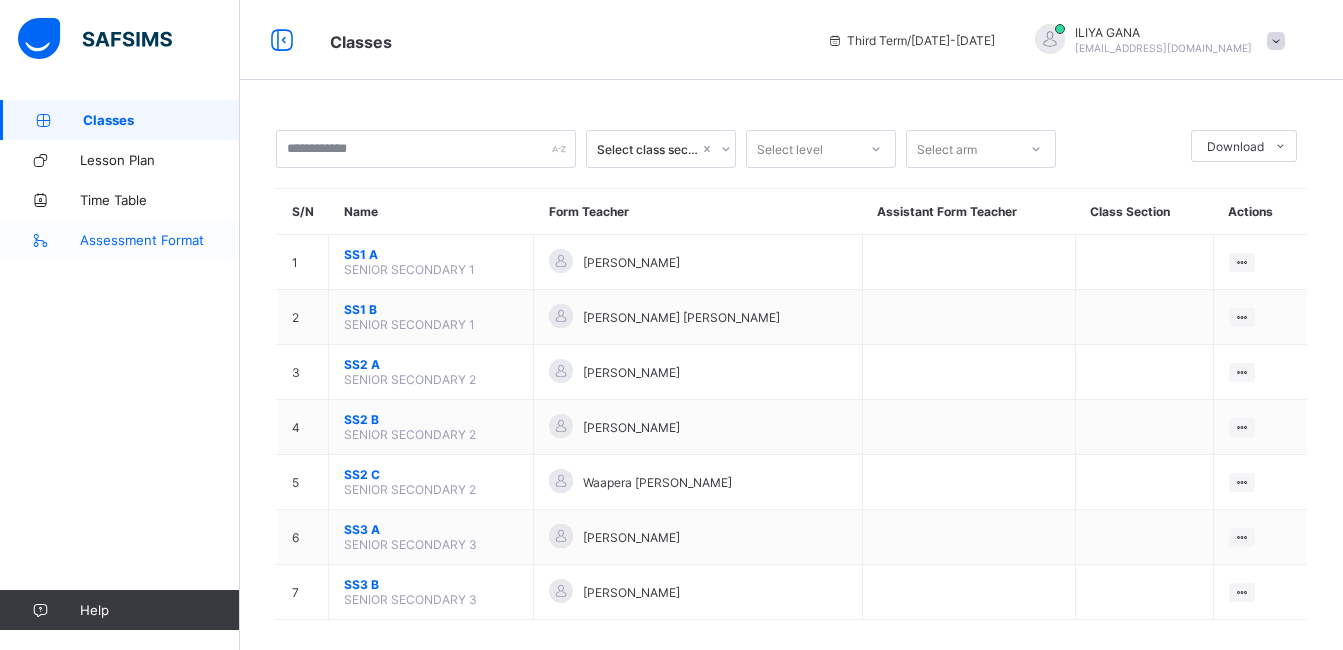 click on "Assessment Format" at bounding box center (160, 240) 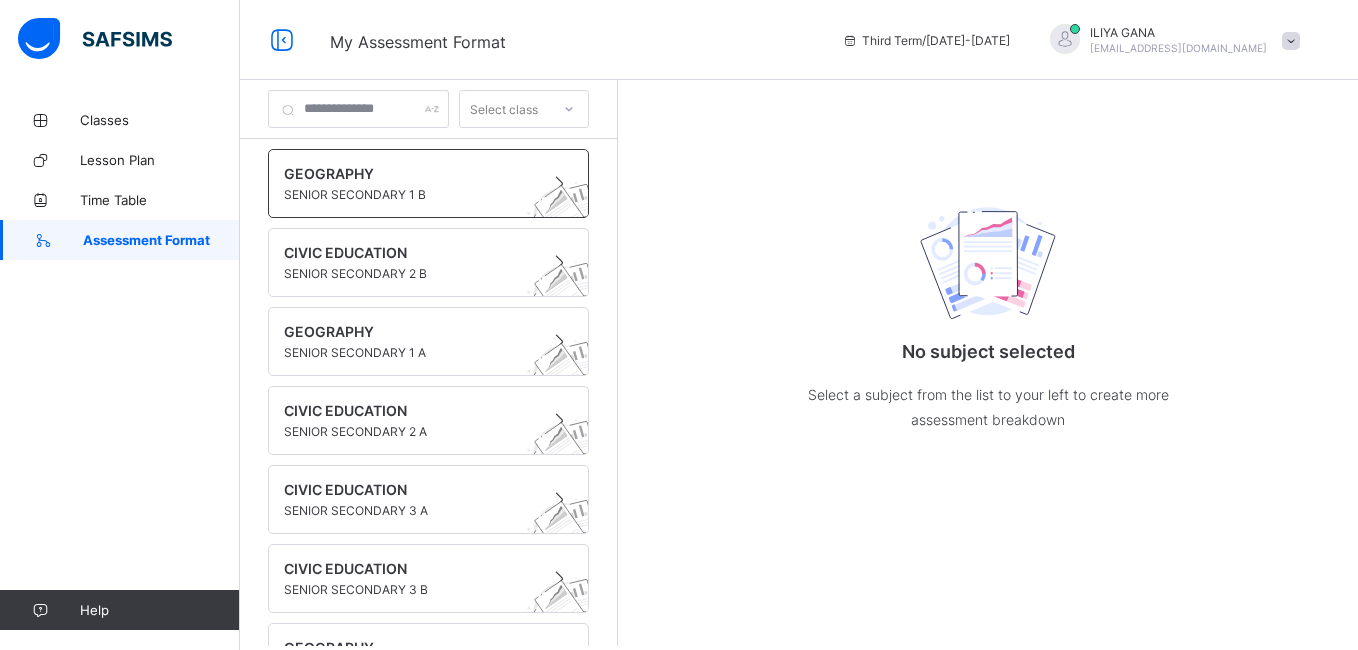 click on "GEOGRAPHY" at bounding box center [409, 173] 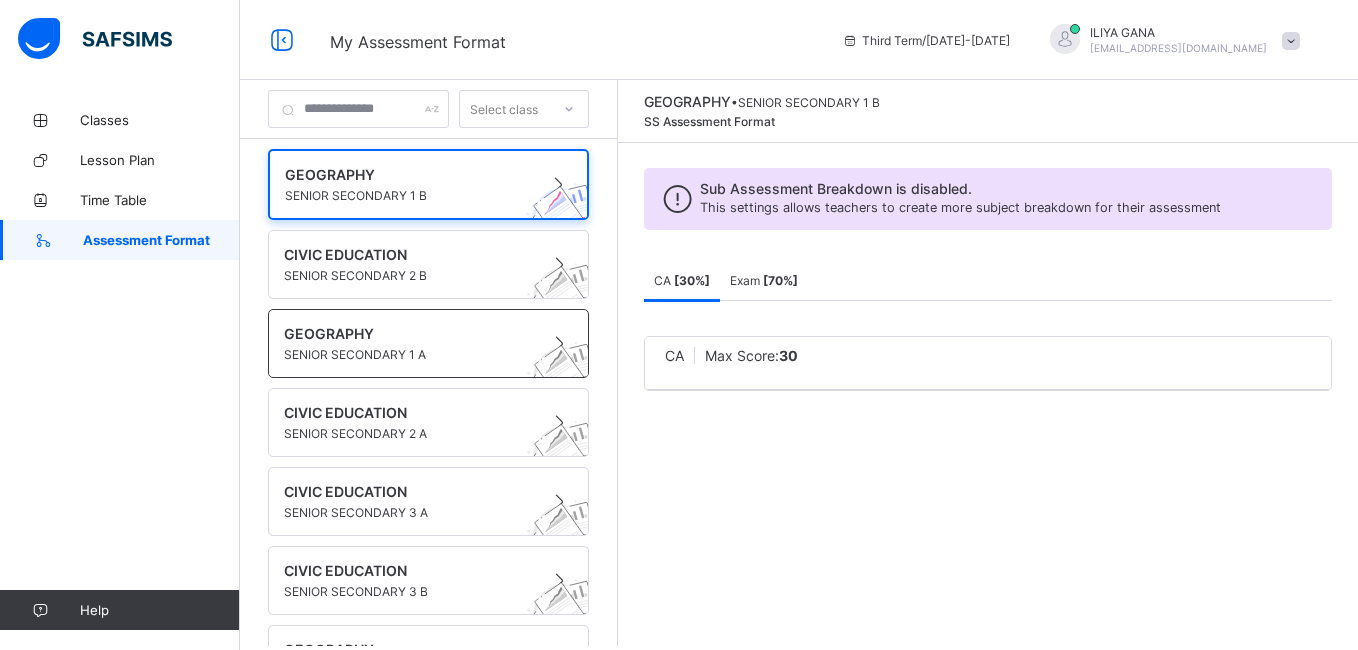 click on "GEOGRAPHY" at bounding box center (409, 333) 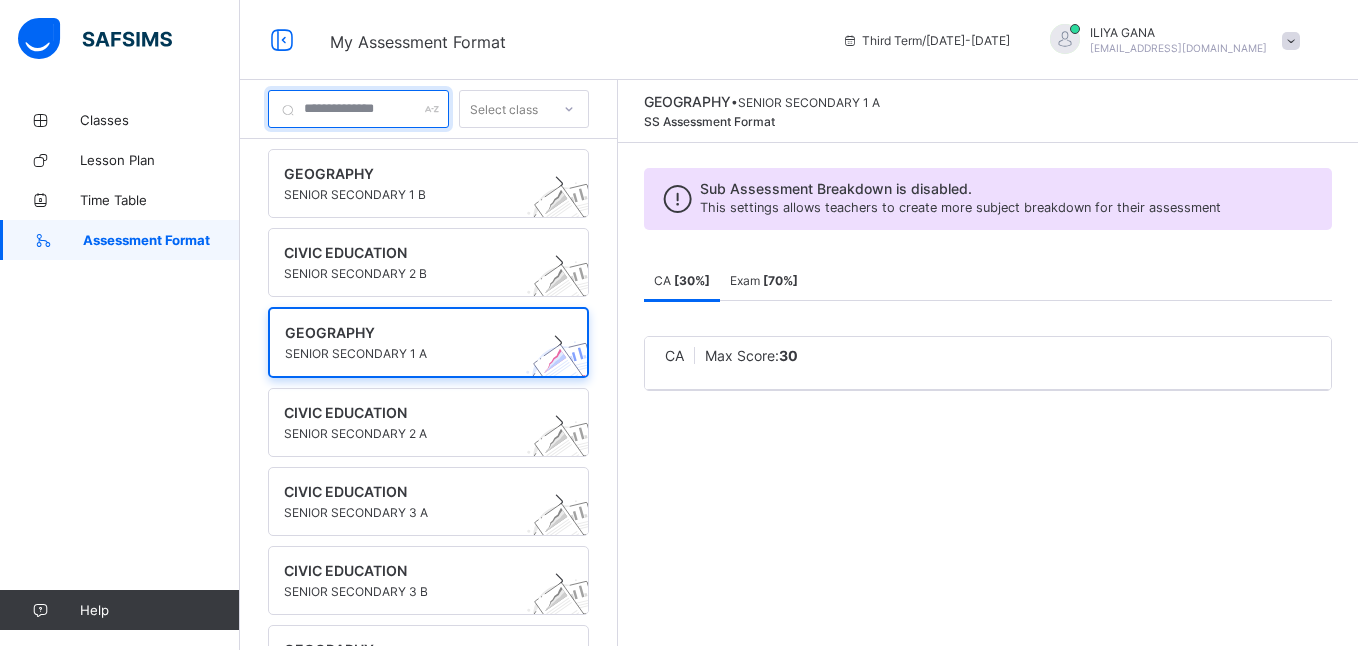 click at bounding box center [358, 109] 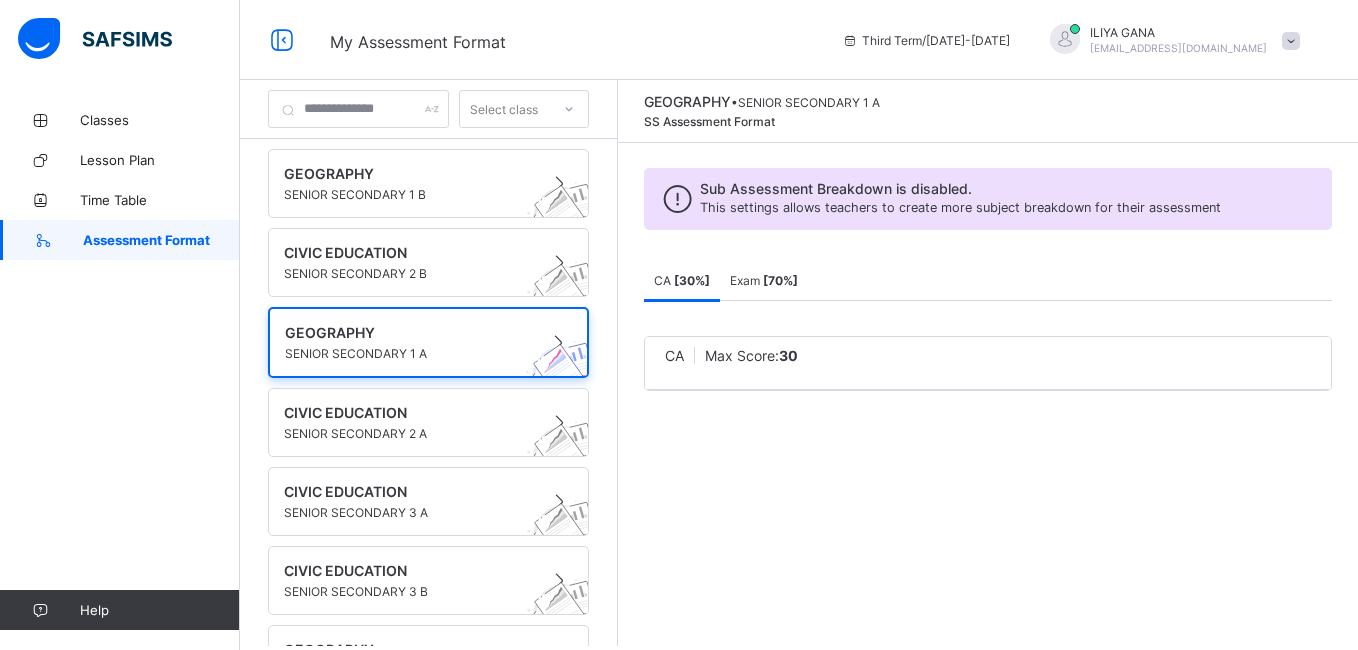 click at bounding box center [358, 109] 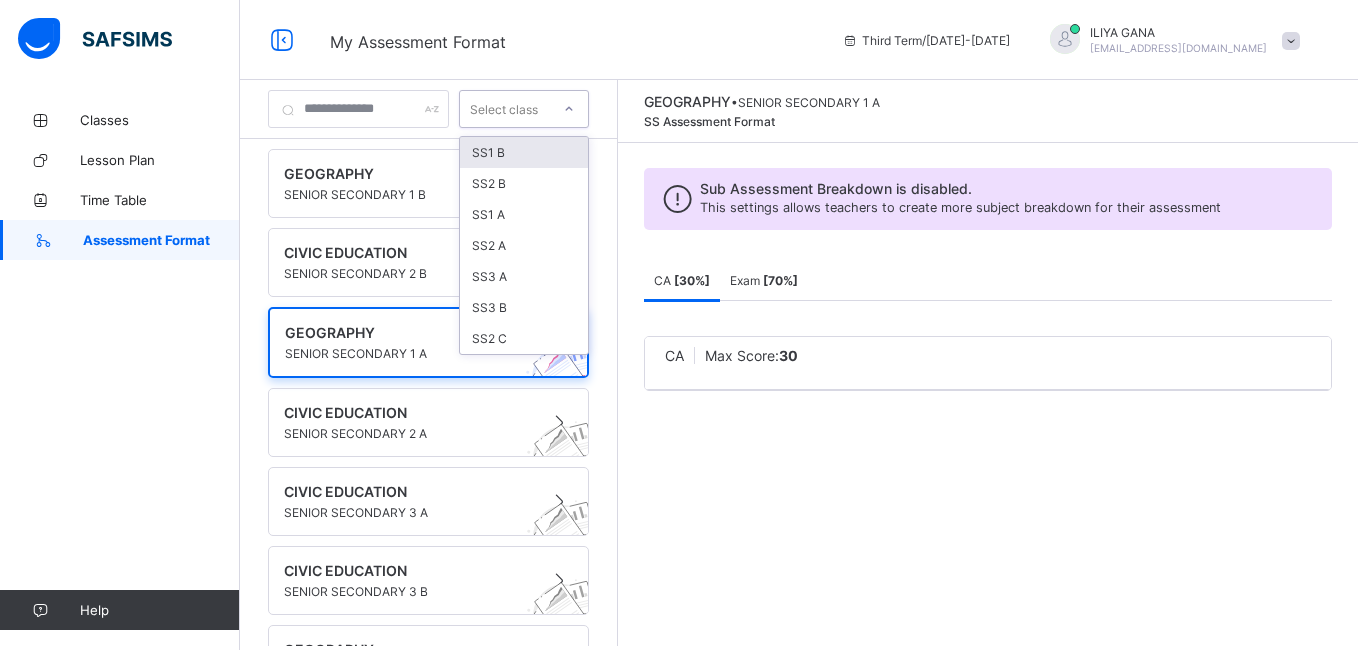 click at bounding box center (569, 109) 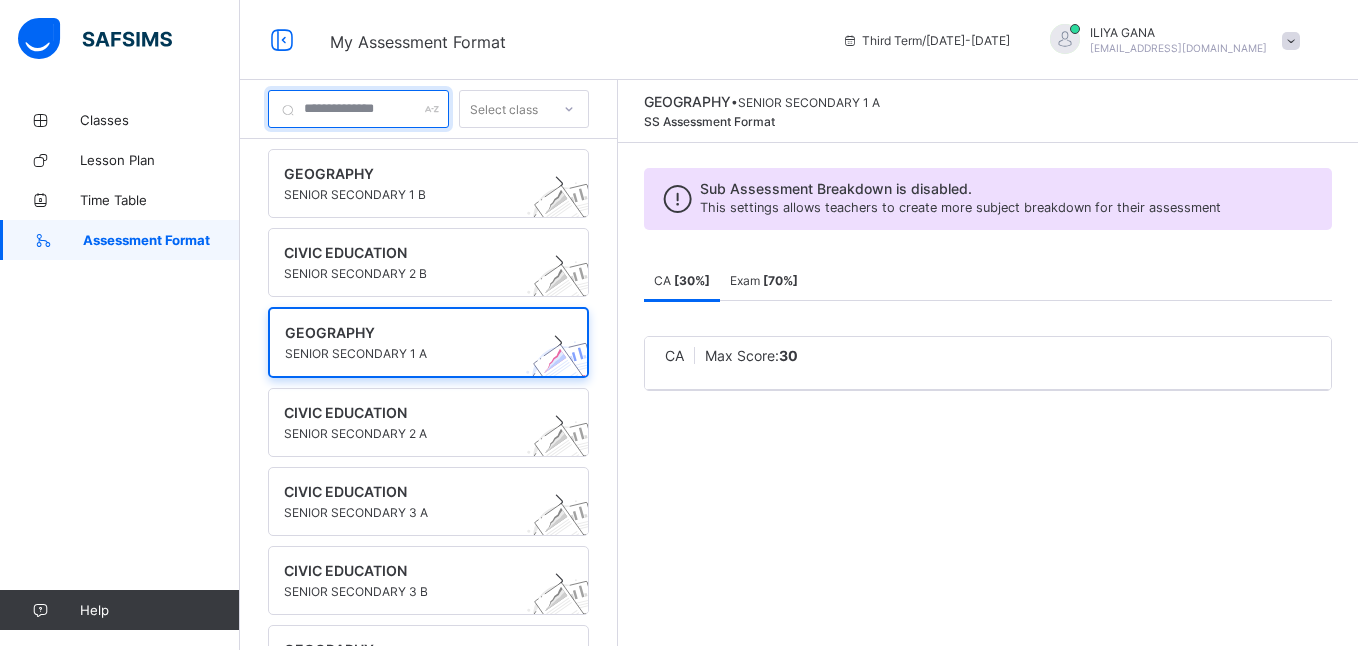 click at bounding box center [358, 109] 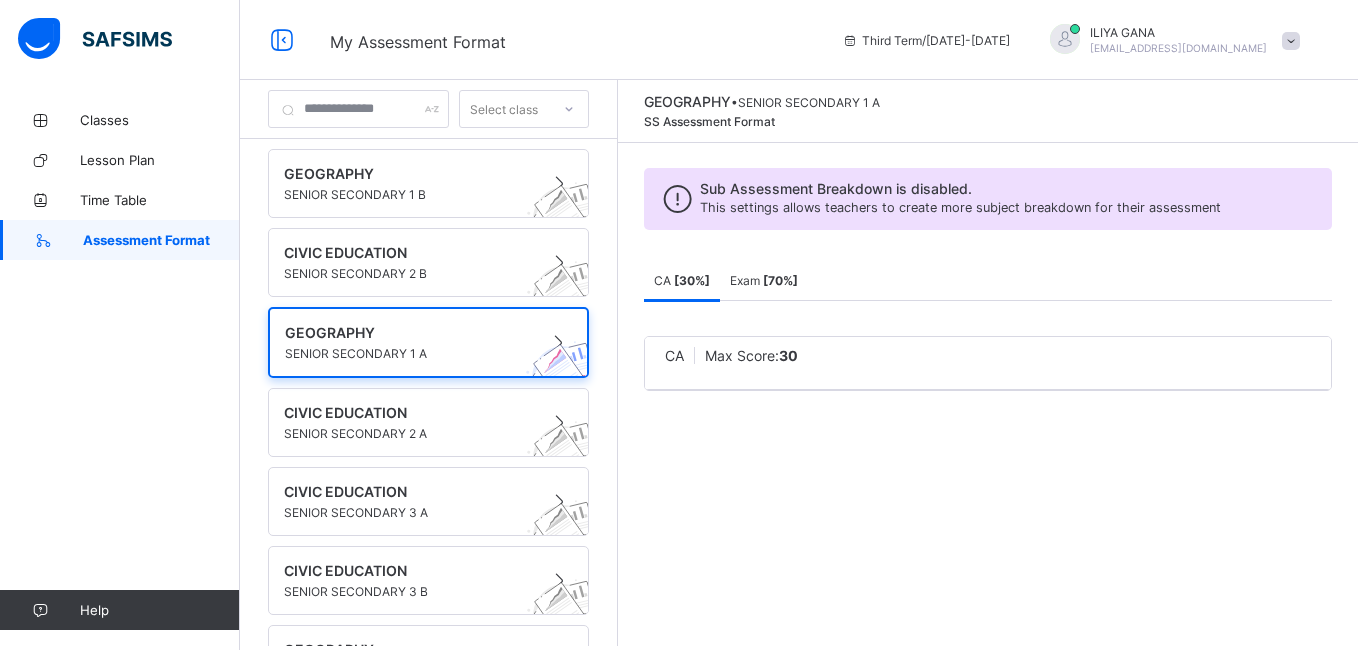 click at bounding box center [358, 109] 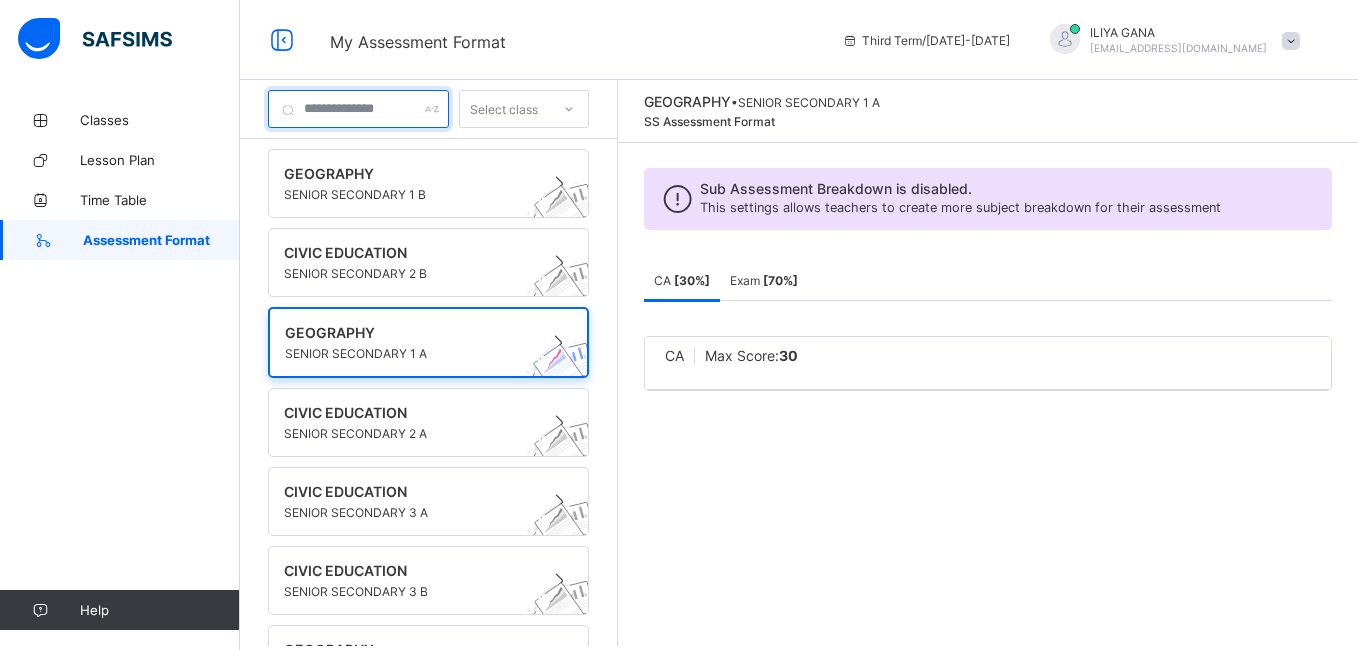 click at bounding box center (358, 109) 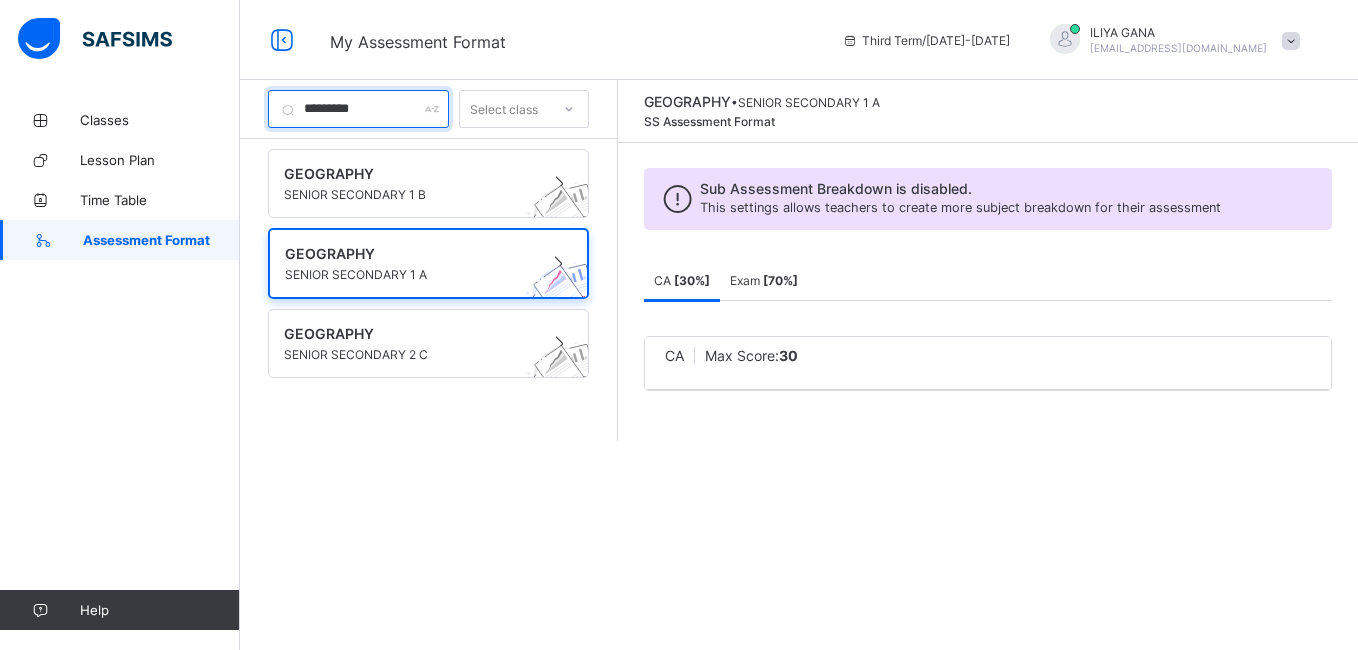 type on "*********" 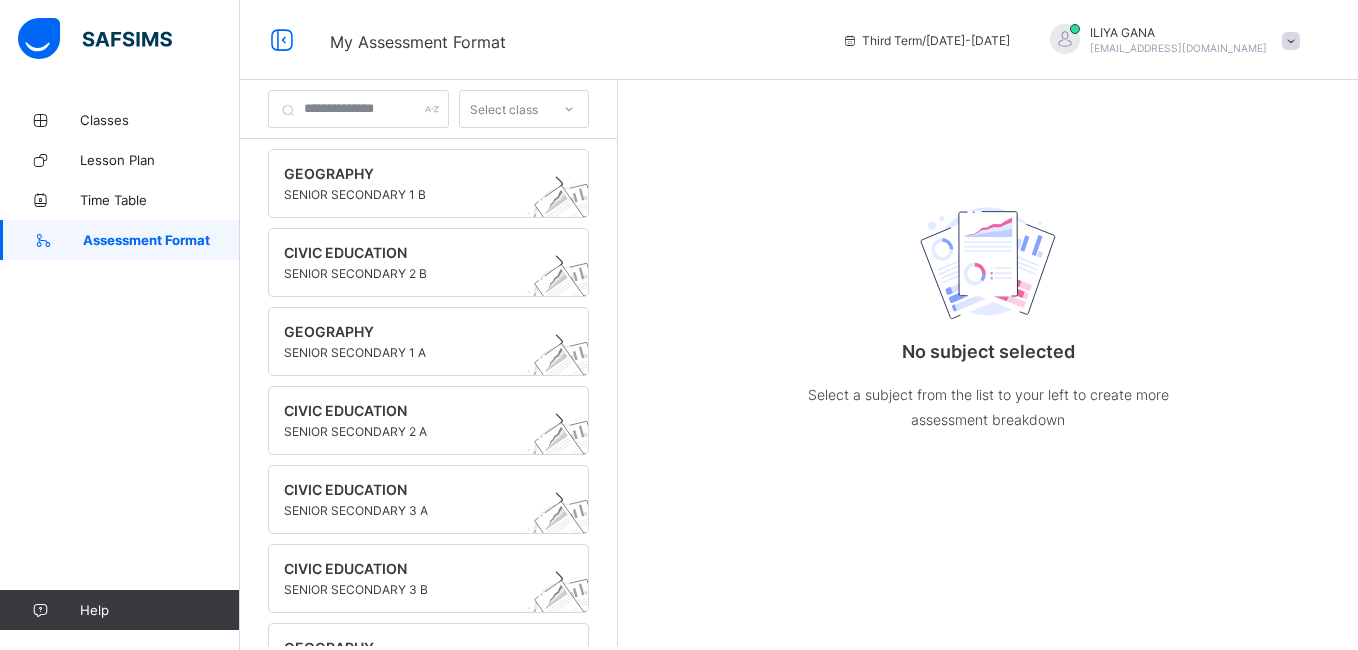 scroll, scrollTop: 0, scrollLeft: 0, axis: both 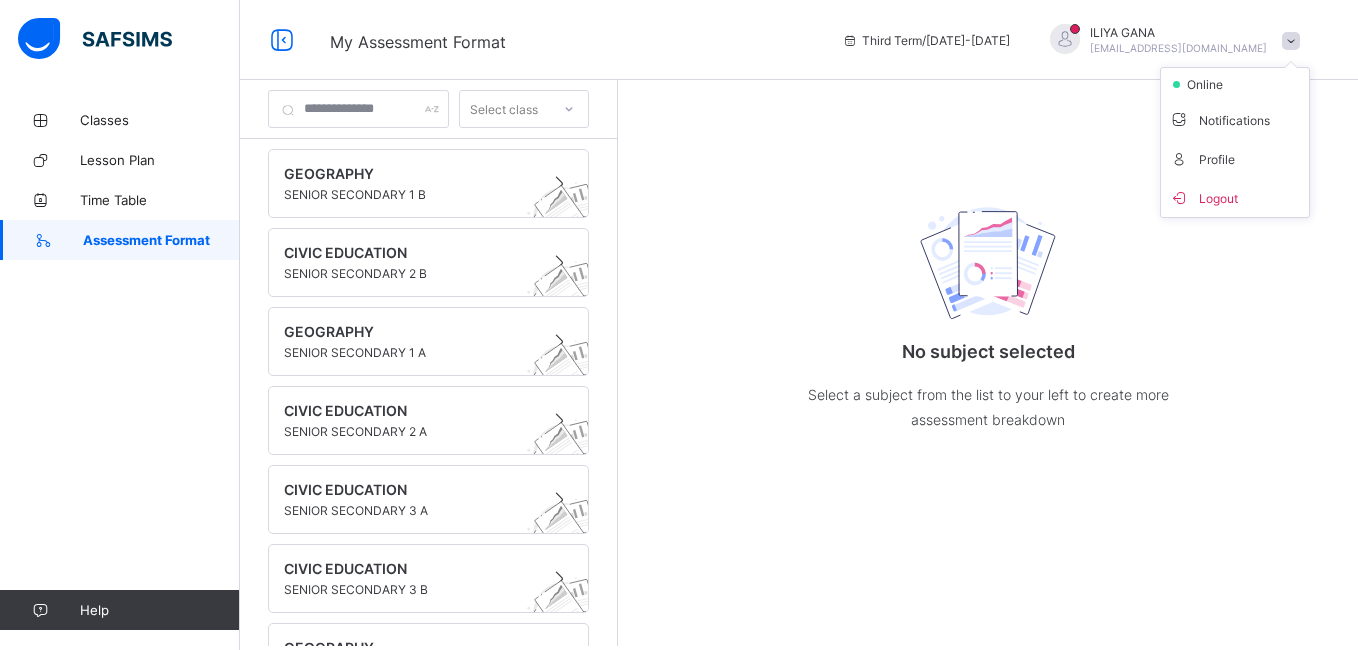 click on "No subject selected Select a subject from the list to your left to create more assessment breakdown" at bounding box center (988, 363) 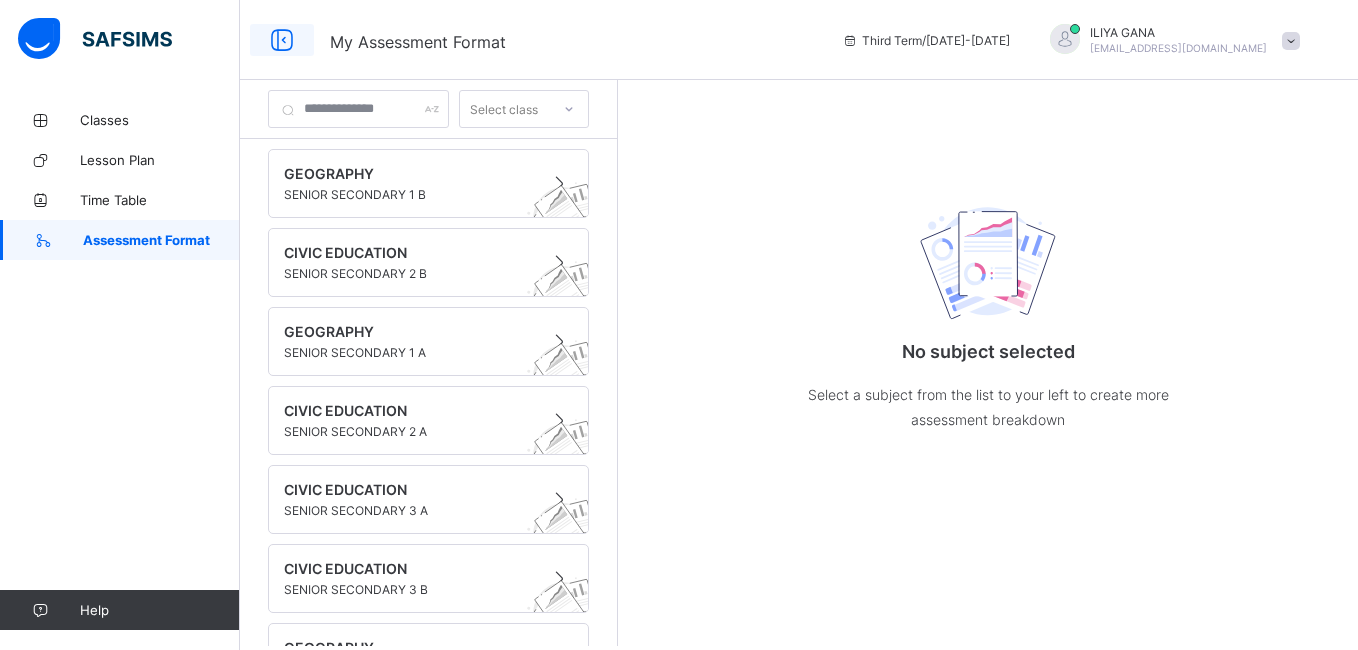 click at bounding box center [282, 40] 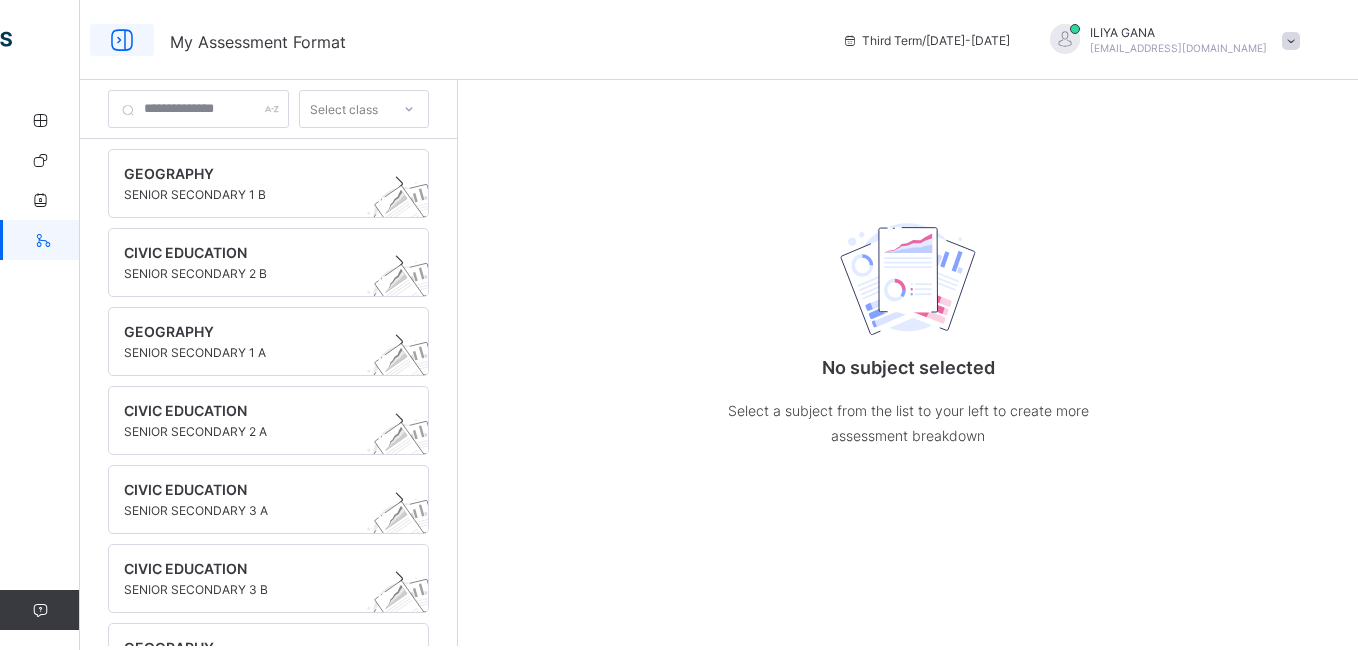 click at bounding box center (122, 40) 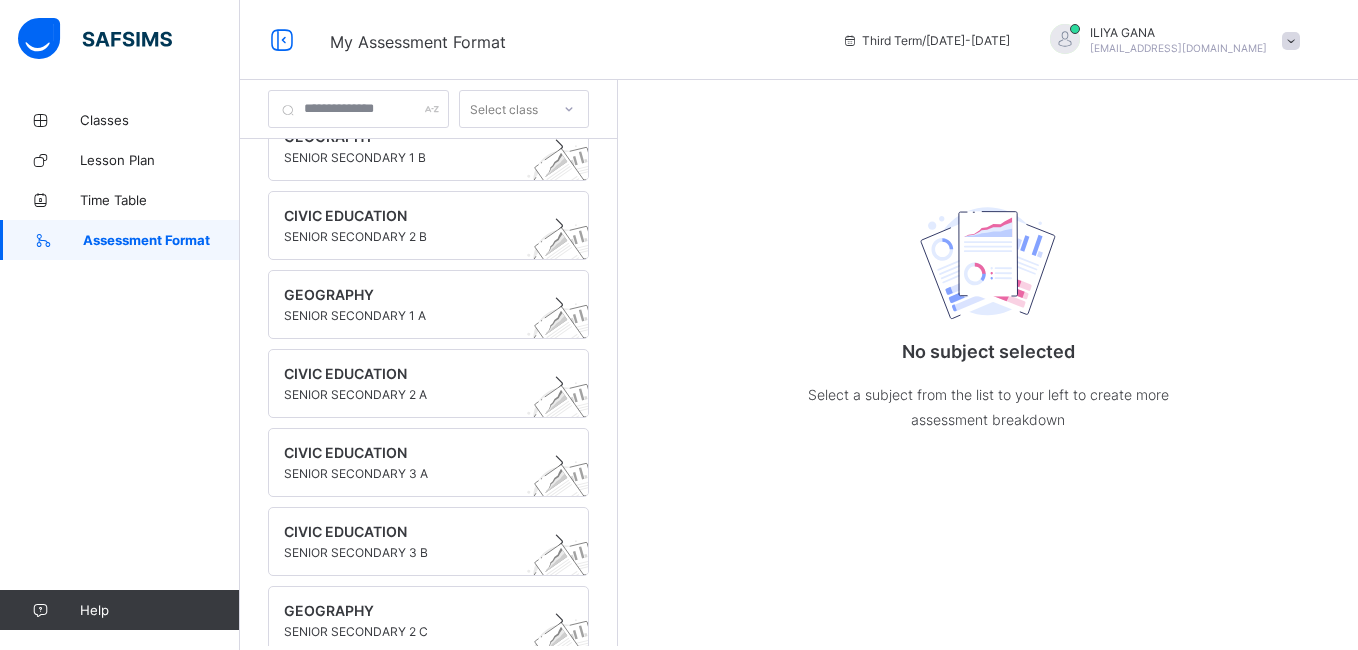 scroll, scrollTop: 66, scrollLeft: 0, axis: vertical 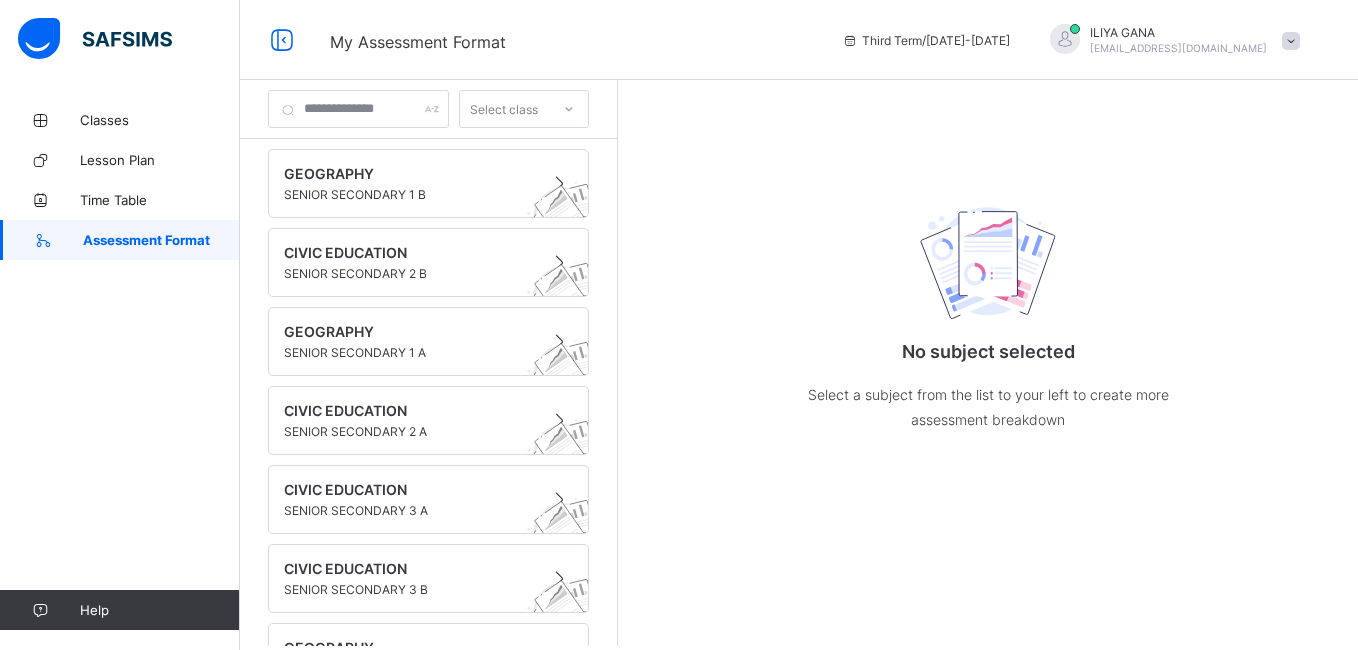click on "Assessment Format" at bounding box center (161, 240) 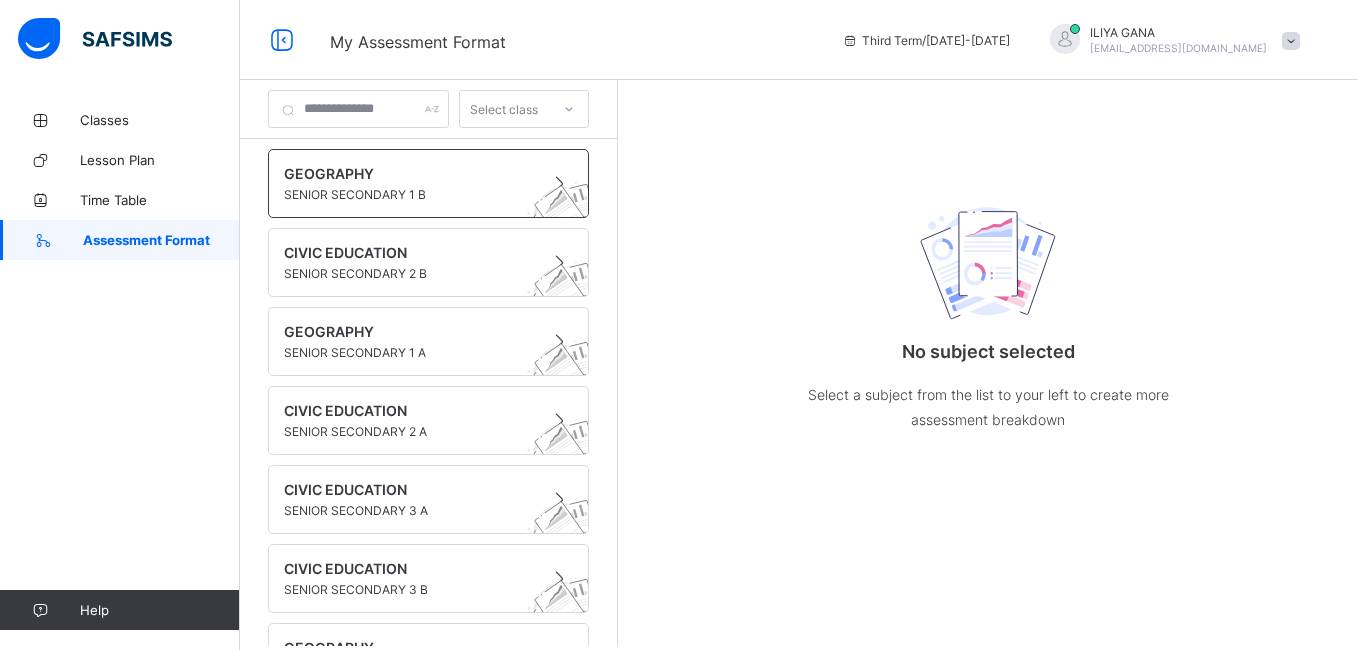 click at bounding box center [409, 184] 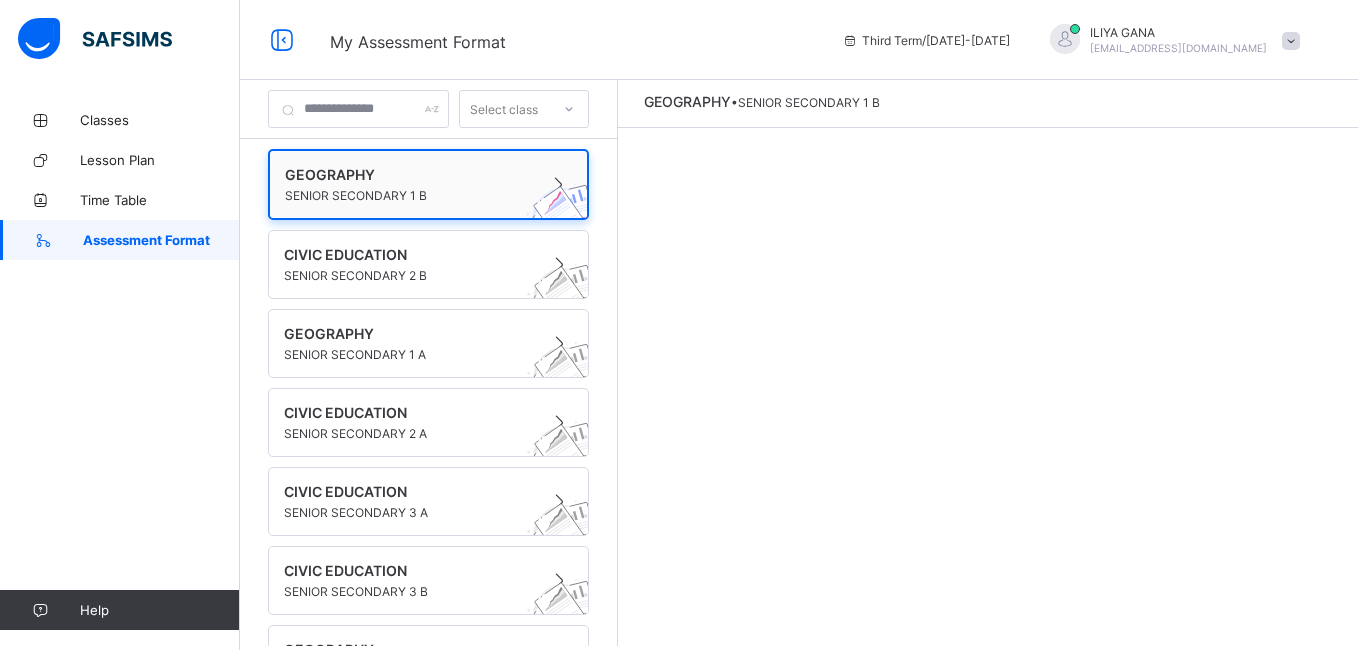 click at bounding box center [409, 185] 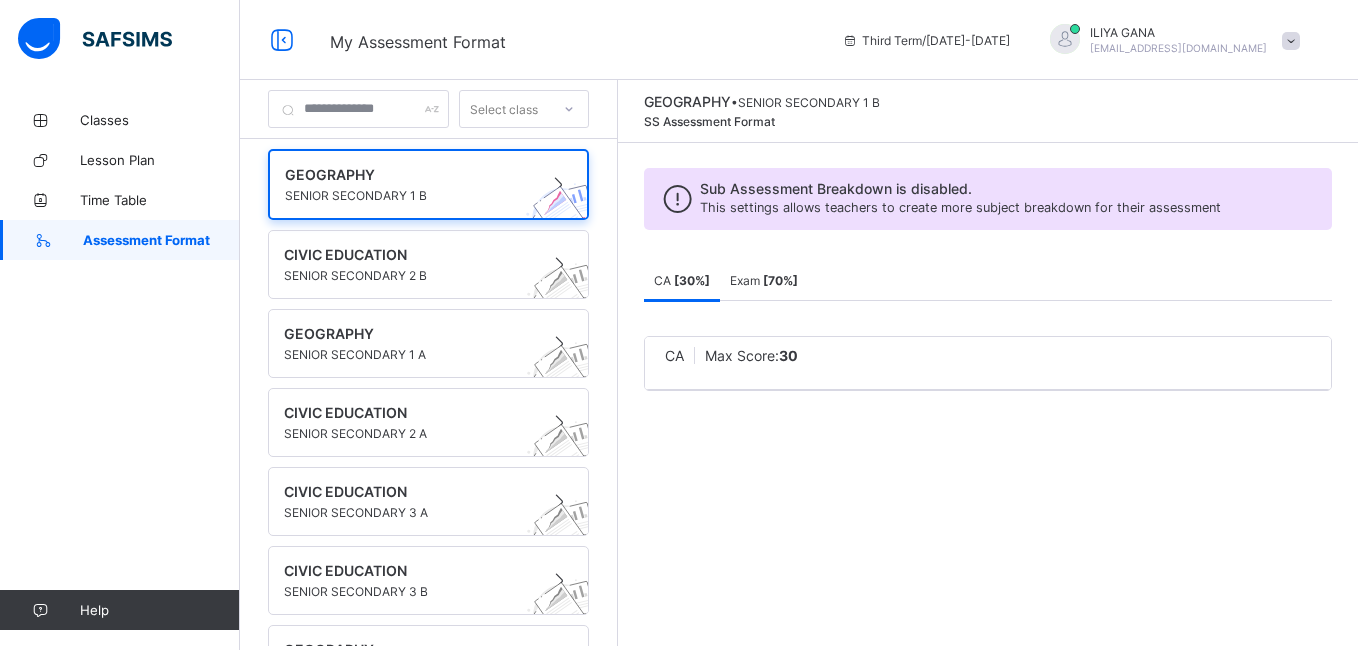 click on "CA" at bounding box center (674, 355) 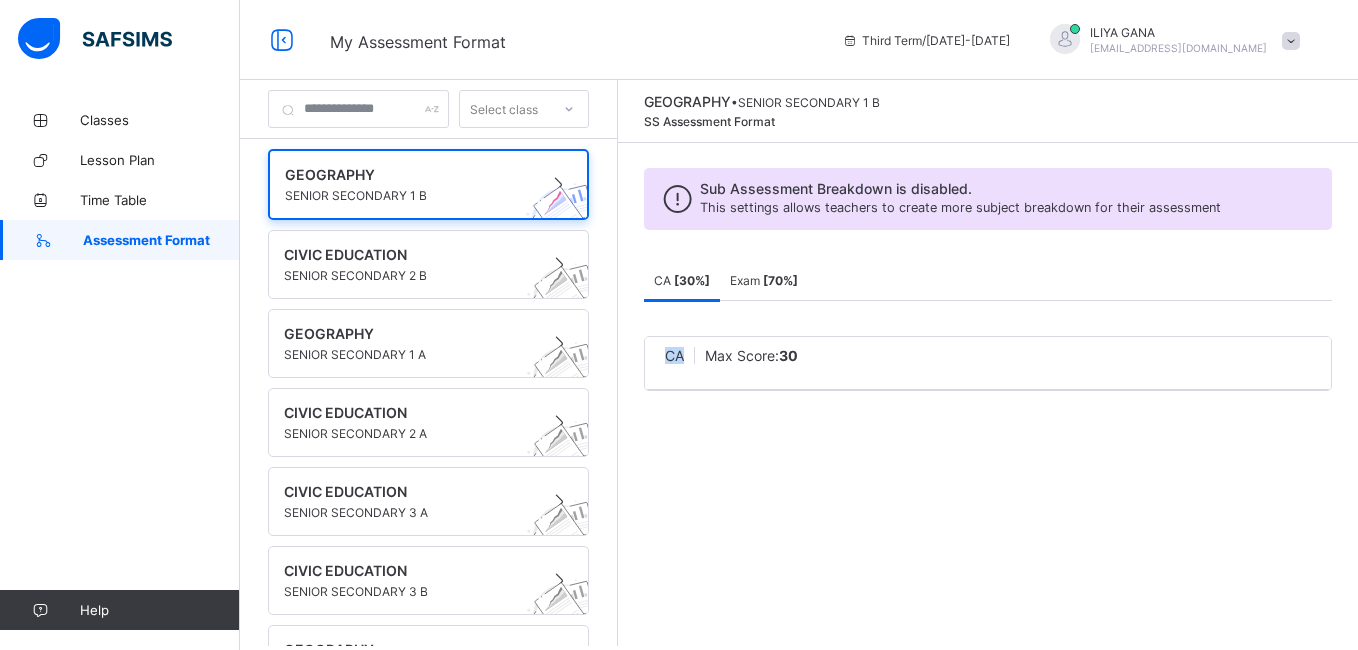 click on "CA" at bounding box center (674, 355) 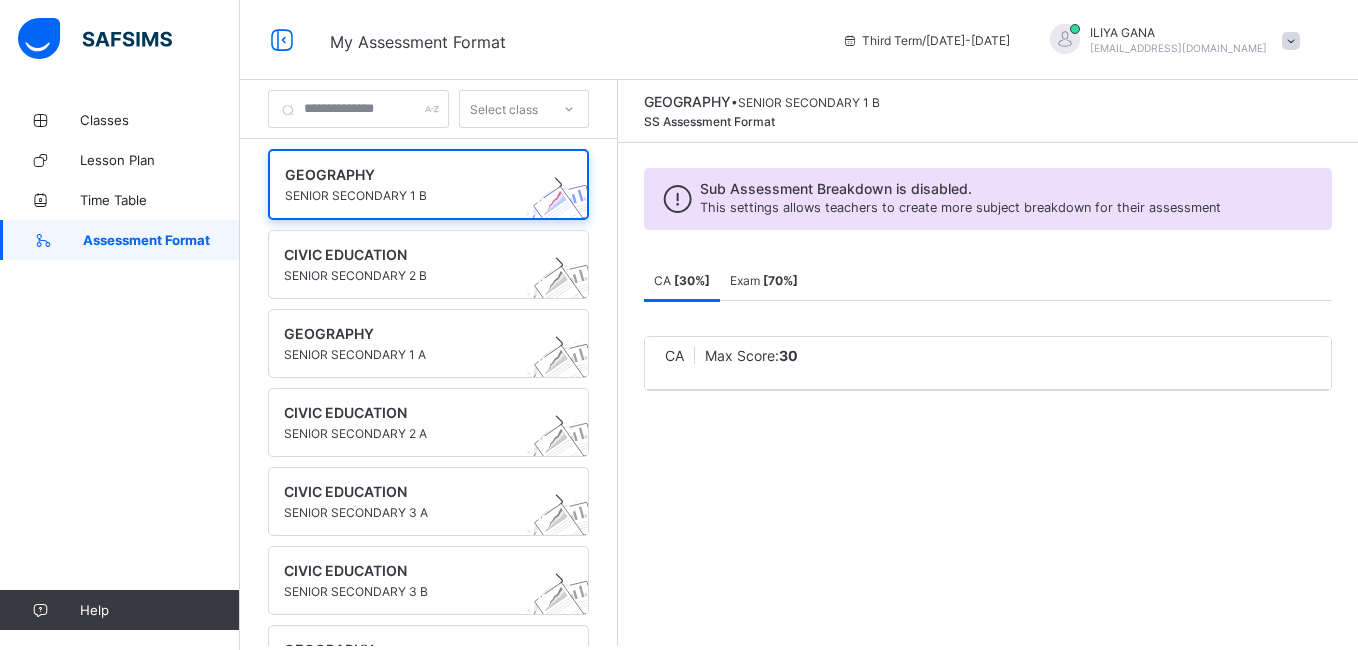 drag, startPoint x: 711, startPoint y: 357, endPoint x: 784, endPoint y: 363, distance: 73.24616 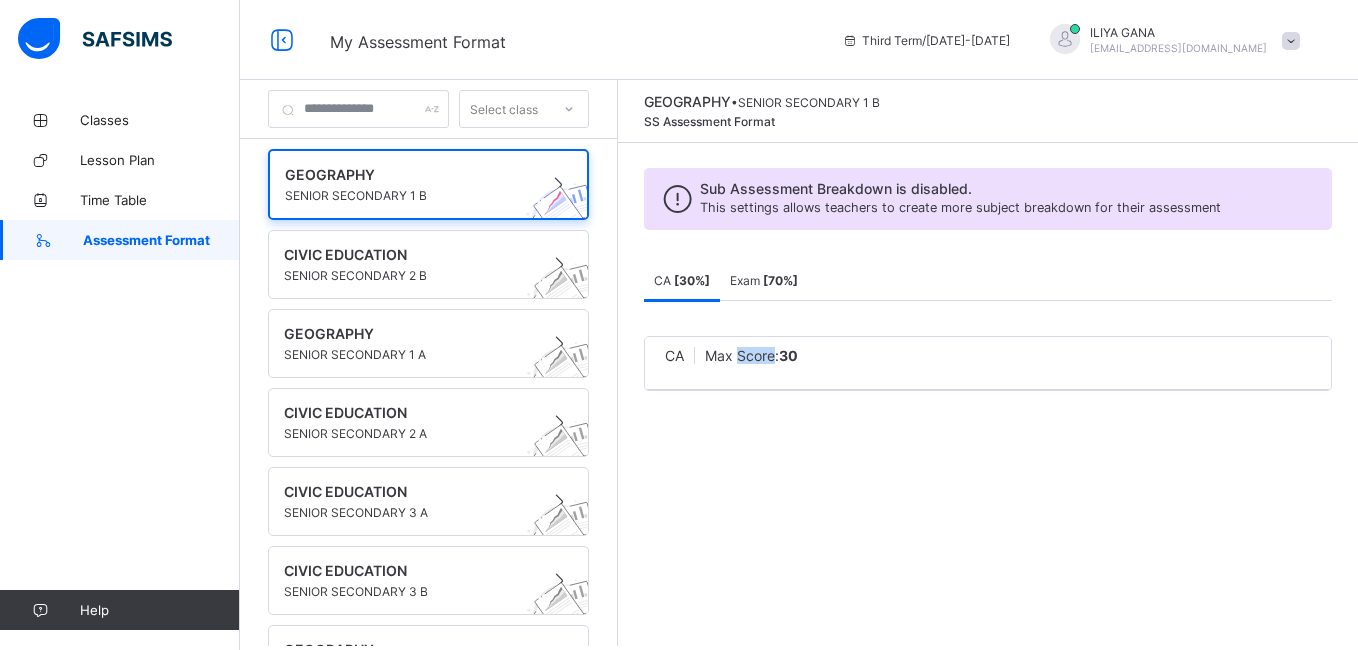 click on "Max Score:  30" at bounding box center (751, 355) 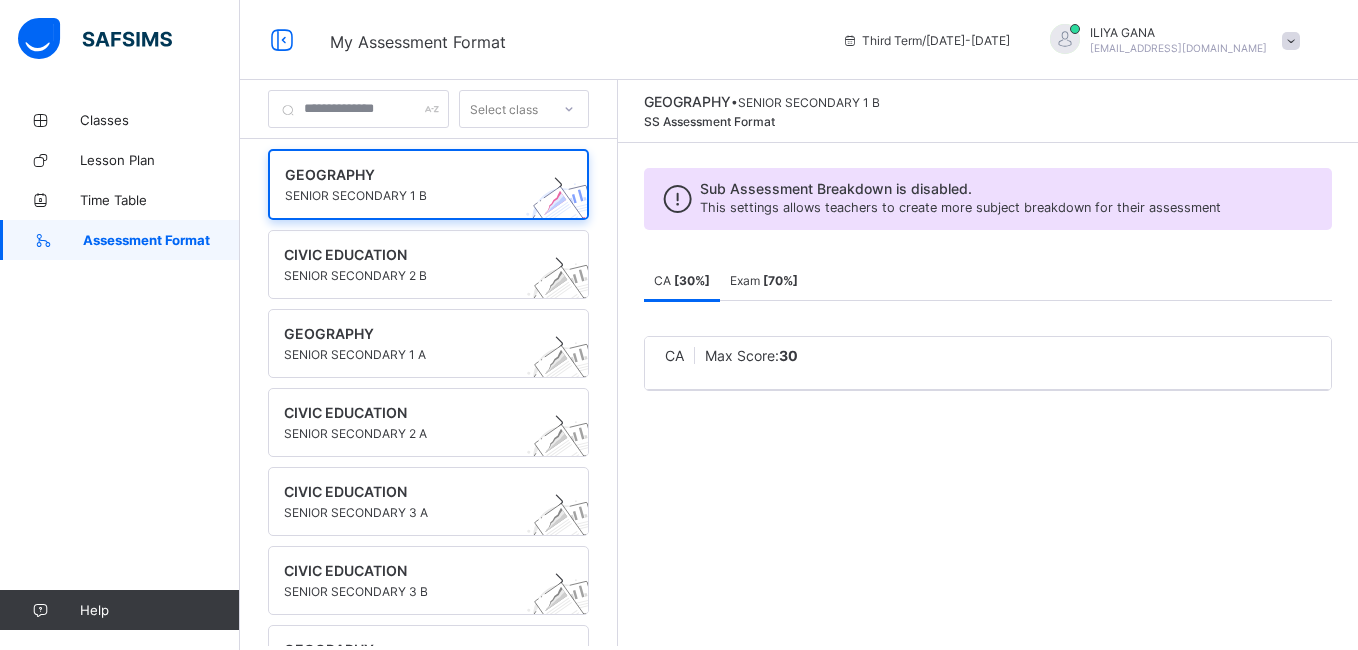 drag, startPoint x: 798, startPoint y: 372, endPoint x: 933, endPoint y: 350, distance: 136.78085 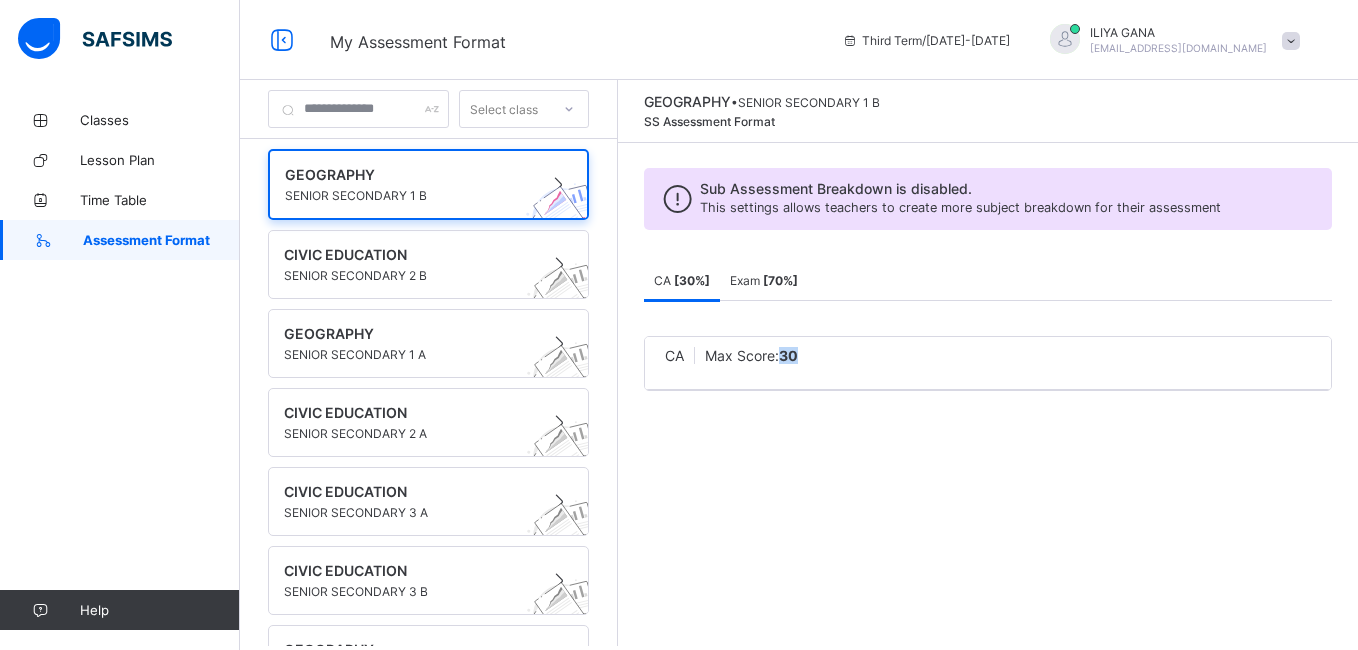 click on "CA Max Score:  30" at bounding box center [988, 355] 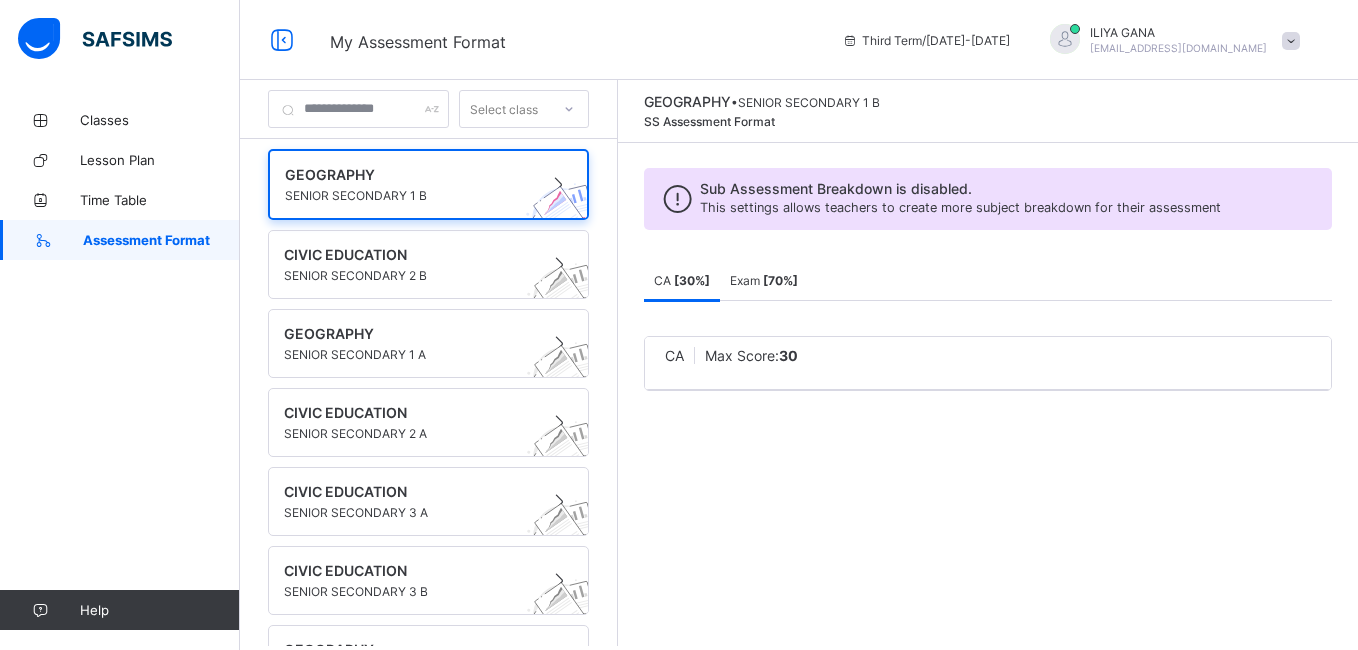 drag, startPoint x: 933, startPoint y: 350, endPoint x: 885, endPoint y: 198, distance: 159.39886 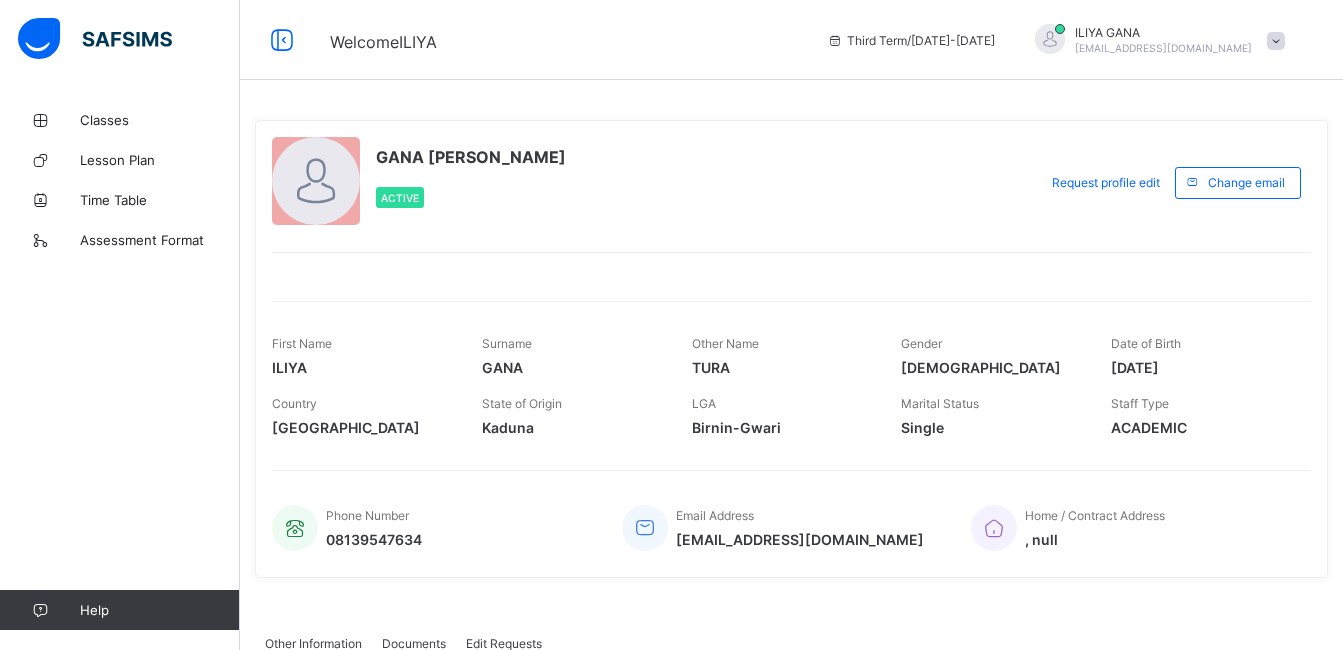 scroll, scrollTop: 0, scrollLeft: 0, axis: both 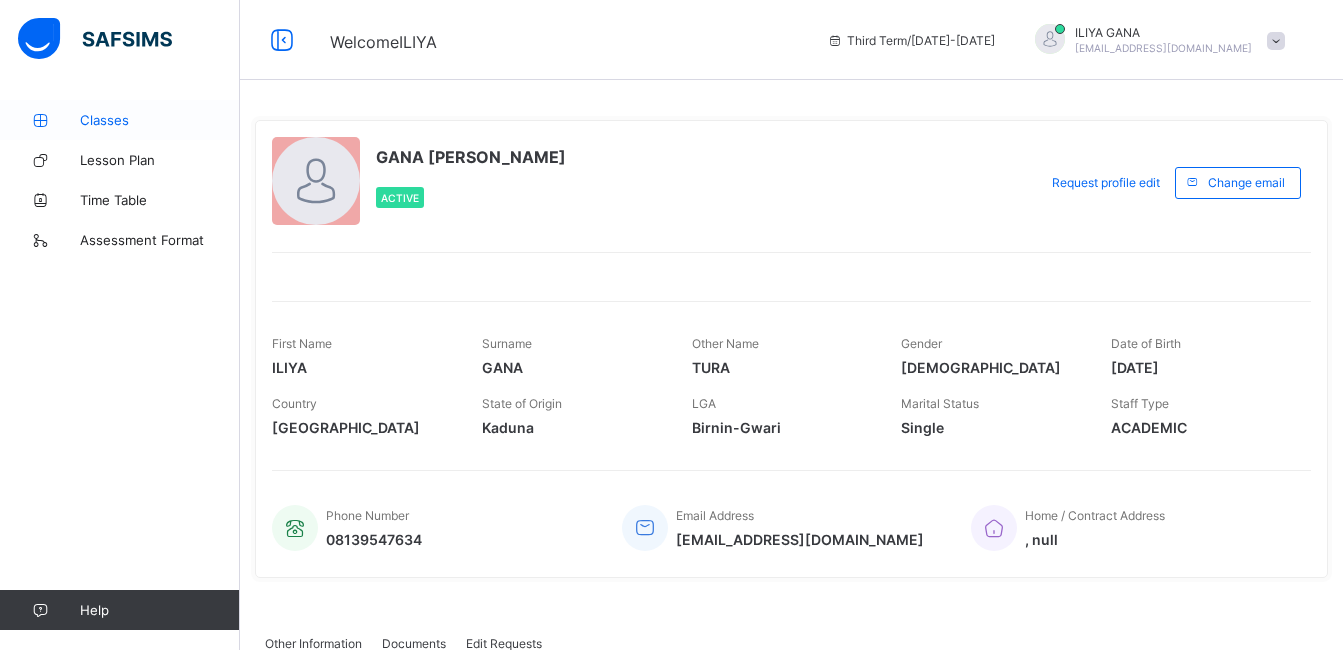 click on "Classes" at bounding box center (160, 120) 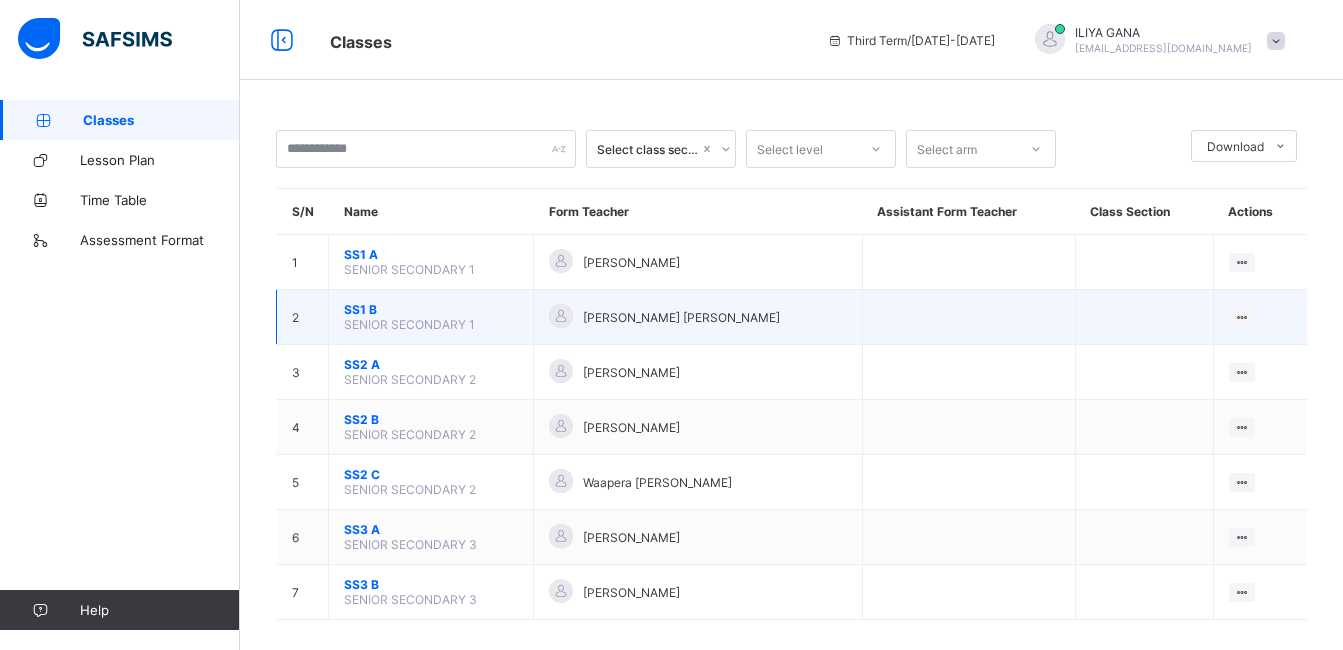 click on "SENIOR SECONDARY 1" at bounding box center [409, 324] 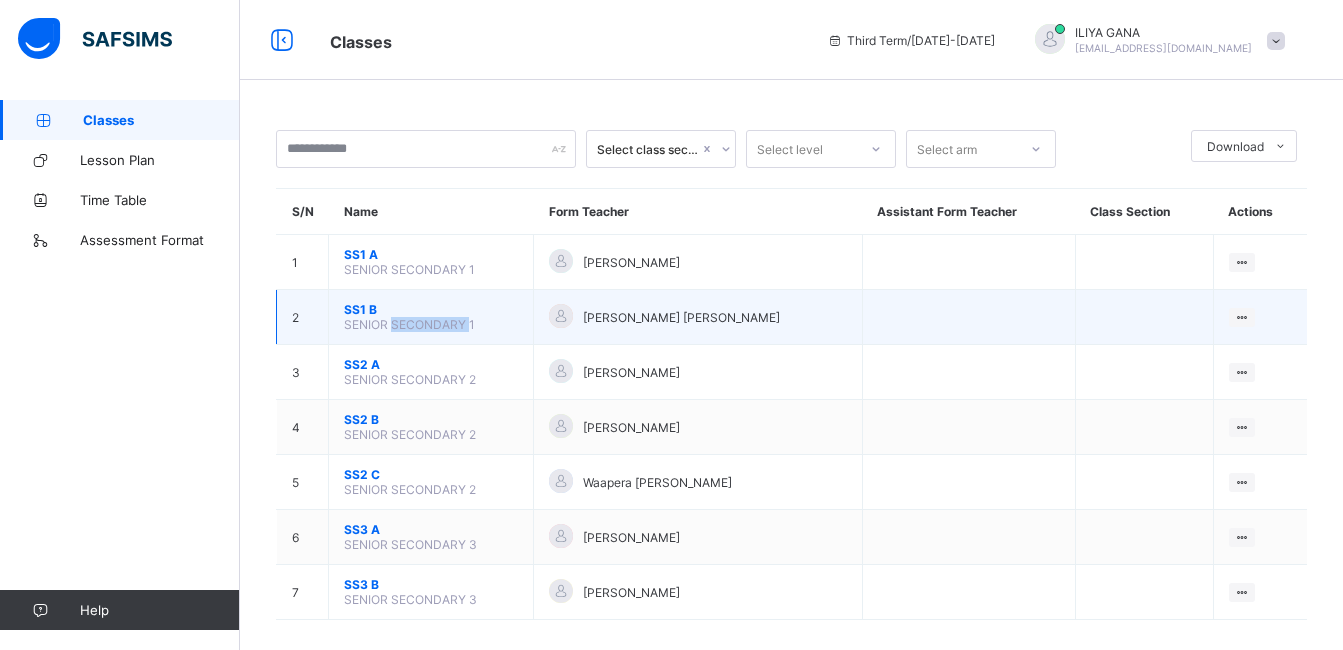click on "SENIOR SECONDARY 1" at bounding box center (409, 324) 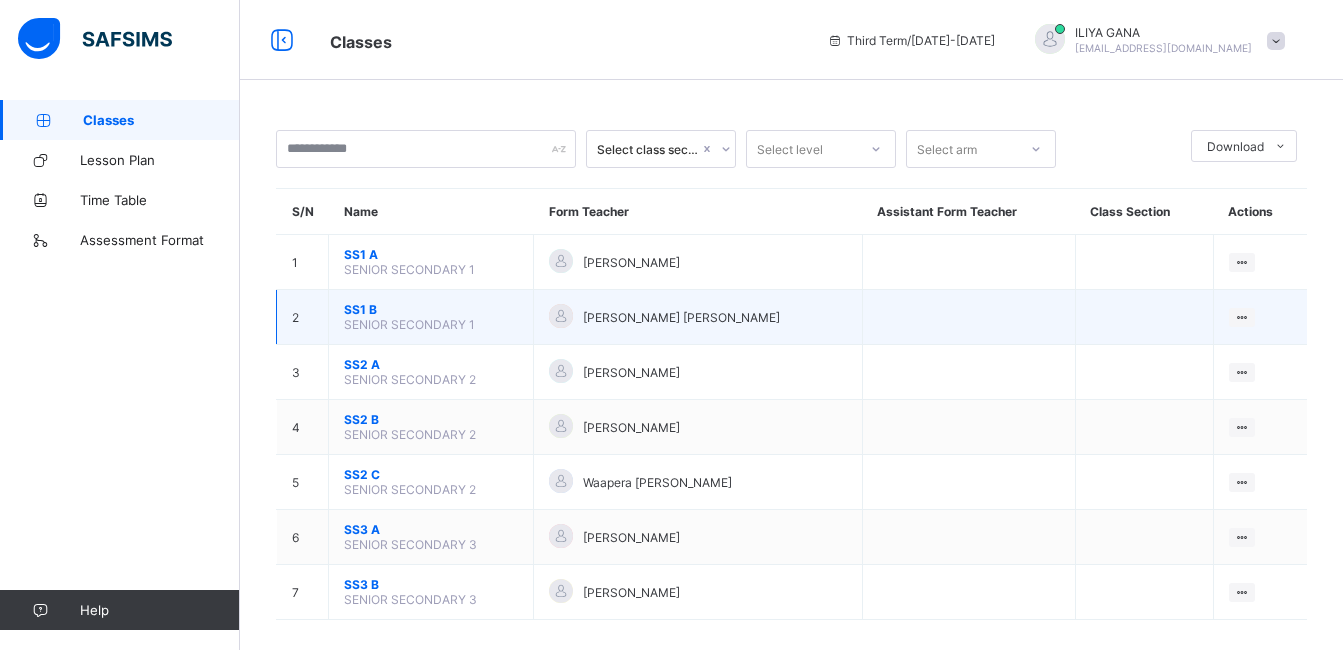 drag, startPoint x: 455, startPoint y: 321, endPoint x: 688, endPoint y: 316, distance: 233.05363 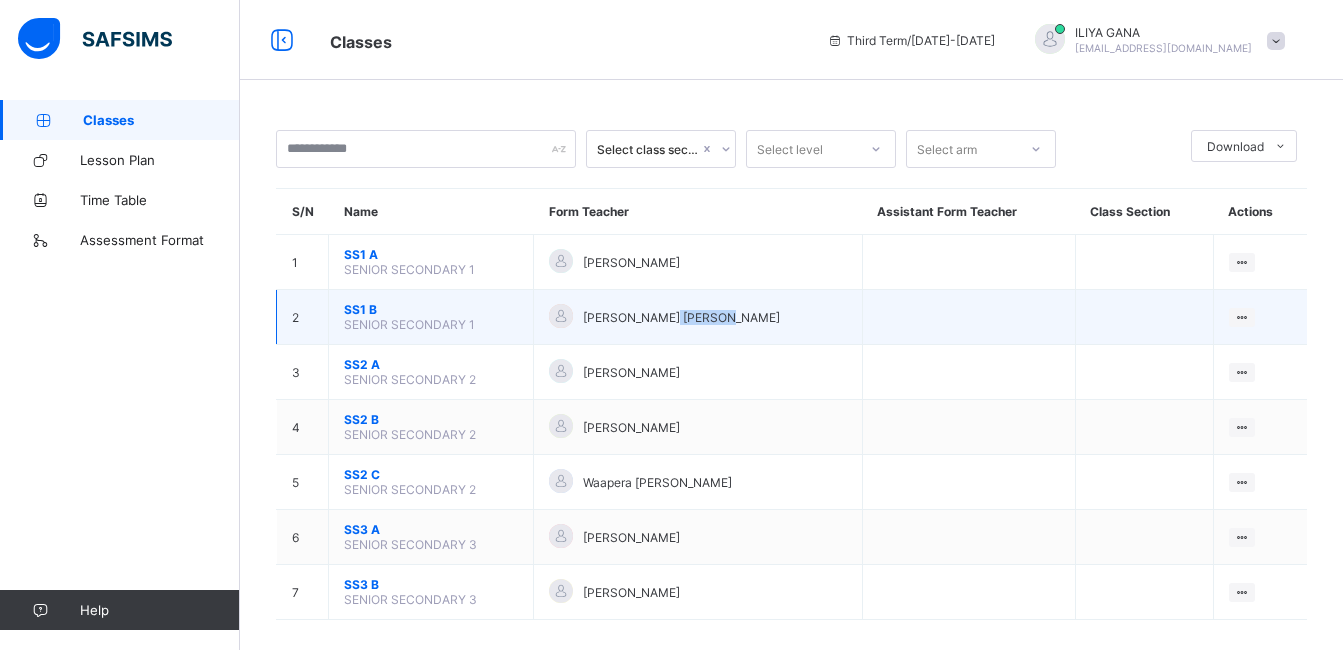 click on "[PERSON_NAME] [PERSON_NAME]" at bounding box center (681, 317) 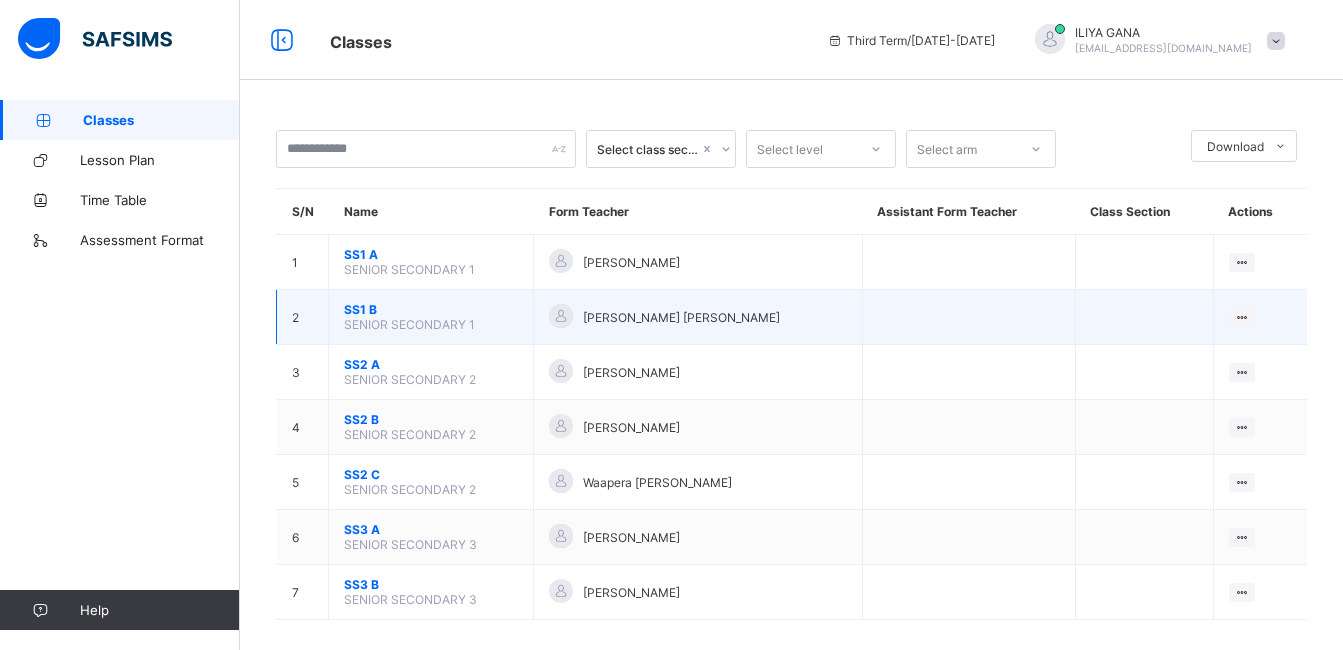 click on "[PERSON_NAME] [PERSON_NAME]" at bounding box center [697, 317] 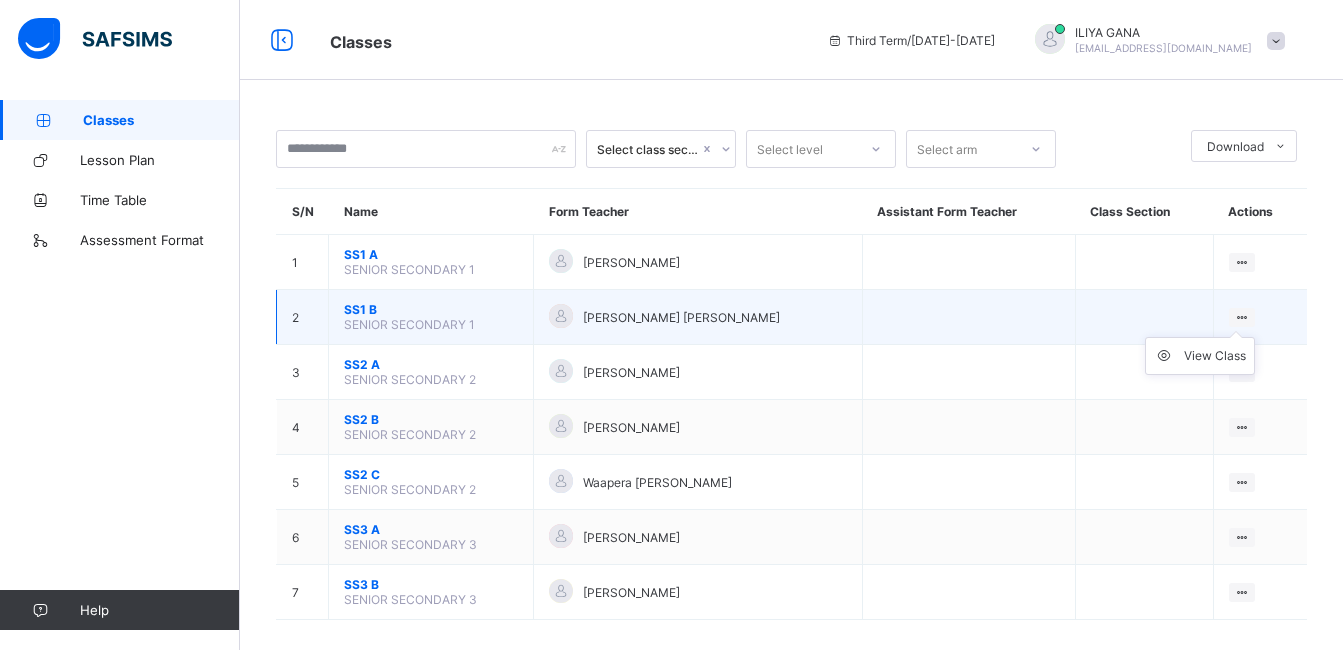 click on "View Class" at bounding box center (1200, 356) 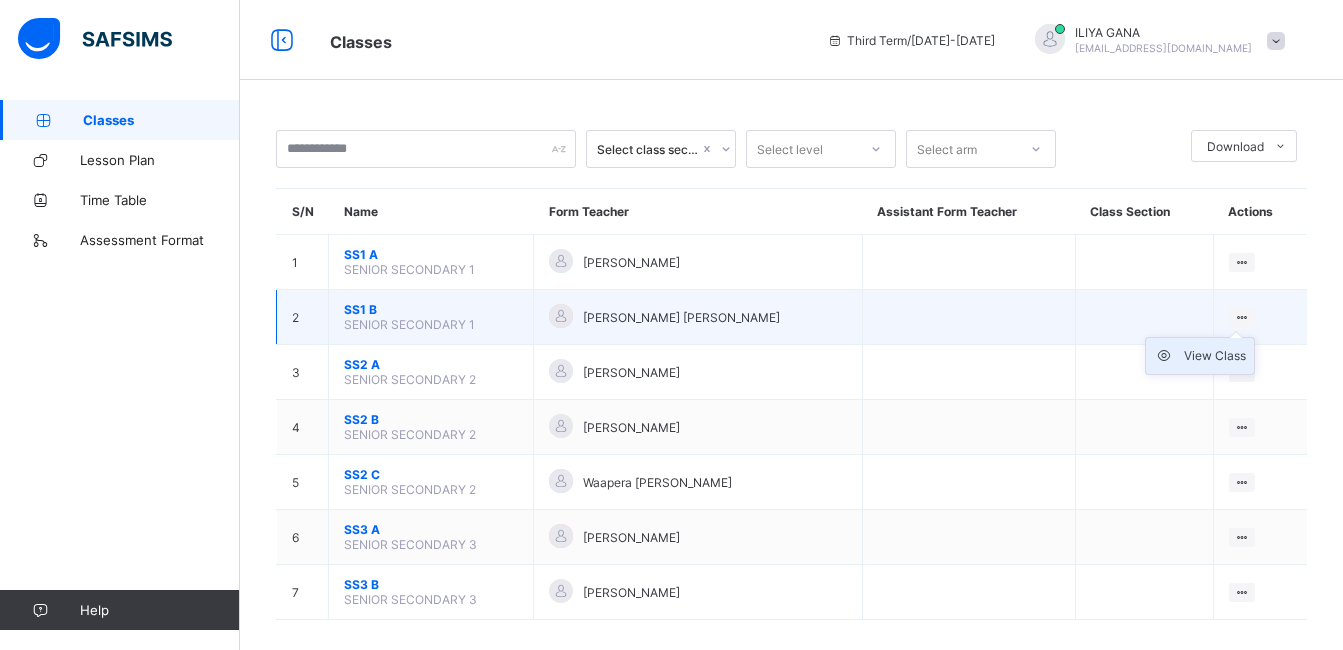 click on "View Class" at bounding box center (1215, 356) 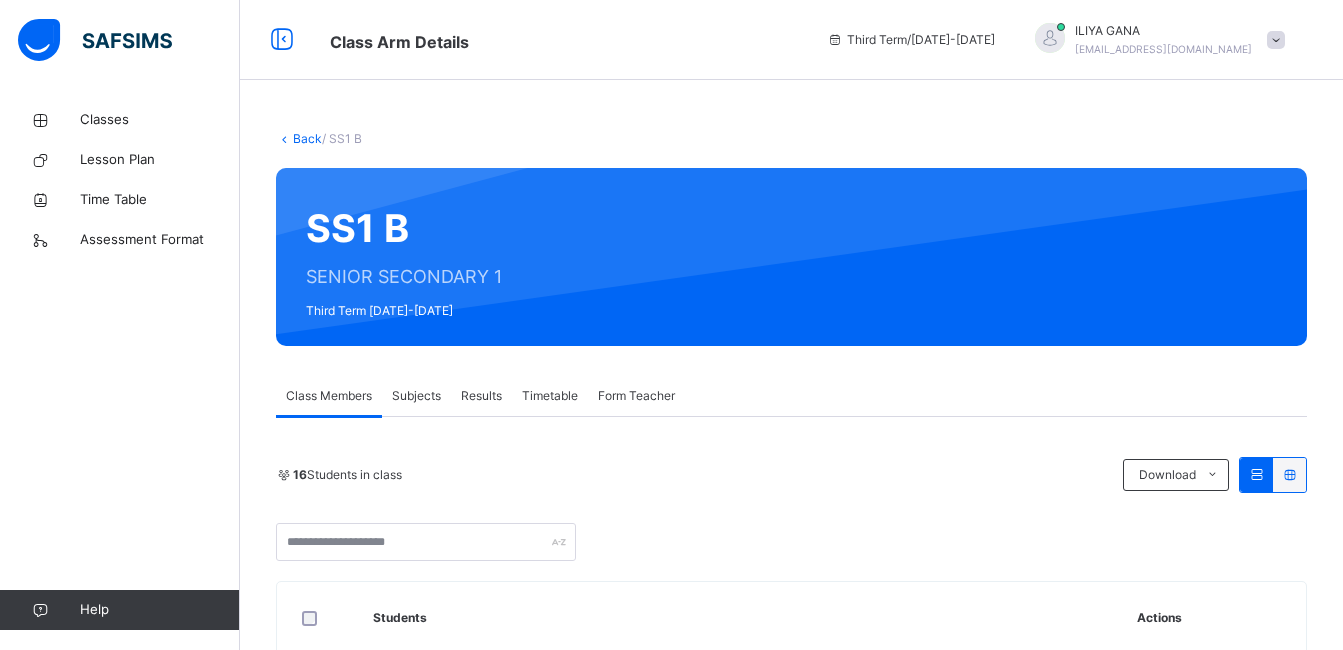 click on "Subjects" at bounding box center [416, 396] 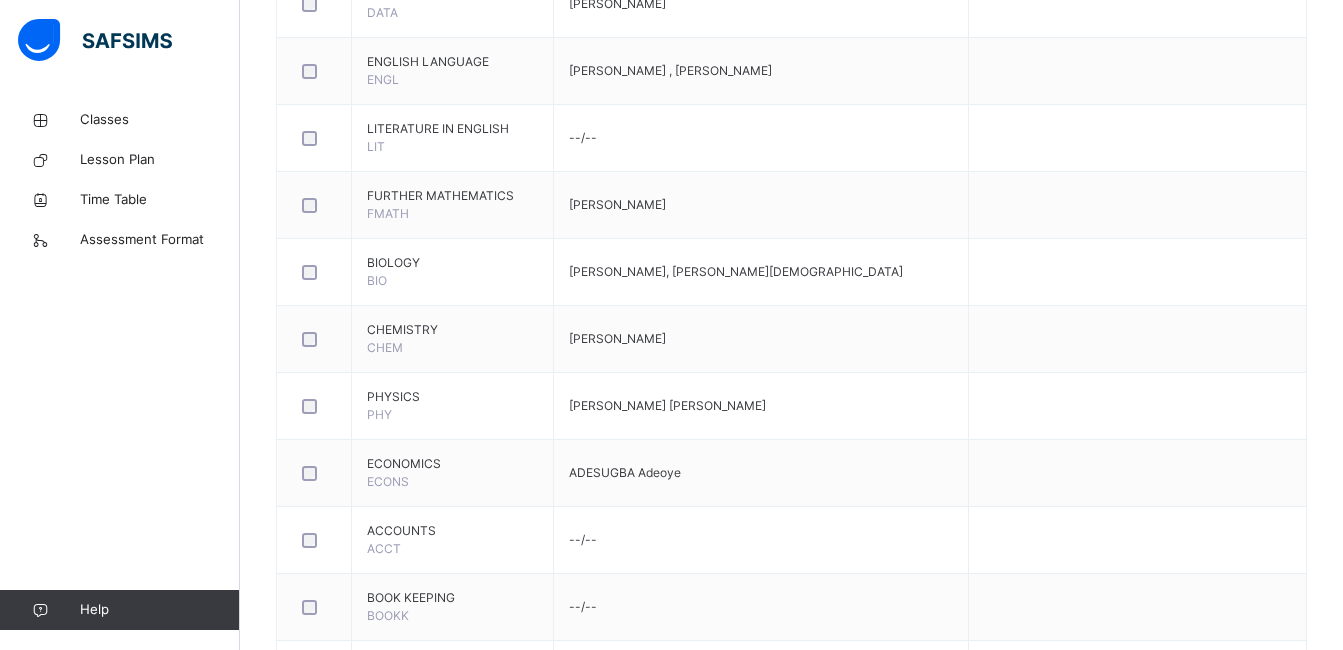 scroll, scrollTop: 1706, scrollLeft: 0, axis: vertical 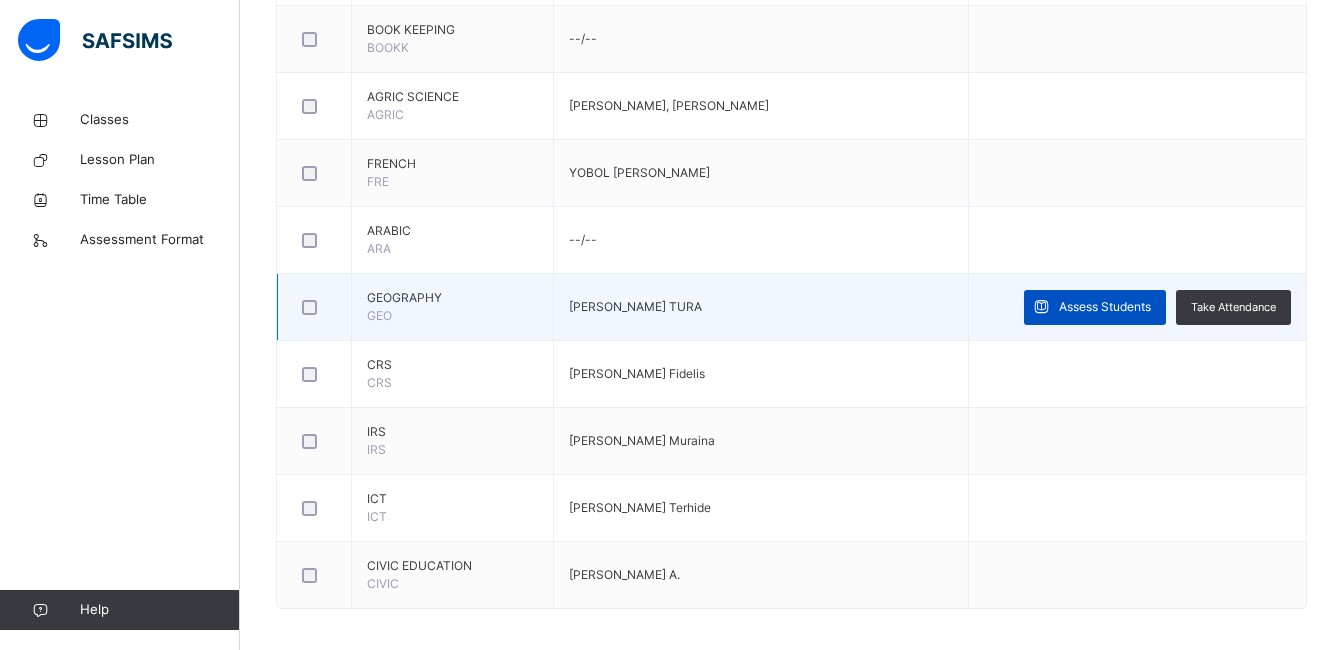 click on "Assess Students" at bounding box center [1105, 307] 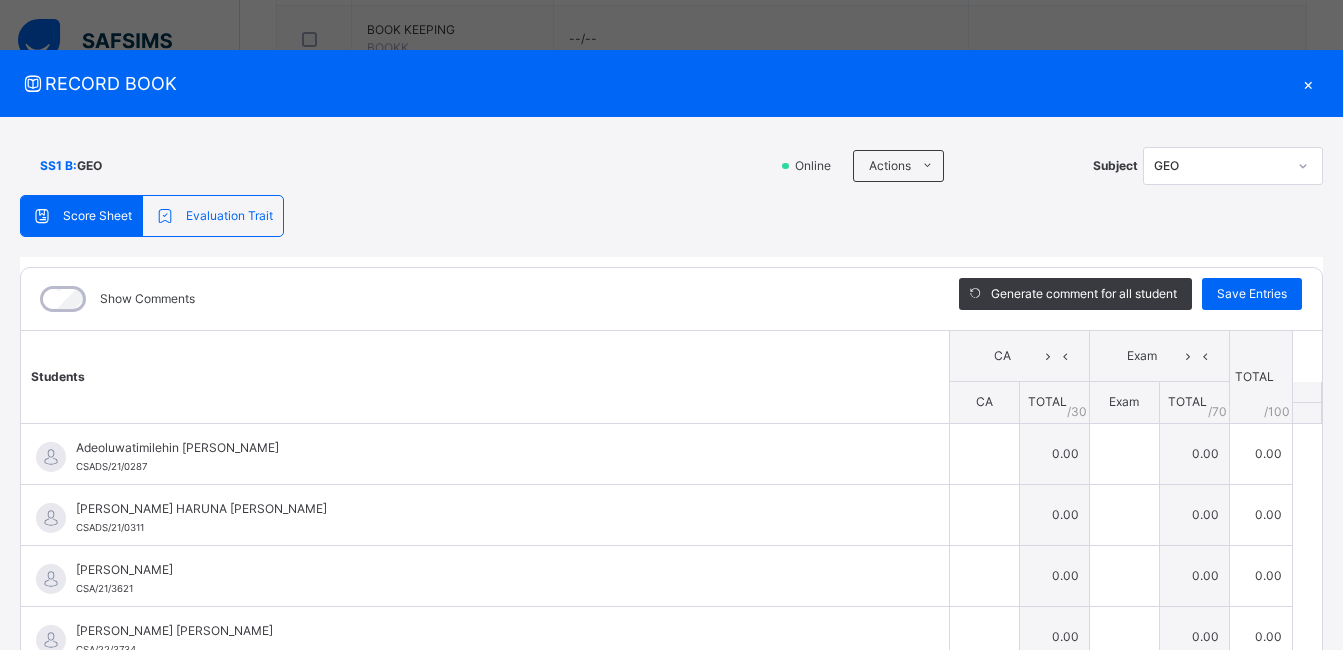 click on "SS1   B :   GEO Online Actions  Download Empty Score Sheet  Upload/map score sheet Subject  GEO Capital Science Academy Date: [DATE] 9:38:42 am Score Sheet Evaluation Trait Score Sheet Evaluation Trait Show Comments   Generate comment for all student   Save Entries Class Level:  SS1   B Subject:  GEO Session:  2024/2025 Session Session:  Third Term Students CA Exam TOTAL /100 Comment CA TOTAL / 30 Exam TOTAL / 70 Adeoluwatimilehin [PERSON_NAME] CSADS/21/0287 Adeoluwatimilehin [PERSON_NAME] CSADS/21/0287 0.00 0.00 0.00 Generate comment 0 / 250   ×   Subject Teacher’s Comment Generate and see in full the comment developed by the AI with an option to regenerate the comment JS Adeoluwatimilehin [PERSON_NAME]   CSADS/21/0287   Total 0.00  / 100.00 [PERSON_NAME] Bot   Regenerate     Use this comment   [PERSON_NAME] HARUNA [PERSON_NAME] CSADS/21/0311 [PERSON_NAME] HARUNA [PERSON_NAME] CSADS/21/0311 0.00 0.00 0.00 Generate comment 0 / 250   ×   Subject Teacher’s Comment [PERSON_NAME] HARUNA Bashir   CSADS/21/0311   Total 0.00  / 100.00" at bounding box center (671, 469) 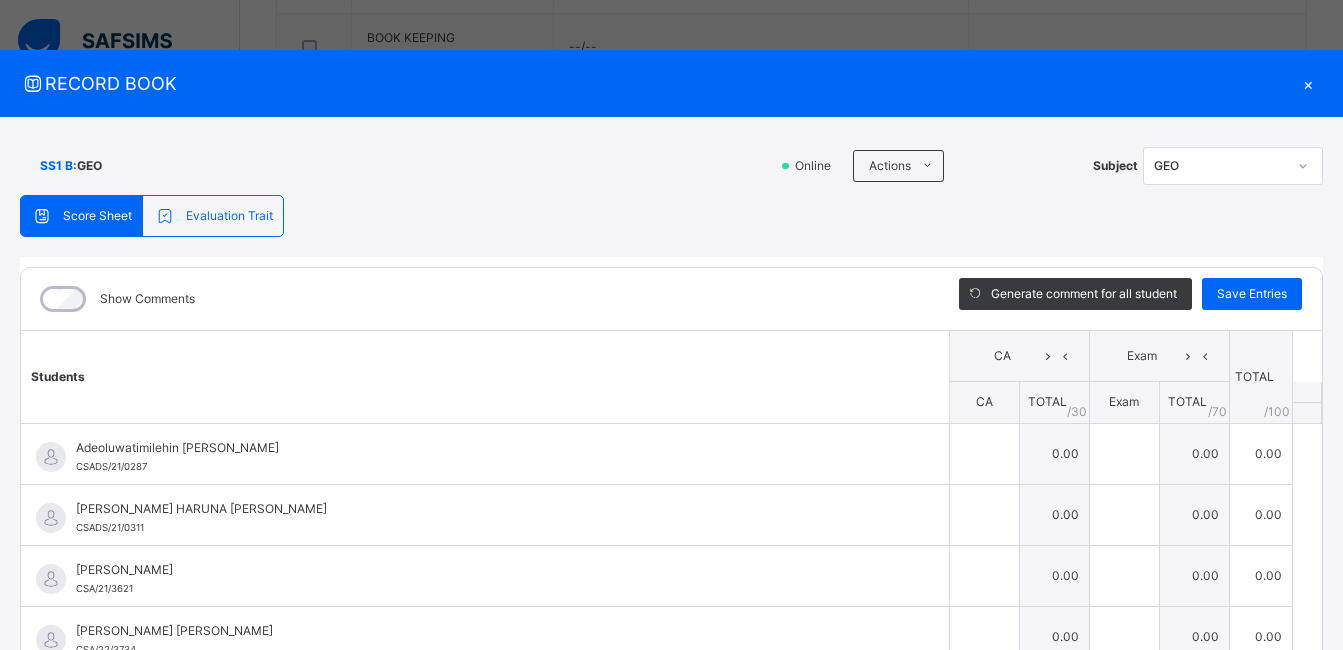 scroll, scrollTop: 1715, scrollLeft: 0, axis: vertical 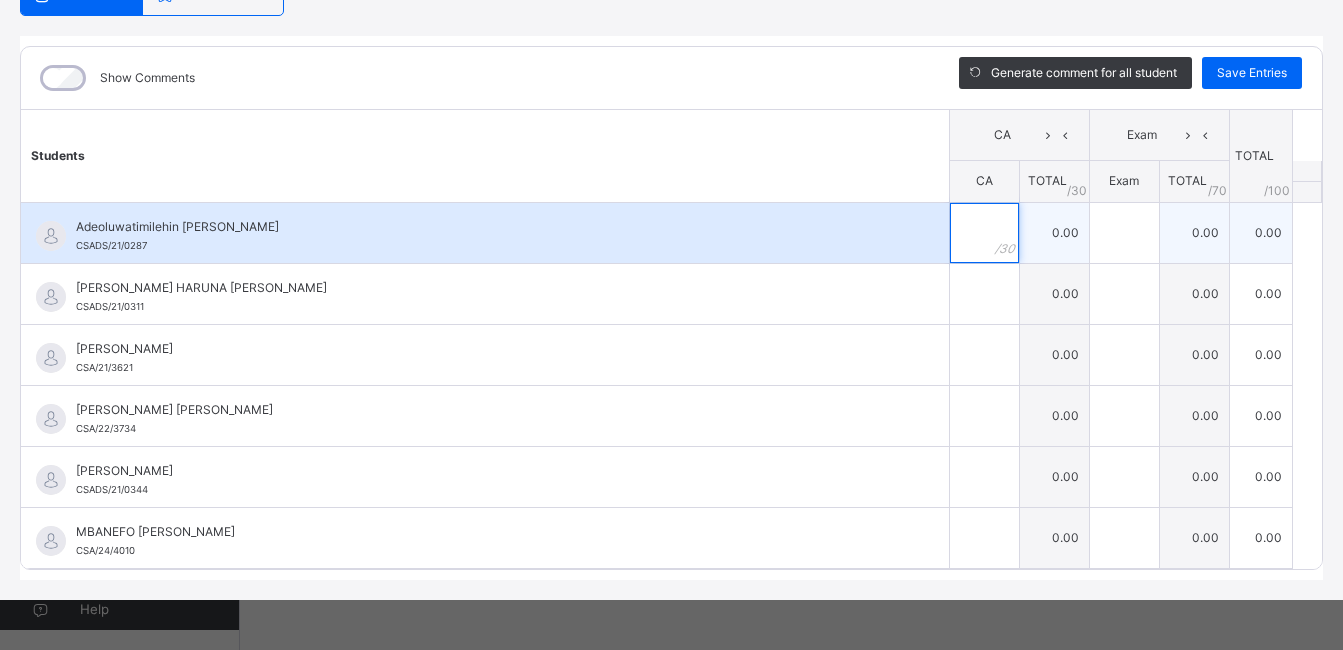 click at bounding box center (984, 233) 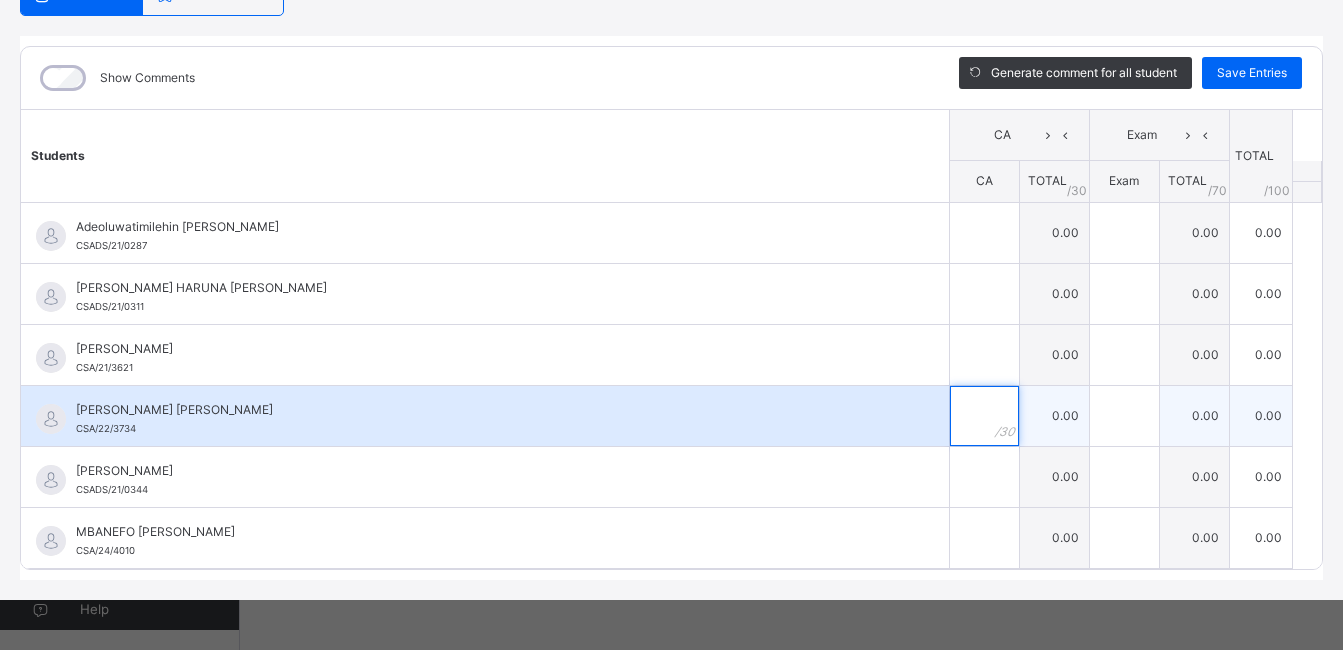 click at bounding box center (984, 416) 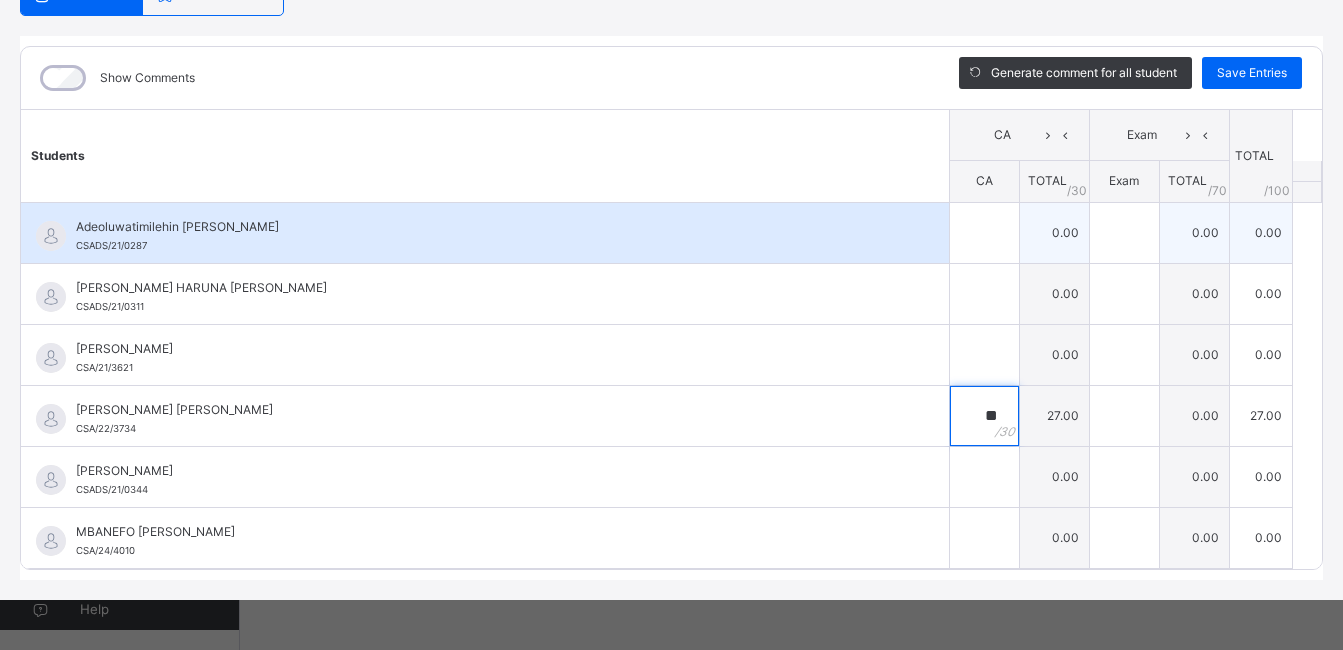 type on "**" 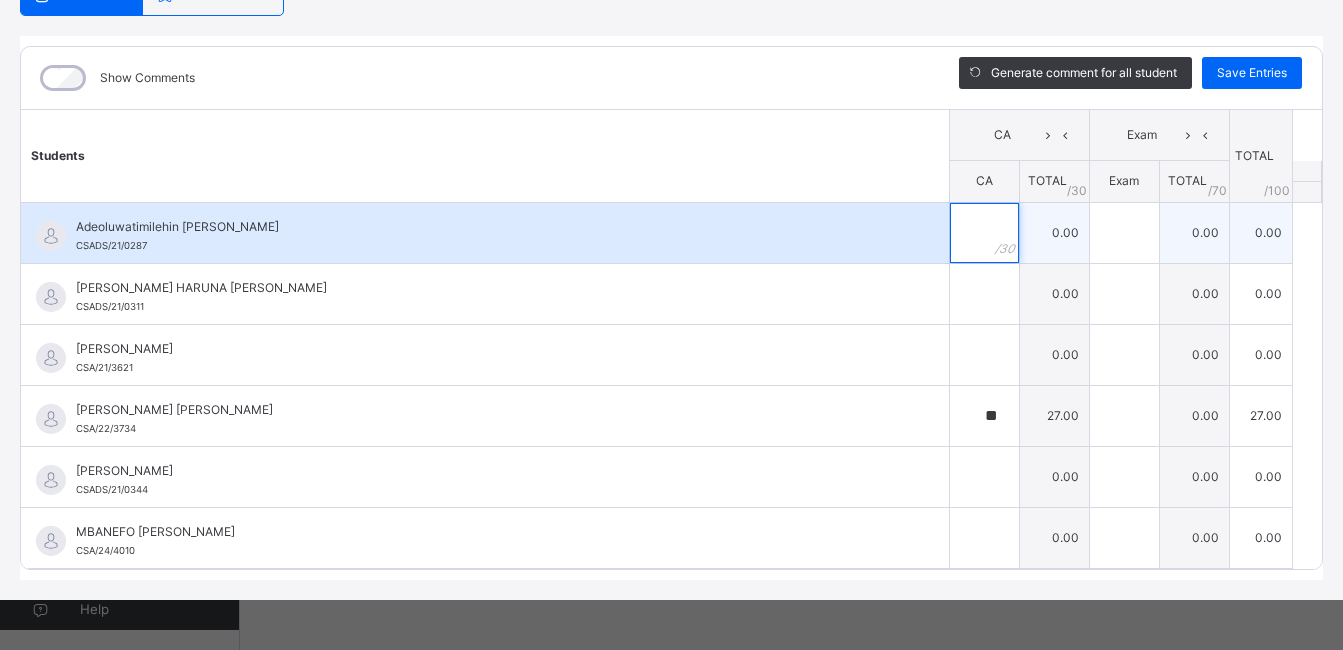 click at bounding box center [984, 233] 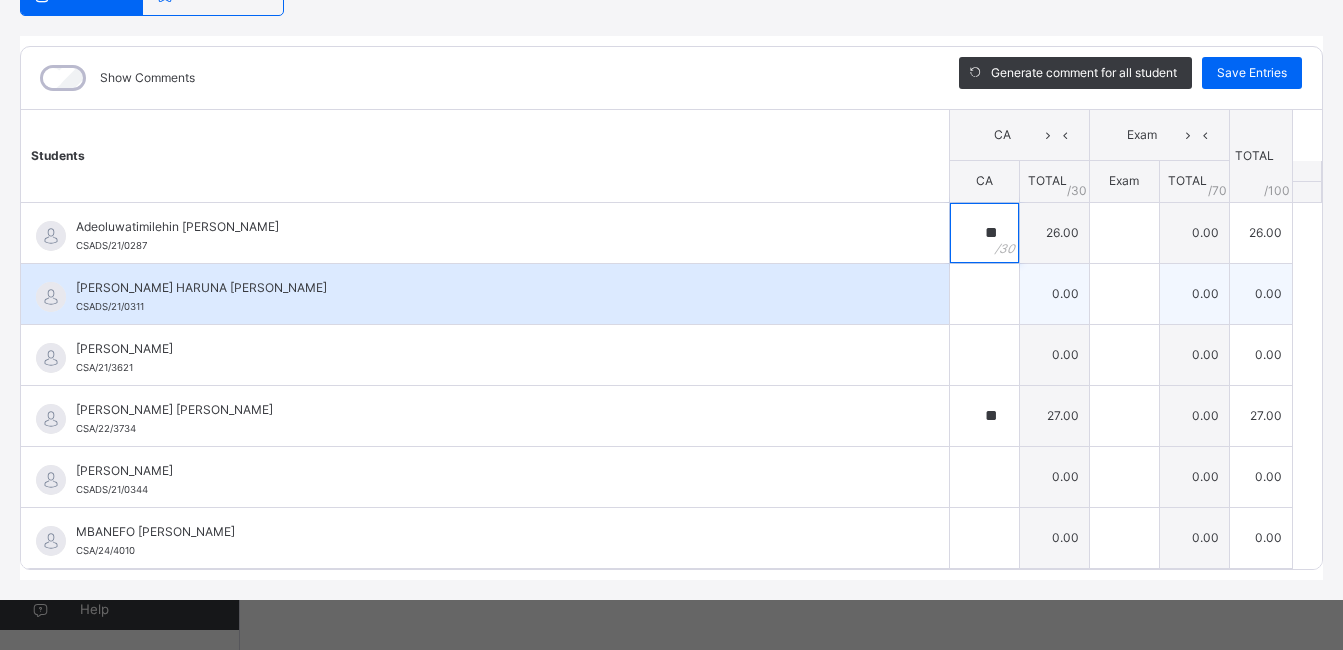 type on "**" 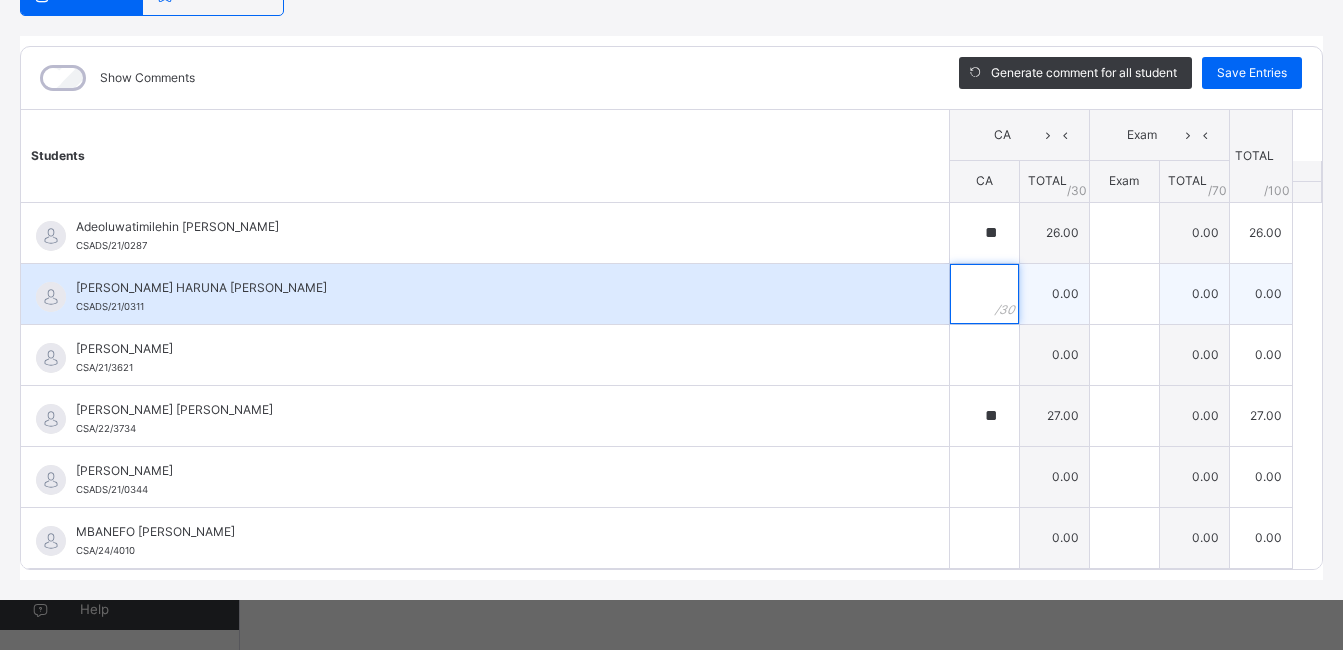 click at bounding box center (984, 294) 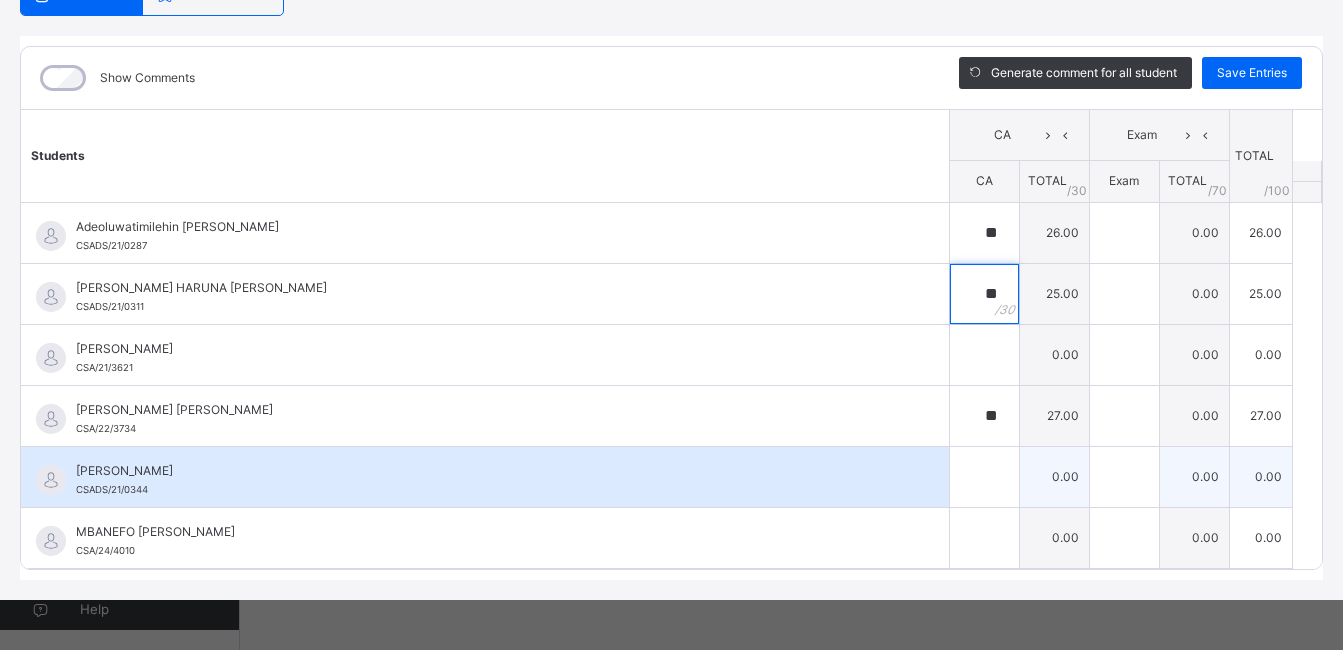 type on "**" 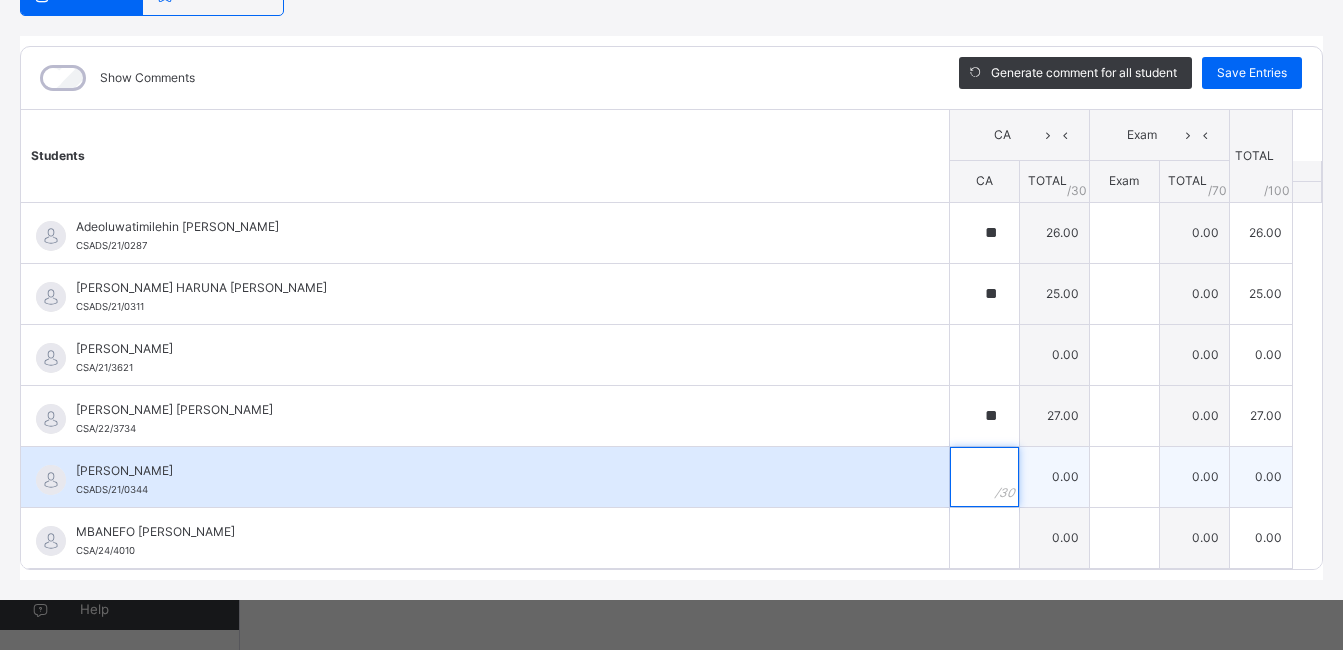 click at bounding box center [984, 477] 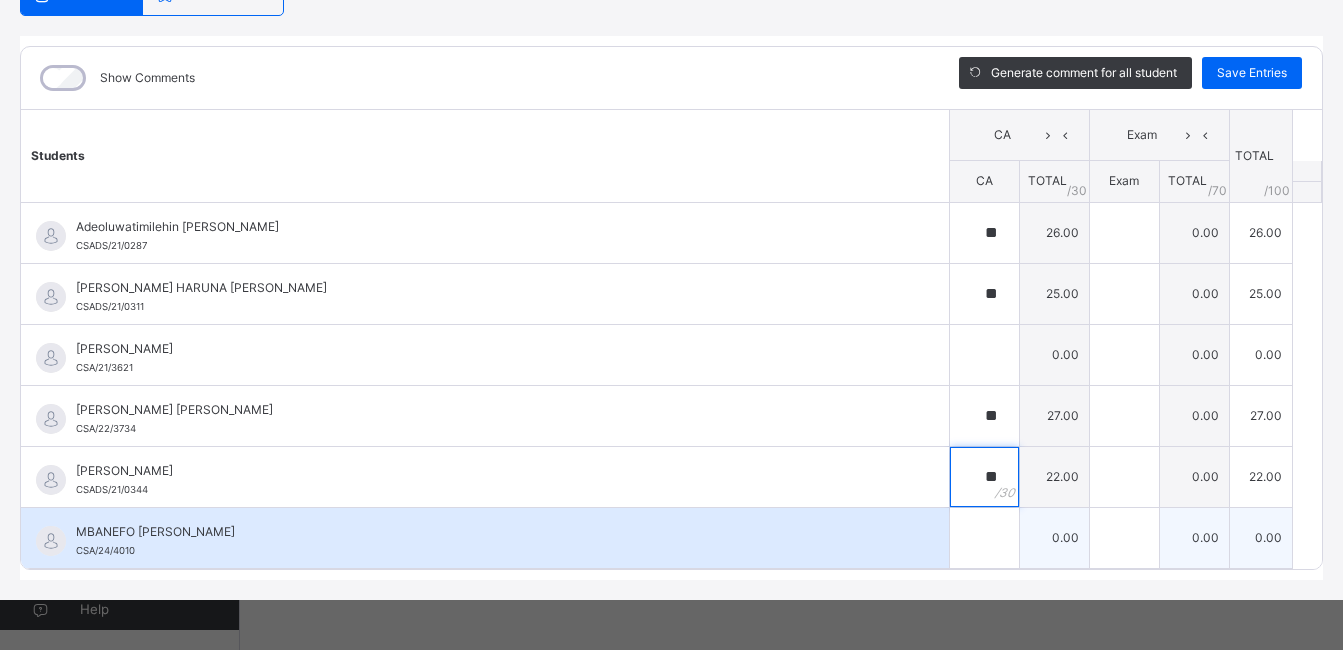 type on "**" 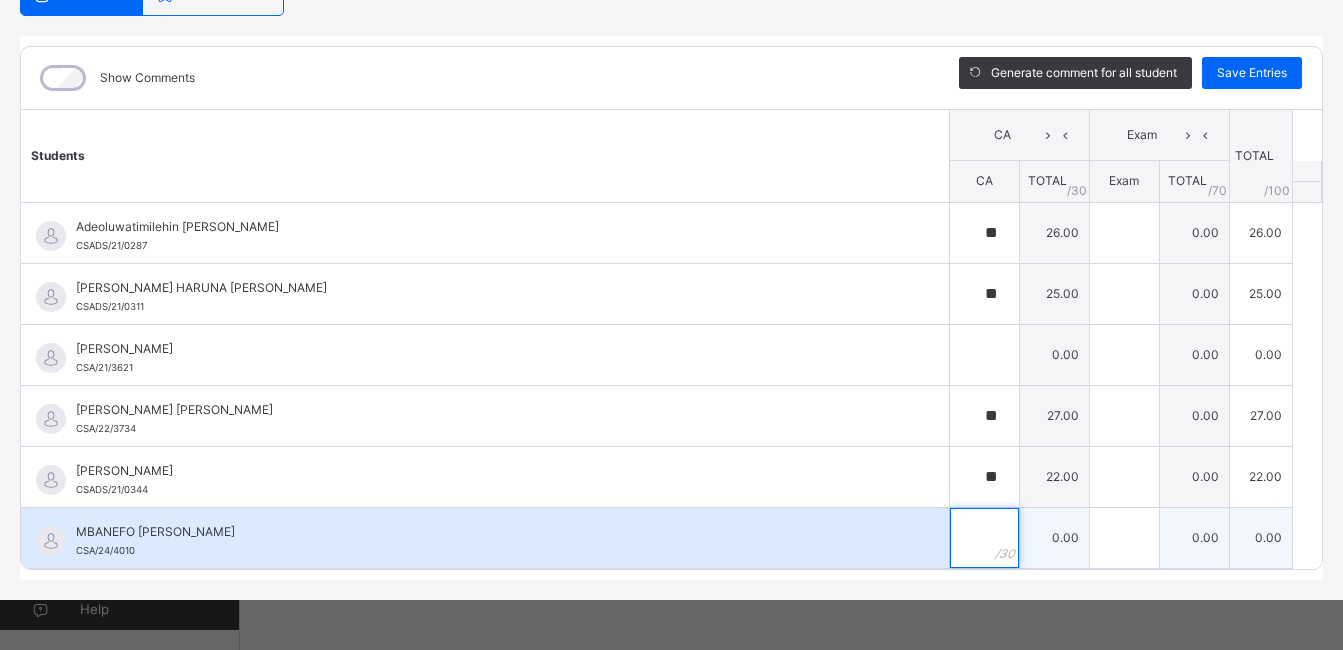 click at bounding box center [984, 538] 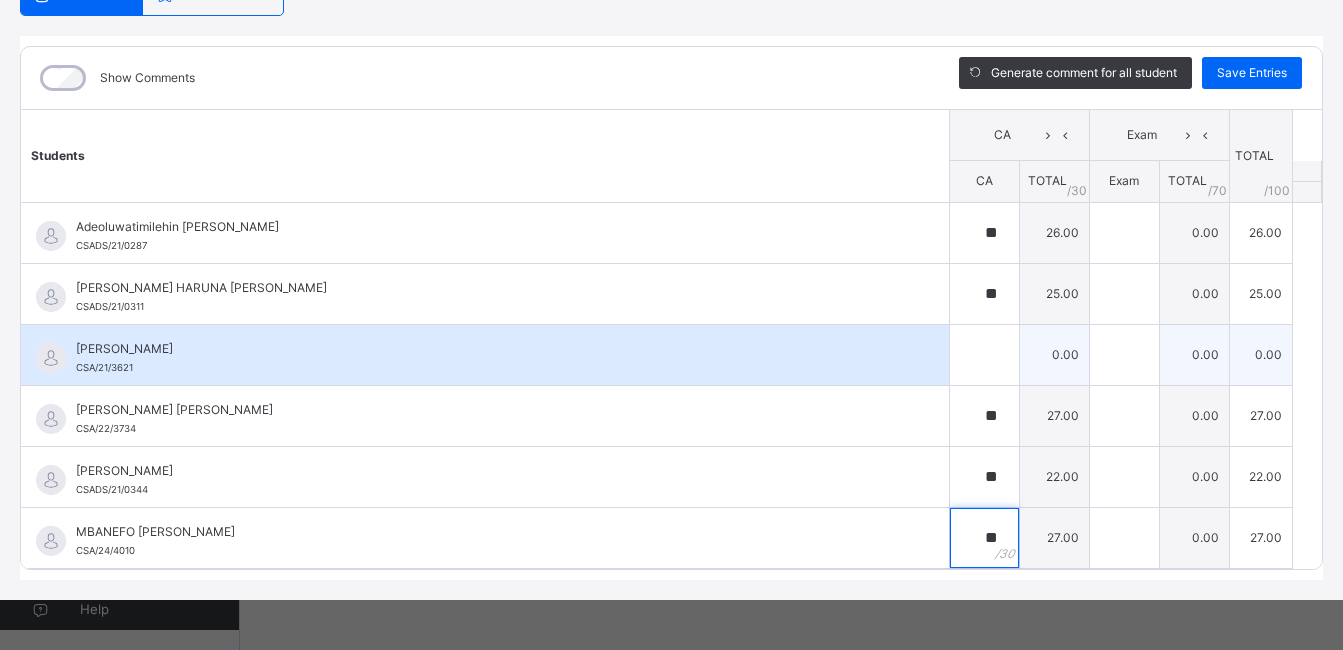 type on "**" 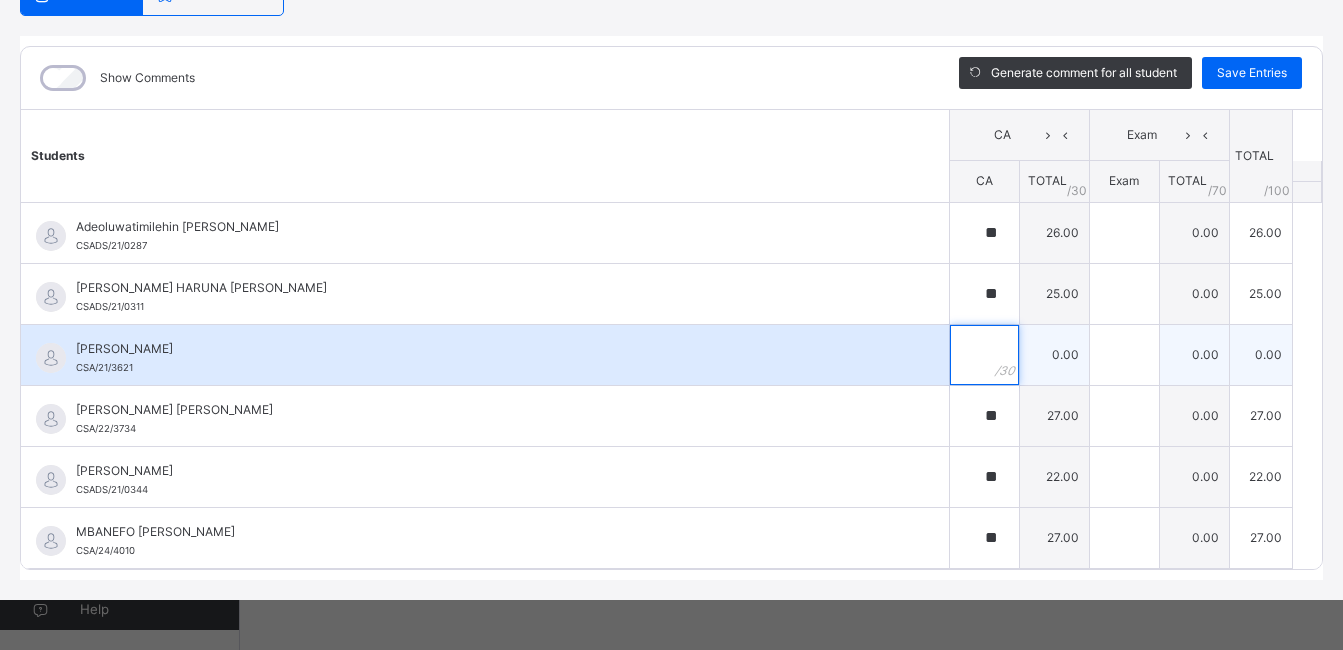 click at bounding box center (984, 355) 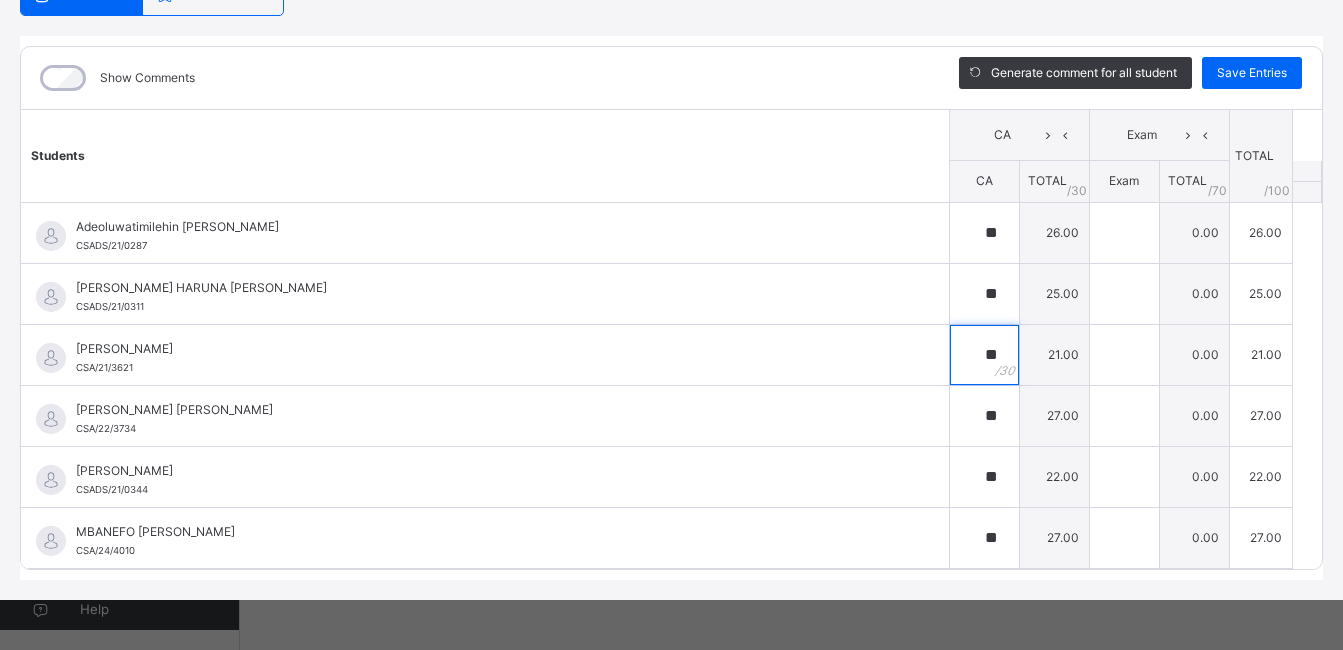 type on "**" 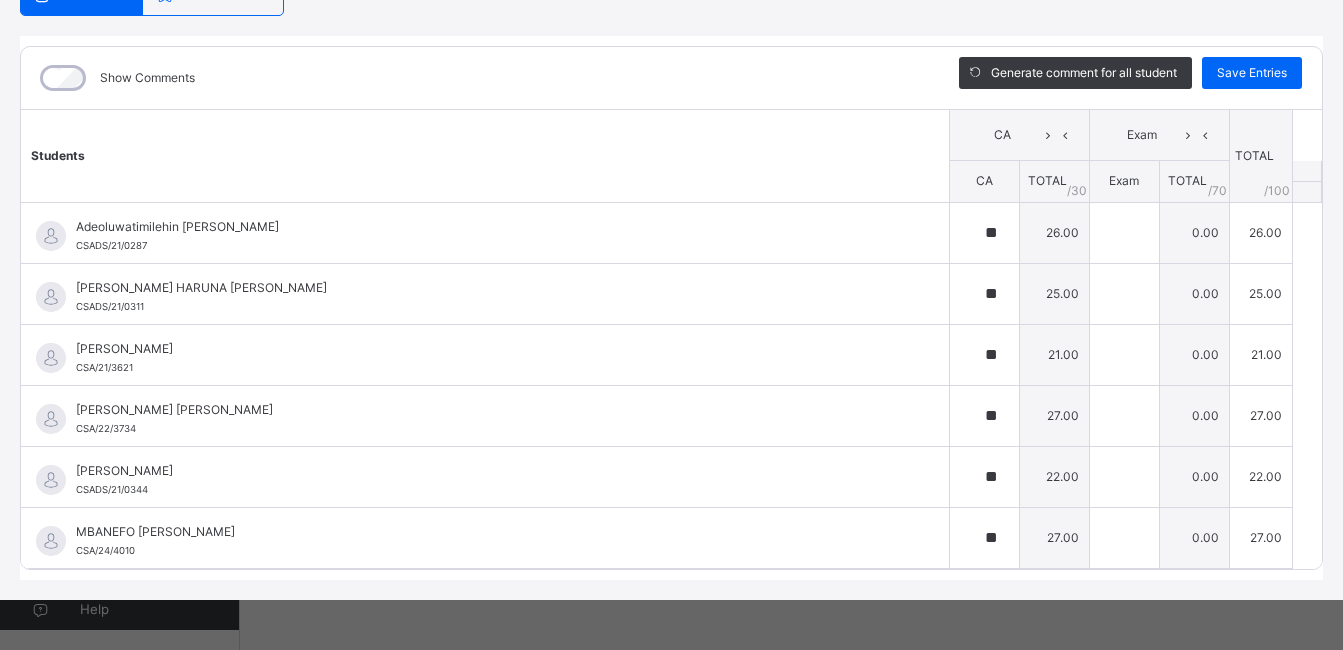 click on "Students" at bounding box center (485, 156) 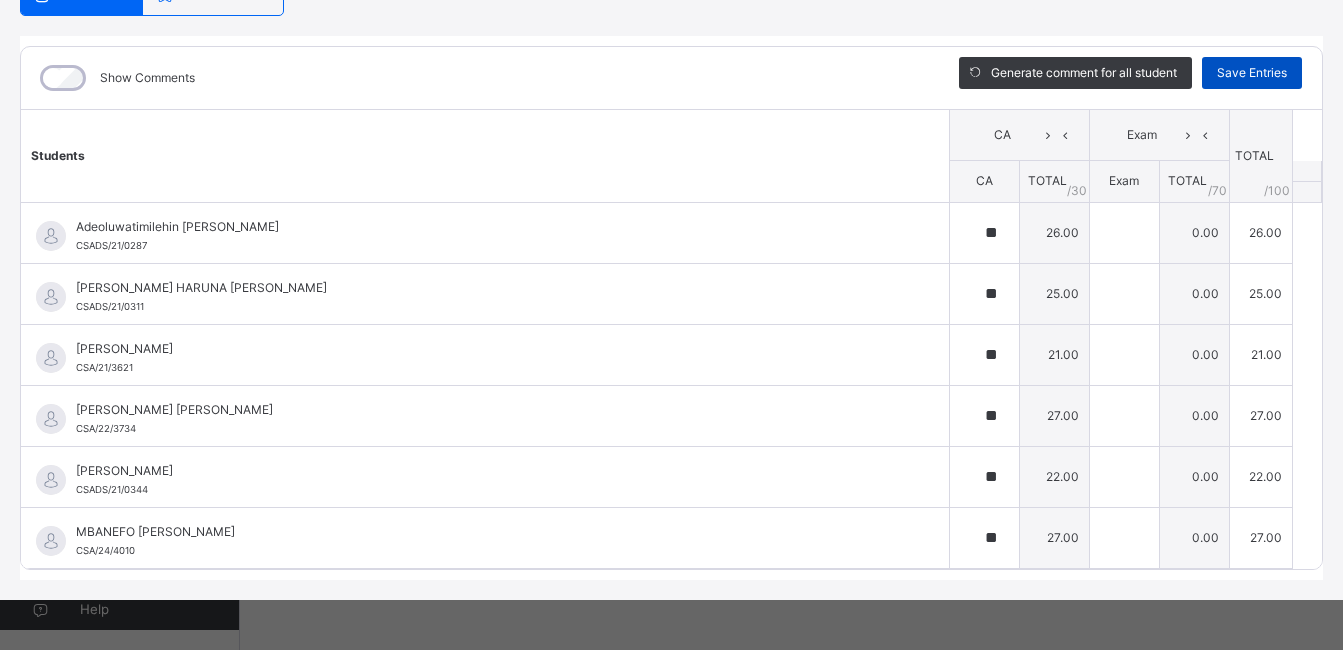click on "Save Entries" at bounding box center [1252, 73] 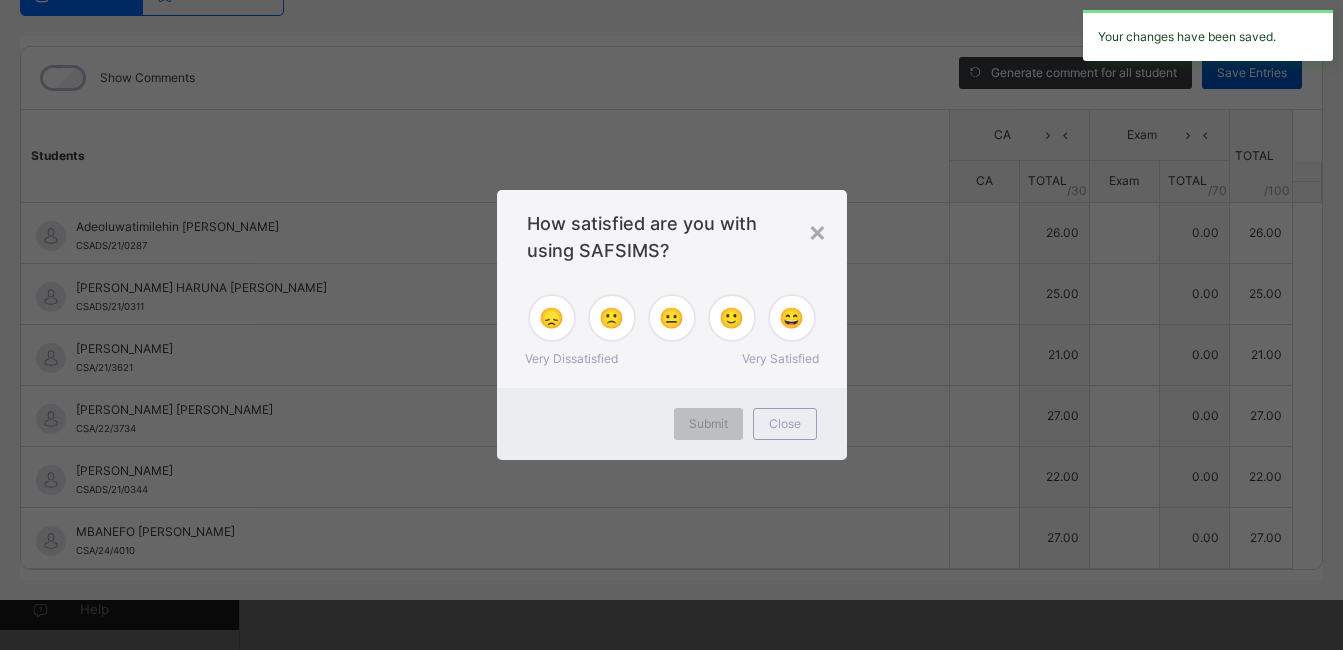 type on "**" 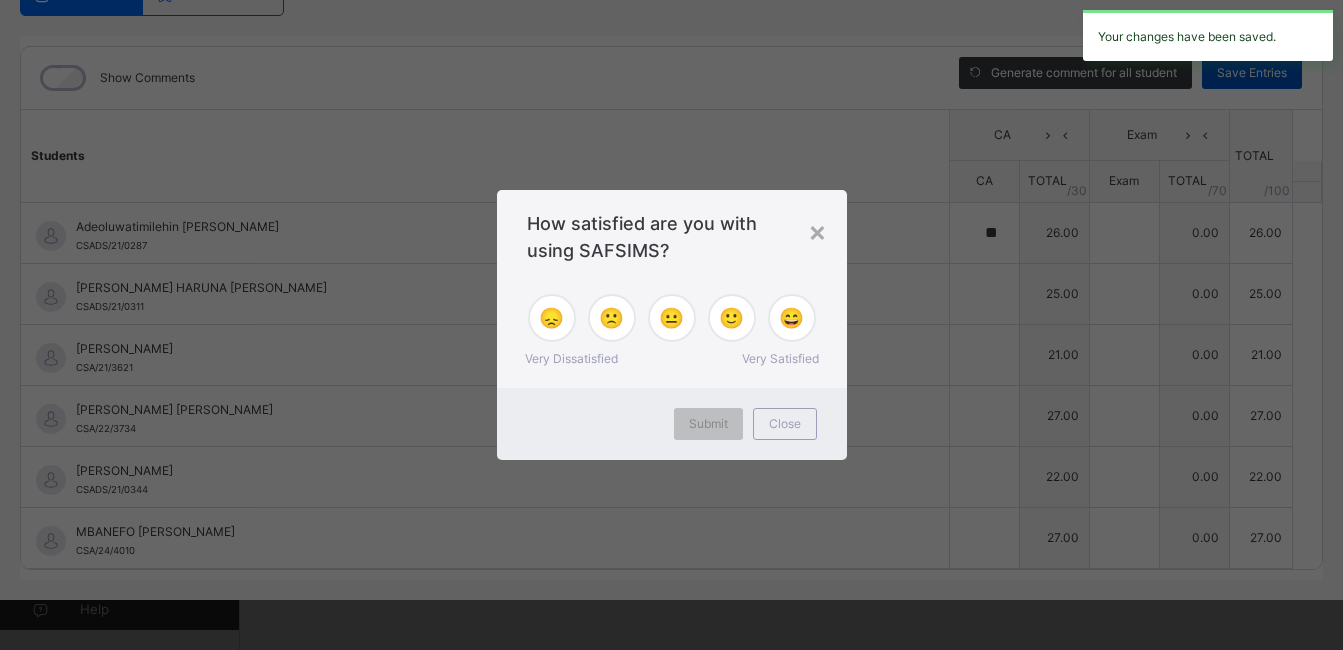 type on "**" 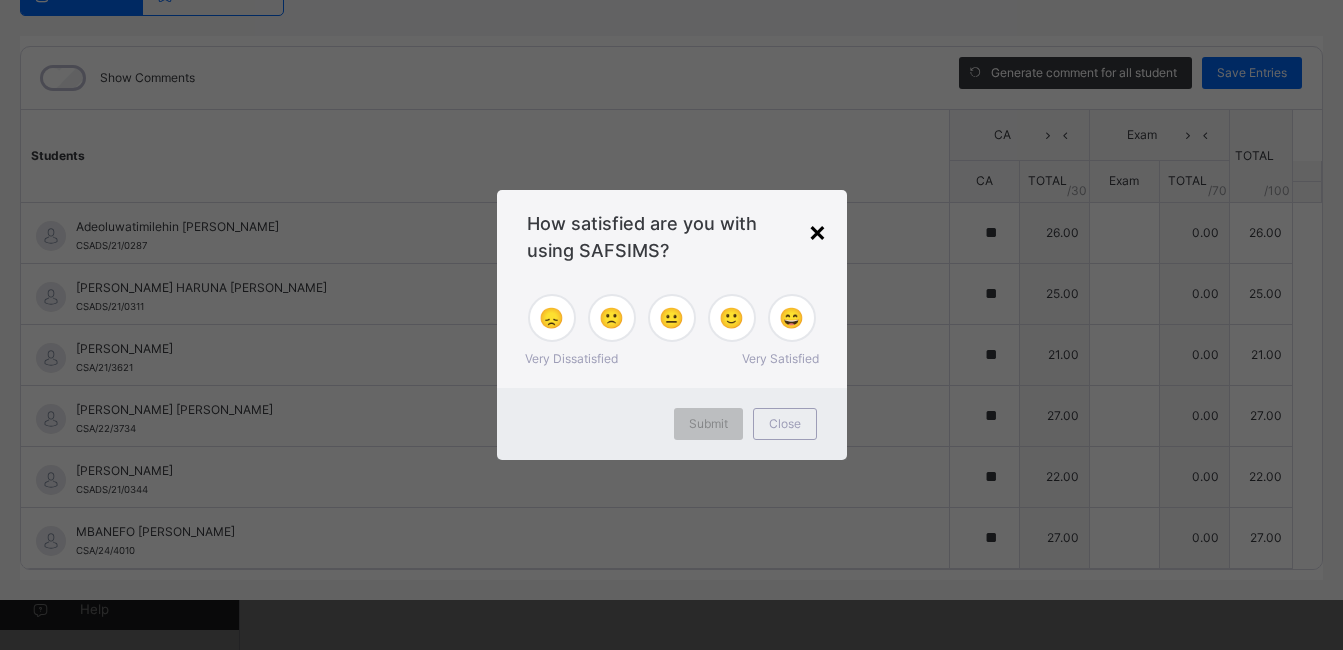 click on "×" at bounding box center (817, 231) 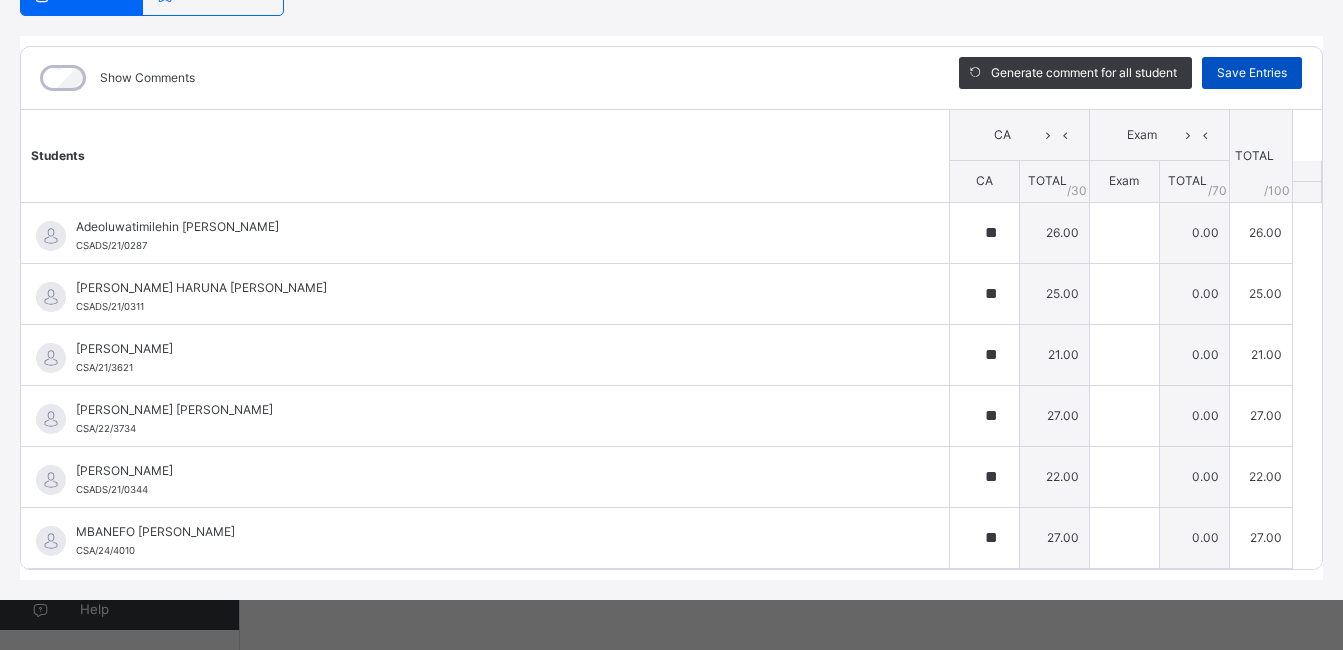 click on "Save Entries" at bounding box center [1252, 73] 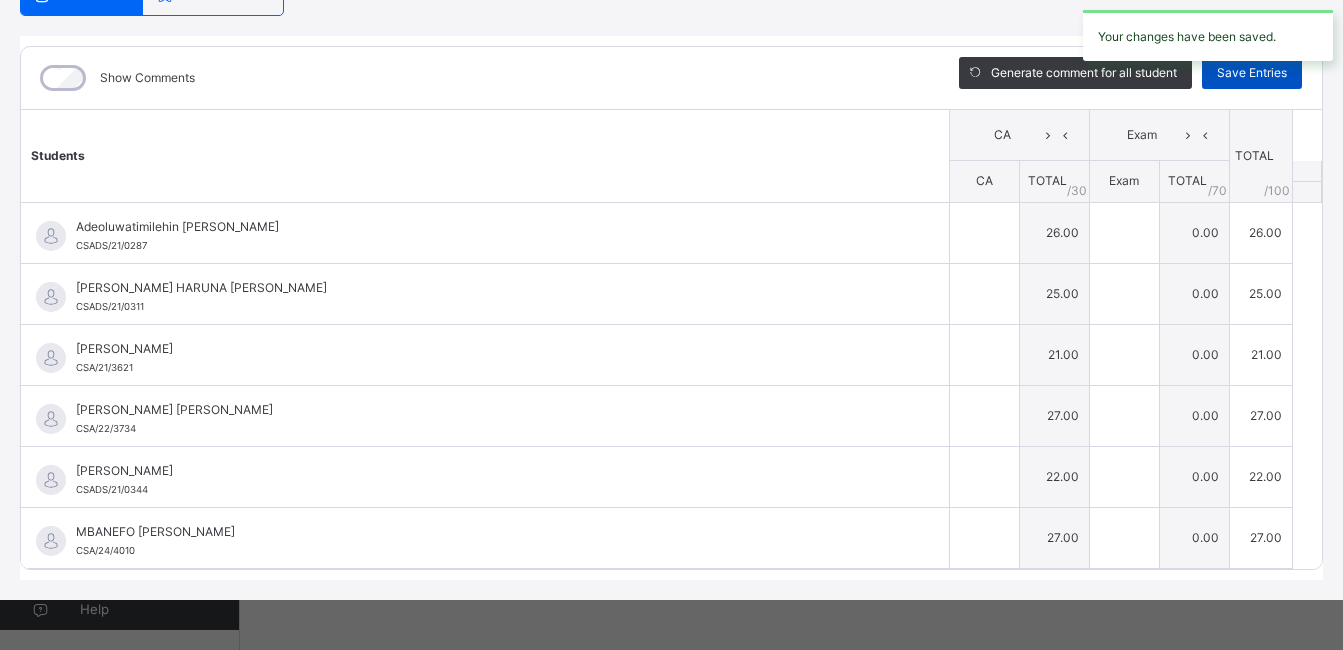 type on "**" 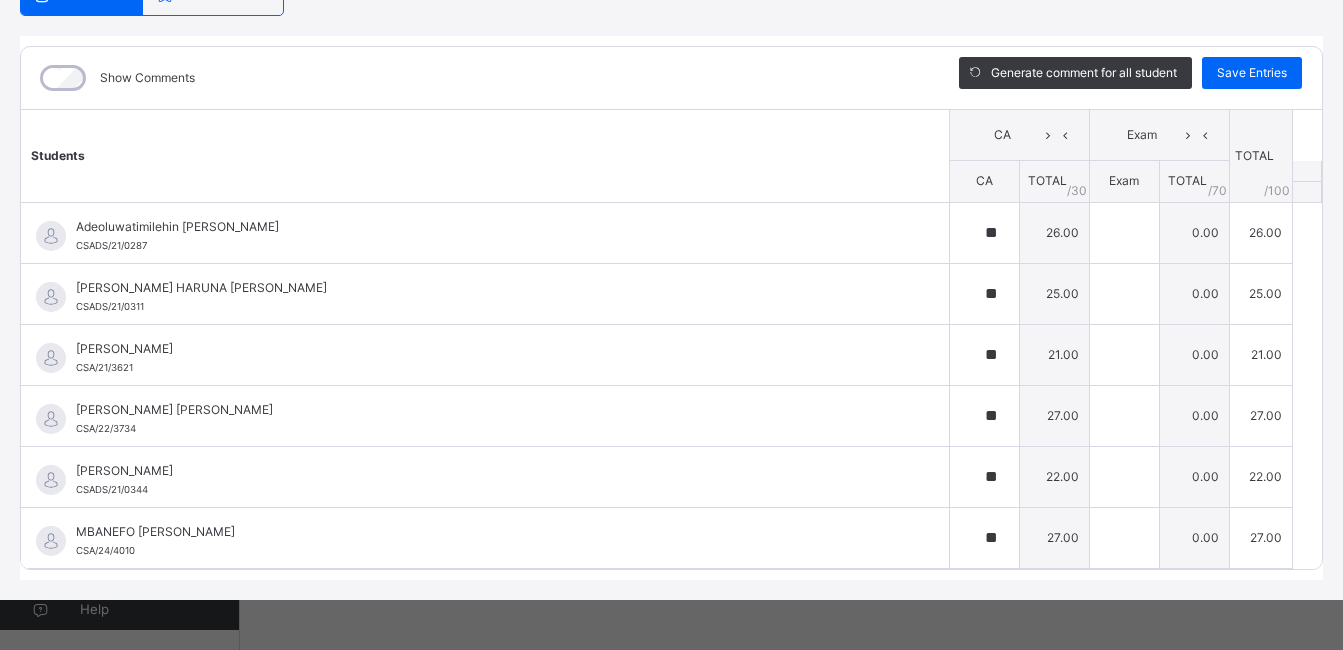 click on "SS1   B :   GEO Online Actions  Download Empty Score Sheet  Upload/map score sheet Subject  GEO Capital Science Academy Date: [DATE] 9:41:58 am Score Sheet Evaluation Trait Score Sheet Evaluation Trait Show Comments   Generate comment for all student   Save Entries Class Level:  SS1   B Subject:  GEO Session:  2024/2025 Session Session:  Third Term Students CA Exam TOTAL /100 Comment CA TOTAL / 30 Exam TOTAL / 70 Adeoluwatimilehin [PERSON_NAME] CSADS/21/0287 Adeoluwatimilehin [PERSON_NAME] CSADS/21/0287 ** 26.00 0.00 26.00 Generate comment 0 / 250   ×   Subject Teacher’s Comment Generate and see in full the comment developed by the AI with an option to regenerate the comment JS Adeoluwatimilehin [PERSON_NAME]   CSADS/21/0287   Total 26.00  / 100.00 [PERSON_NAME] Bot   Regenerate     Use this comment   [PERSON_NAME] HARUNA [PERSON_NAME] CSADS/21/0311 [PERSON_NAME] HARUNA [PERSON_NAME] CSADS/21/0311 ** 25.00 0.00 25.00 Generate comment 0 / 250   ×   Subject Teacher’s Comment [PERSON_NAME] HARUNA Bashir   CSADS/21/0311   Total 25.00" at bounding box center [671, 248] 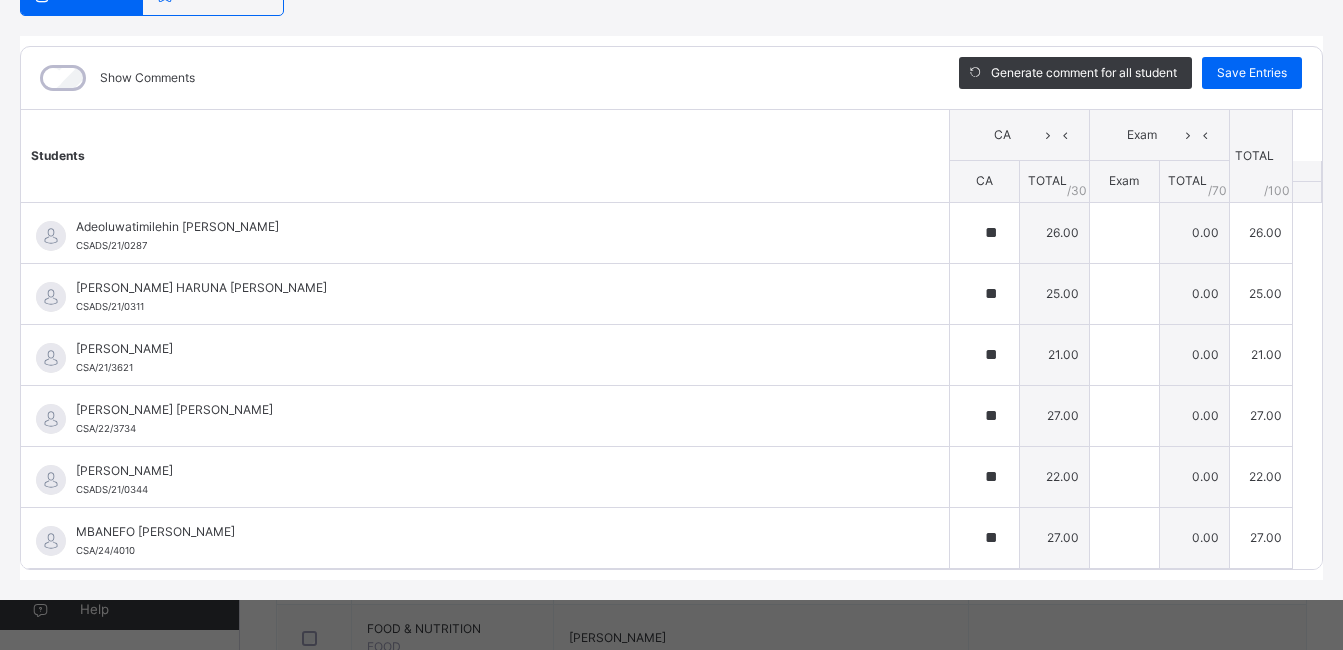 scroll, scrollTop: 9, scrollLeft: 0, axis: vertical 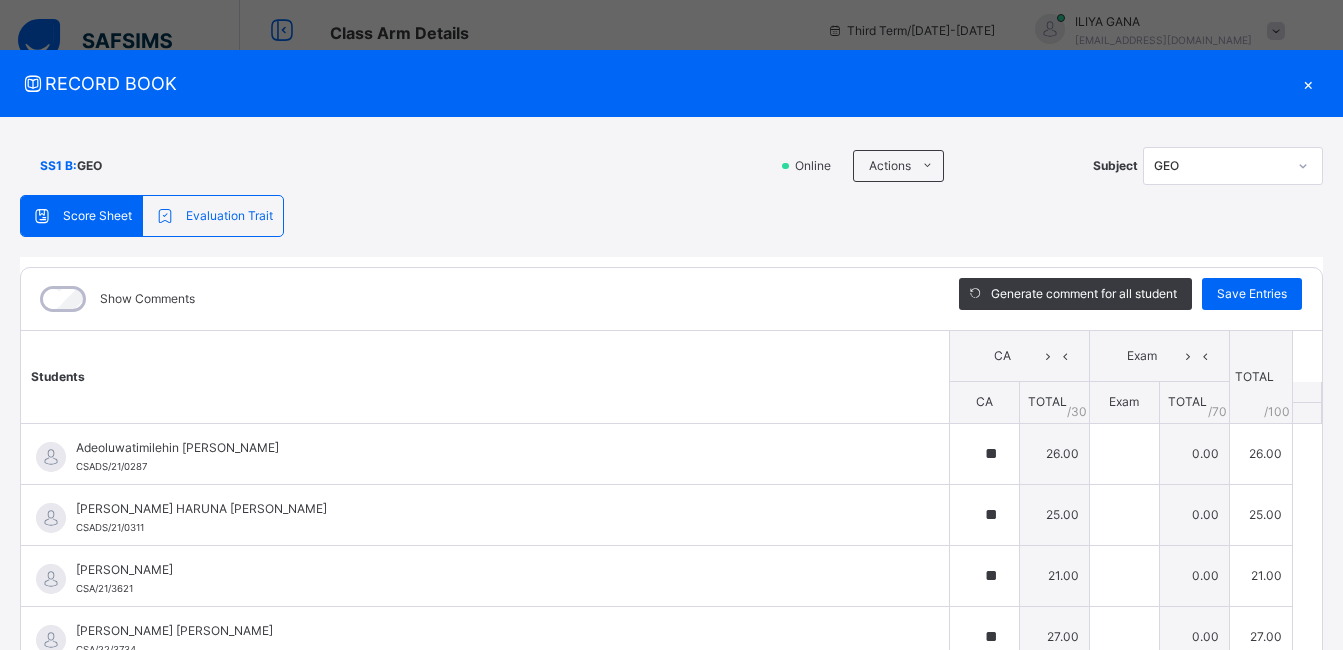 click on "Students" at bounding box center (58, 376) 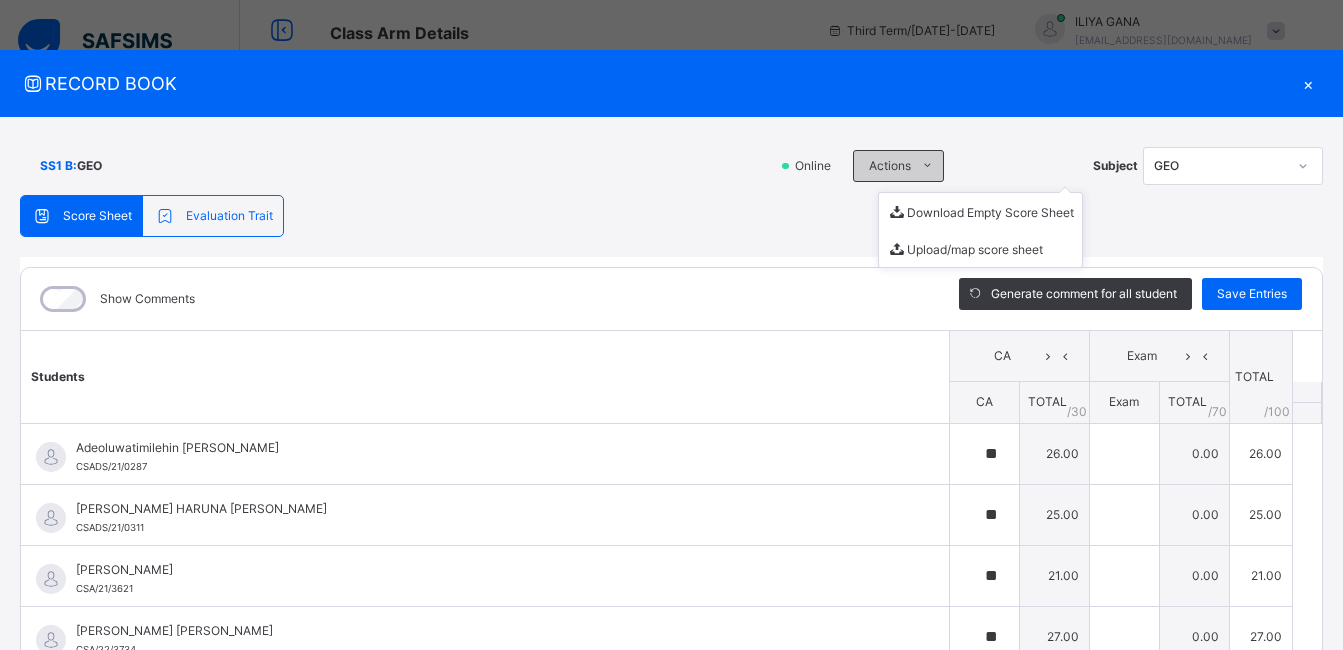 click at bounding box center (927, 166) 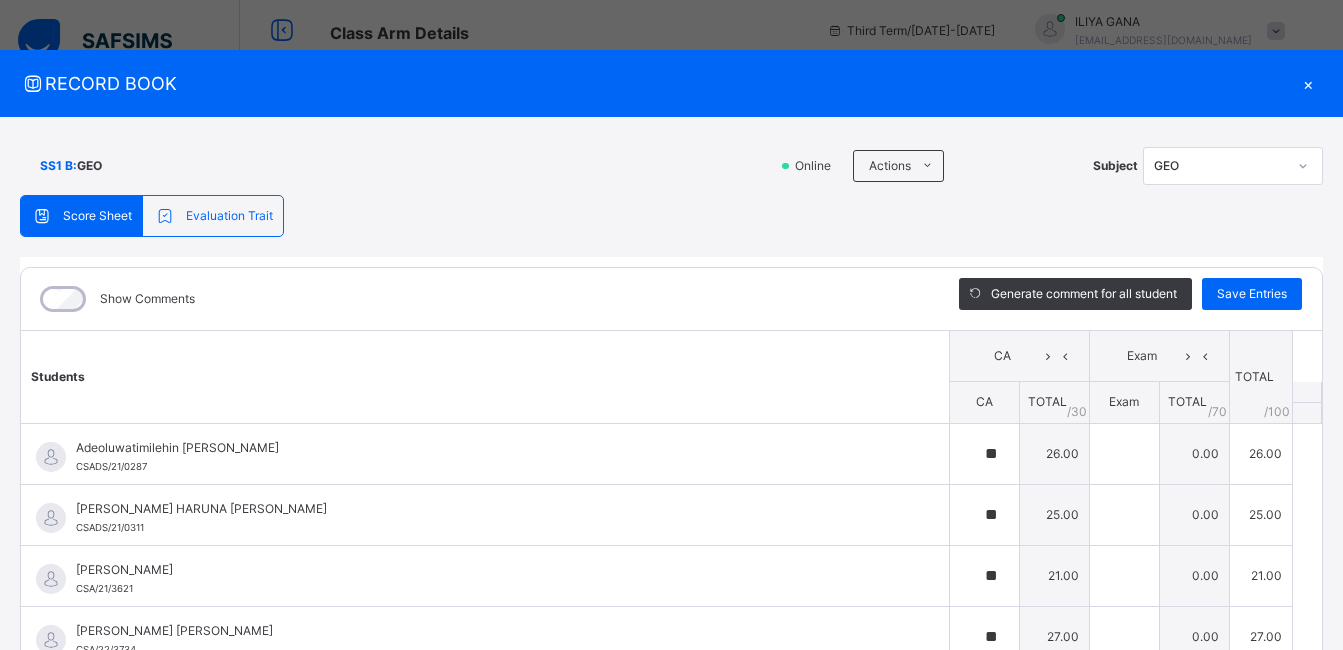 click 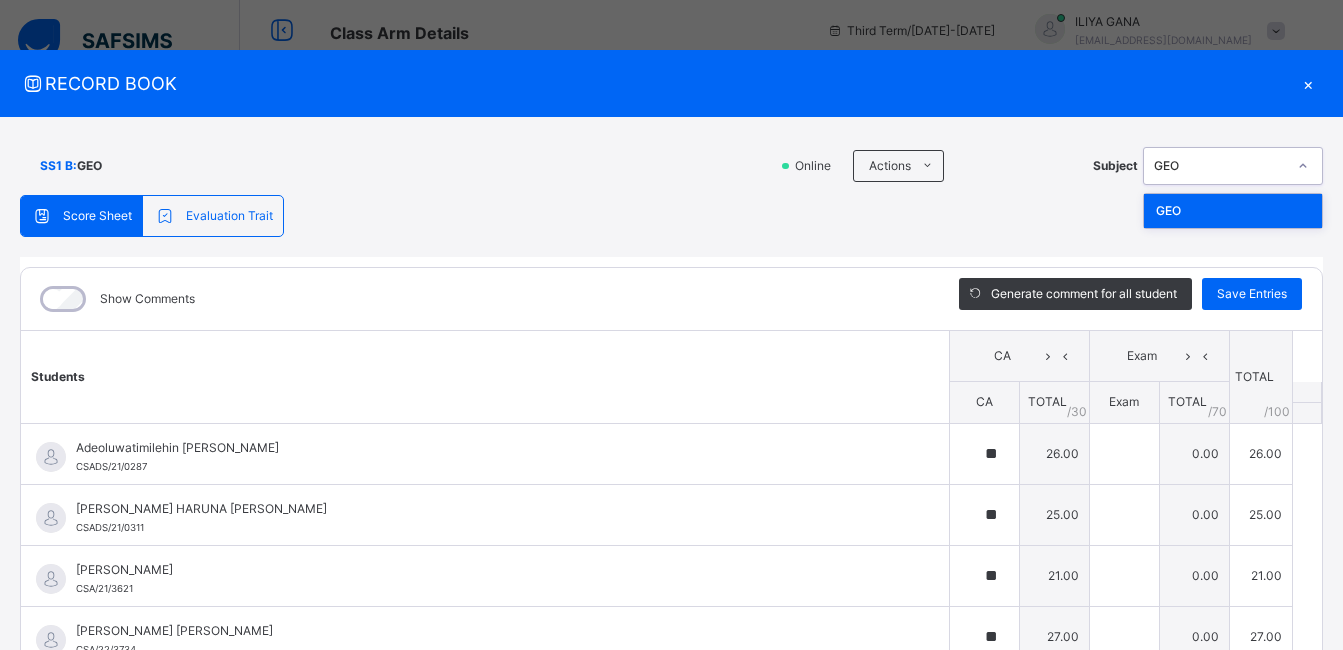 click on "Score Sheet Evaluation Trait Score Sheet Evaluation Trait Show Comments   Generate comment for all student   Save Entries Class Level:  SS1   B Subject:  GEO Session:  2024/2025 Session Session:  Third Term Students CA Exam TOTAL /100 Comment CA TOTAL / 30 Exam TOTAL / 70 Adeoluwatimilehin [PERSON_NAME] CSADS/21/0287 Adeoluwatimilehin [PERSON_NAME] CSADS/21/0287 ** 26.00 0.00 26.00 Generate comment 0 / 250   ×   Subject Teacher’s Comment Generate and see in full the comment developed by the AI with an option to regenerate the comment JS Adeoluwatimilehin [PERSON_NAME]   CSADS/21/0287   Total 26.00  / 100.00 [PERSON_NAME] Bot   Regenerate     Use this comment   [PERSON_NAME] HARUNA [PERSON_NAME] CSADS/21/0311 Farid HARUNA Bashir CSADS/21/0311 ** 25.00 0.00 25.00 Generate comment 0 / 250   ×   Subject Teacher’s Comment Generate and see in full the comment developed by the AI with an option to regenerate the comment [PERSON_NAME] HARUNA Bashir   CSADS/21/0311   Total 25.00  / 100.00 [PERSON_NAME] Bot   Regenerate     Use this comment" at bounding box center (671, 498) 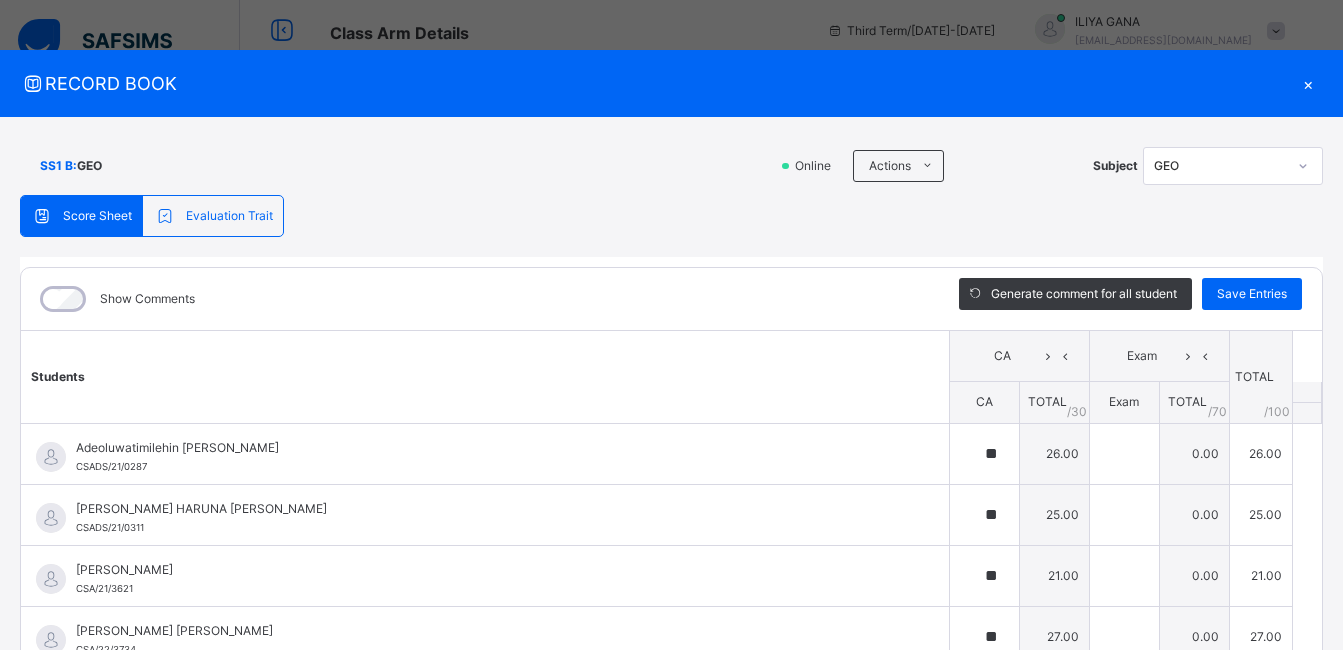 click on "×" at bounding box center [1308, 83] 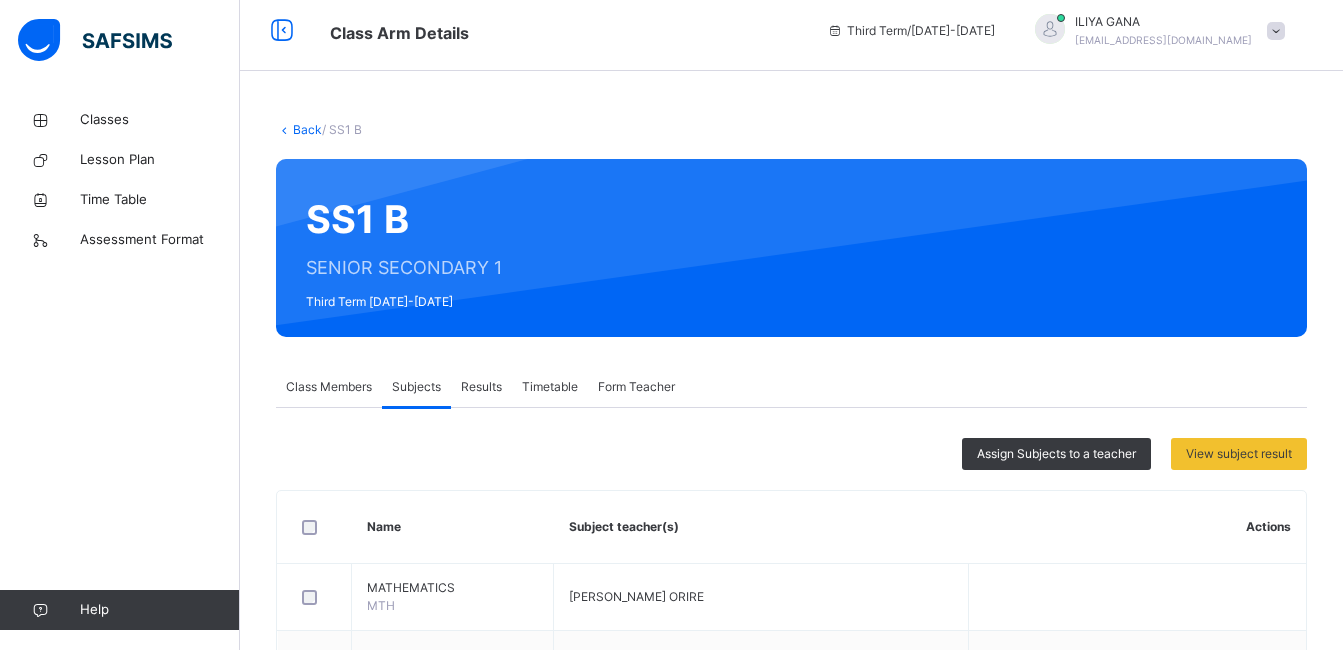 scroll, scrollTop: 578, scrollLeft: 0, axis: vertical 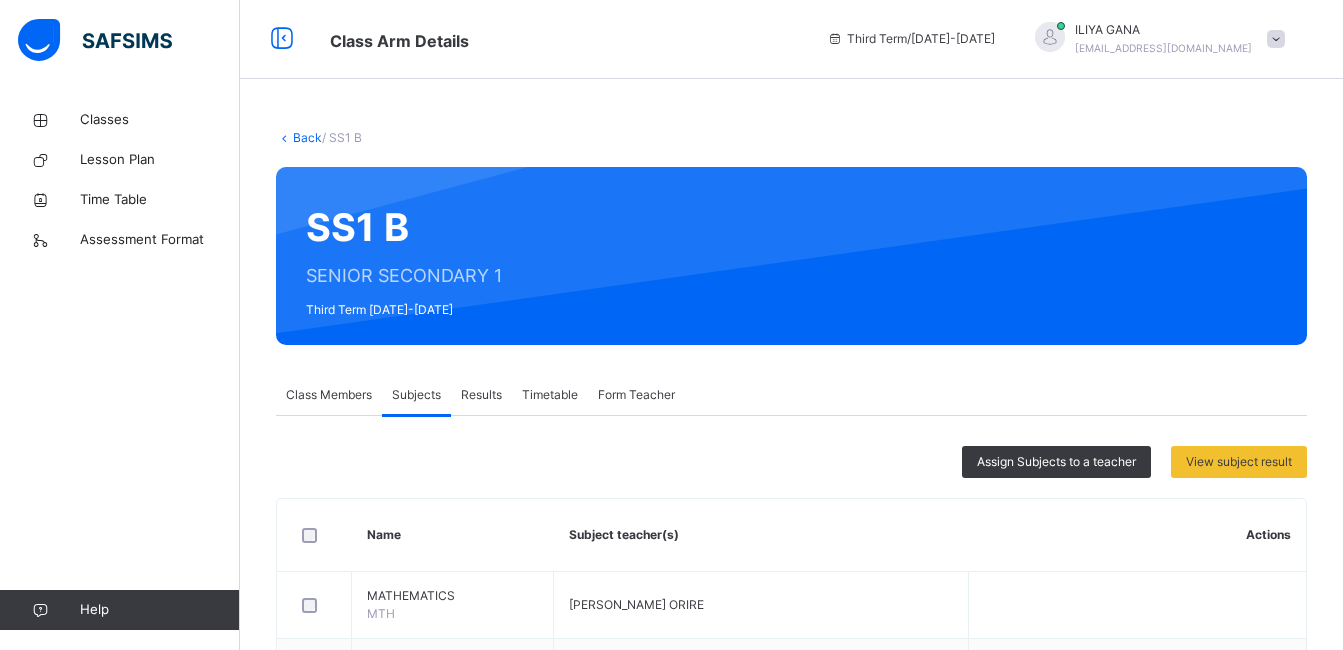 click on "Class Members" at bounding box center [329, 395] 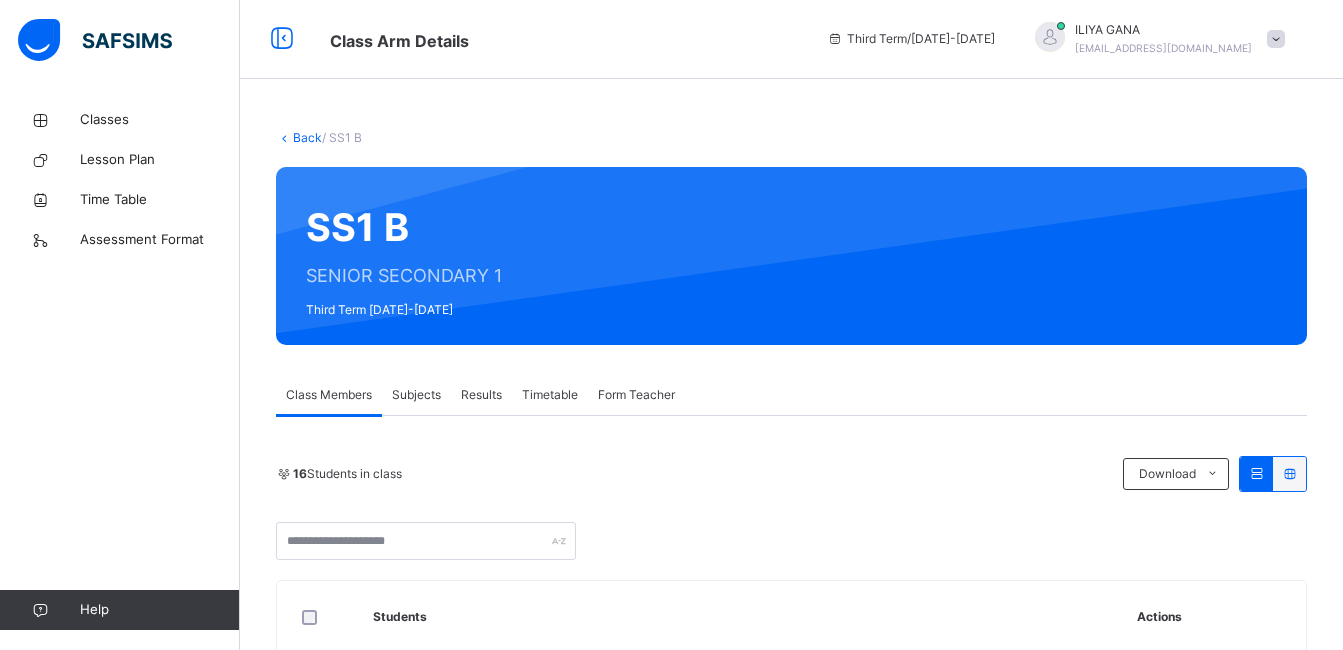 click on "Back  / SS1 B SS1 B SENIOR SECONDARY 1 Third Term [DATE]-[DATE] Class Members Subjects Results Timetable Form Teacher Class Members More Options   16  Students in class Download Pdf Report Excel Report Capital Science Academy Date: [DATE] 9:38:18 am Class Members Class:  SS1 B Total no. of Students:  16 Term:  Third Term Session:  [DATE]-[DATE] S/NO Admission No. Last Name First Name Other Name 1 CSADS/21/0287 Adeoluwatimilehin [PERSON_NAME] 2 CSADS/21/0257 [PERSON_NAME] Aminu 3 CSADS/21/0311 [PERSON_NAME] HARUNA [PERSON_NAME] 4 CSA/21/3621 [PERSON_NAME] 5 CSA/22/3734 [PERSON_NAME] [PERSON_NAME] 6 CSADS/21/0344 [PERSON_NAME] Illo 7 CSA/24/4008 [PERSON_NAME] [PERSON_NAME] 8 CSADS/21/0255 [PERSON_NAME] [PERSON_NAME] 9 CSA/21/3617 [PERSON_NAME] 10 CSA/24/4010 MBANEFO [PERSON_NAME] 11 CSA/24/4017 [PERSON_NAME] 12 CSA/24/4018 [PERSON_NAME] 13 CSADS/21/0262 Orobosa [PERSON_NAME] 14 CSADS/21/0296 Praise GWAR Mimi 15 CSADS/18/047 [PERSON_NAME] 16 CSADS/21/0340 [PERSON_NAME] ×" at bounding box center (791, 967) 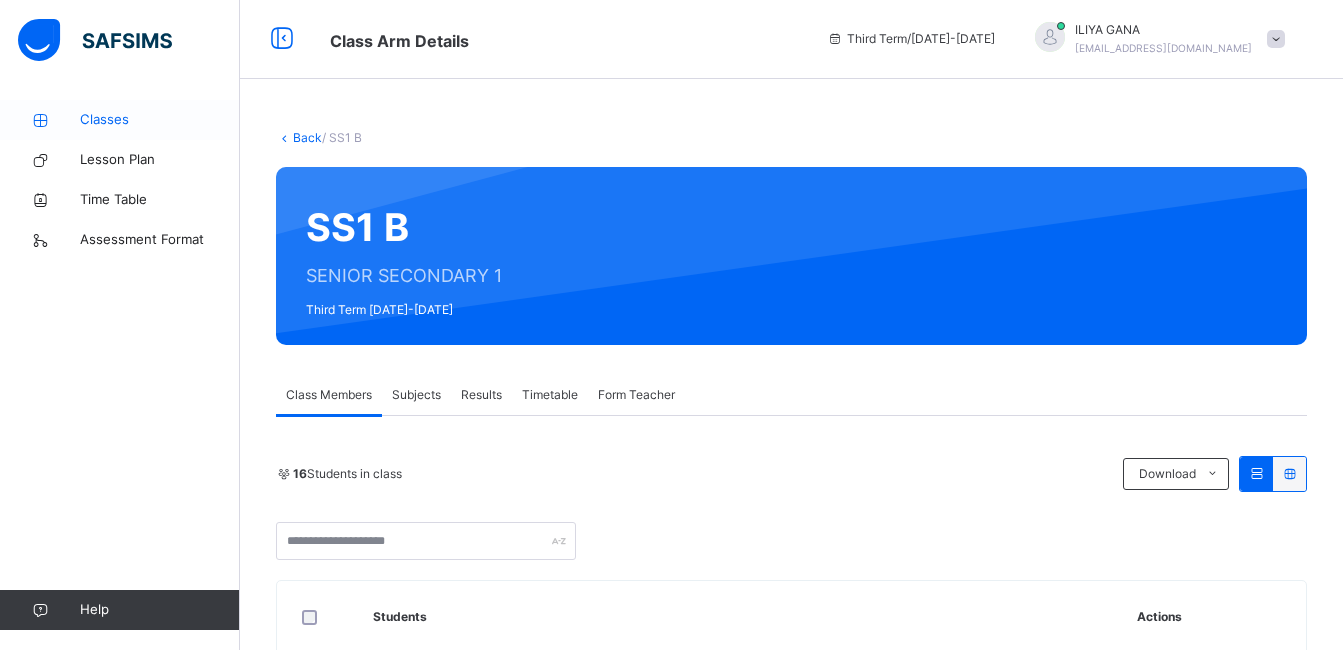 click on "Classes" at bounding box center [160, 120] 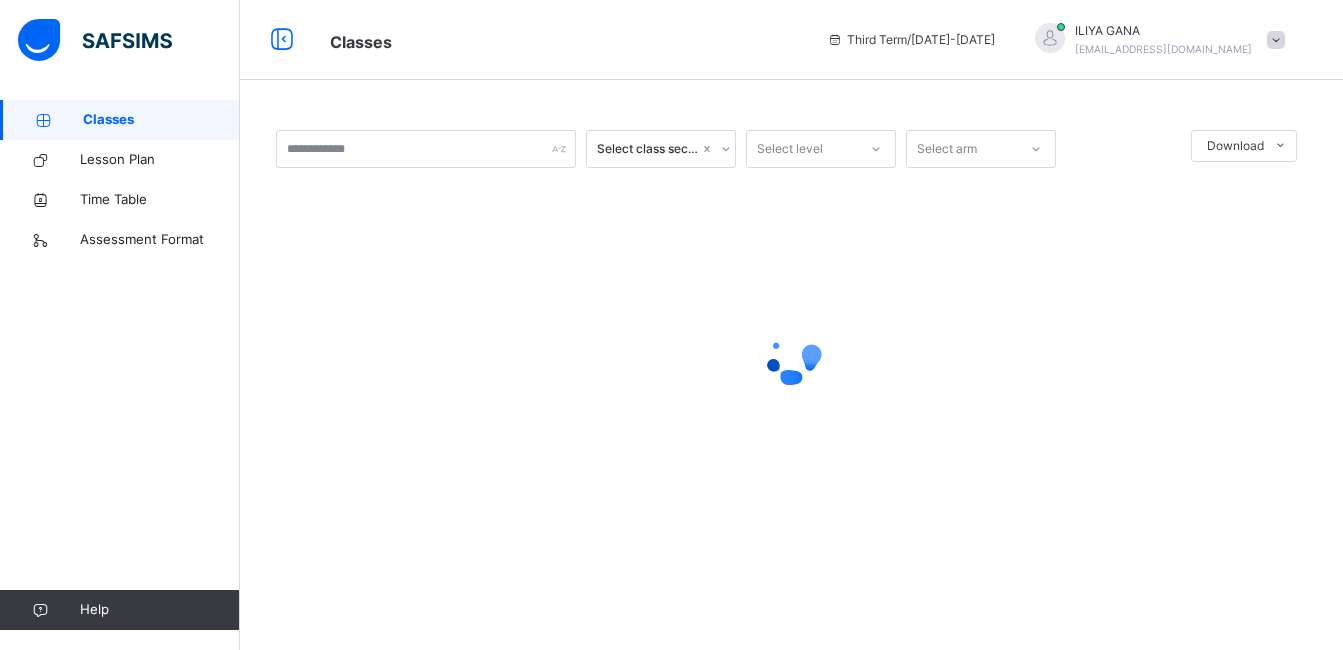 scroll, scrollTop: 0, scrollLeft: 0, axis: both 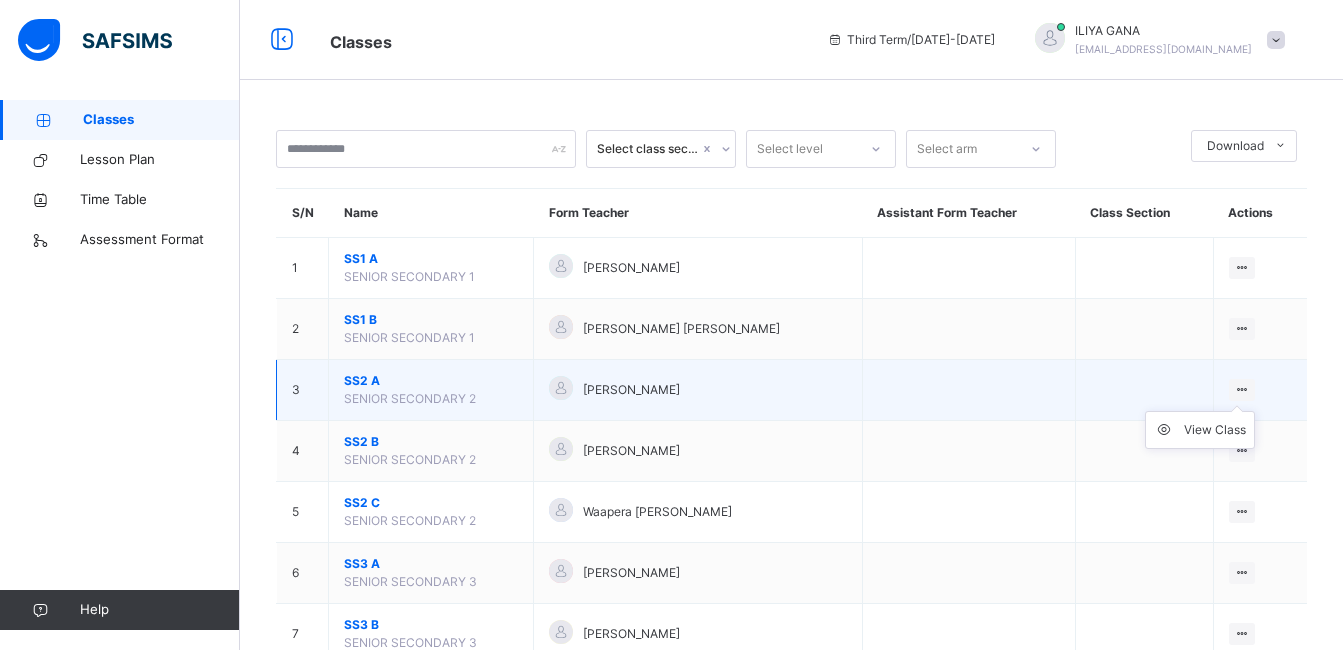 click on "View Class" at bounding box center (1200, 430) 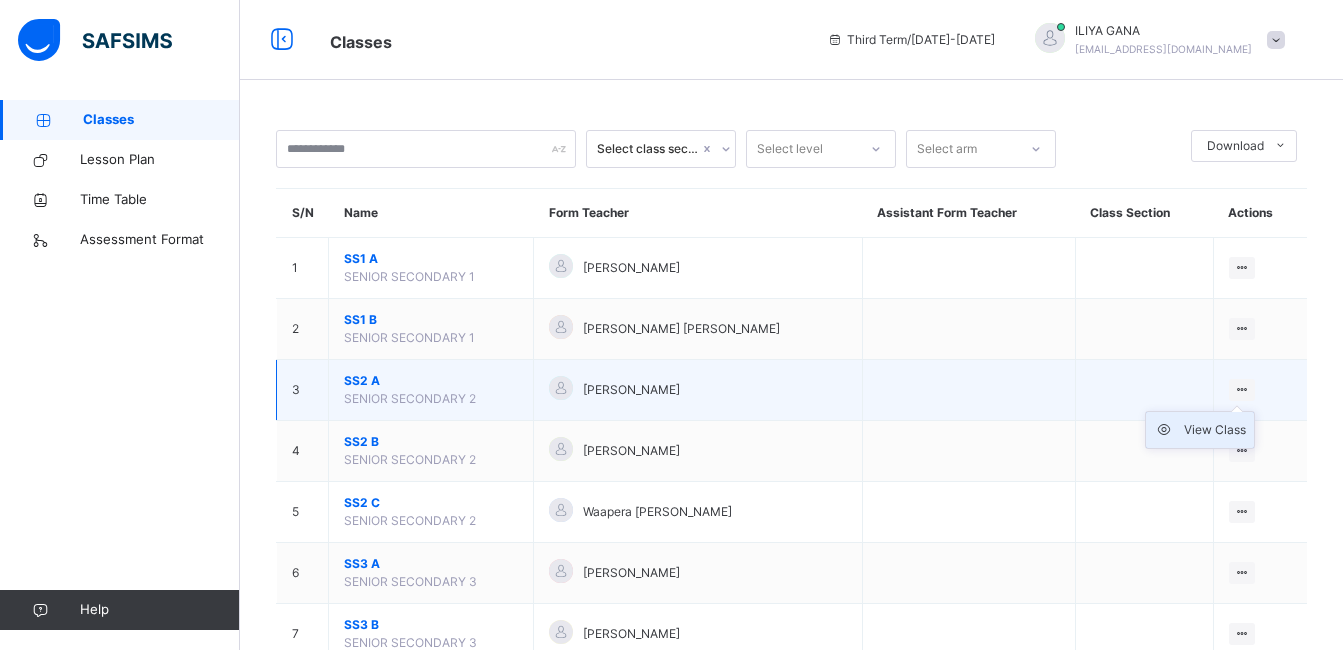click on "View Class" at bounding box center (1215, 430) 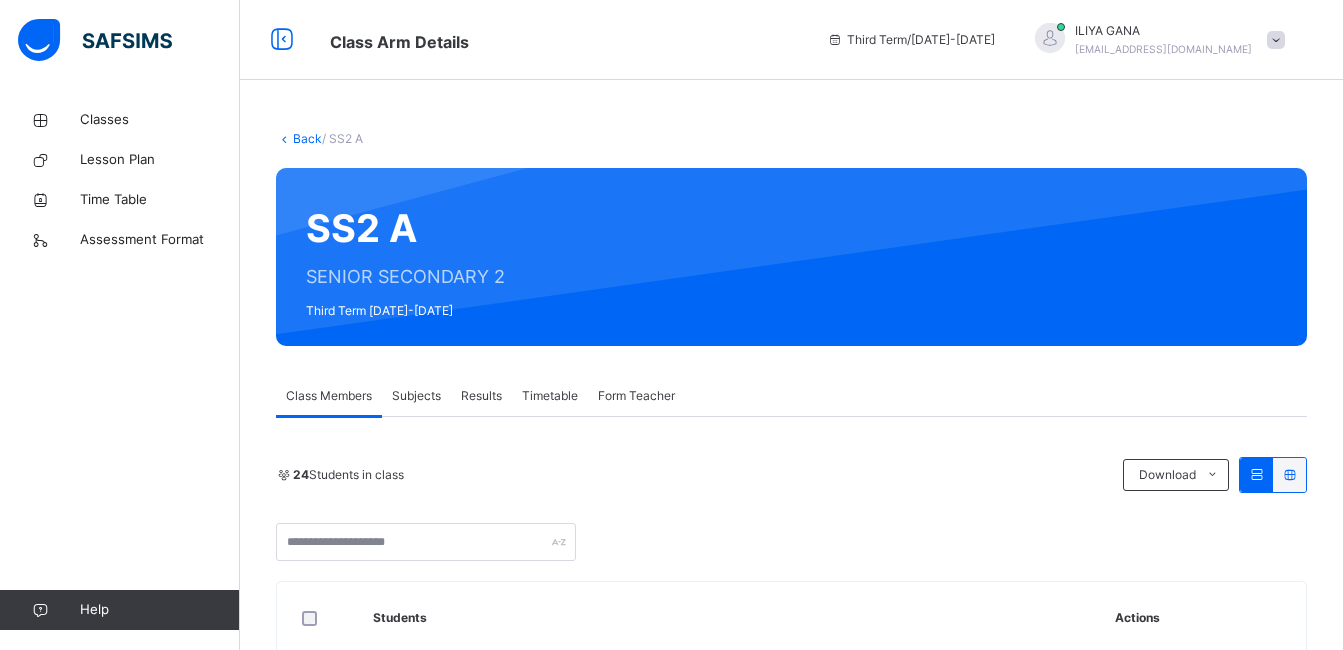 click on "Subjects" at bounding box center [416, 396] 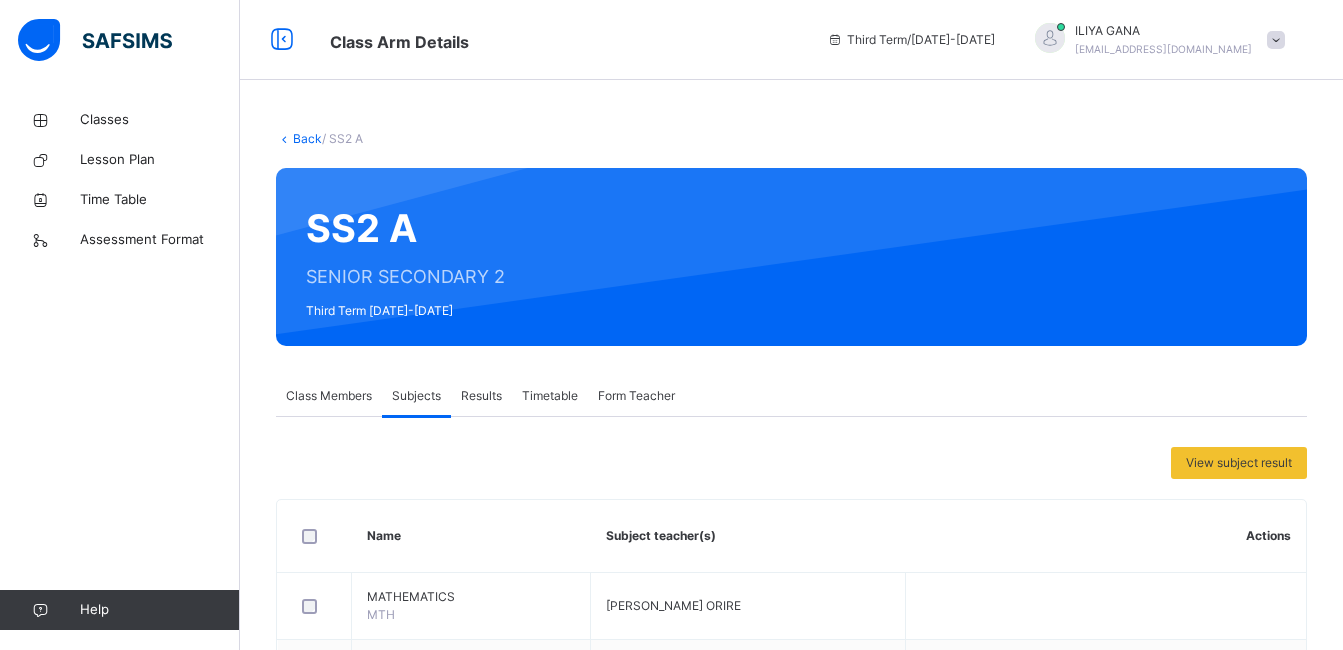 click on "Back  / SS2 A SS2 A SENIOR SECONDARY 2 Third Term [DATE]-[DATE] Class Members Subjects Results Timetable Form Teacher Subjects More Options   24  Students in class Download Pdf Report Excel Report Capital Science Academy Date: [DATE] 9:44:14 am Class Members Class:  SS2 A Total no. of Students:  24 Term:  Third Term Session:  [DATE]-[DATE] S/NO Admission No. Last Name First Name Other Name 1 CSADS/20/177 [PERSON_NAME] 2 CSADS/19/0130 [PERSON_NAME] 3 CSA/20/3522 [PERSON_NAME] 4 CSA/23/3877 [PERSON_NAME] 5 CSA/24/4022 [PERSON_NAME] 6 CSA/23/3883 [PERSON_NAME] [PERSON_NAME] 7 CSADS/21/0352 [PERSON_NAME]-[PERSON_NAME] 8 CSADS/20/0250 [PERSON_NAME] 9 CSA/23/3828 [PERSON_NAME]-[PERSON_NAME] 10 CSA/22/3807 [PERSON_NAME]-Ejembi 11 CSA/24/4025 [PERSON_NAME] 12 CSA/24/4020 MUAZU [PERSON_NAME] 13 CSA/20/3540 [PERSON_NAME] [PERSON_NAME] 14 CSA/23/3878 [PERSON_NAME] Julde 15 CSADS/20/0248 [PERSON_NAME] [PERSON_NAME] 16 CSA/23/3893 [PERSON_NAME] 17 CSADS/20/179 Ofinjite [PERSON_NAME]" at bounding box center (791, 1232) 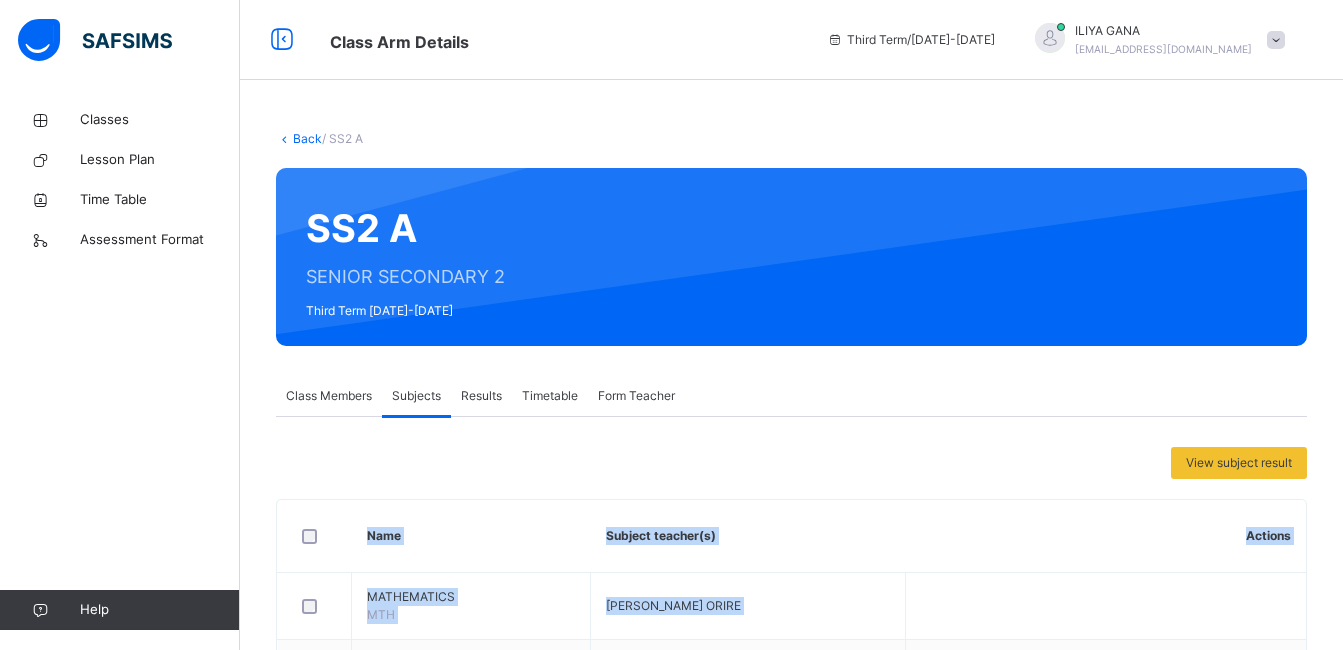 click on "Back  / SS2 A SS2 A SENIOR SECONDARY 2 Third Term [DATE]-[DATE] Class Members Subjects Results Timetable Form Teacher Subjects More Options   24  Students in class Download Pdf Report Excel Report Capital Science Academy Date: [DATE] 9:44:14 am Class Members Class:  SS2 A Total no. of Students:  24 Term:  Third Term Session:  [DATE]-[DATE] S/NO Admission No. Last Name First Name Other Name 1 CSADS/20/177 [PERSON_NAME] 2 CSADS/19/0130 [PERSON_NAME] 3 CSA/20/3522 [PERSON_NAME] 4 CSA/23/3877 [PERSON_NAME] 5 CSA/24/4022 [PERSON_NAME] 6 CSA/23/3883 [PERSON_NAME] [PERSON_NAME] 7 CSADS/21/0352 [PERSON_NAME]-[PERSON_NAME] 8 CSADS/20/0250 [PERSON_NAME] 9 CSA/23/3828 [PERSON_NAME]-[PERSON_NAME] 10 CSA/22/3807 [PERSON_NAME]-Ejembi 11 CSA/24/4025 [PERSON_NAME] 12 CSA/24/4020 MUAZU [PERSON_NAME] 13 CSA/20/3540 [PERSON_NAME] [PERSON_NAME] 14 CSA/23/3878 [PERSON_NAME] Julde 15 CSADS/20/0248 [PERSON_NAME] [PERSON_NAME] 16 CSA/23/3893 [PERSON_NAME] 17 CSADS/20/179 Ofinjite [PERSON_NAME]" at bounding box center [791, 1232] 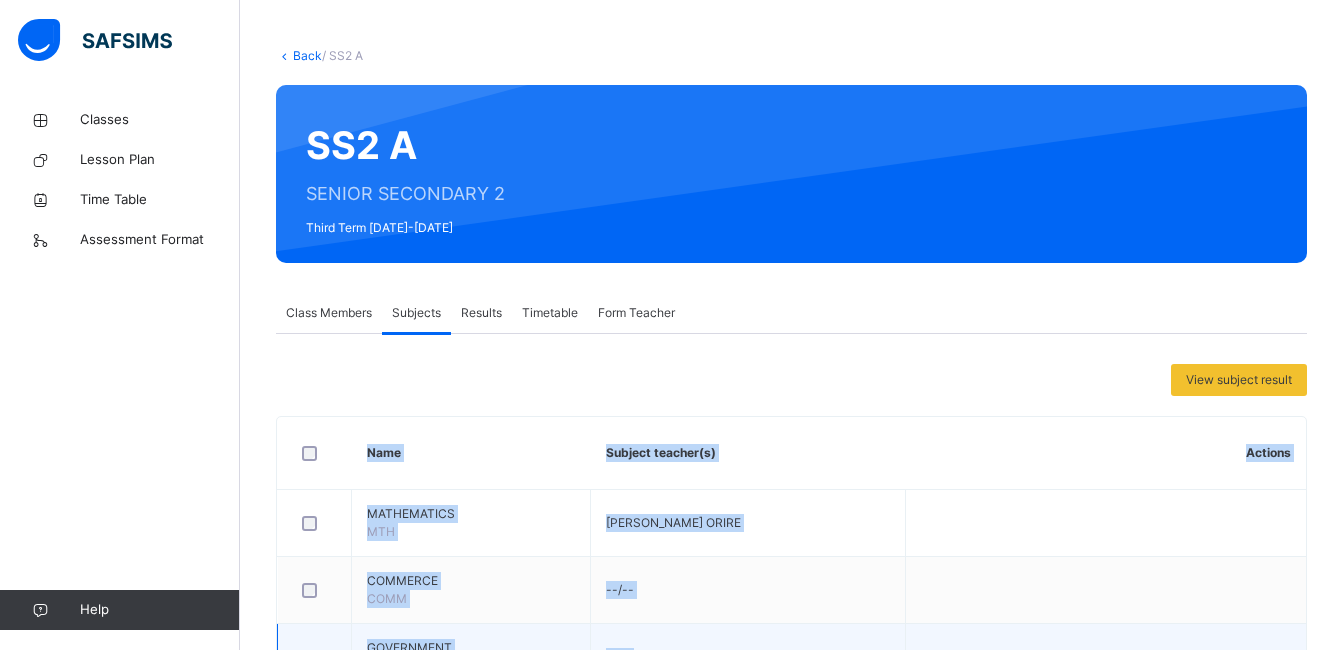 scroll, scrollTop: 106, scrollLeft: 0, axis: vertical 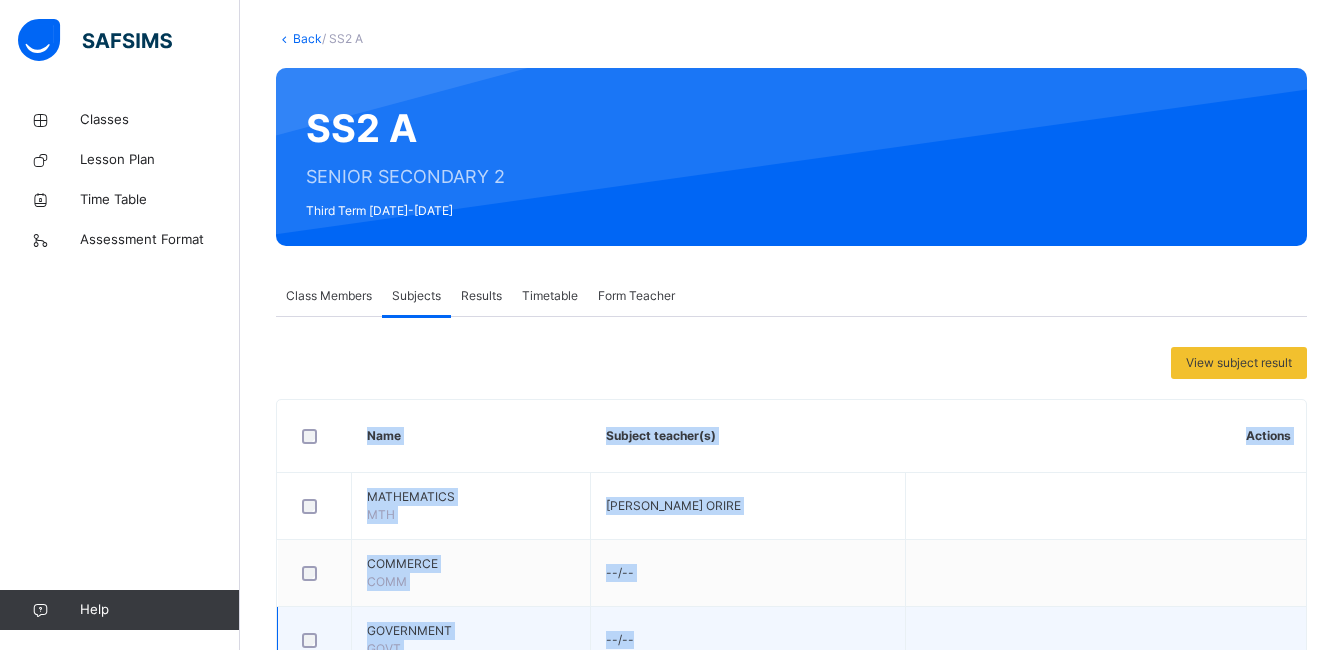 drag, startPoint x: 1335, startPoint y: 629, endPoint x: 1195, endPoint y: 632, distance: 140.03214 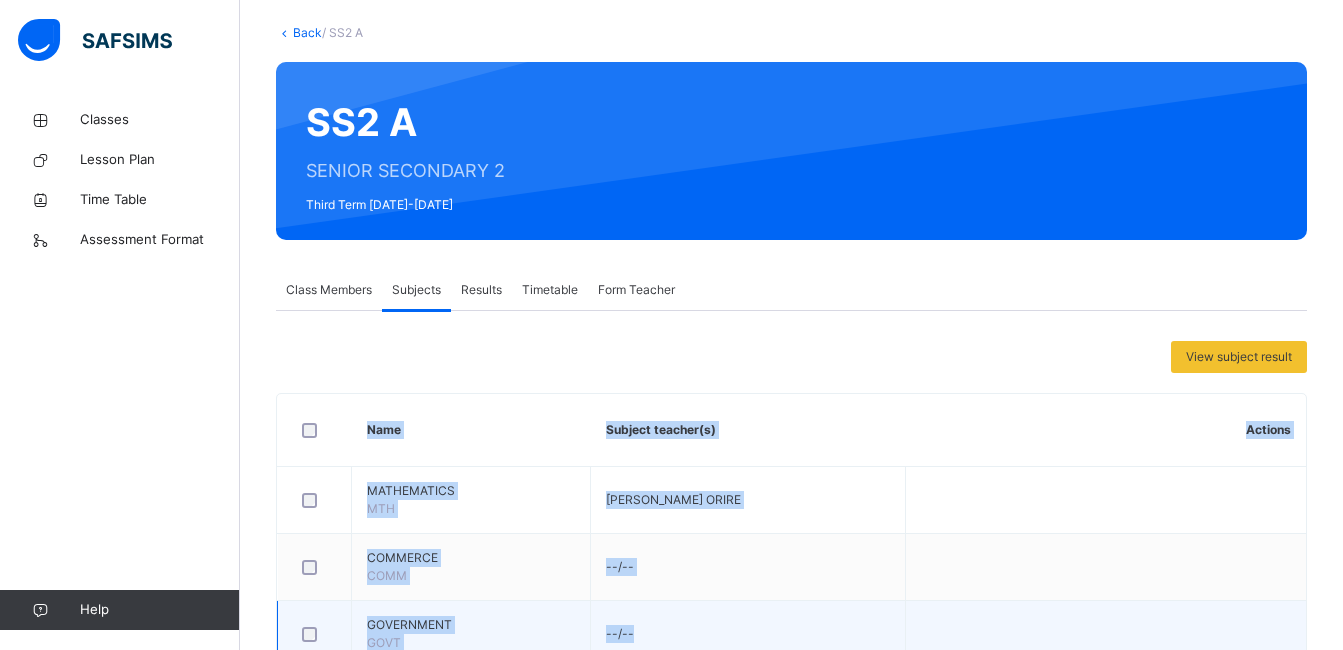 click at bounding box center (1106, 634) 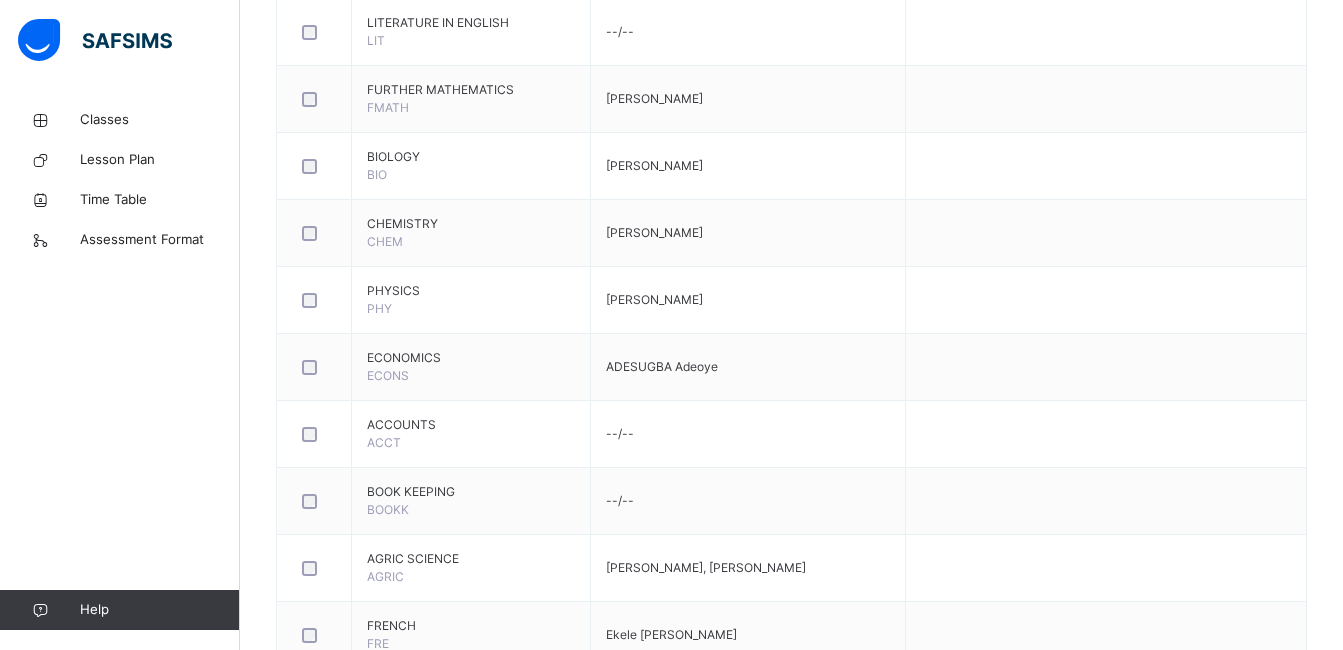 scroll, scrollTop: 1715, scrollLeft: 0, axis: vertical 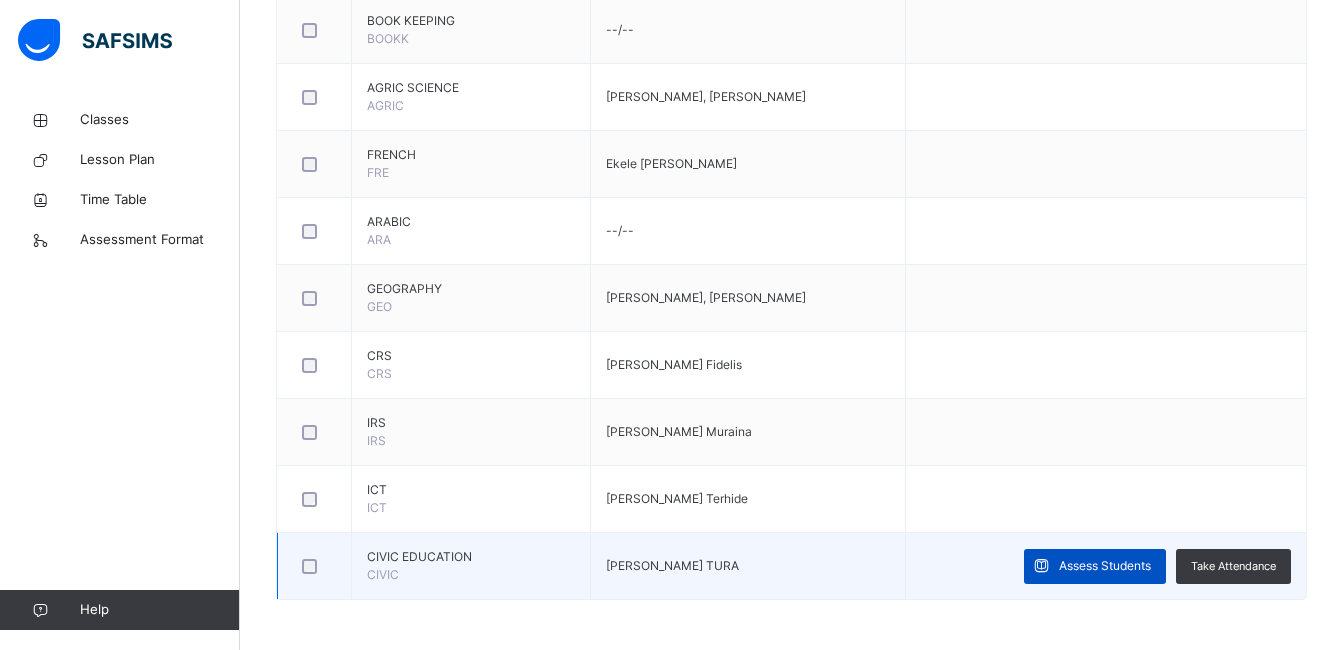 click on "Assess Students" at bounding box center (1105, 566) 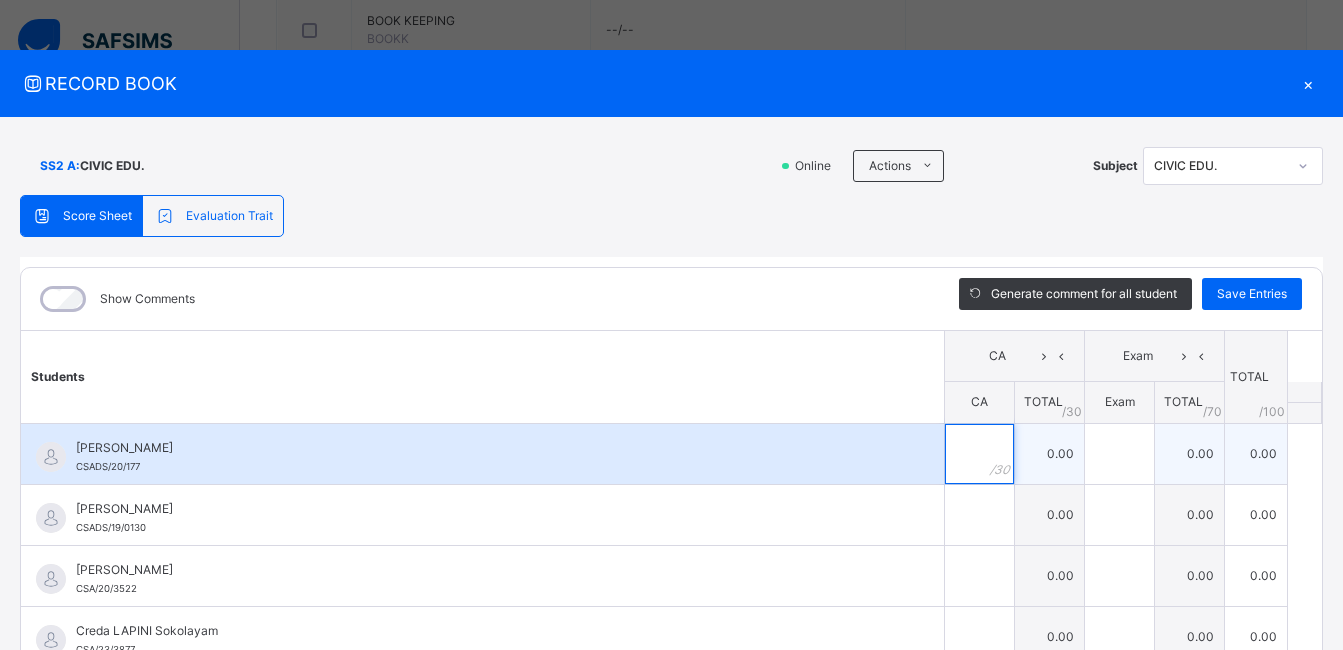 click at bounding box center (979, 454) 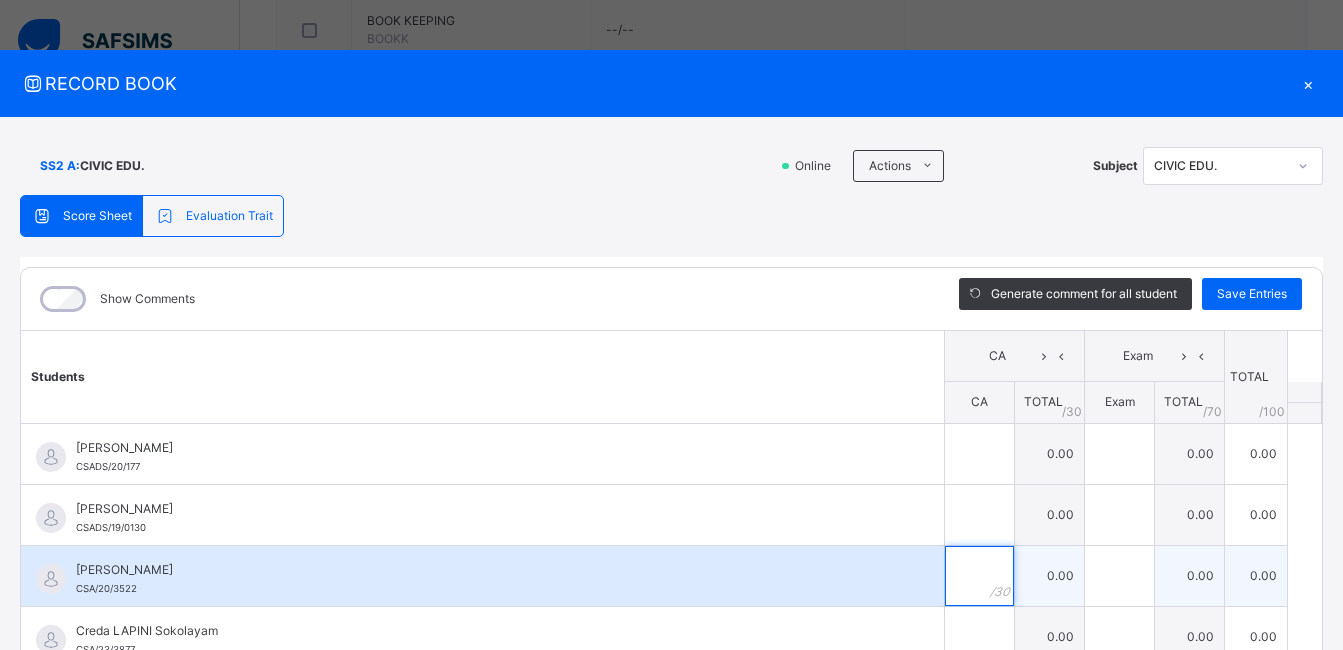 click at bounding box center [979, 576] 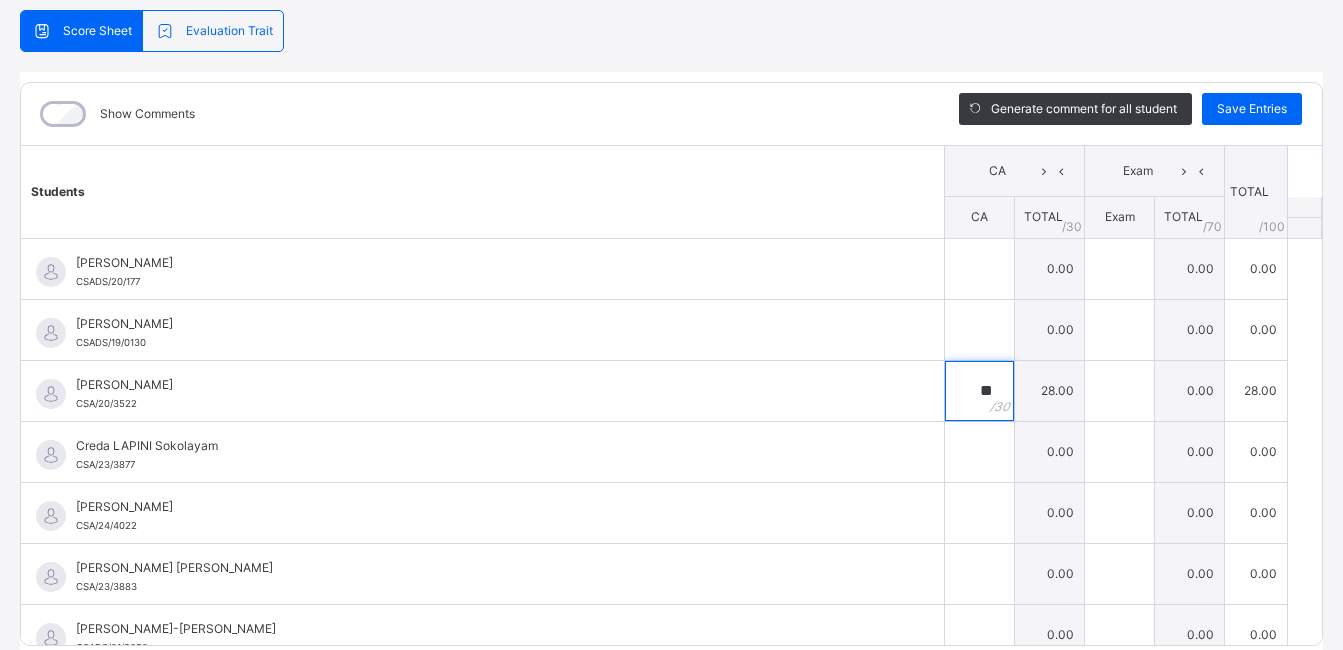 scroll, scrollTop: 261, scrollLeft: 0, axis: vertical 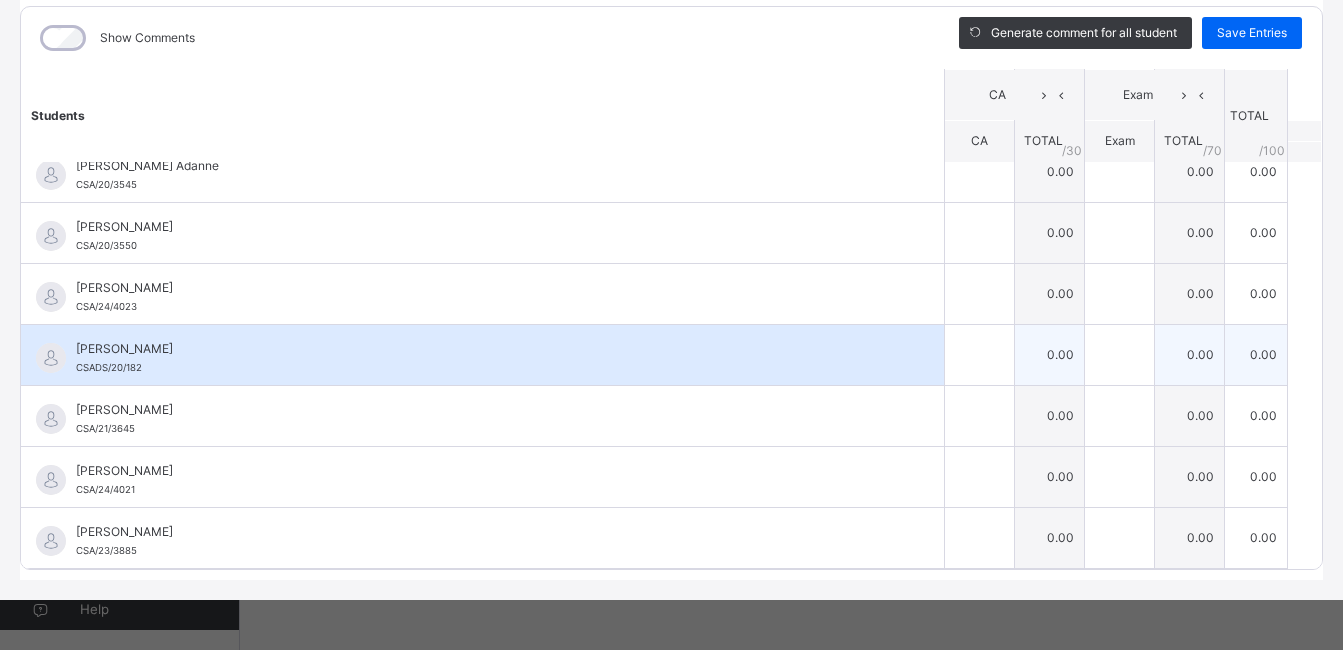 type on "**" 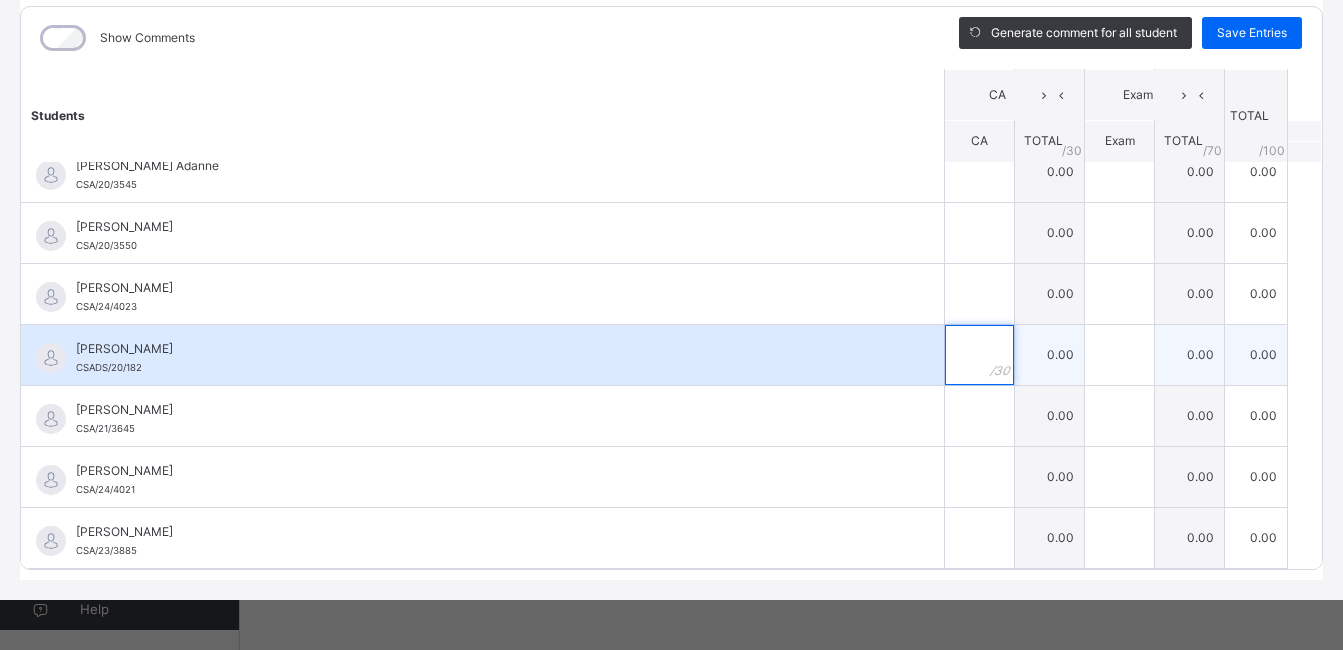 click at bounding box center (979, 355) 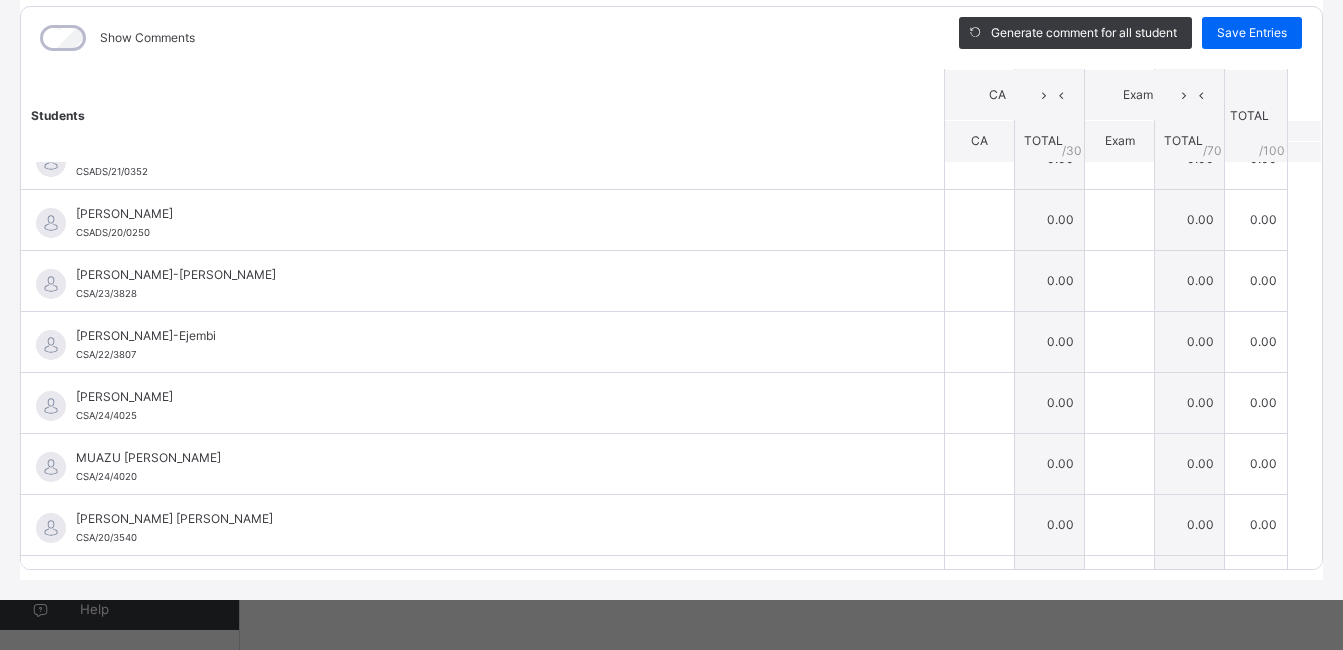 scroll, scrollTop: 440, scrollLeft: 0, axis: vertical 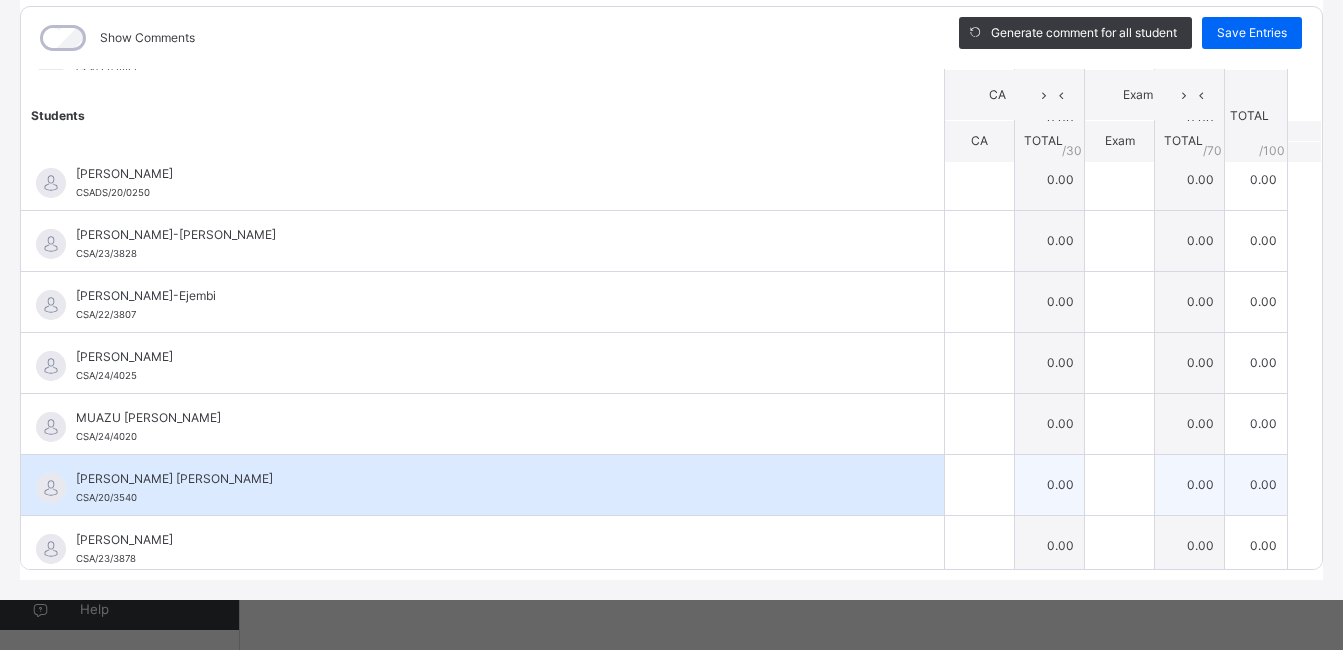 type on "**" 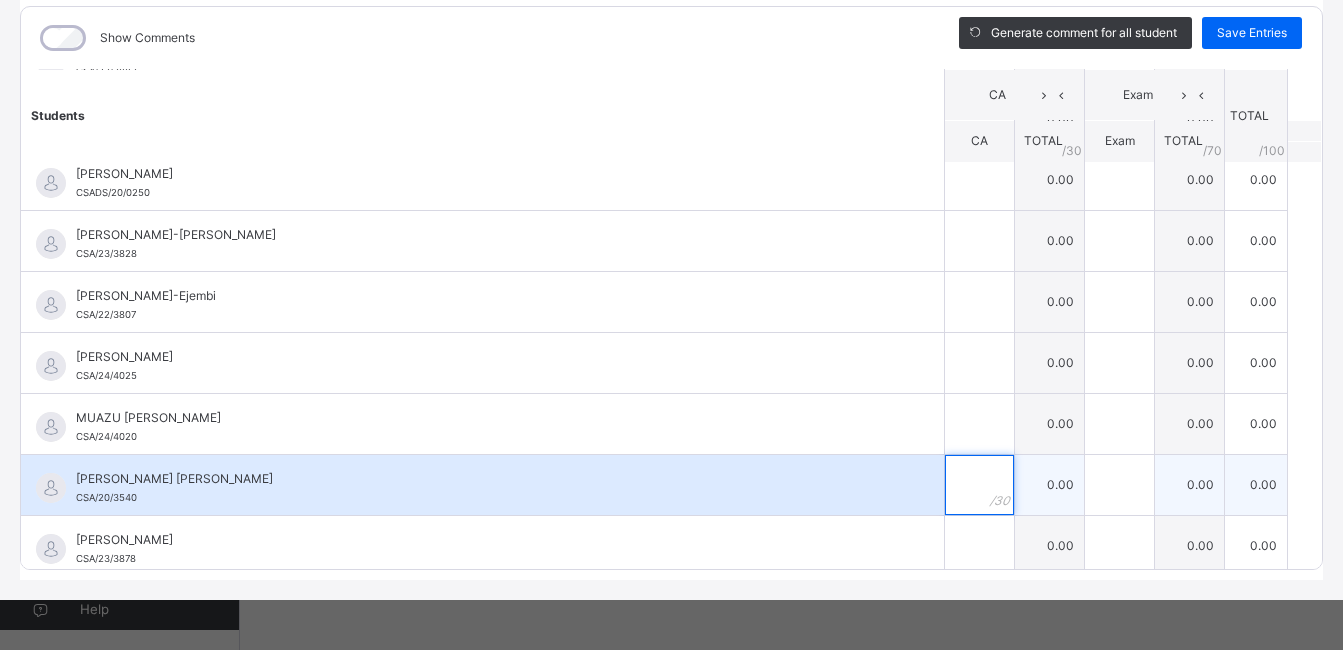 click at bounding box center (979, 485) 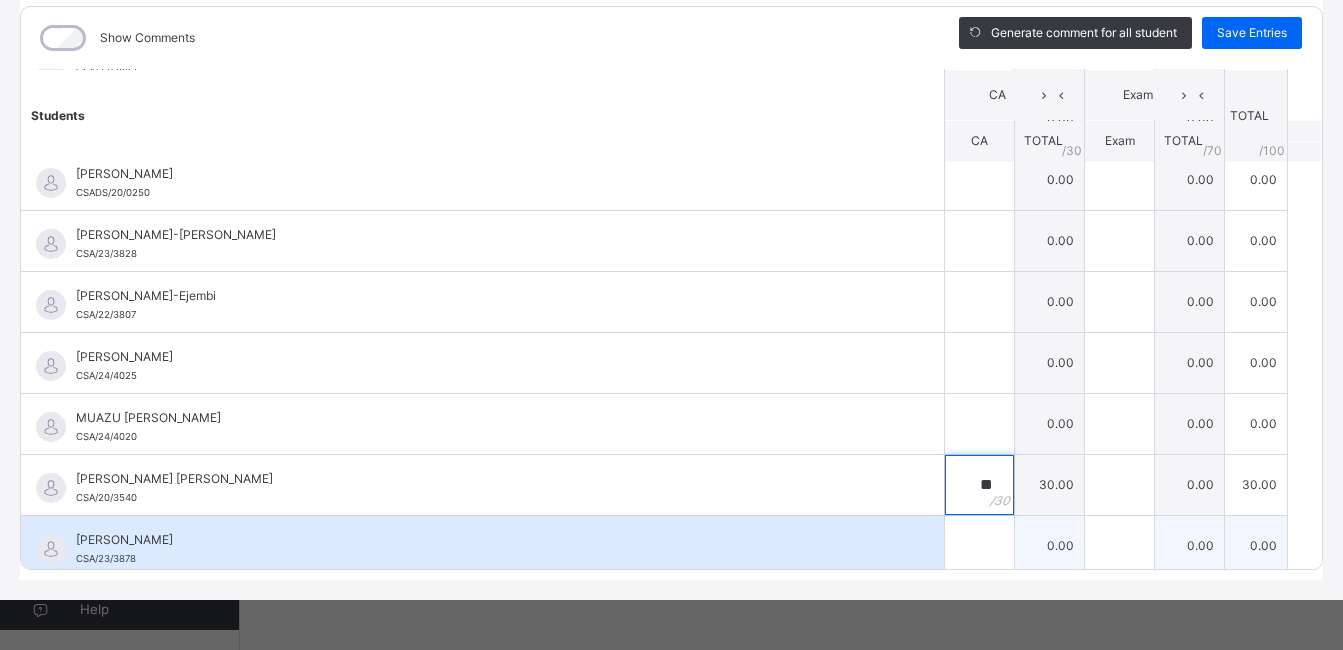 type on "**" 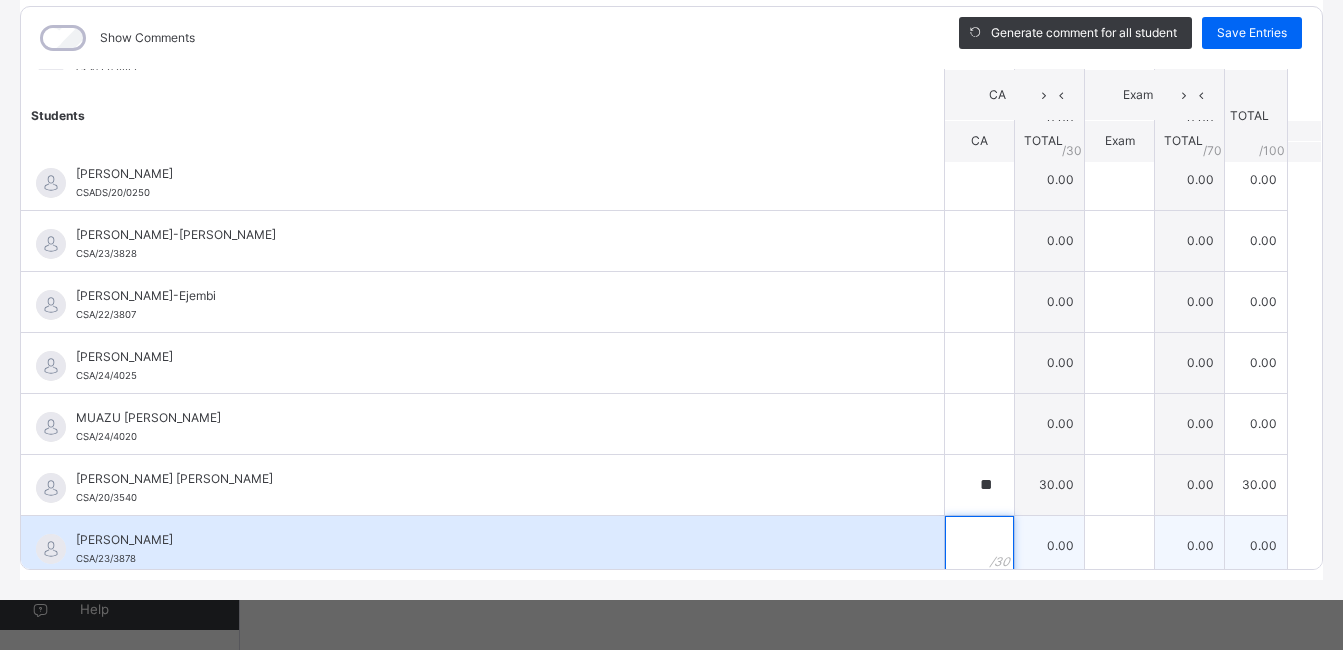 click at bounding box center (979, 546) 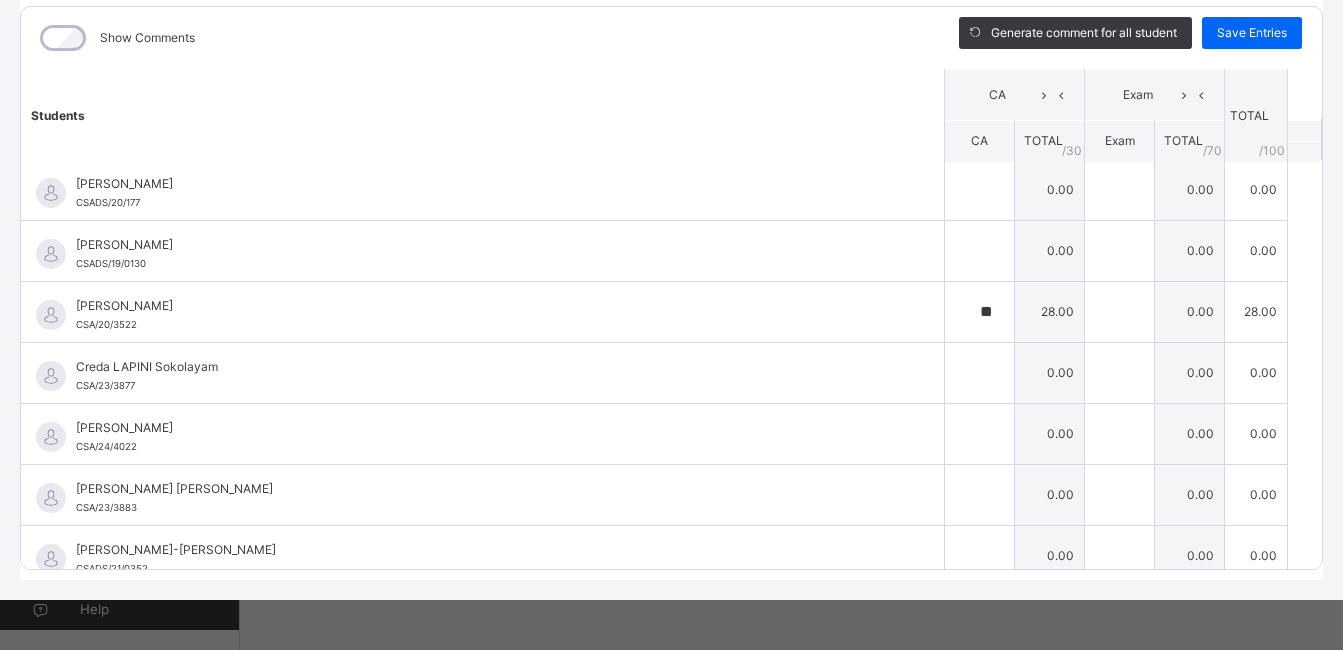 scroll, scrollTop: 0, scrollLeft: 0, axis: both 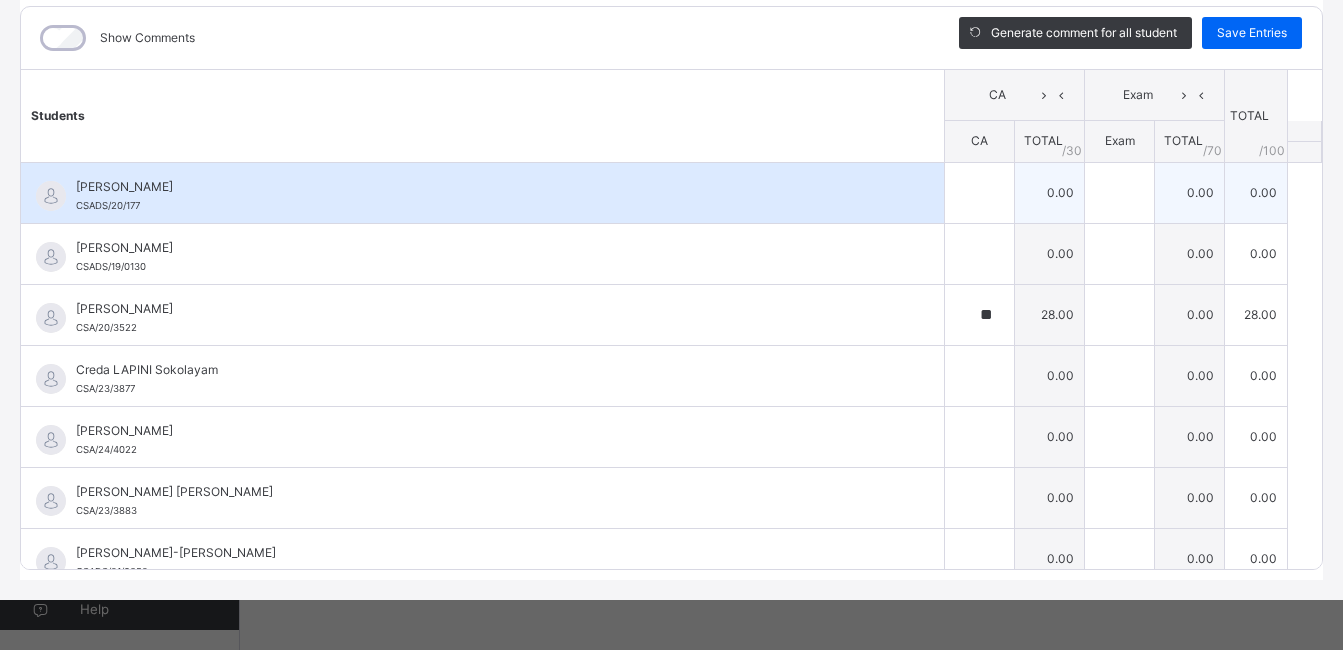 type on "**" 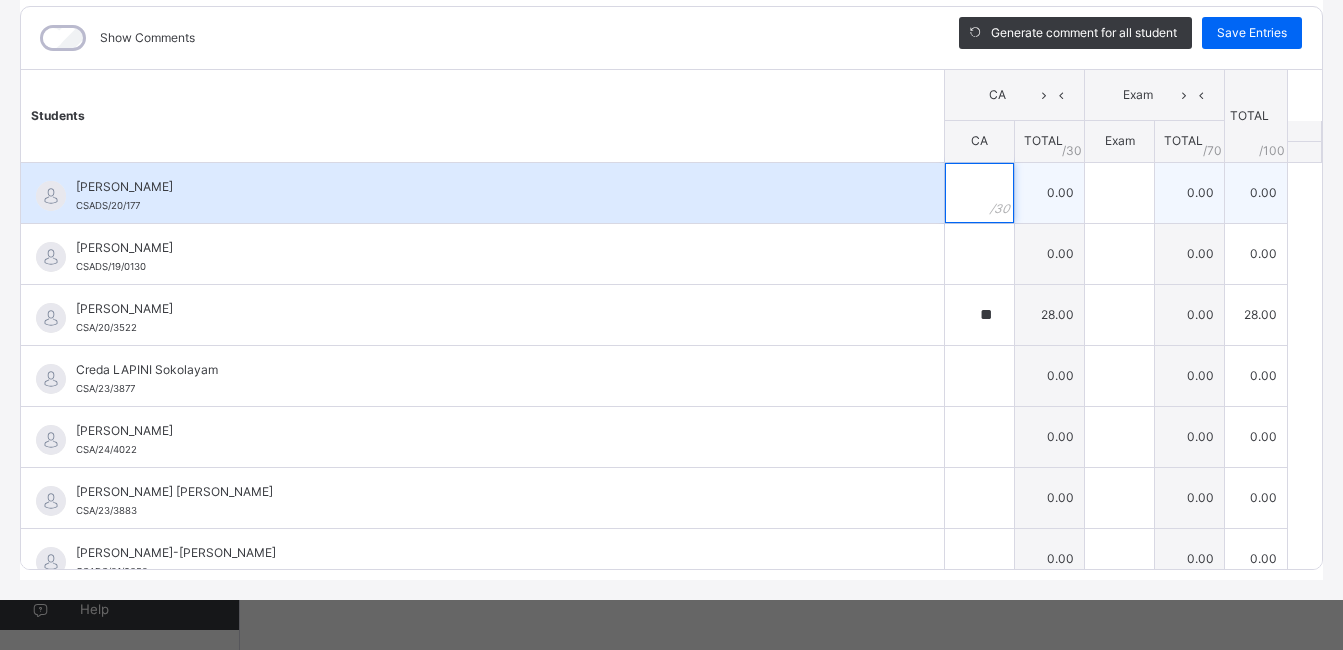 click at bounding box center (979, 193) 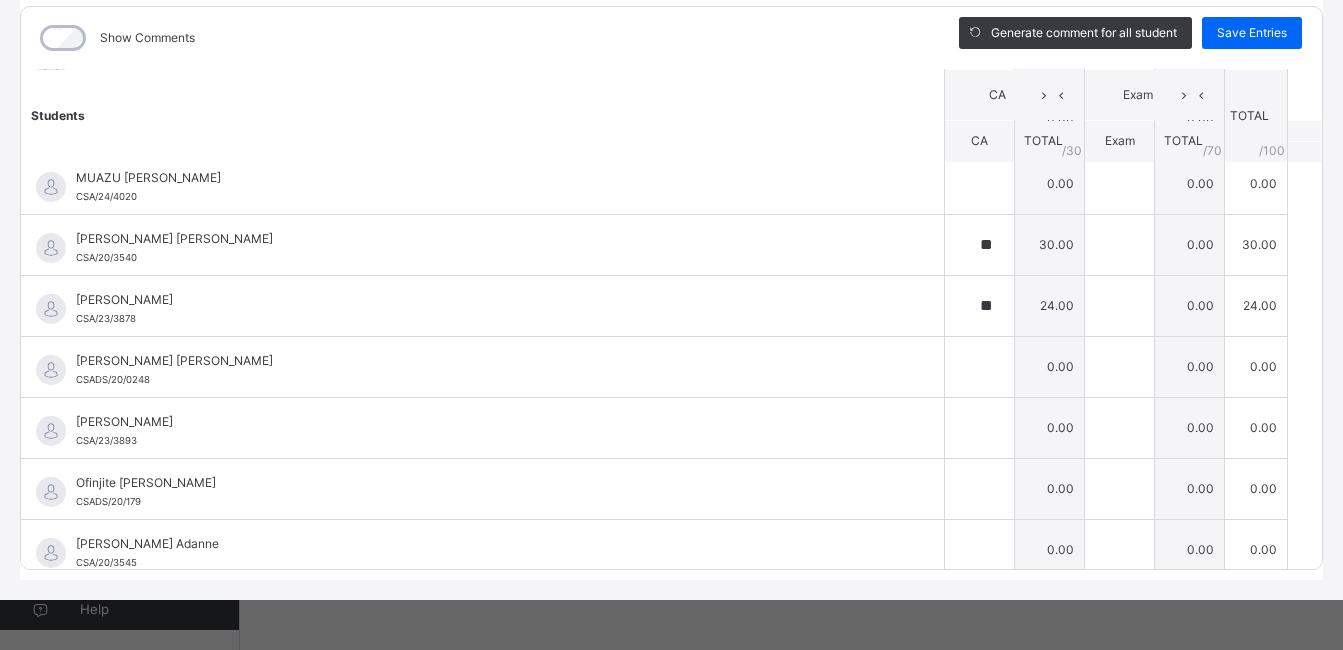 scroll, scrollTop: 720, scrollLeft: 0, axis: vertical 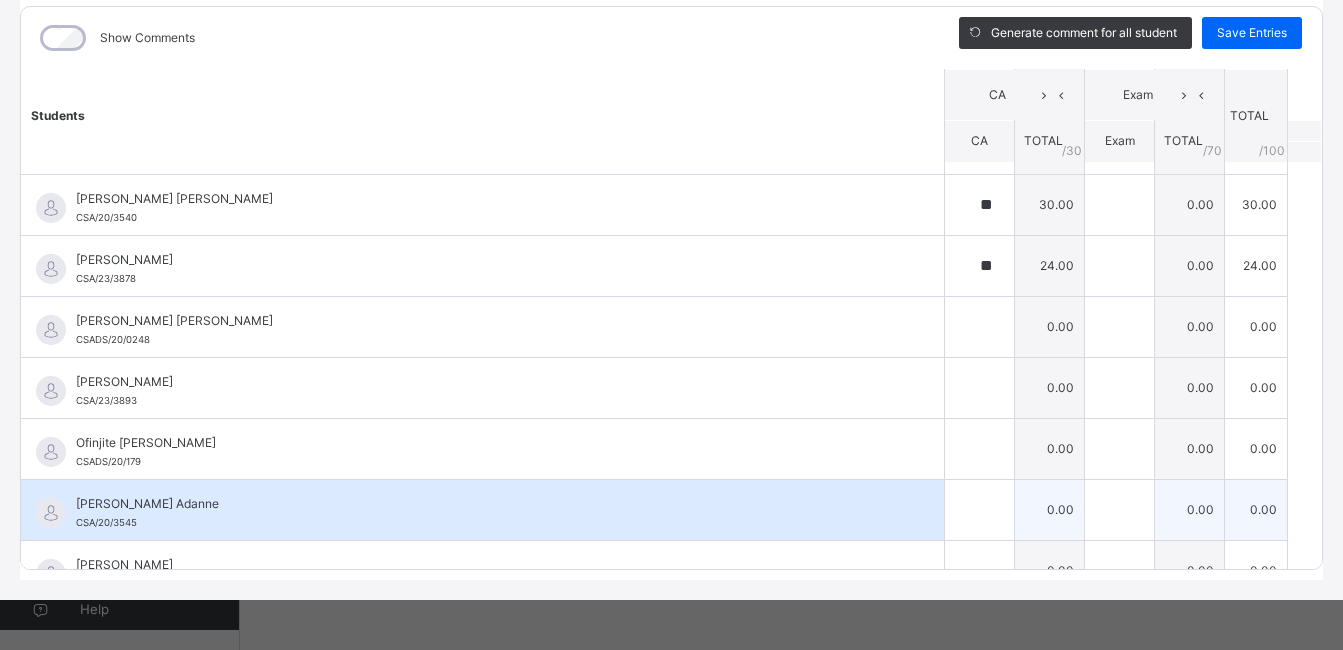 type on "**" 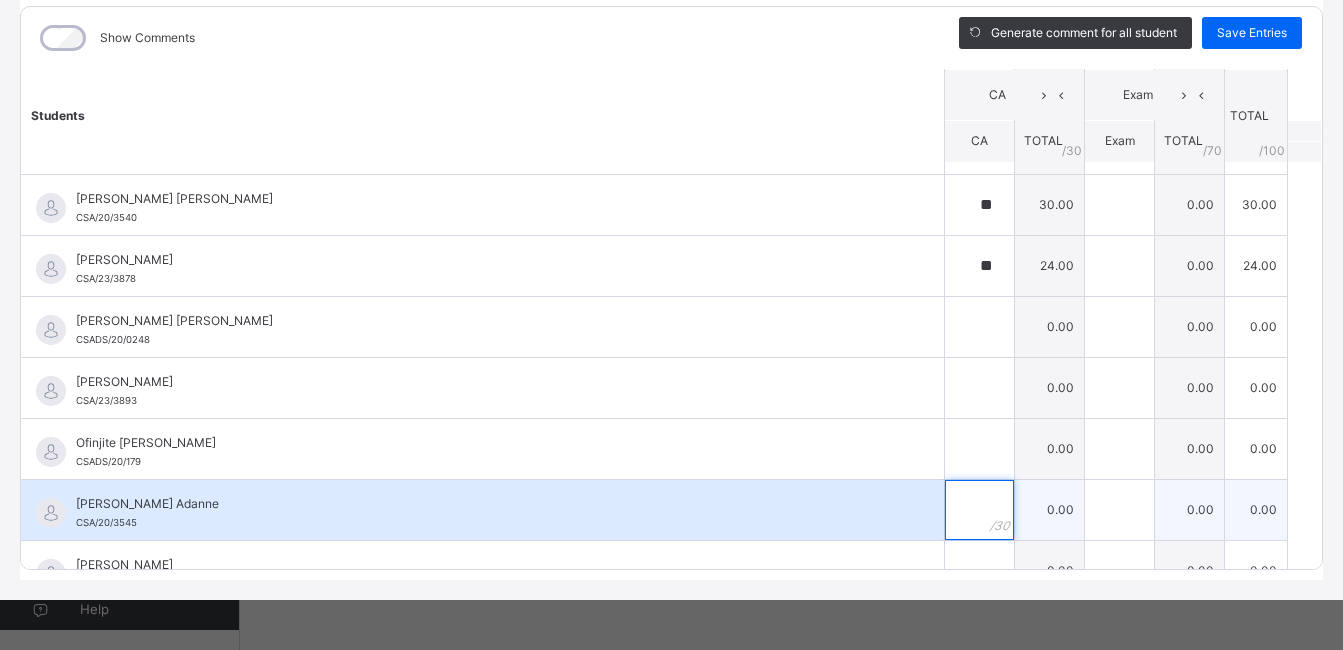 click at bounding box center (979, 510) 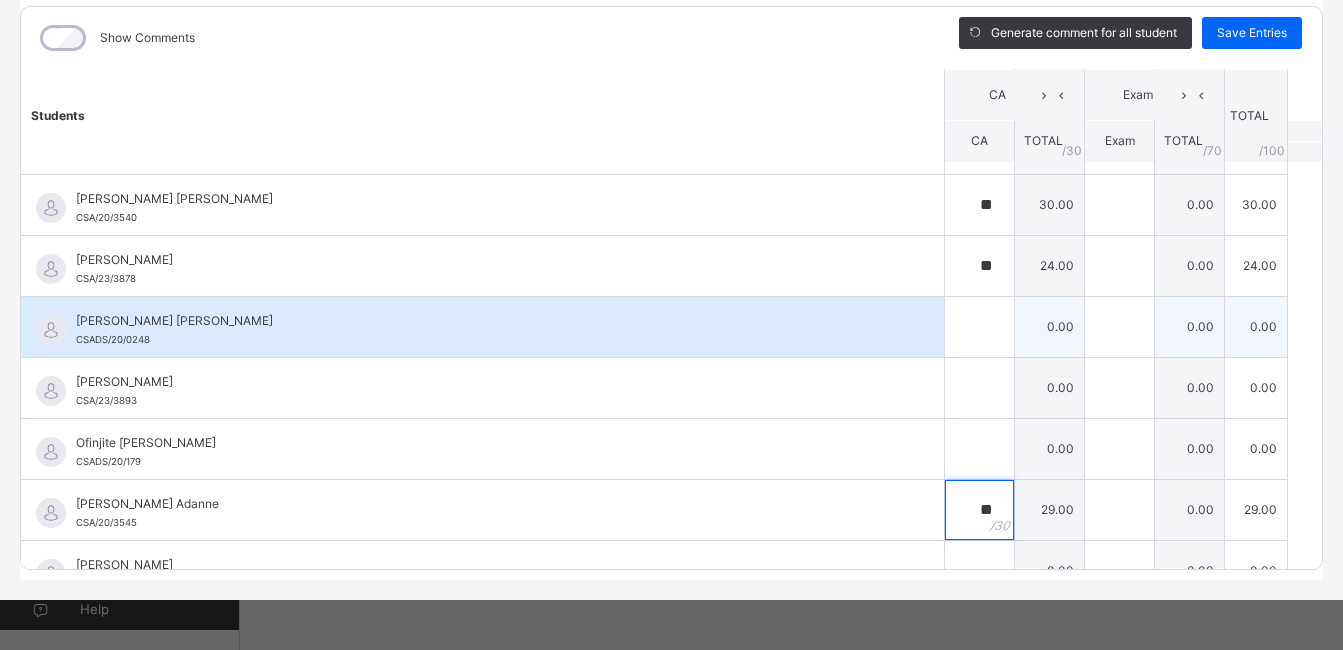 type on "**" 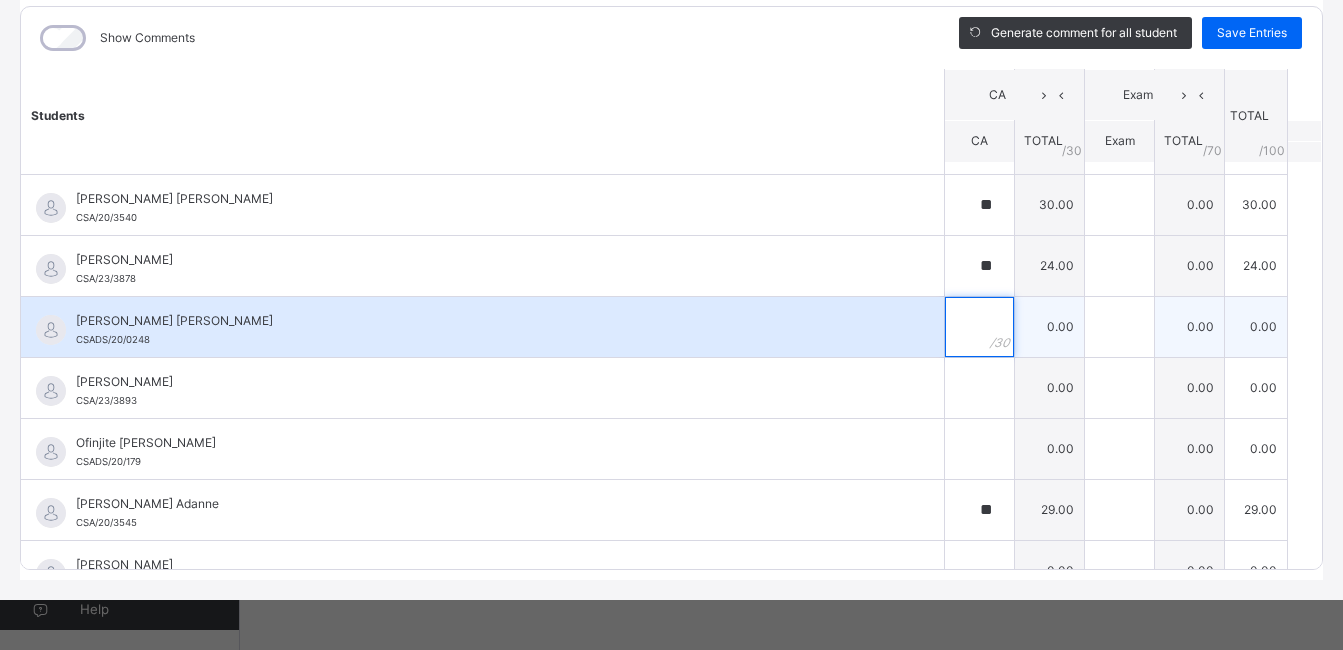 click at bounding box center (979, 327) 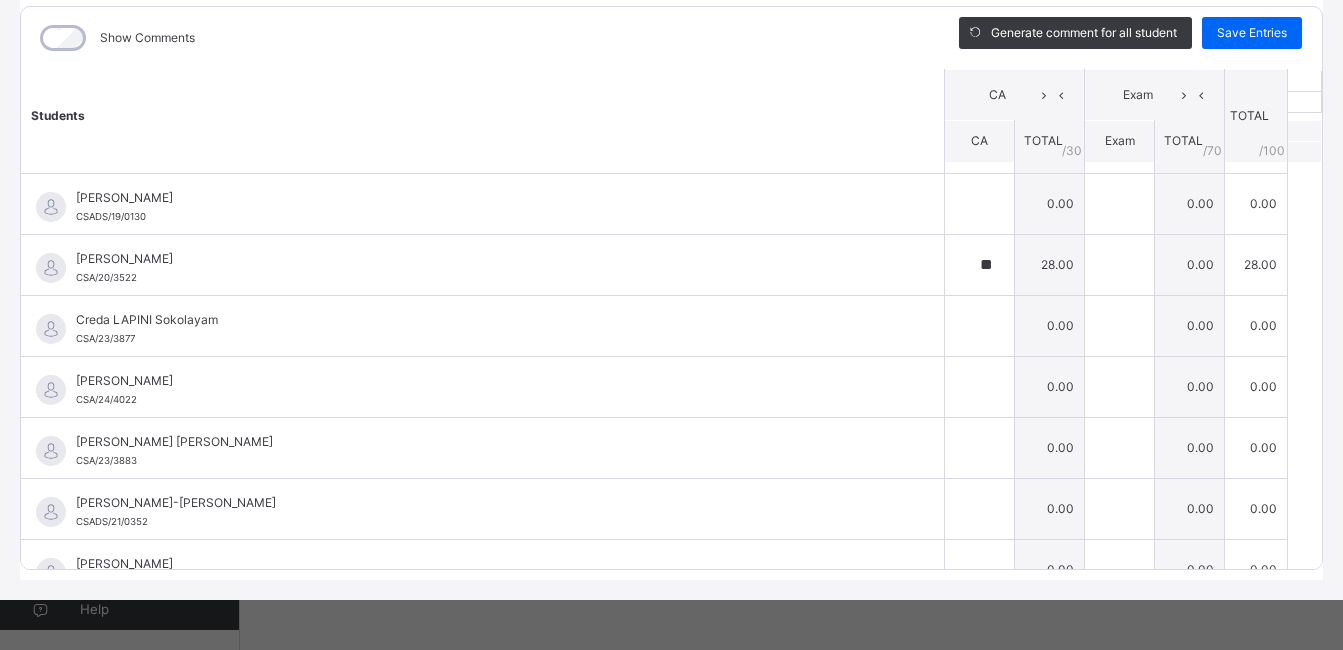 scroll, scrollTop: 0, scrollLeft: 0, axis: both 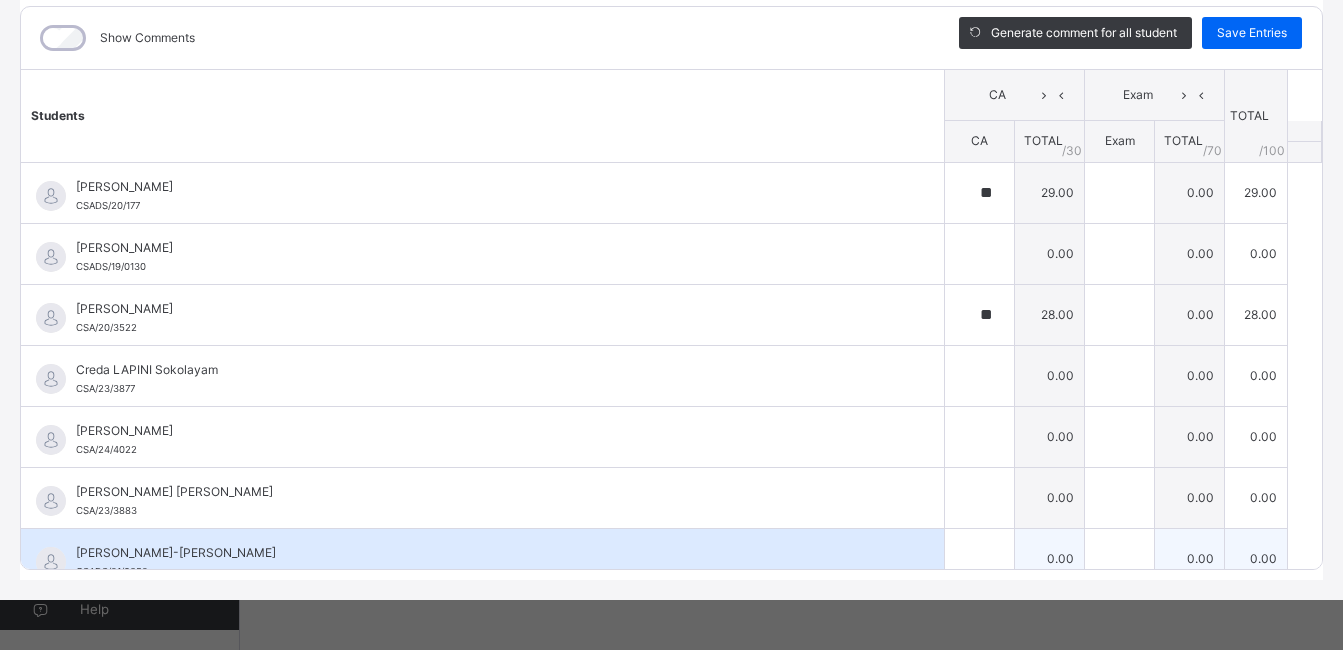 type on "**" 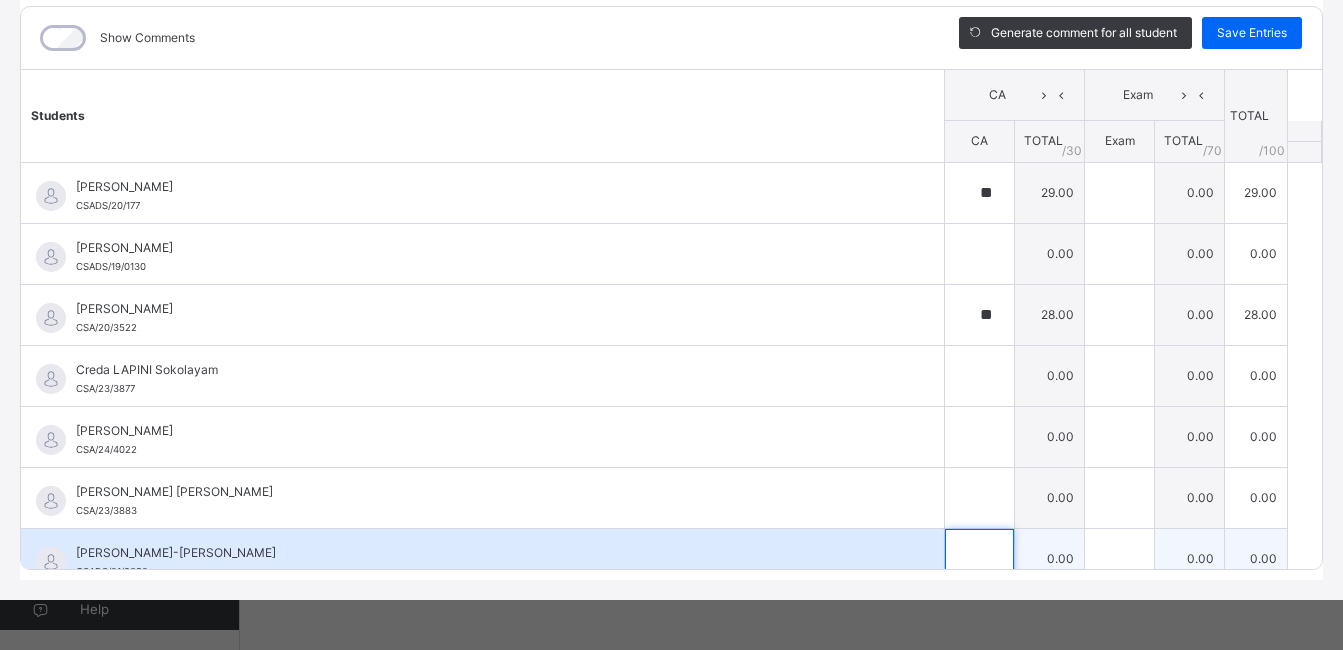 click at bounding box center [979, 559] 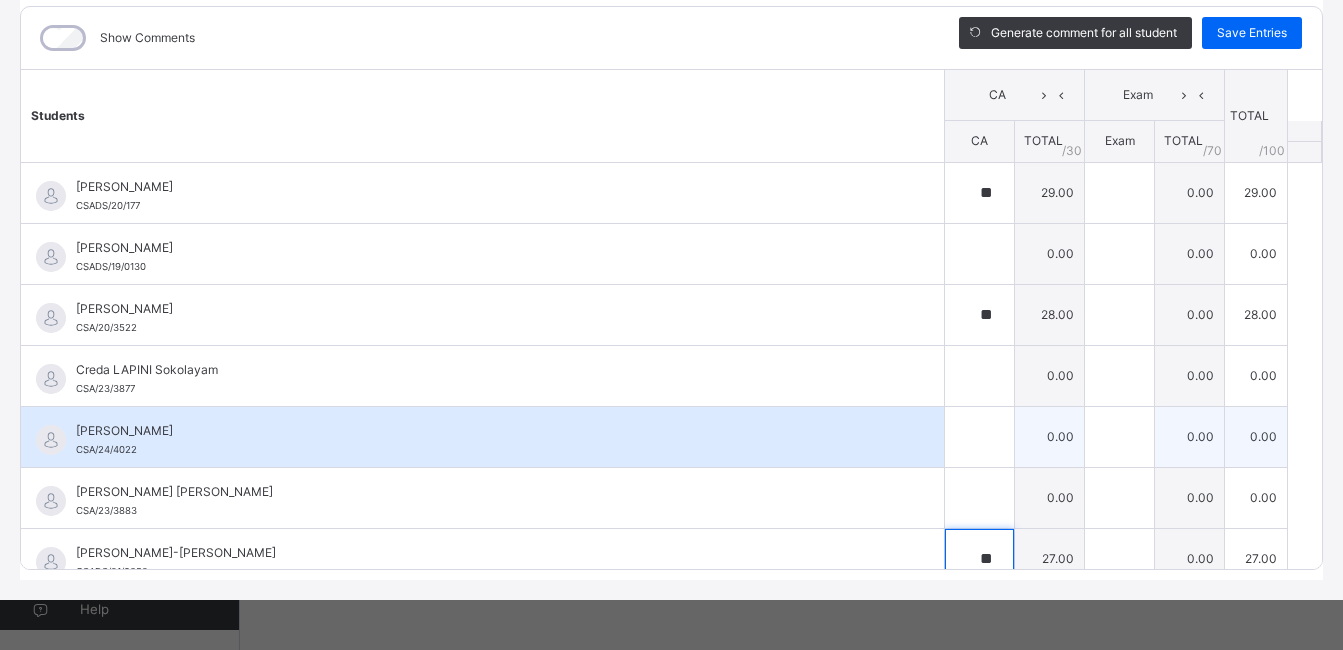 type on "**" 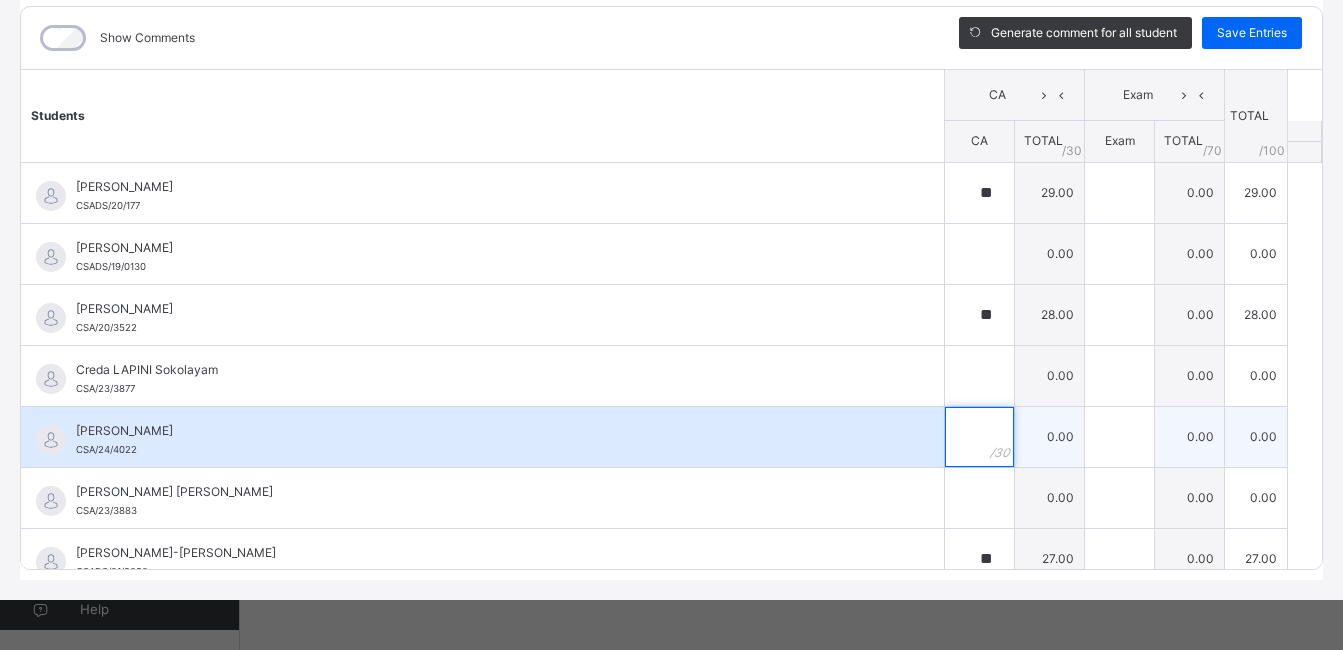 click at bounding box center (979, 437) 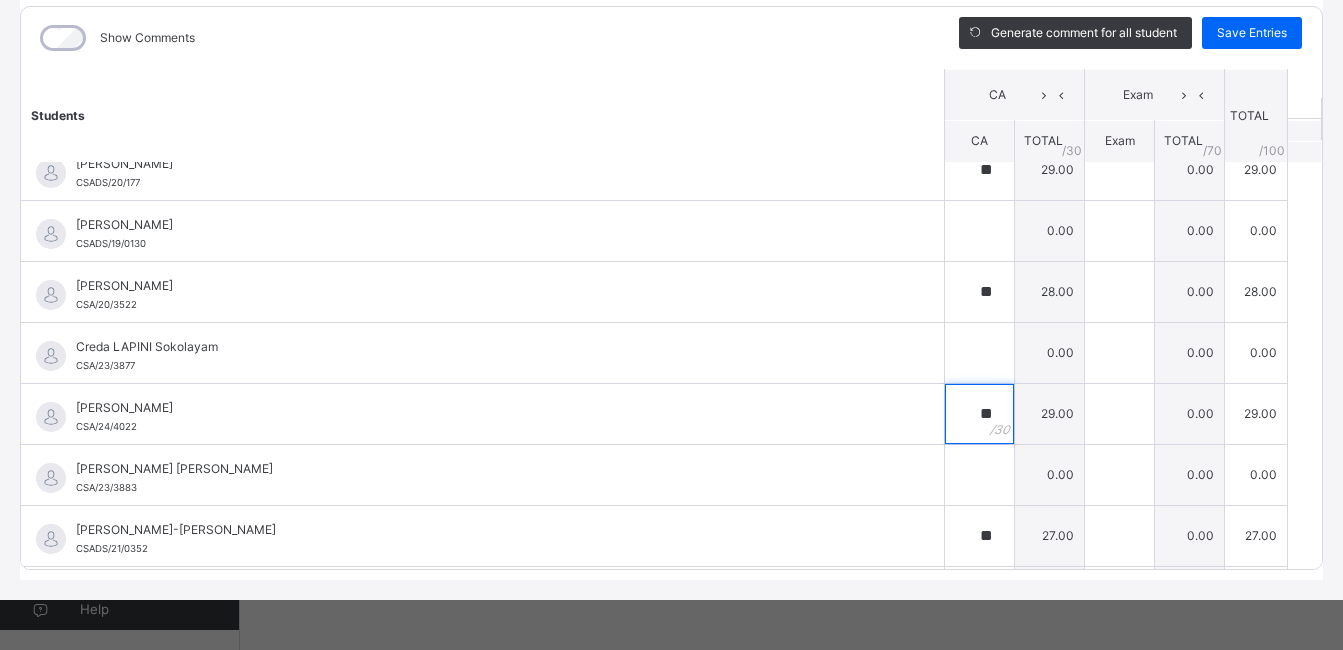 scroll, scrollTop: 40, scrollLeft: 0, axis: vertical 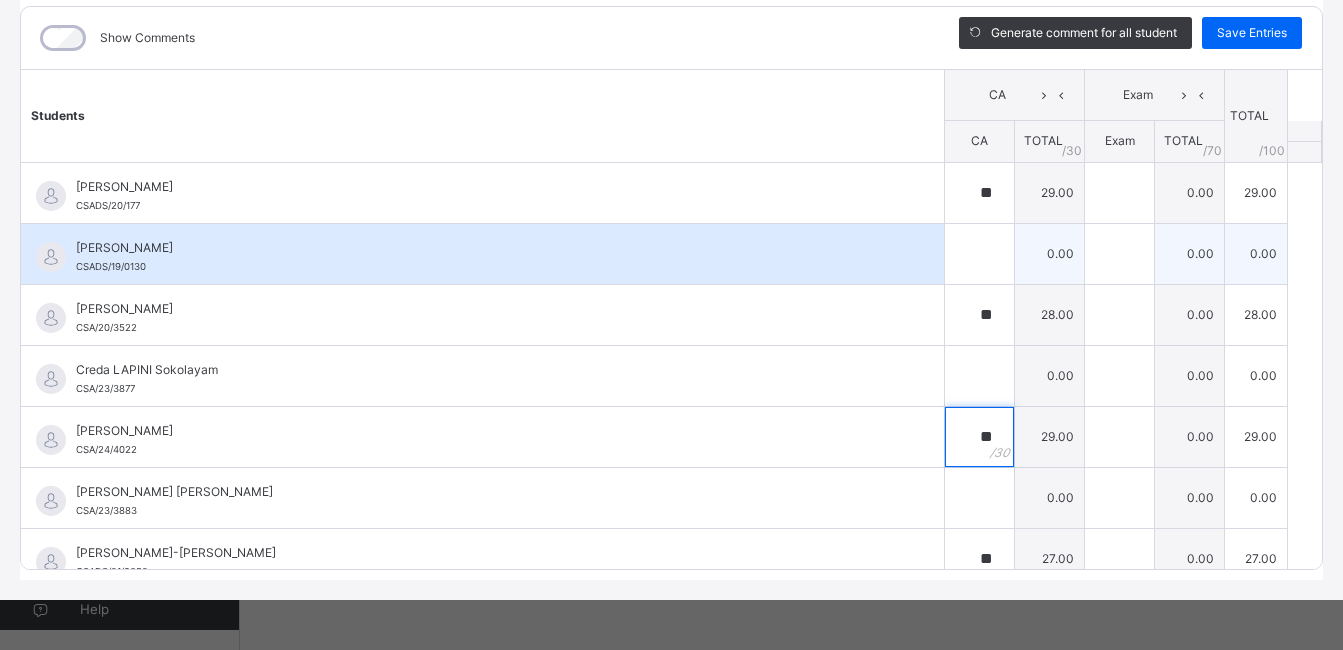 type on "**" 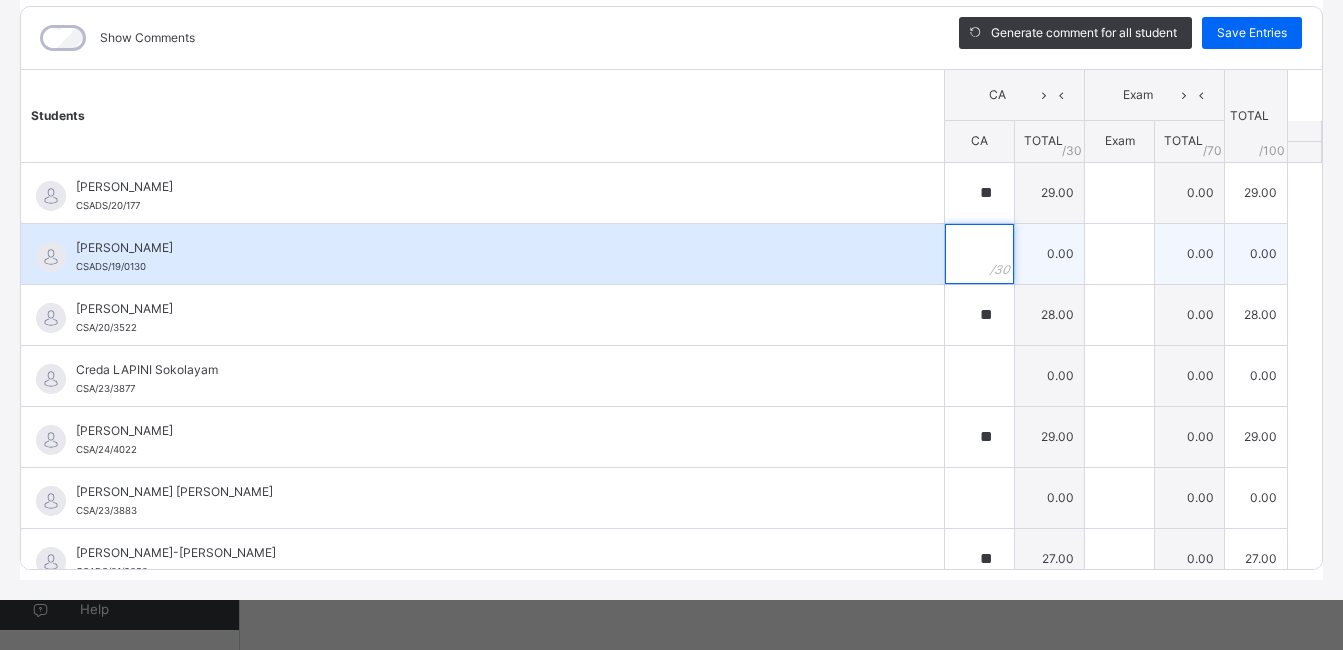 click at bounding box center [979, 254] 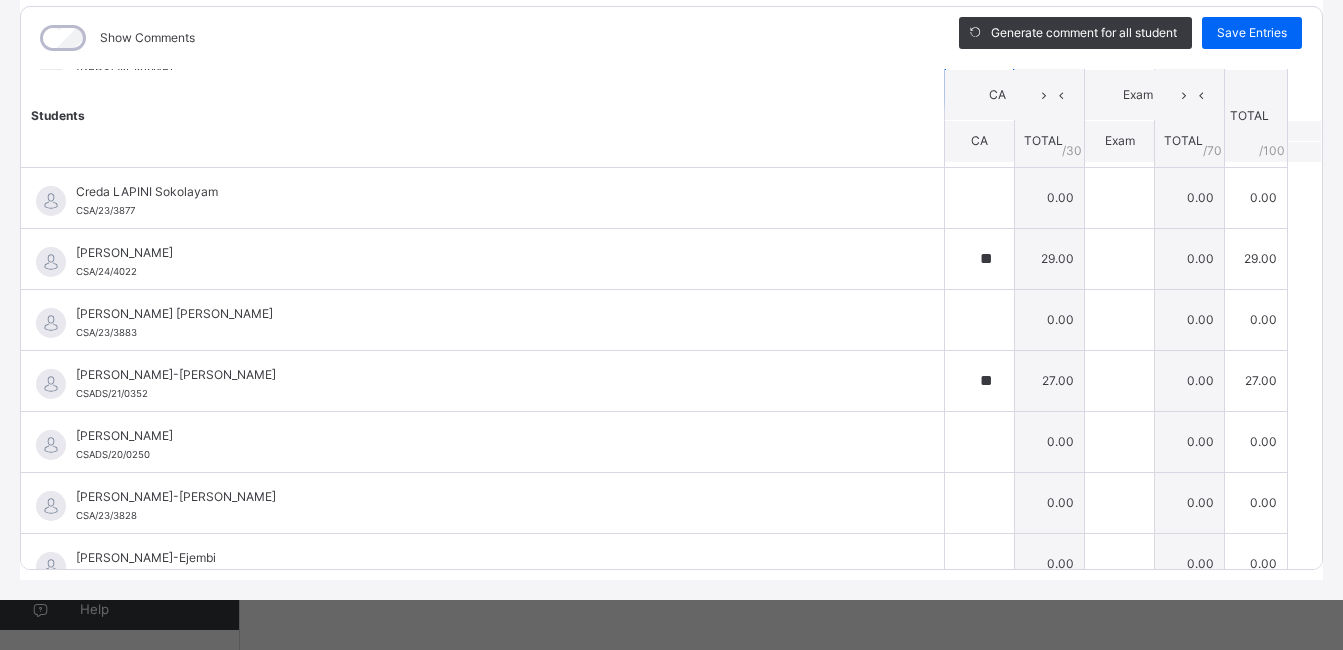 scroll, scrollTop: 138, scrollLeft: 0, axis: vertical 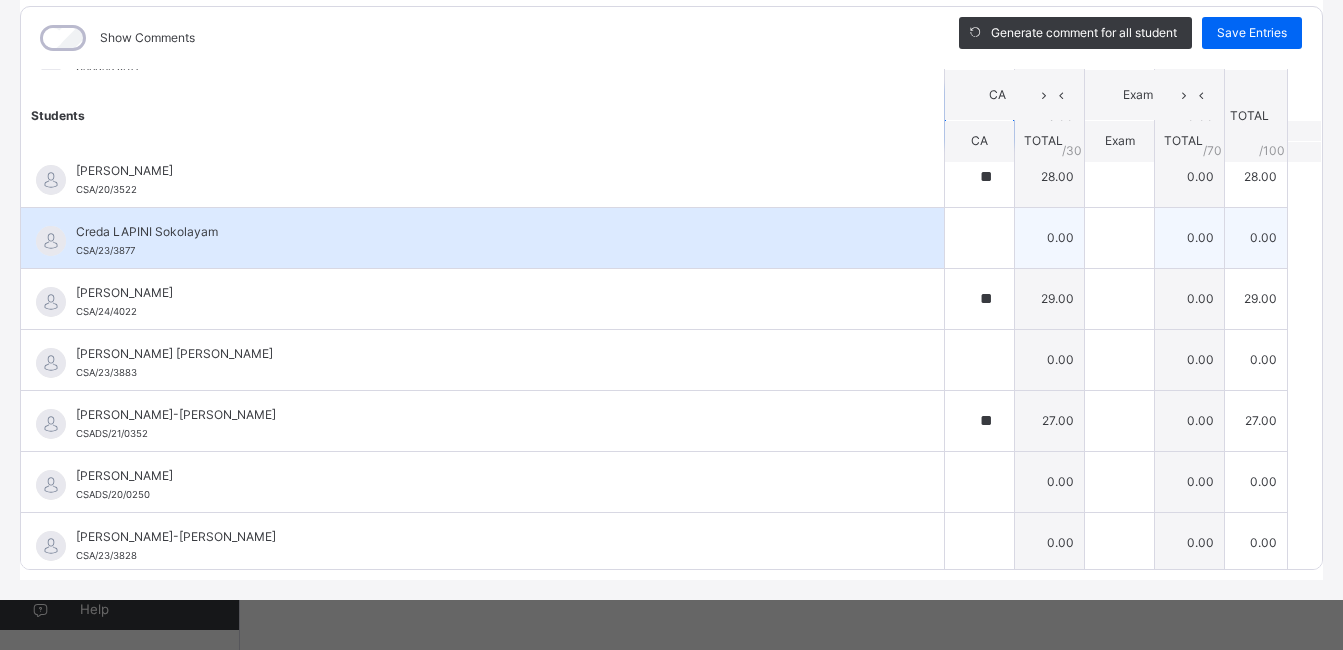 type on "**" 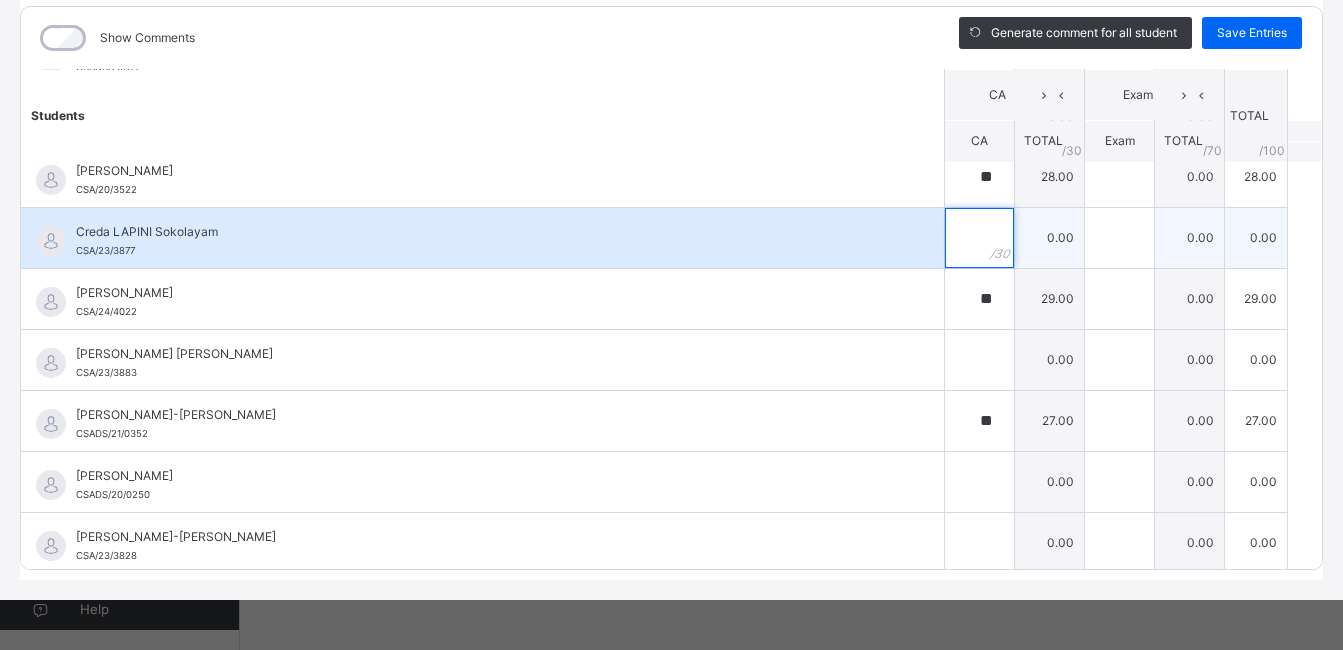 click at bounding box center [979, 238] 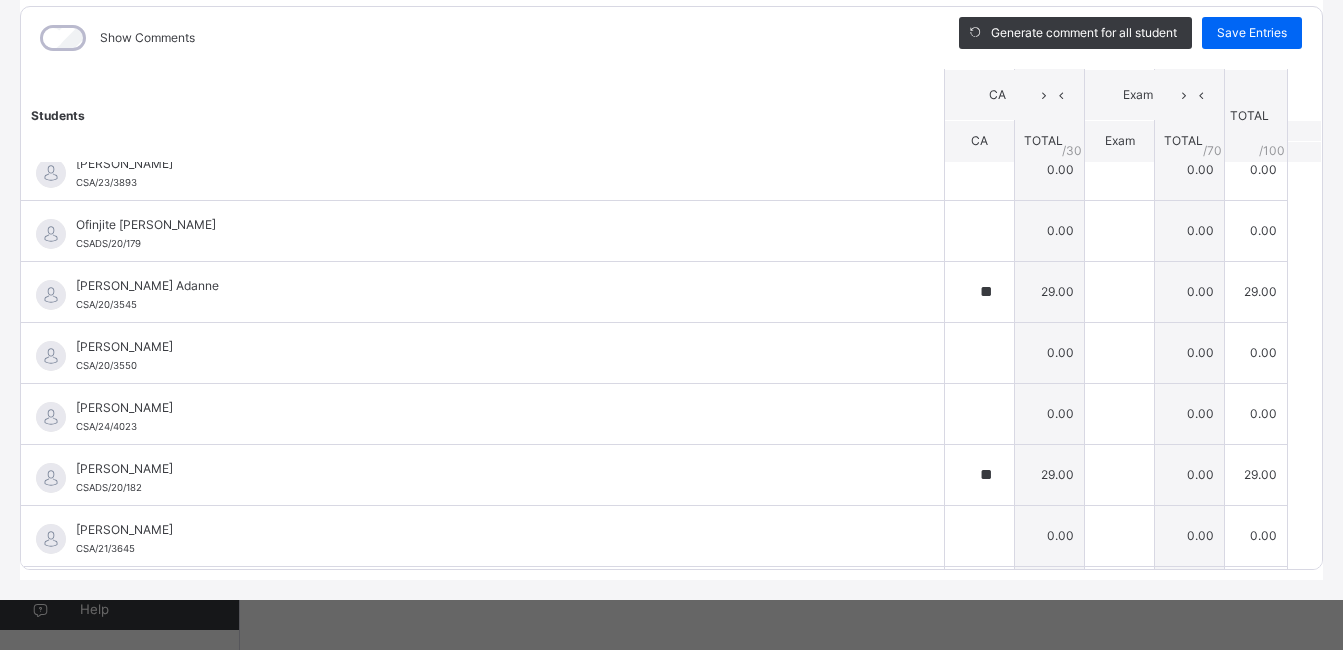scroll, scrollTop: 978, scrollLeft: 0, axis: vertical 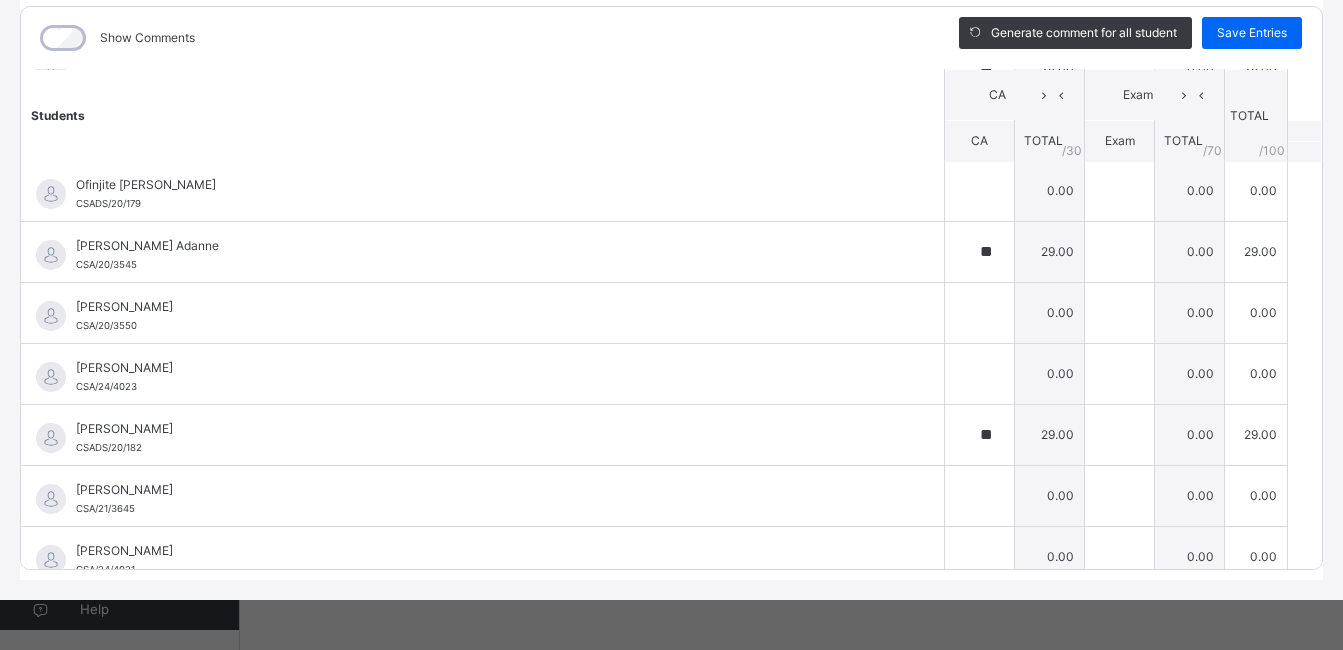type on "**" 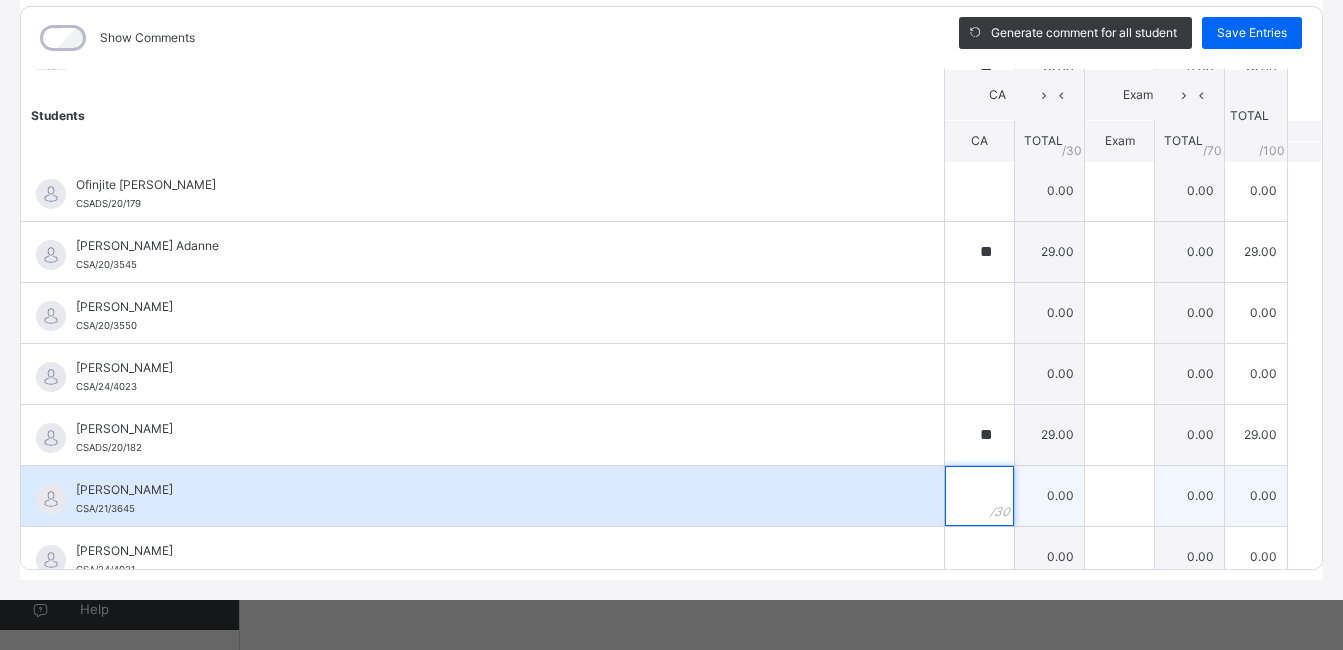 click at bounding box center [979, 496] 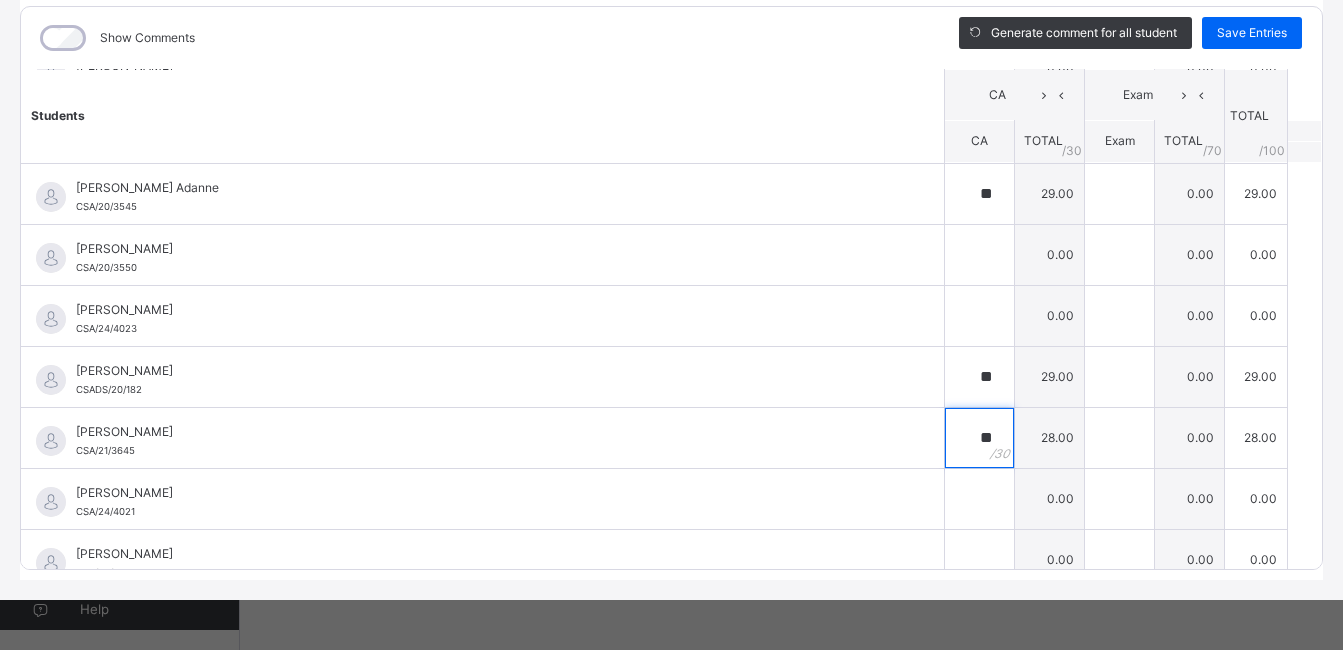 scroll, scrollTop: 1058, scrollLeft: 0, axis: vertical 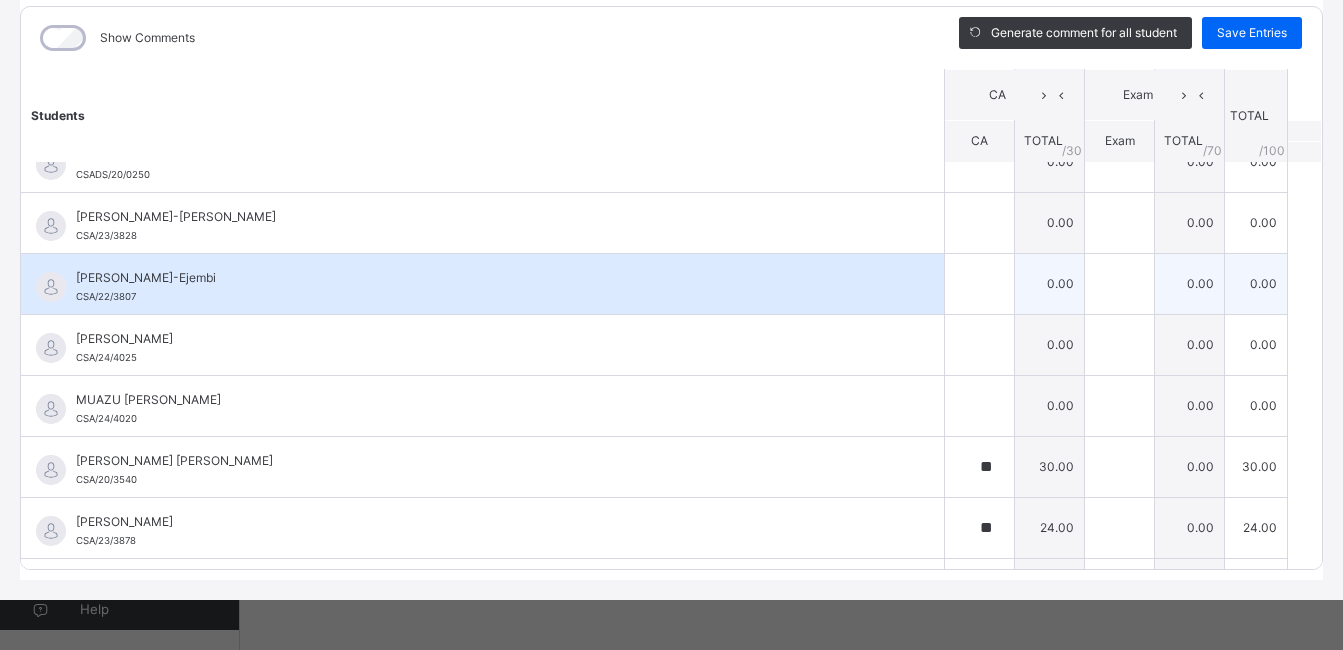 type on "**" 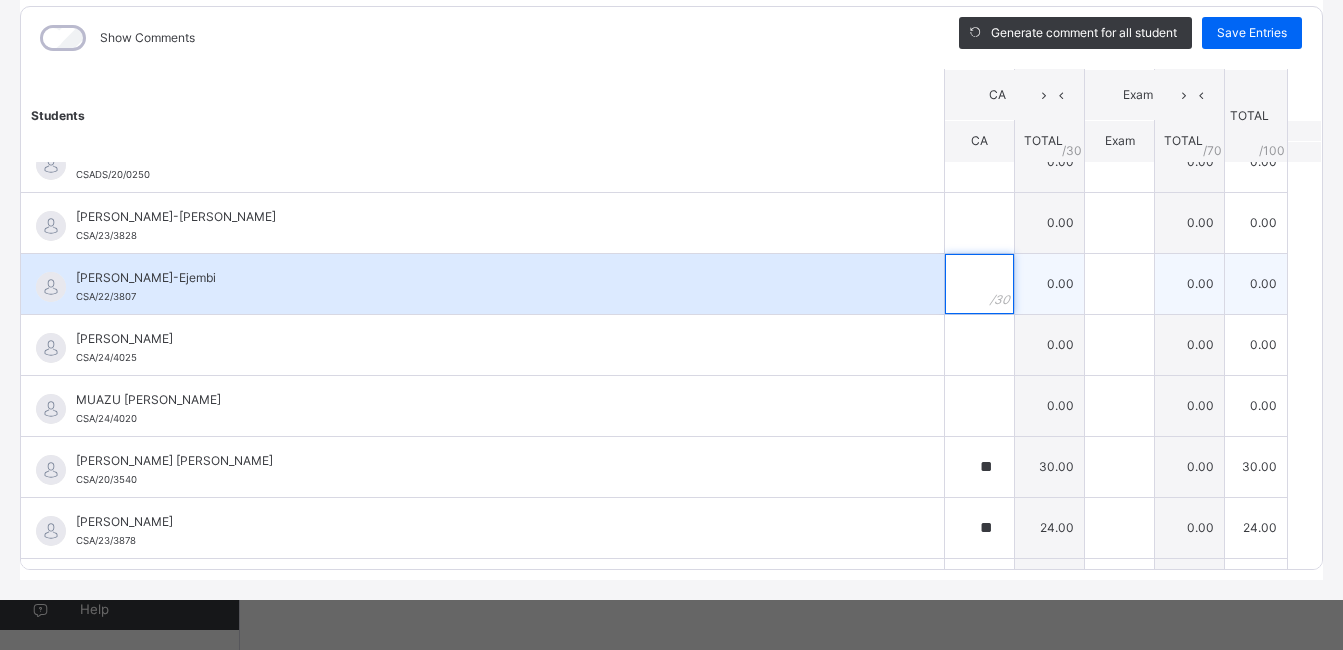 click at bounding box center (979, 284) 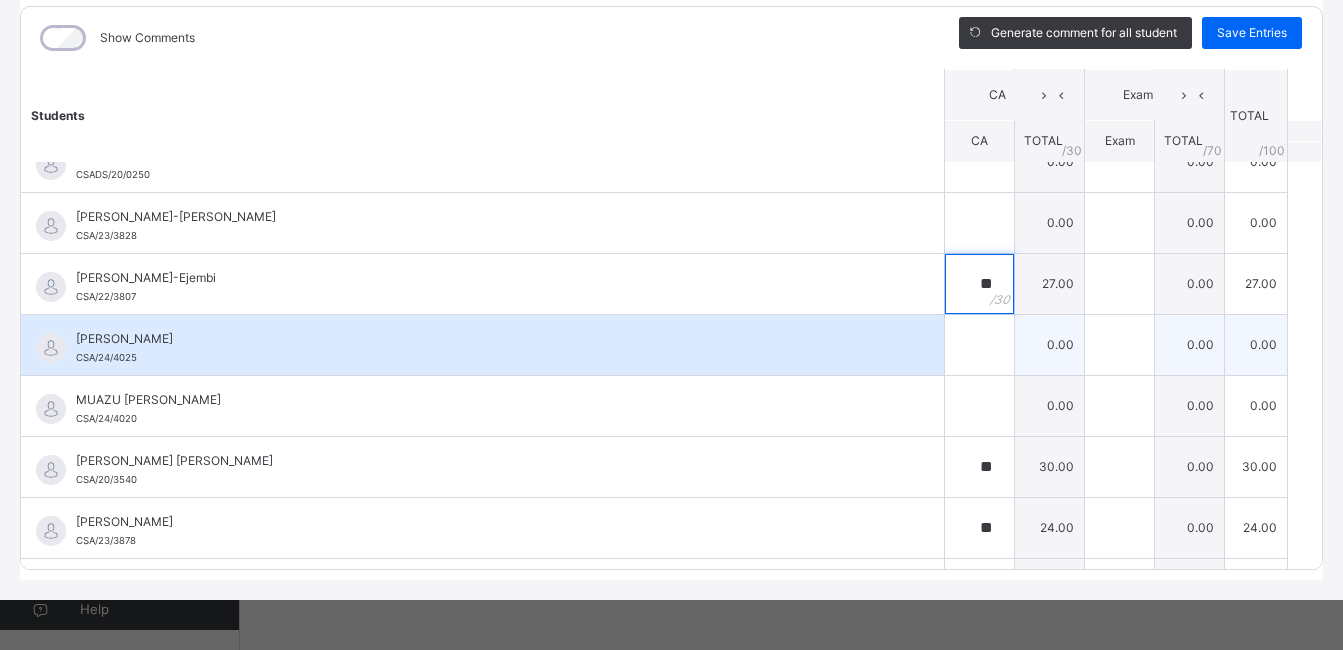 type on "**" 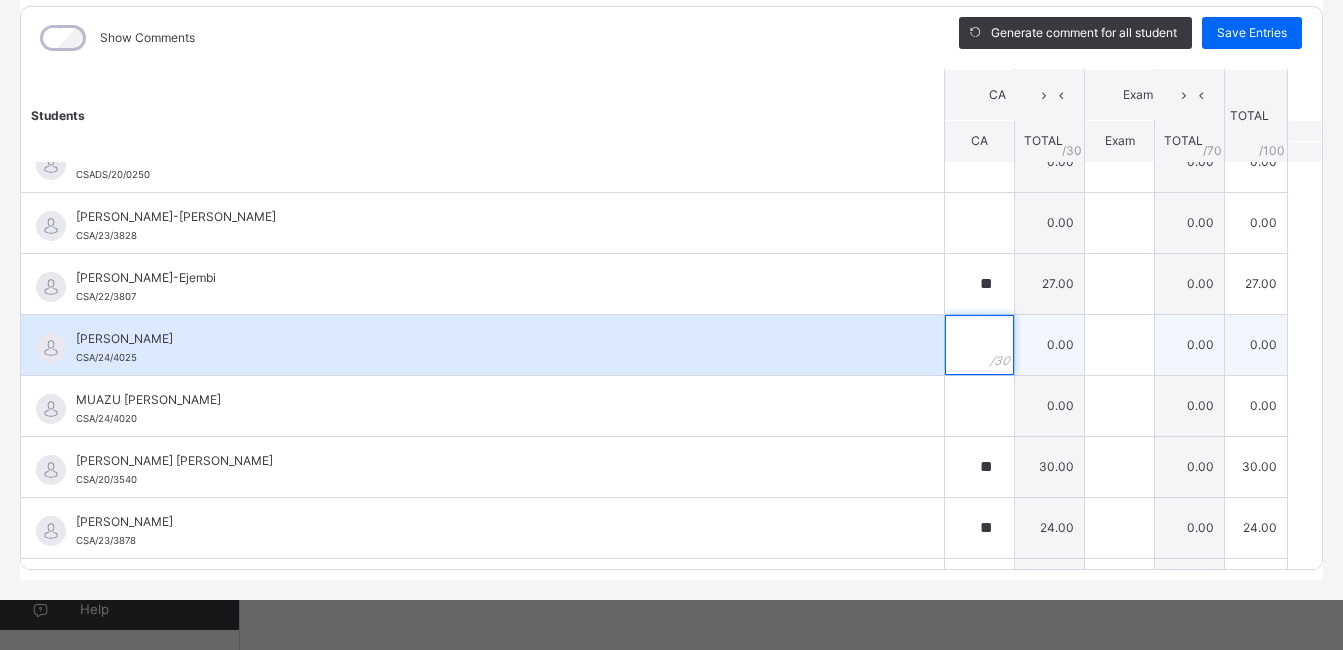 click at bounding box center [979, 345] 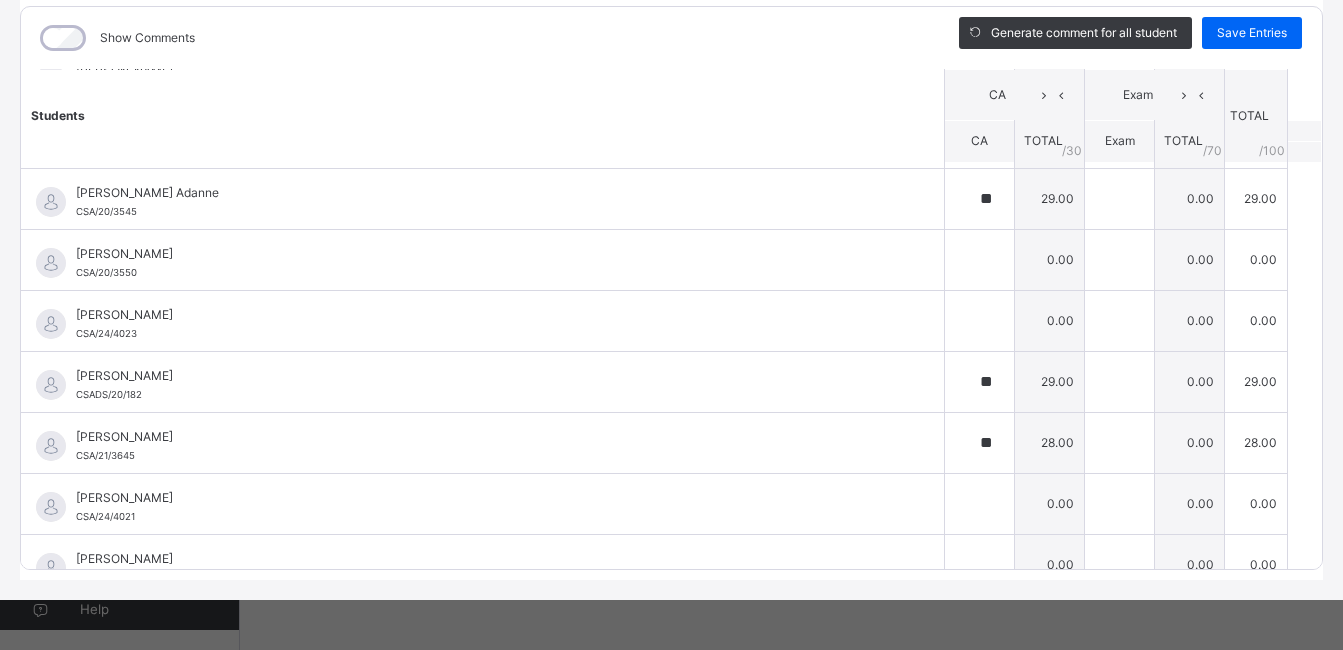 scroll, scrollTop: 1058, scrollLeft: 0, axis: vertical 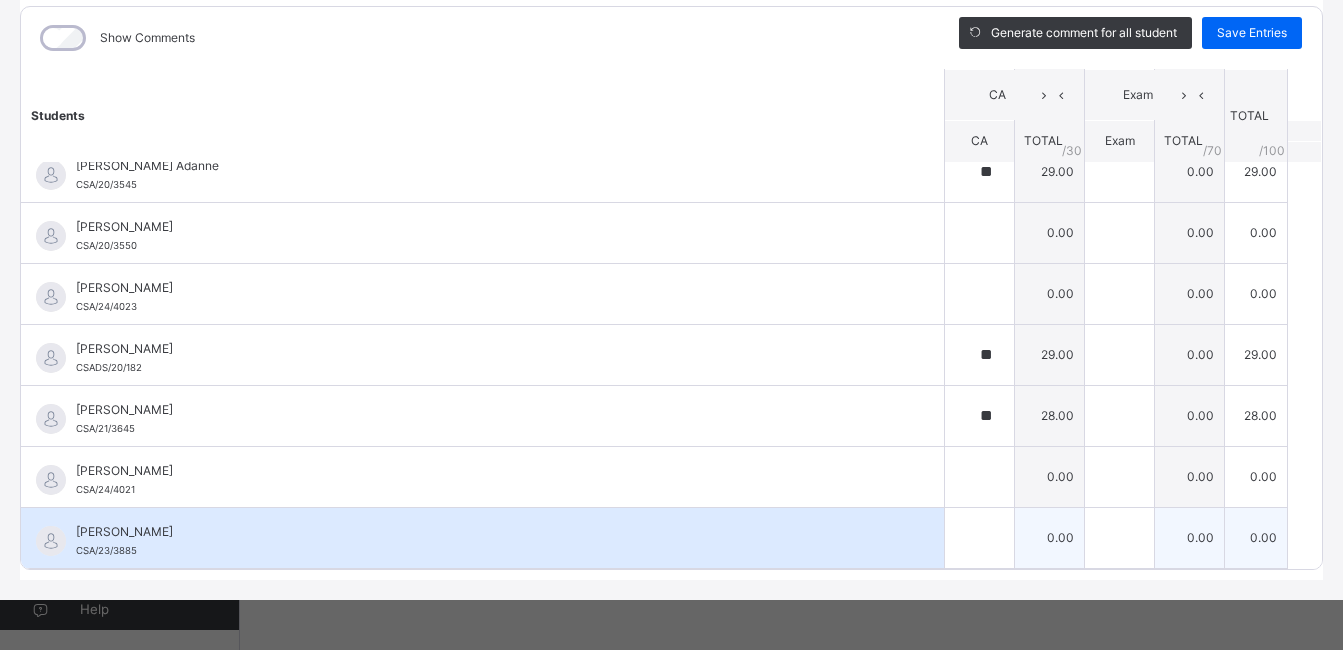 type on "**" 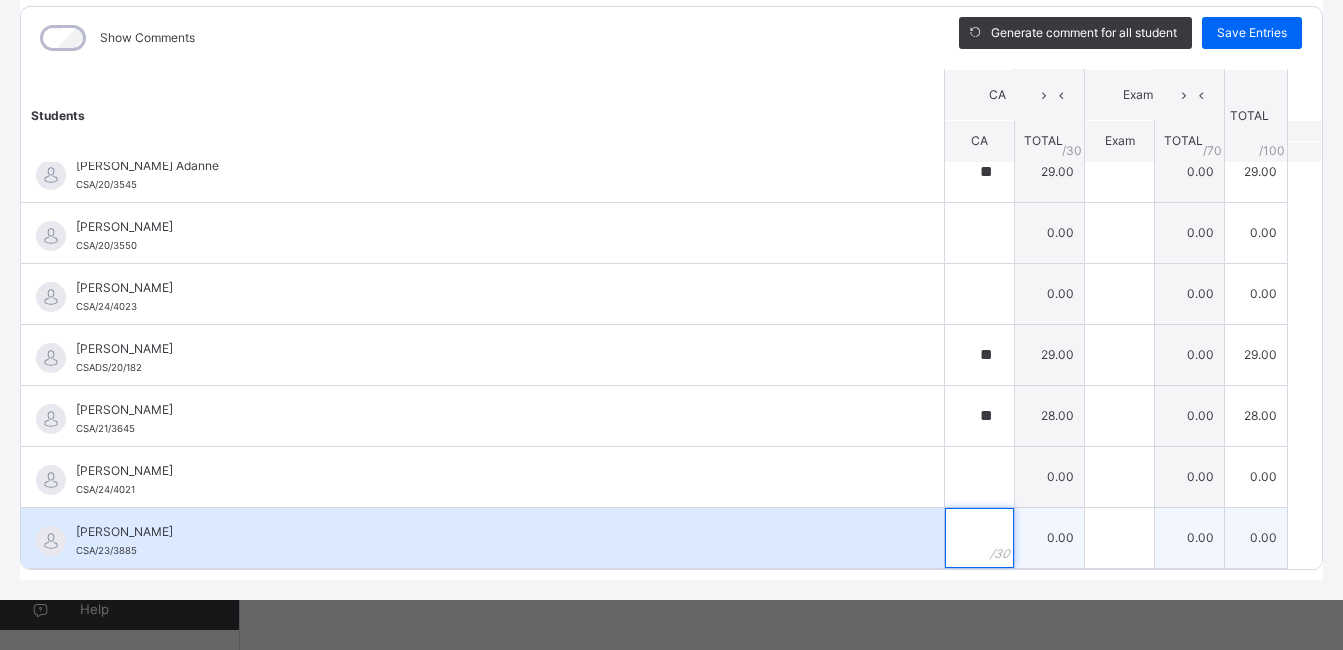 click at bounding box center (979, 538) 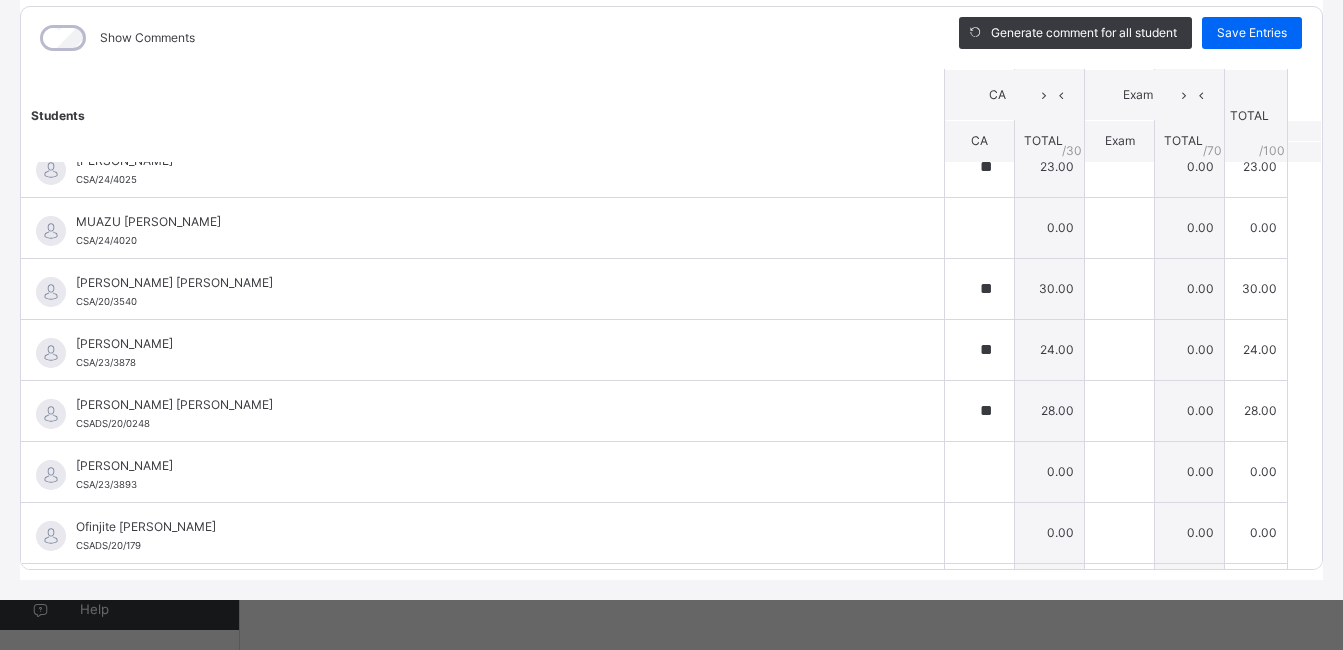 scroll, scrollTop: 618, scrollLeft: 0, axis: vertical 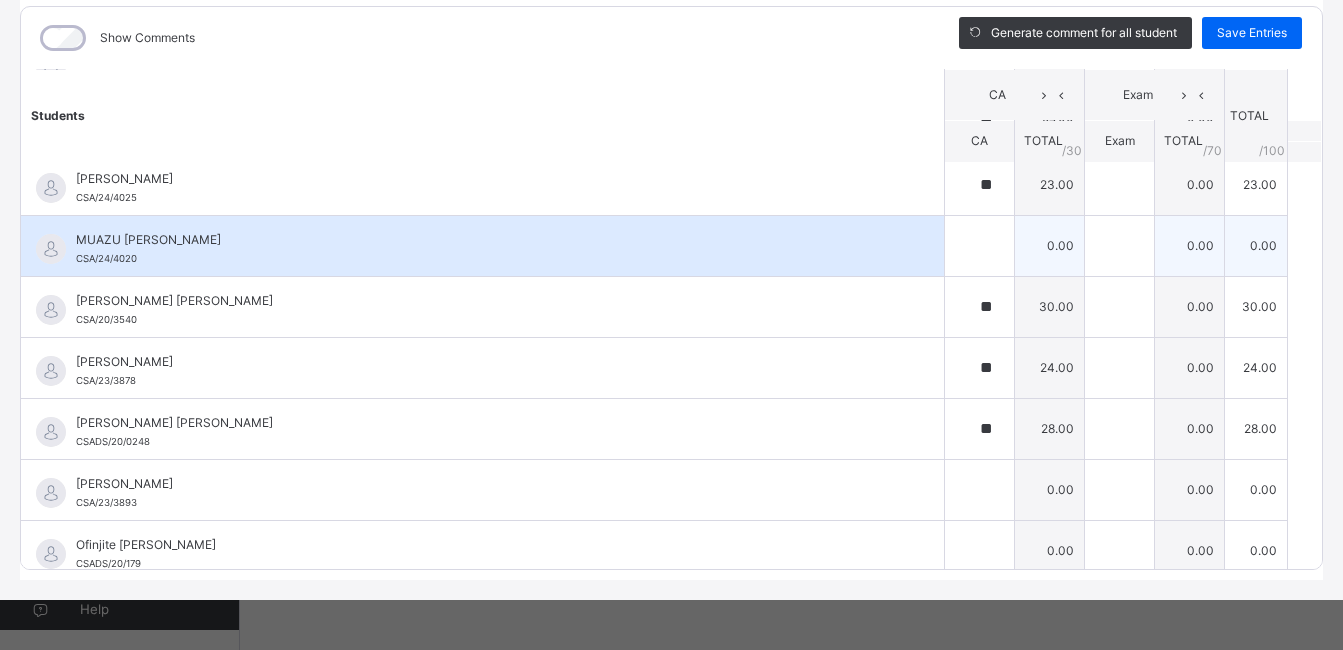 type on "**" 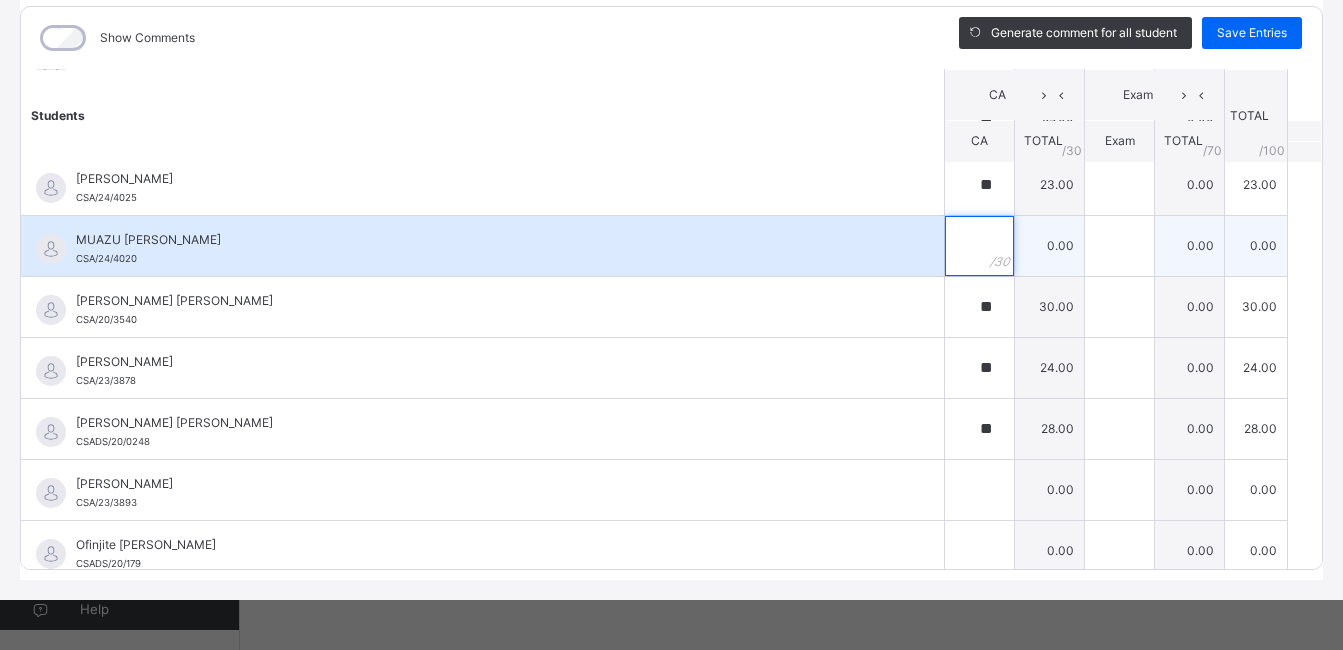 click at bounding box center [979, 246] 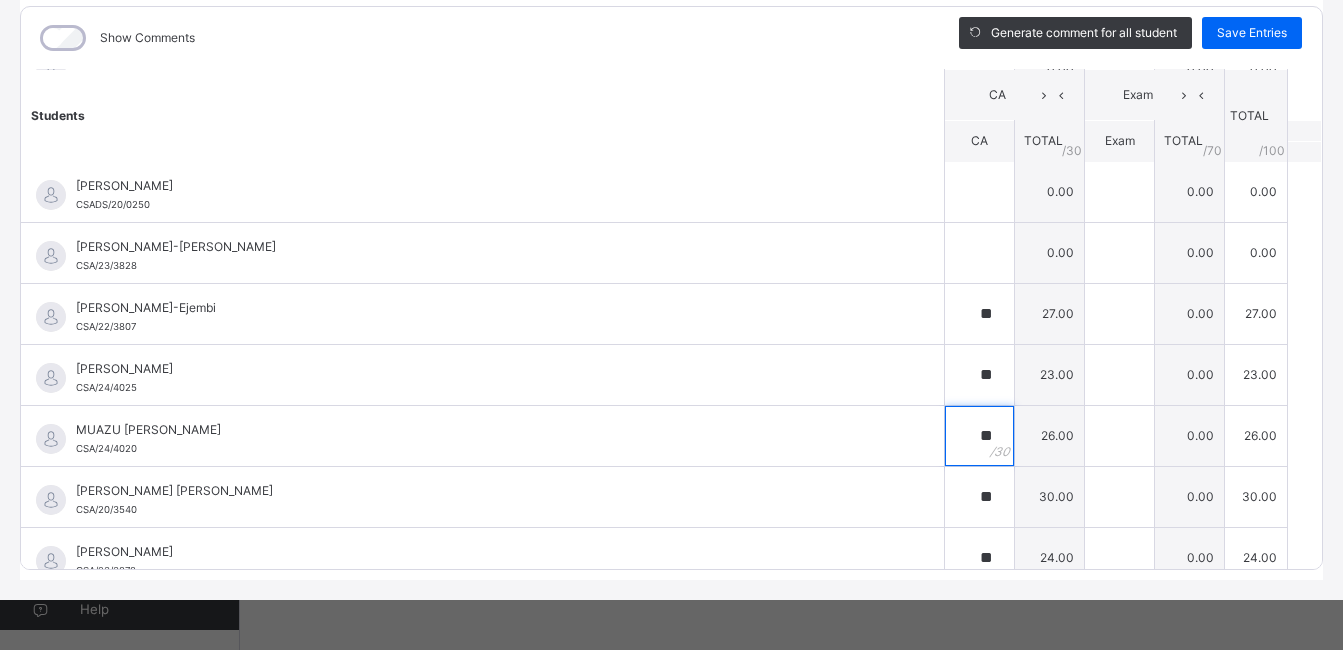 scroll, scrollTop: 418, scrollLeft: 0, axis: vertical 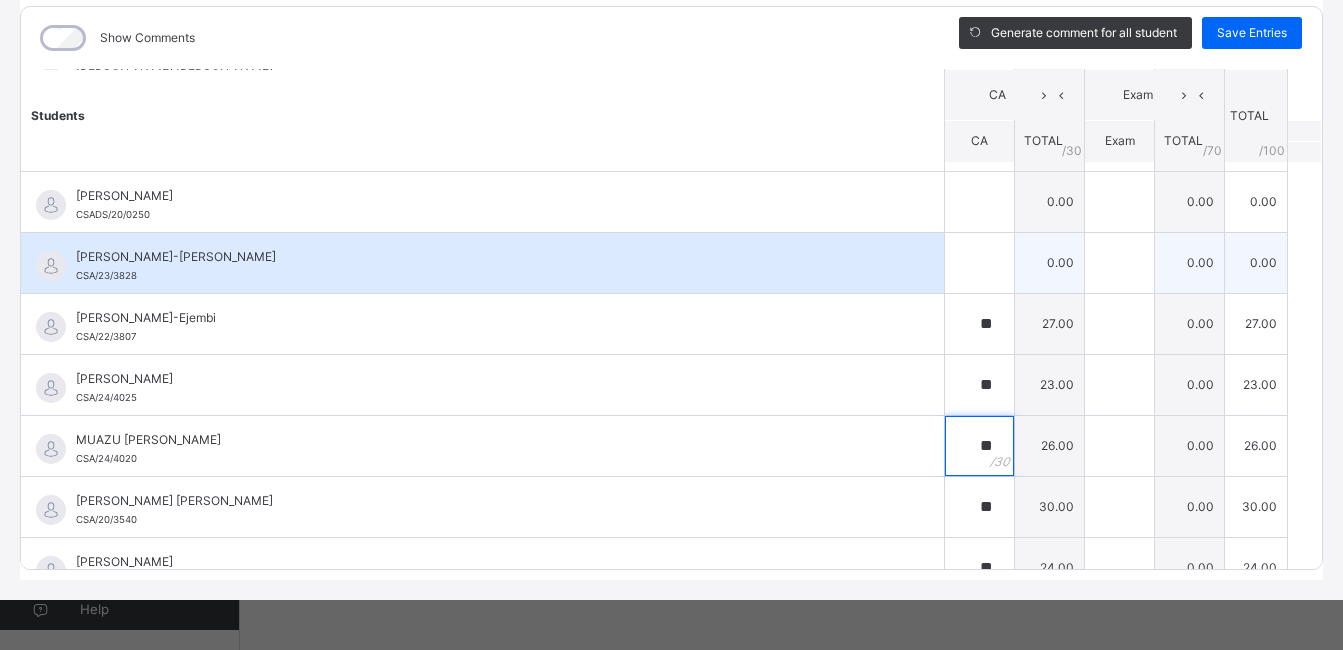type on "**" 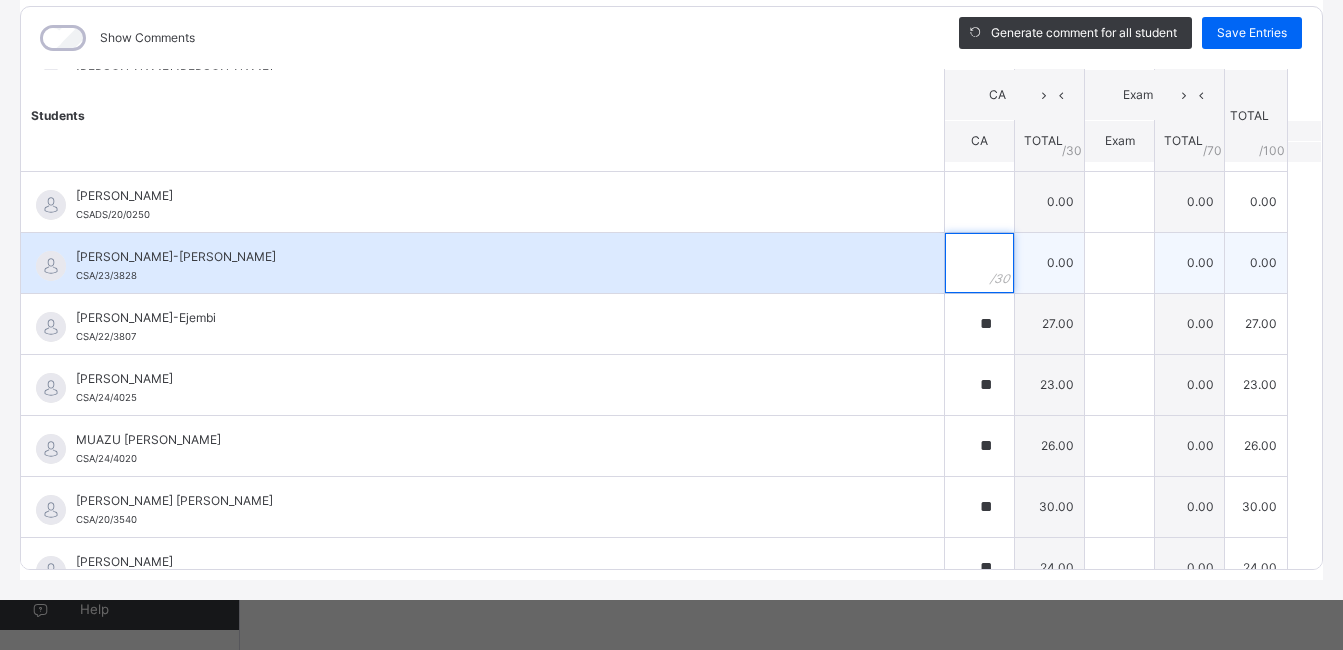 click at bounding box center [979, 263] 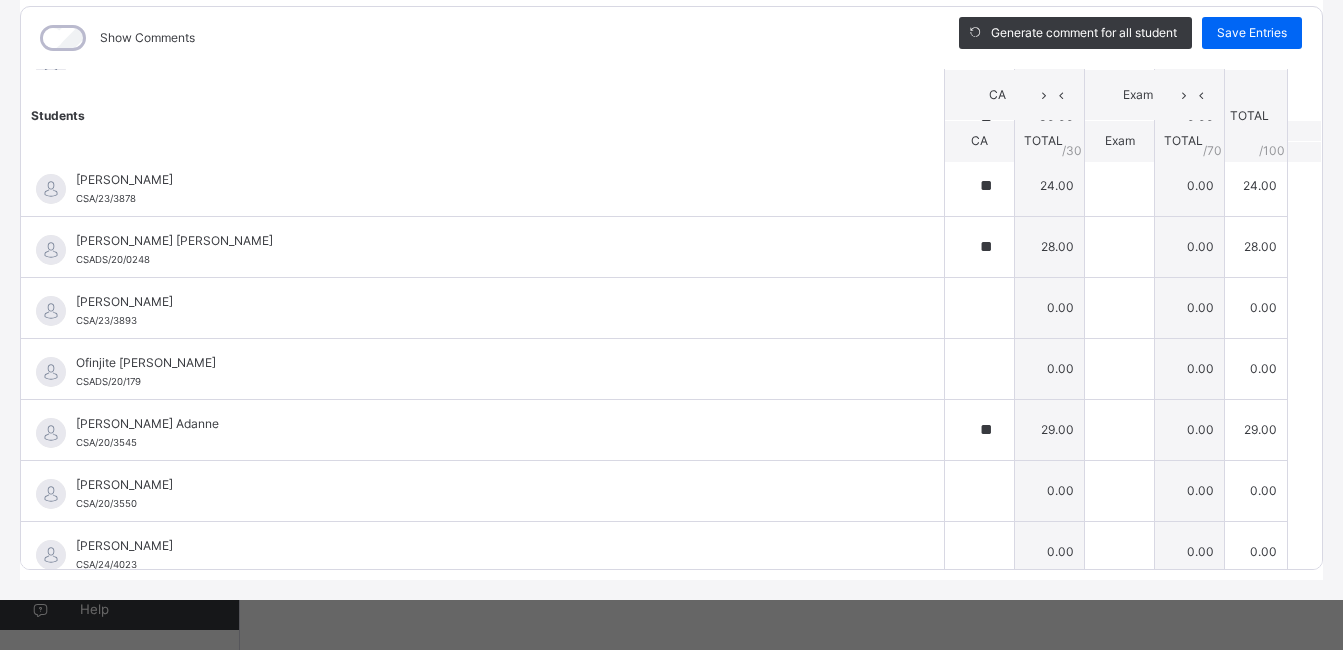 scroll, scrollTop: 840, scrollLeft: 0, axis: vertical 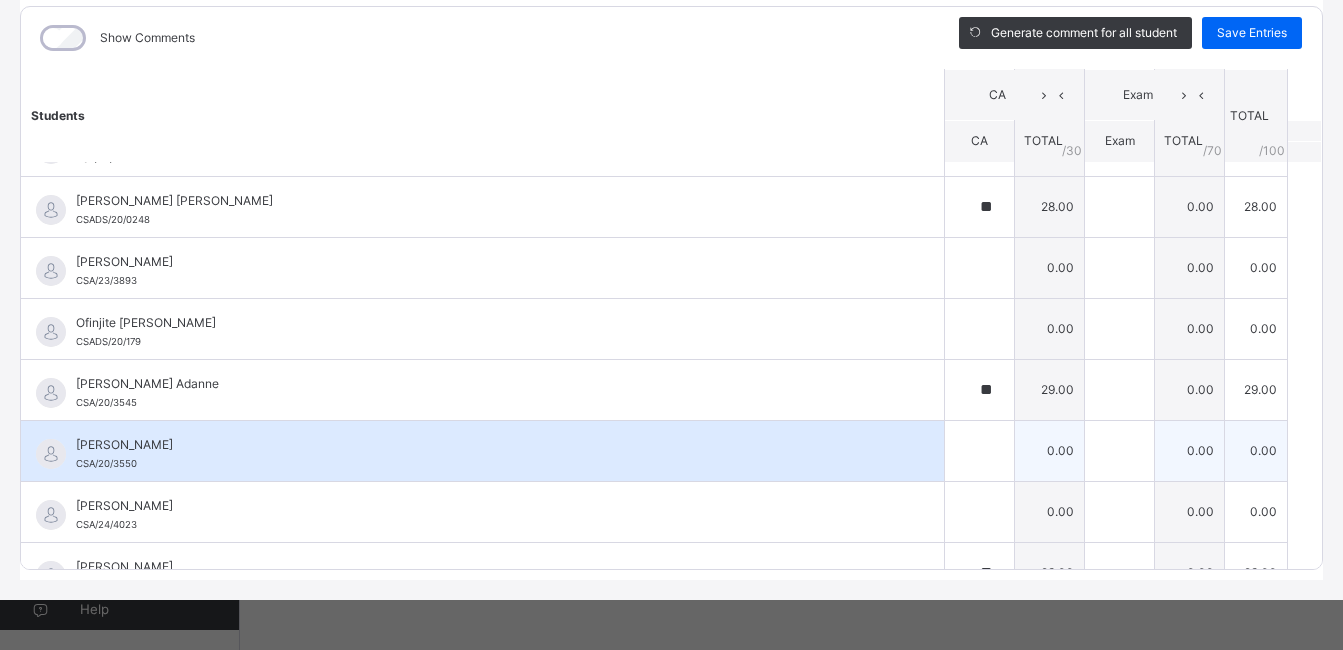 type on "**" 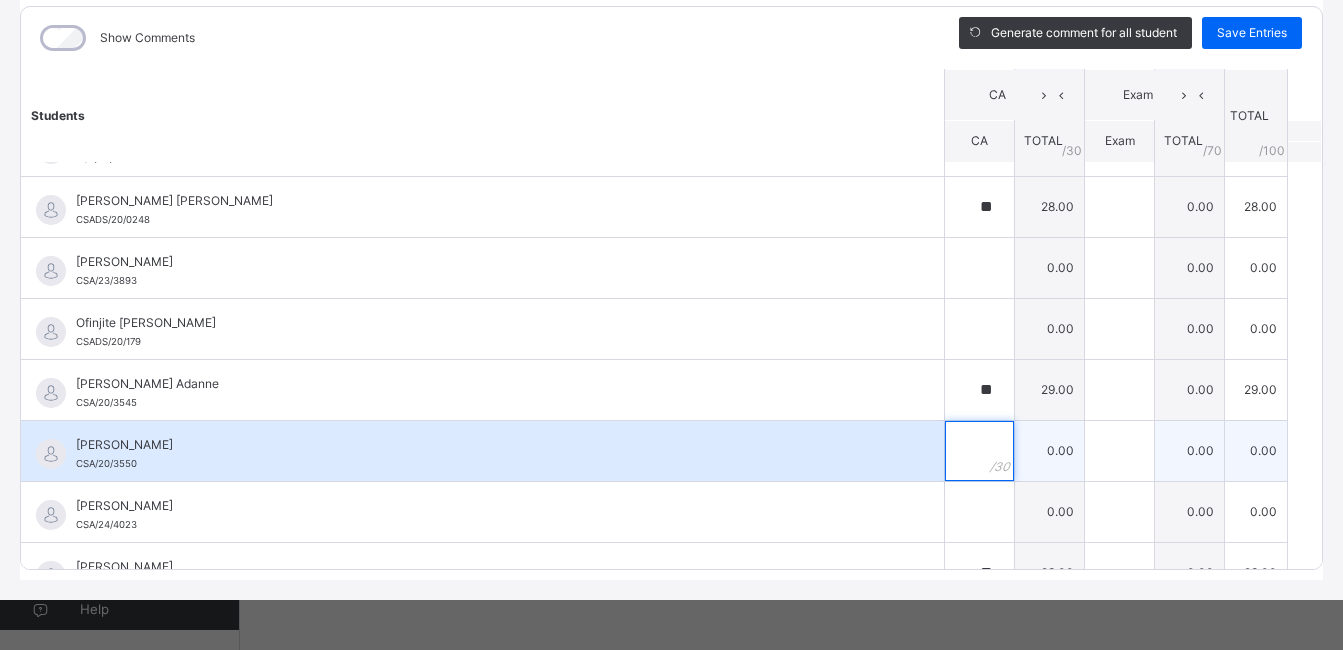click at bounding box center (979, 451) 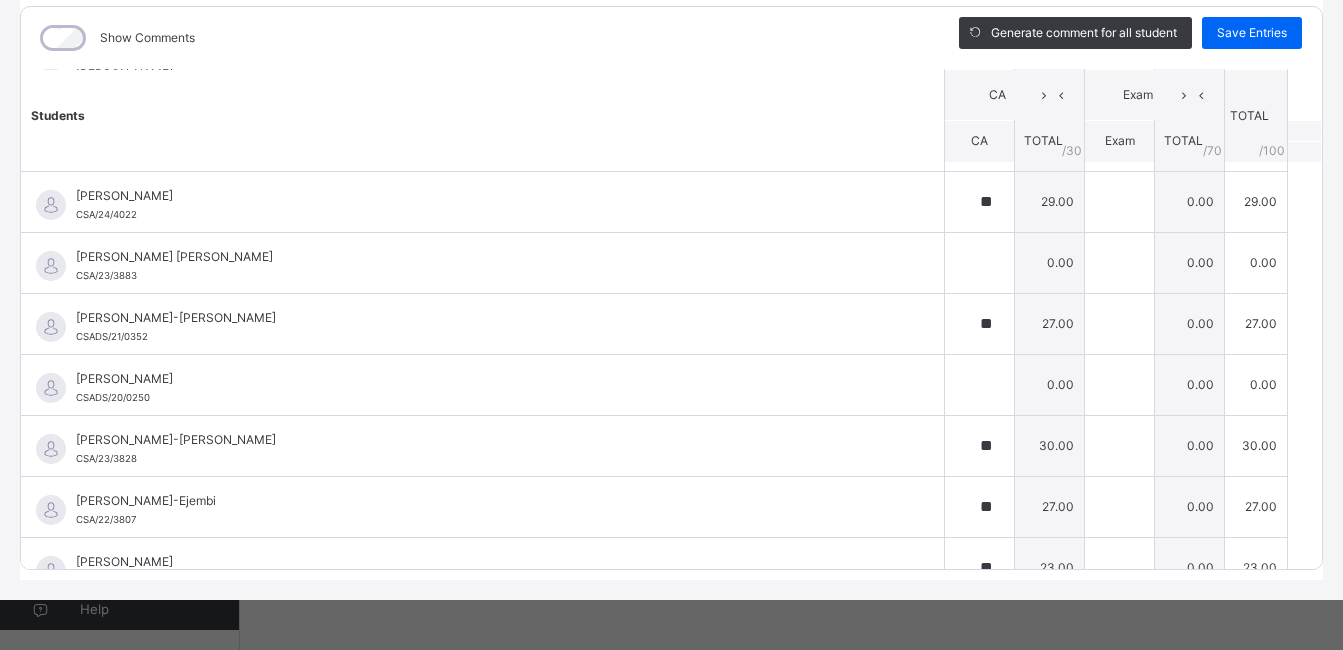 scroll, scrollTop: 218, scrollLeft: 0, axis: vertical 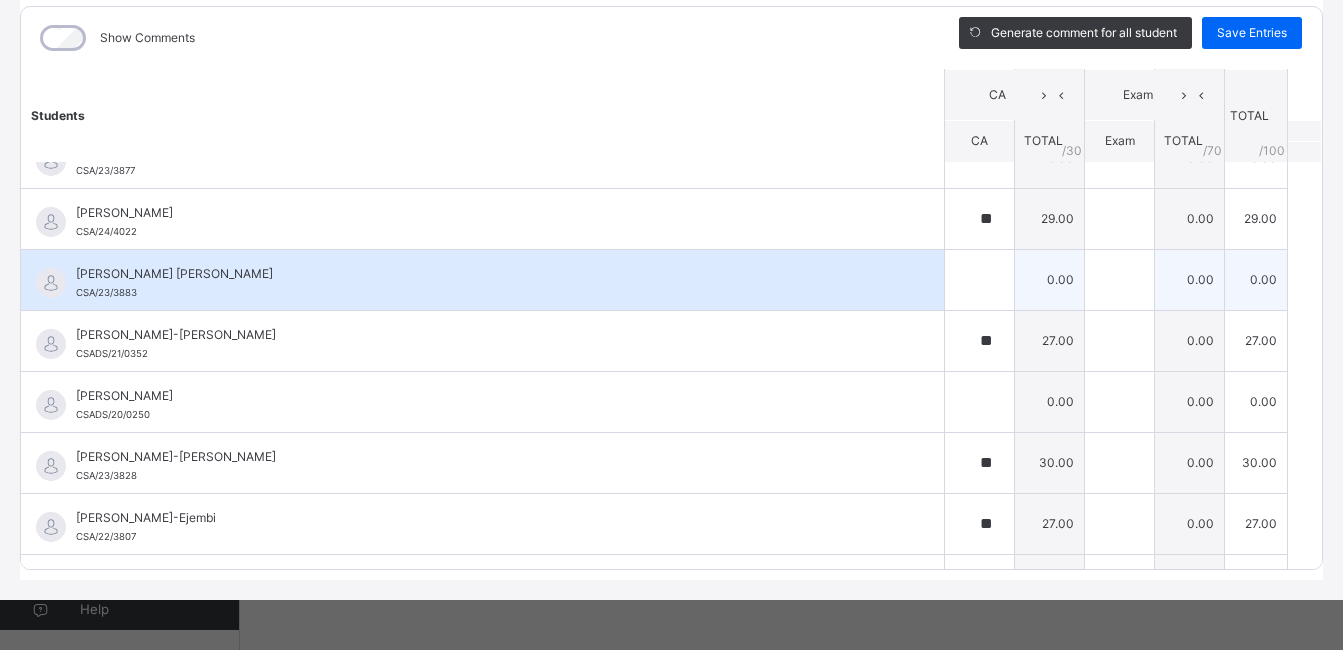 type on "**" 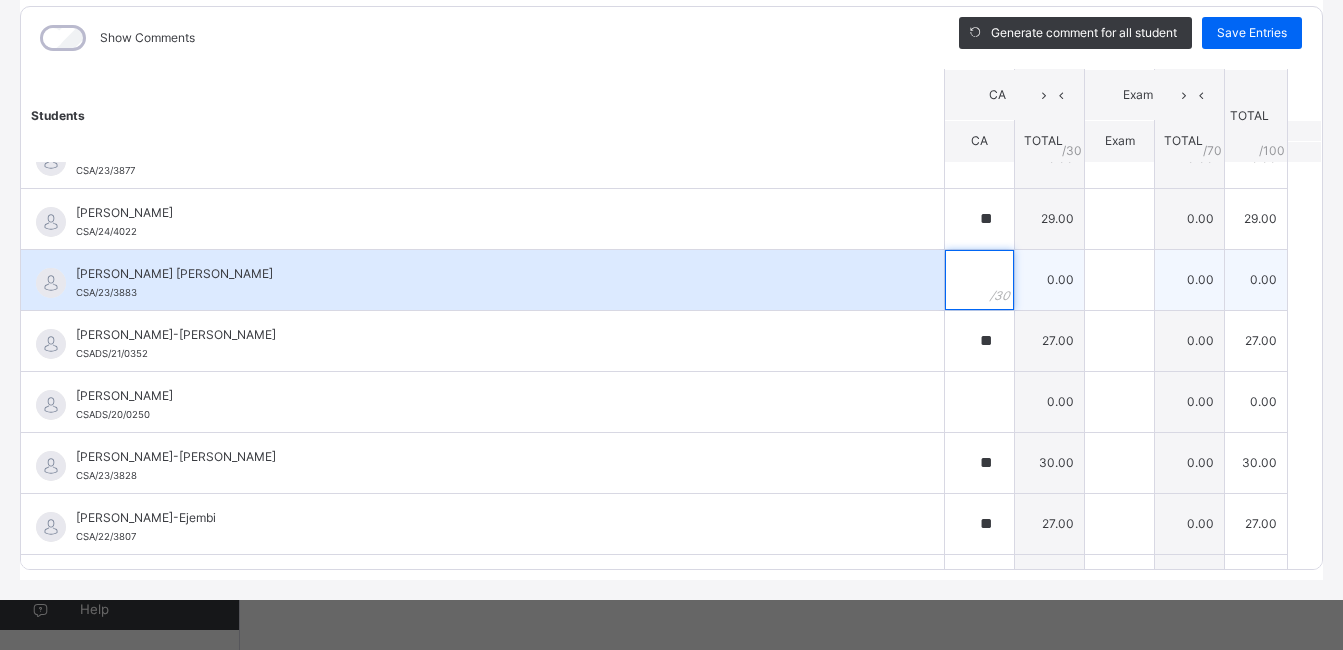 click at bounding box center [979, 280] 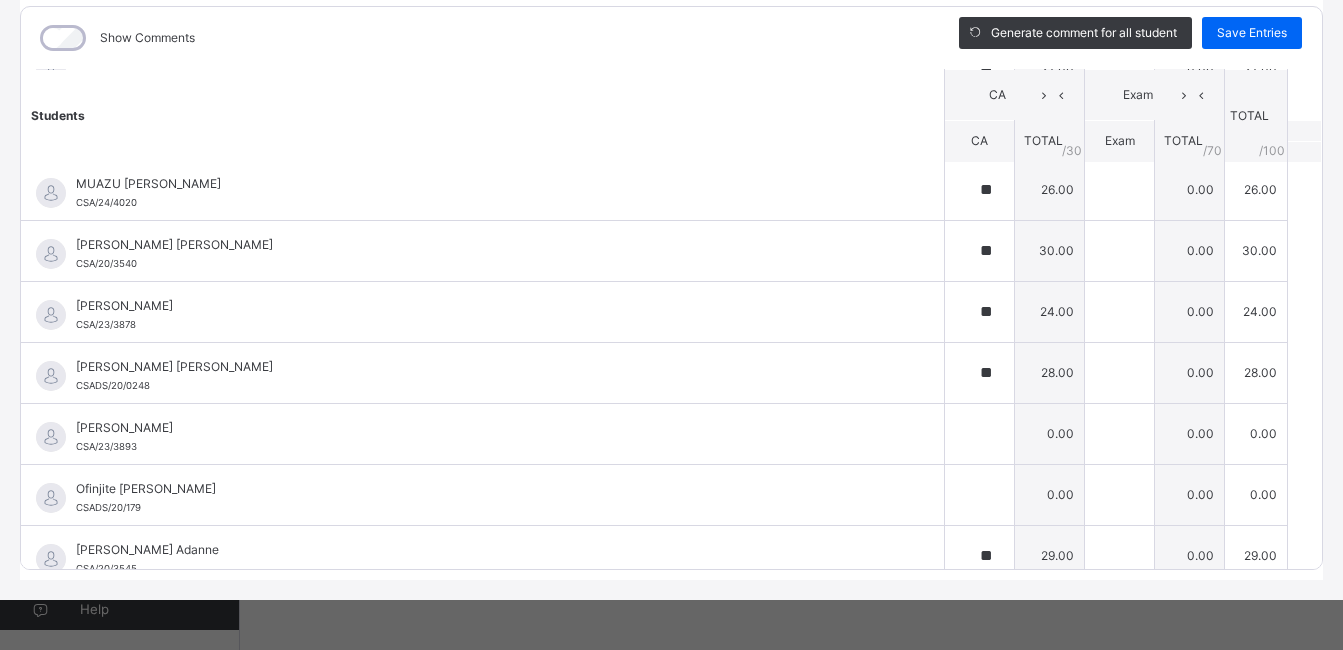 scroll, scrollTop: 698, scrollLeft: 0, axis: vertical 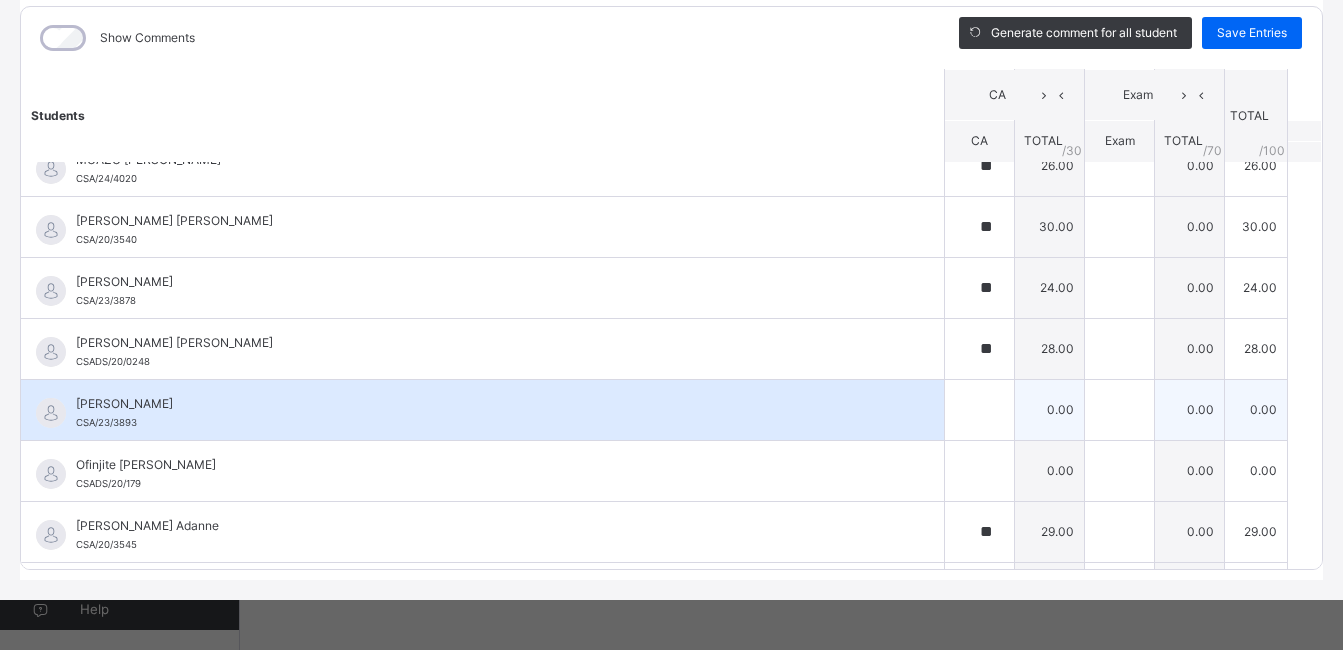 type on "**" 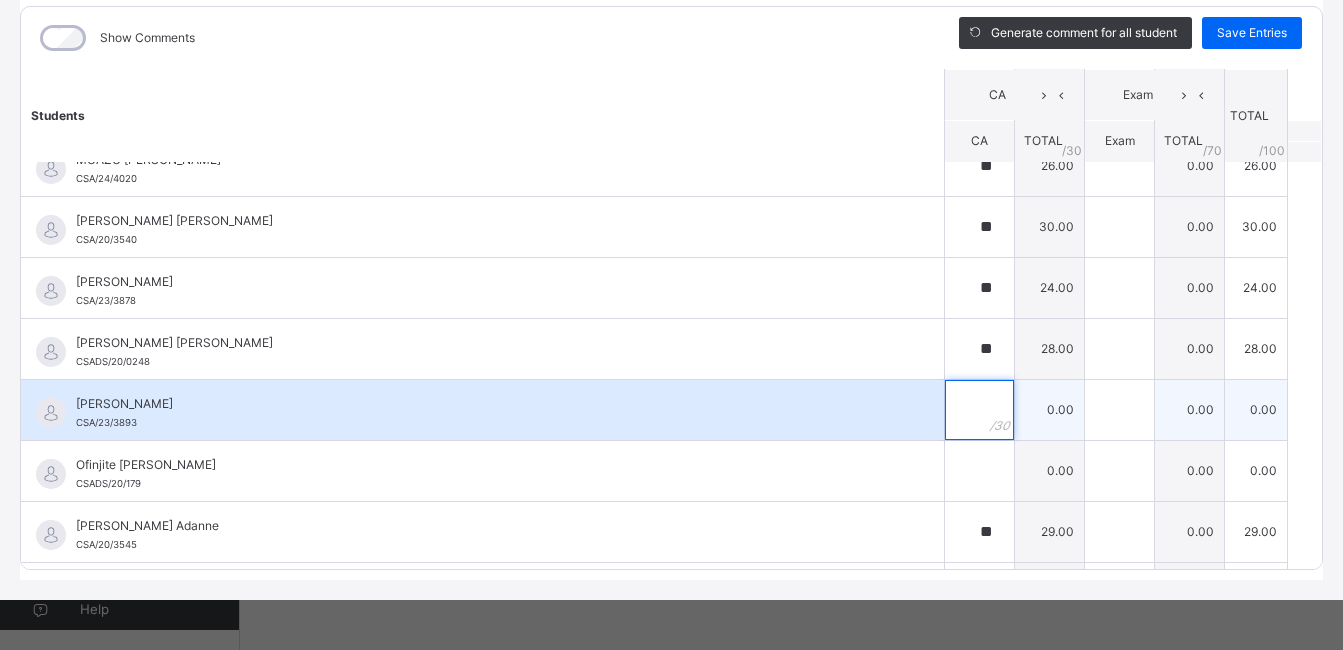 click at bounding box center (979, 410) 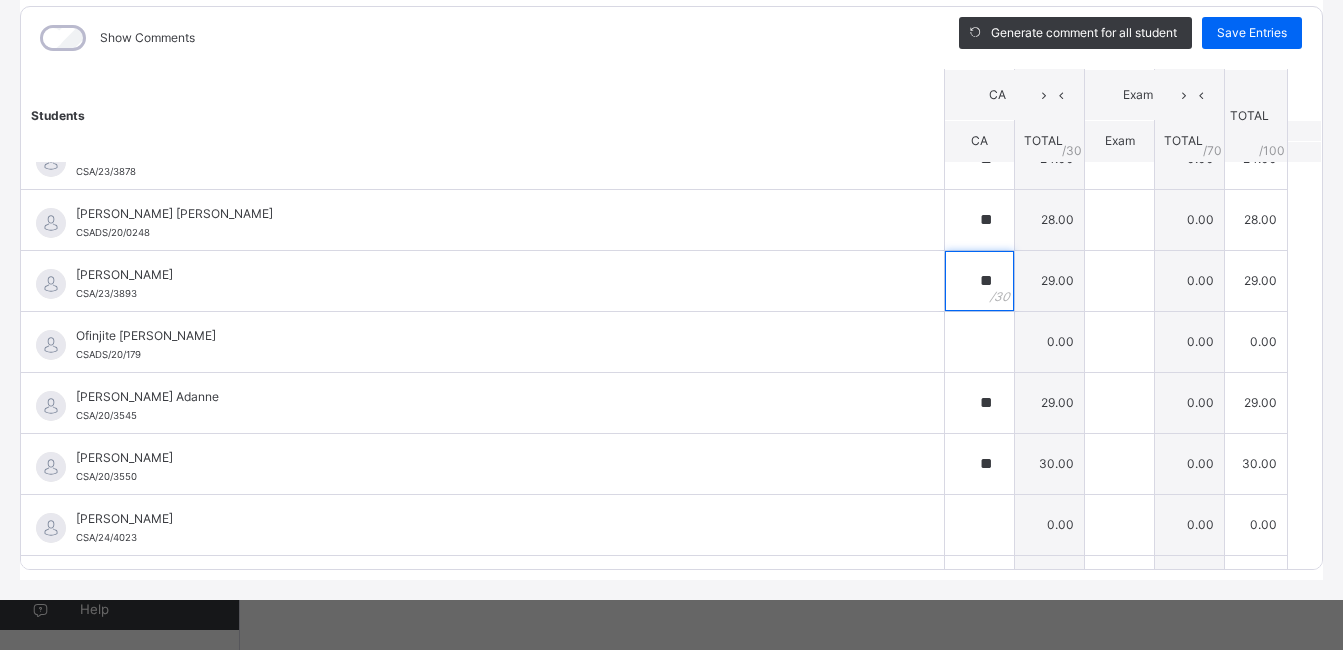 scroll, scrollTop: 898, scrollLeft: 0, axis: vertical 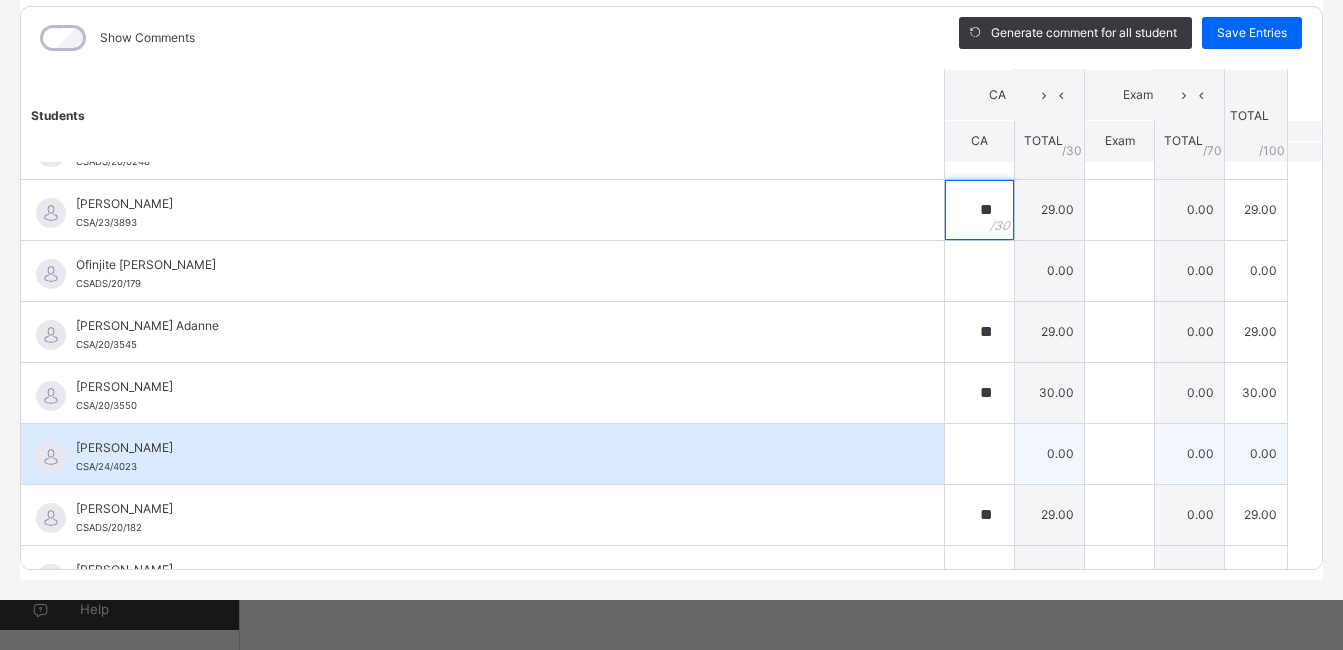 type on "**" 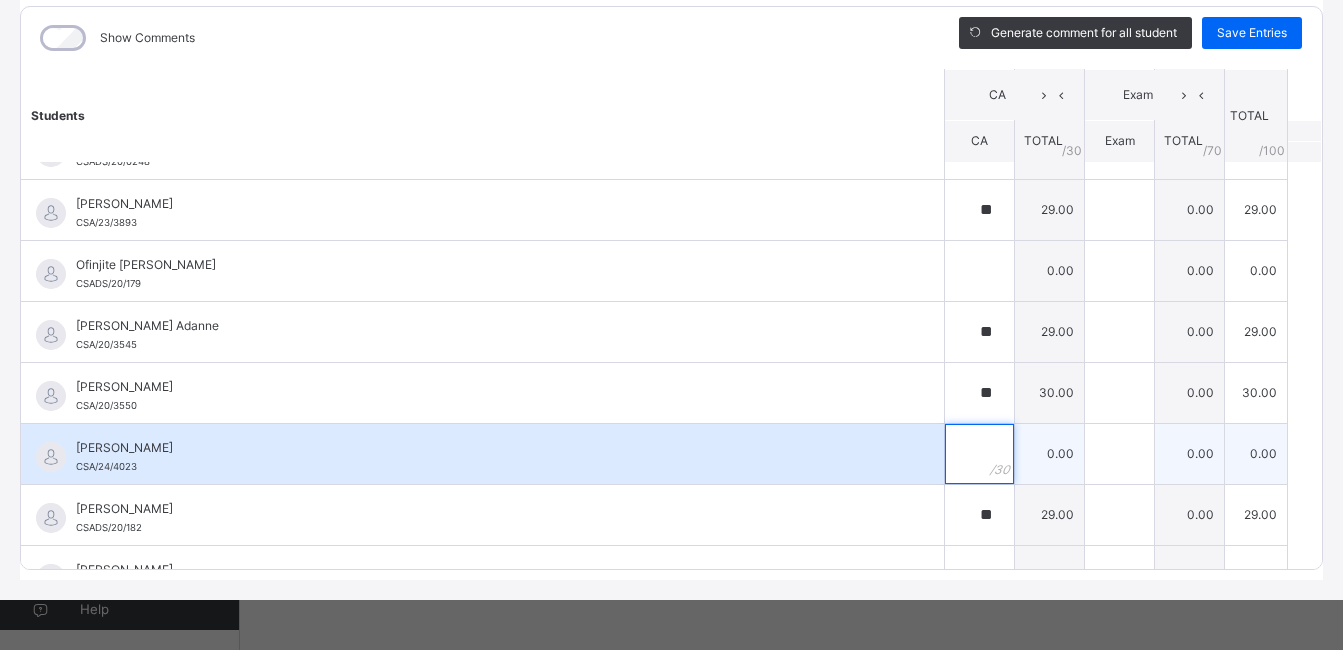 click at bounding box center [979, 454] 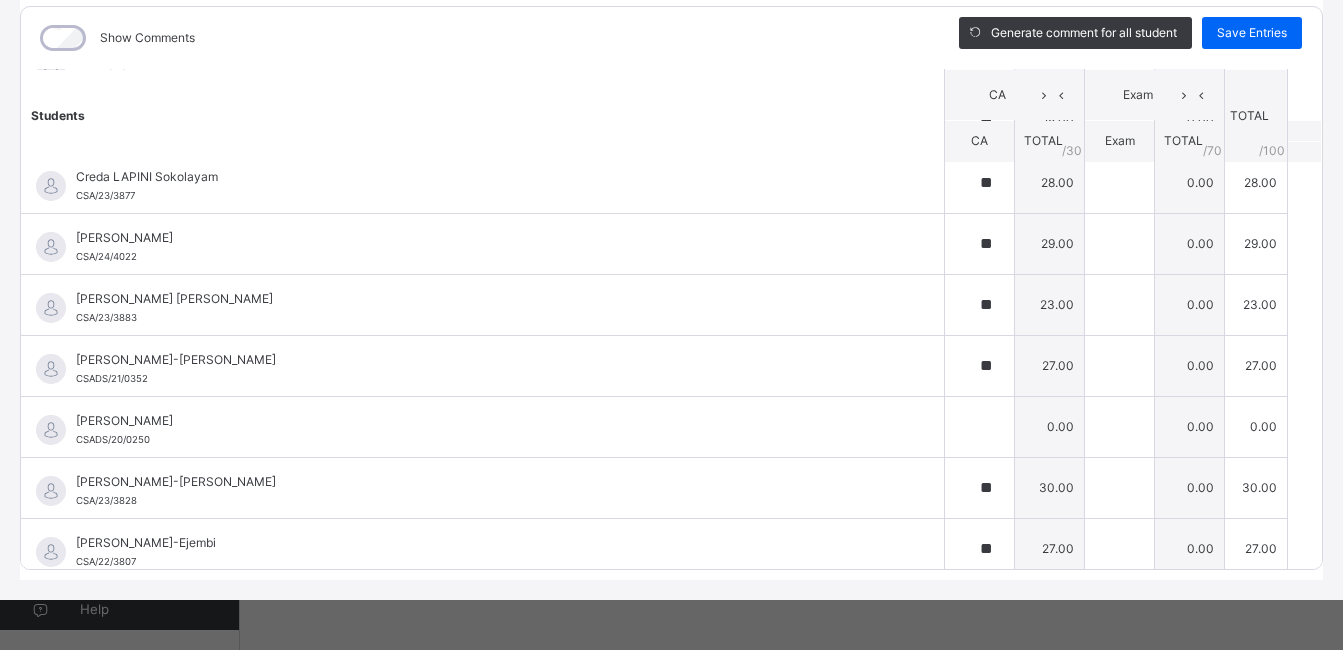scroll, scrollTop: 202, scrollLeft: 0, axis: vertical 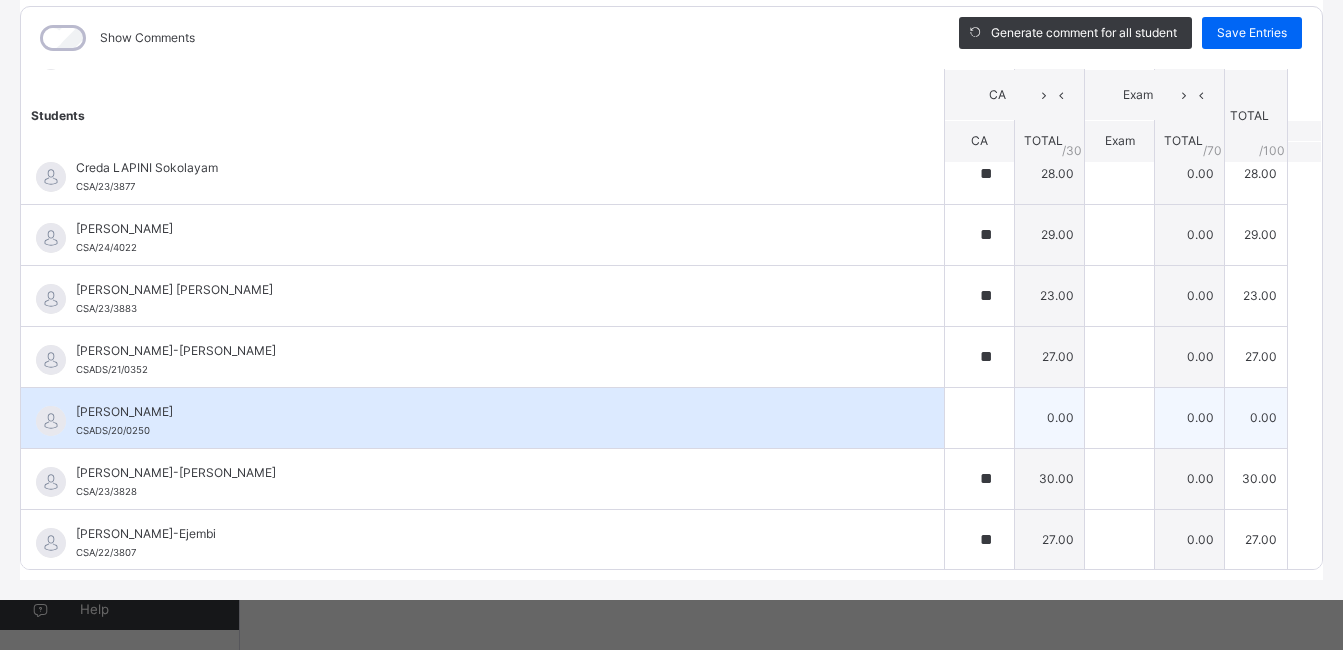 type on "**" 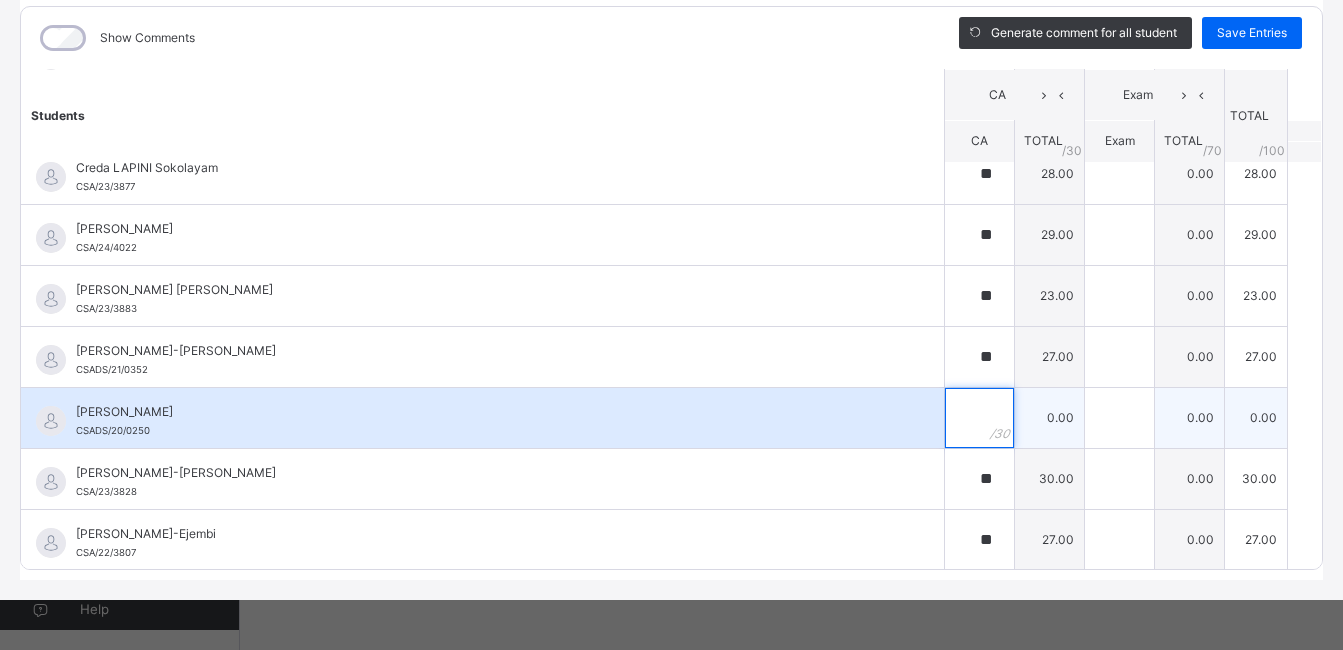 click at bounding box center (979, 418) 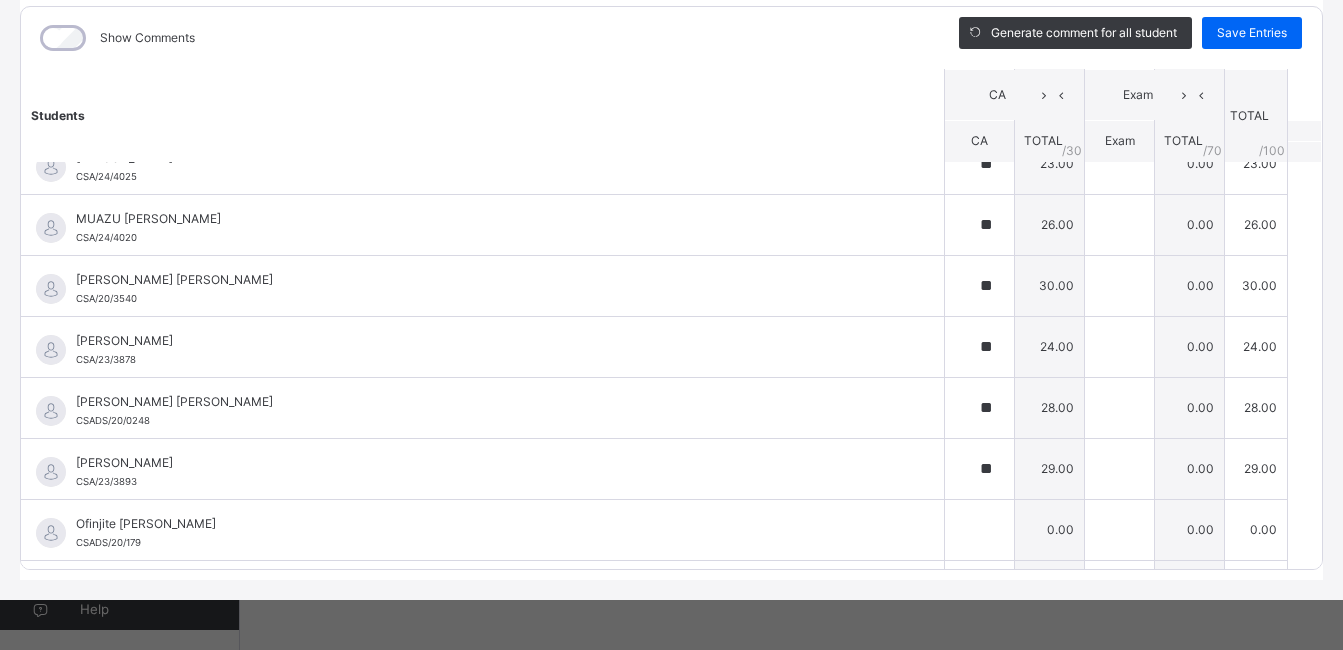 scroll, scrollTop: 1058, scrollLeft: 0, axis: vertical 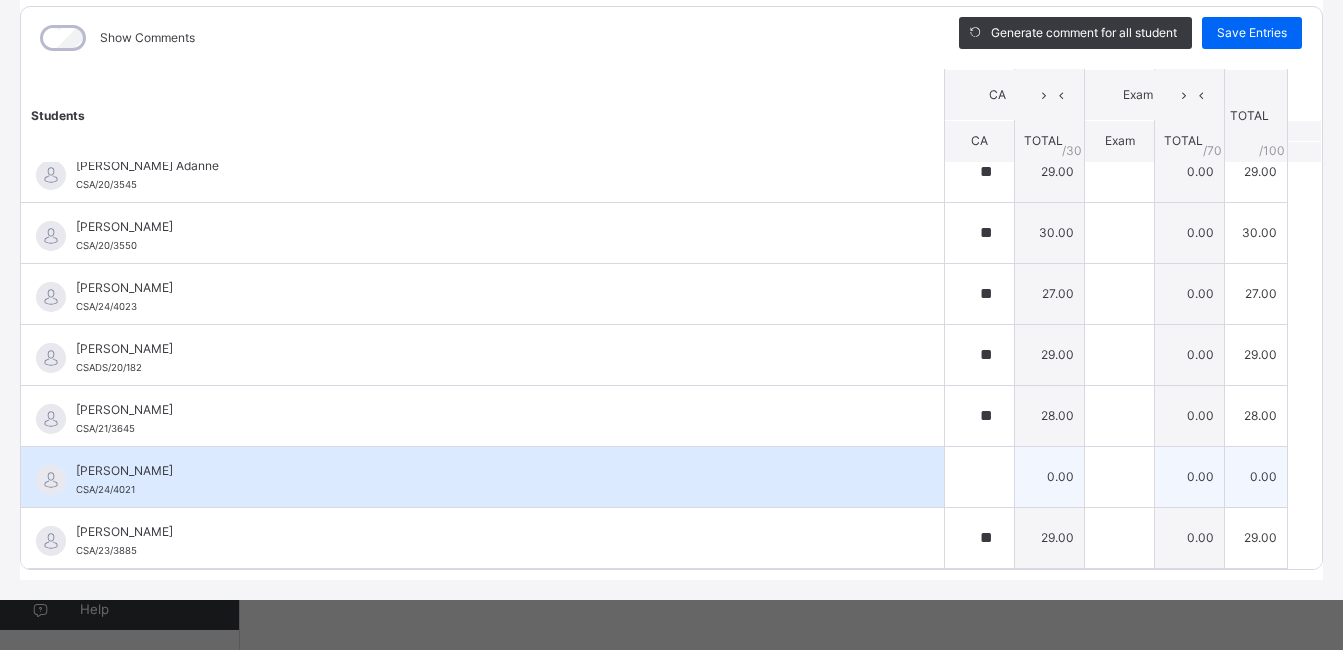 type on "**" 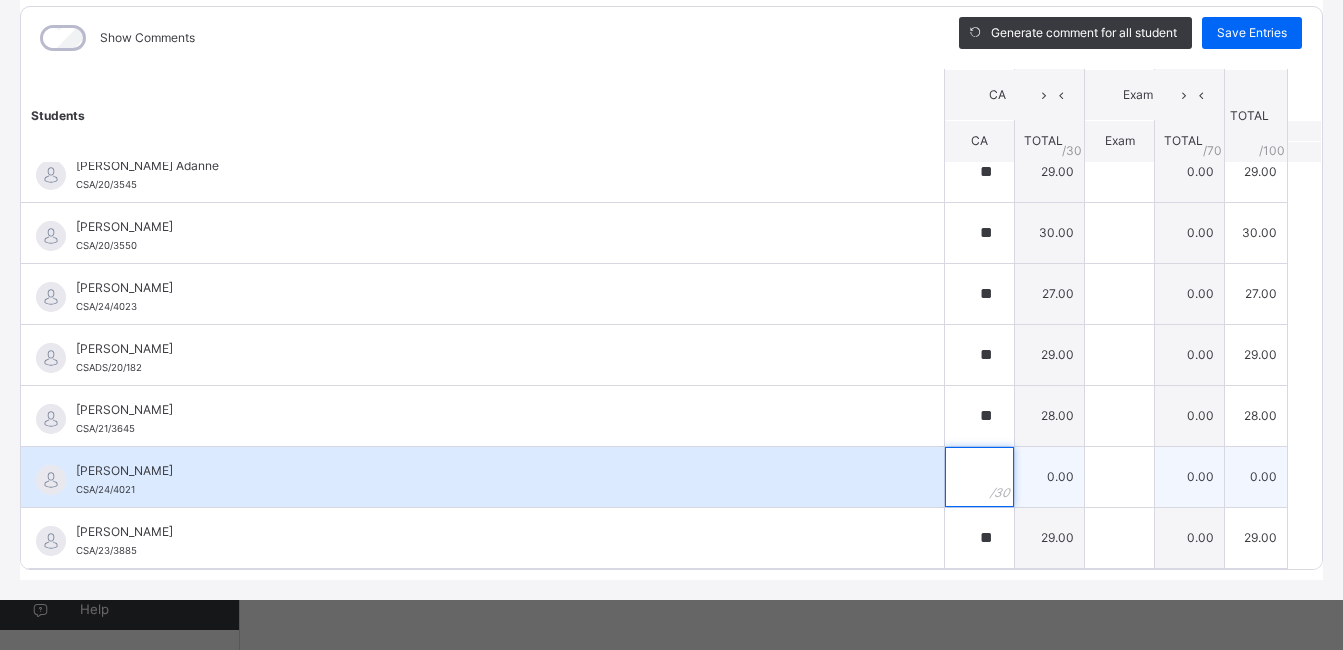 click at bounding box center [979, 477] 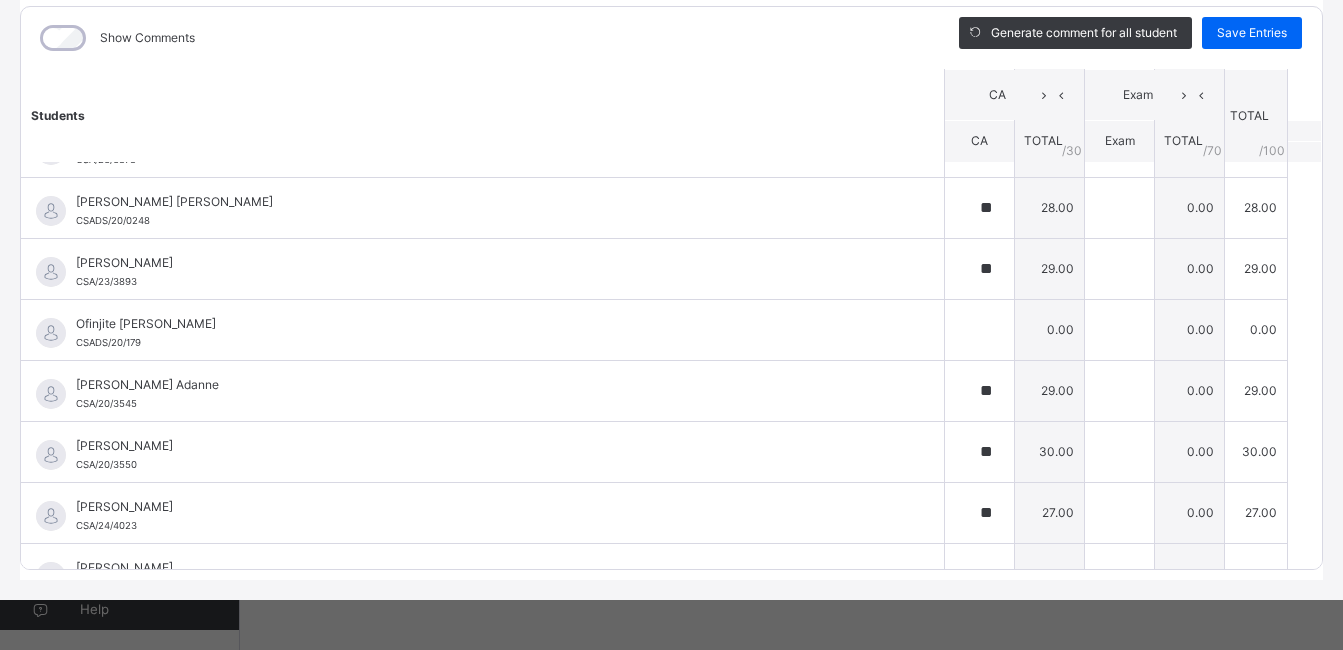 scroll, scrollTop: 818, scrollLeft: 0, axis: vertical 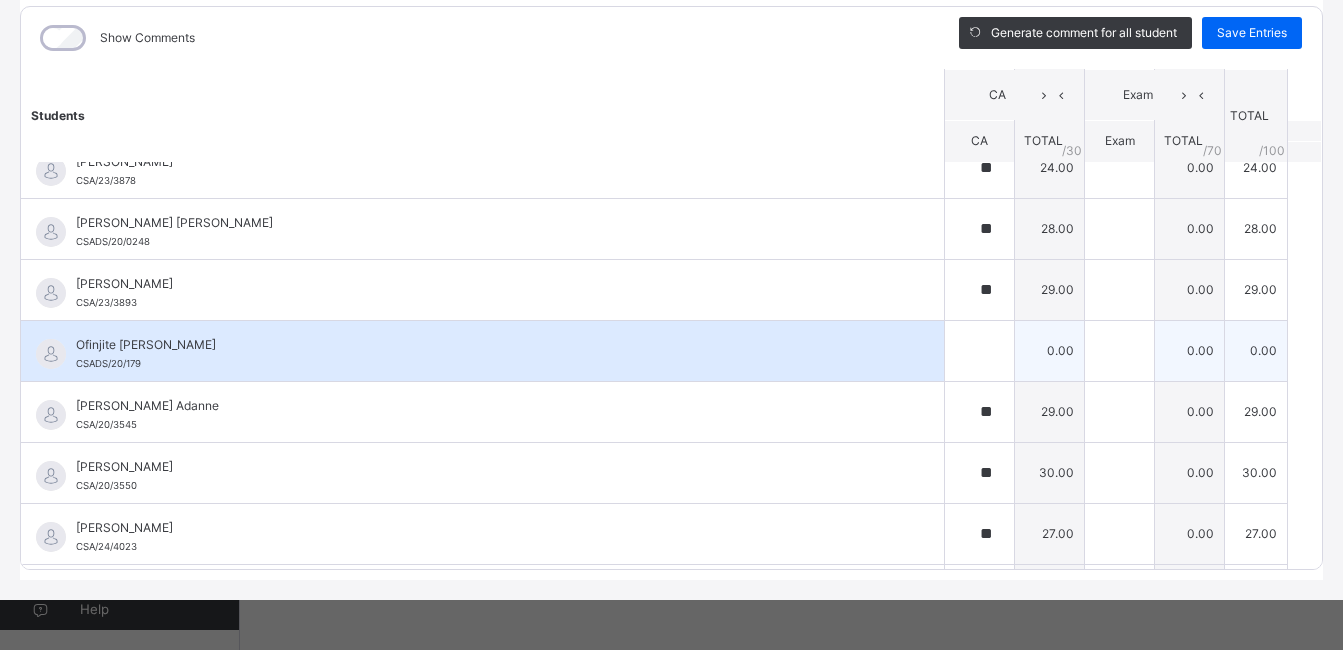 type on "**" 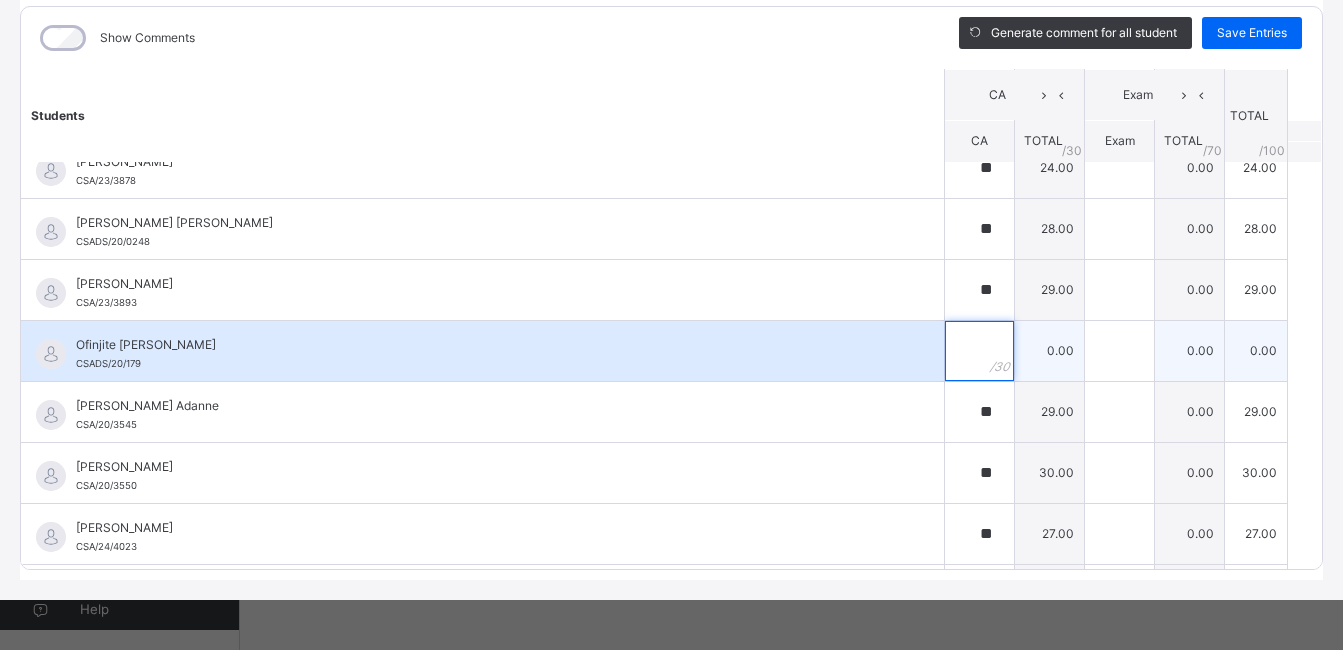 click at bounding box center [979, 351] 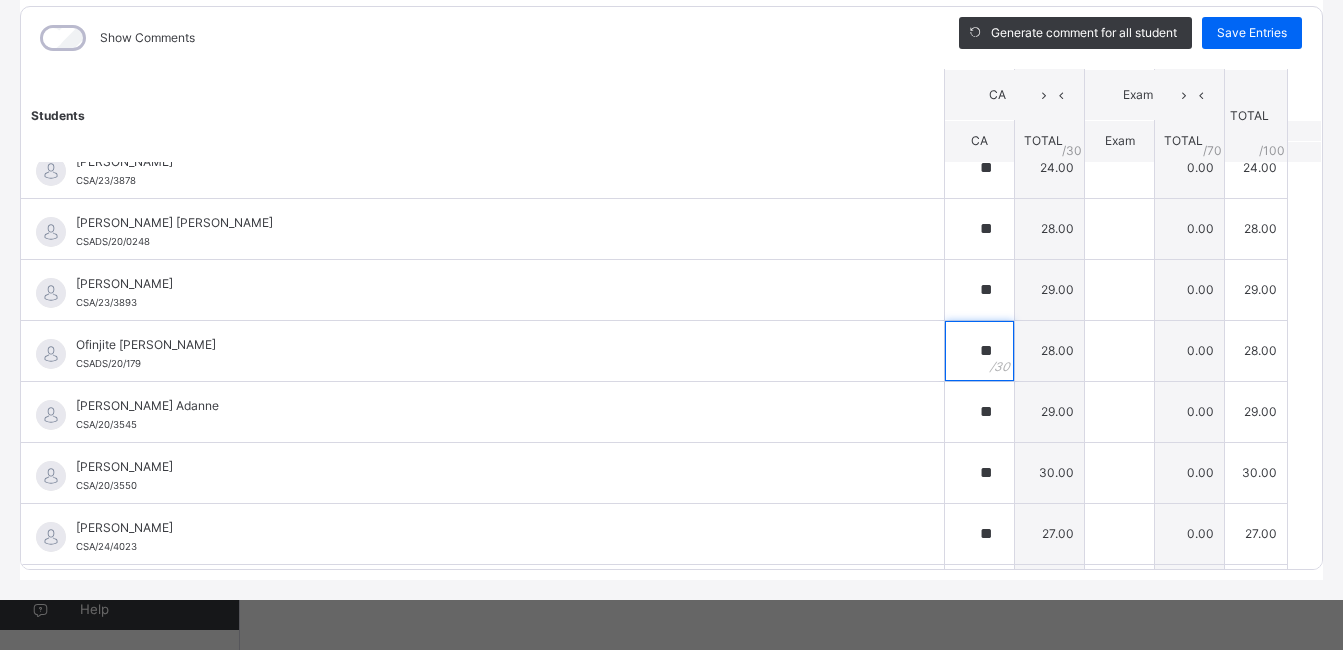 scroll, scrollTop: 0, scrollLeft: 0, axis: both 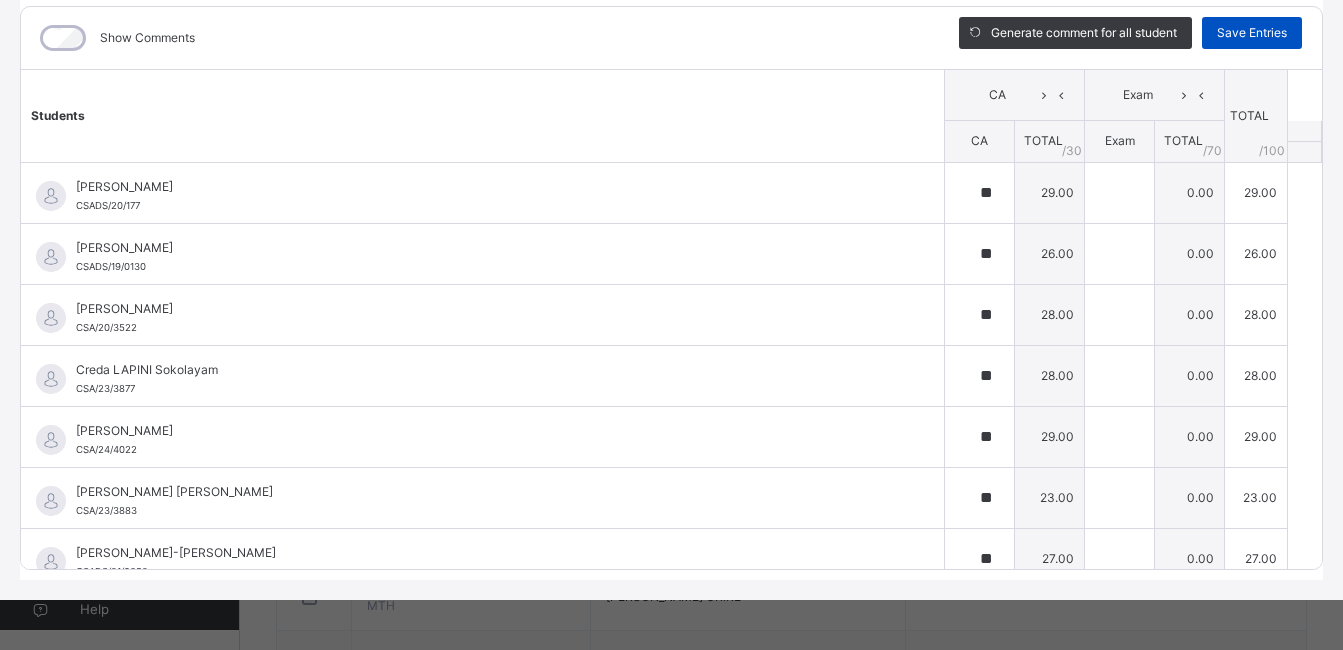 type on "**" 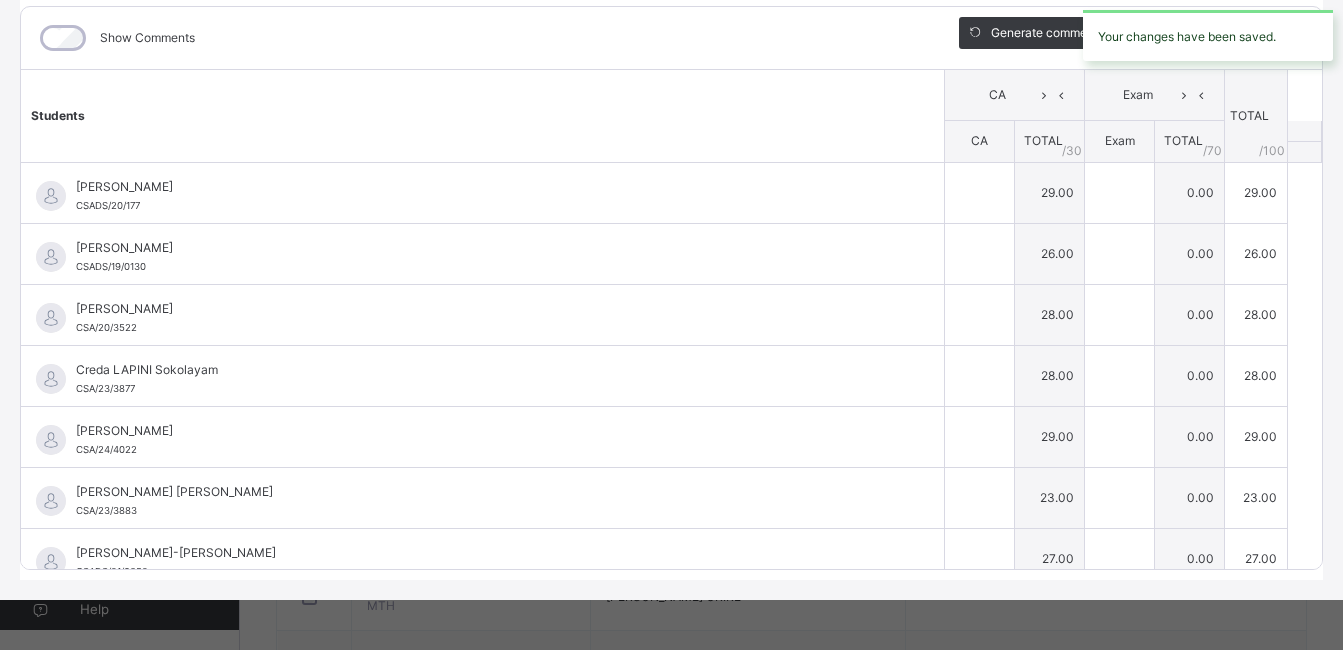 type on "**" 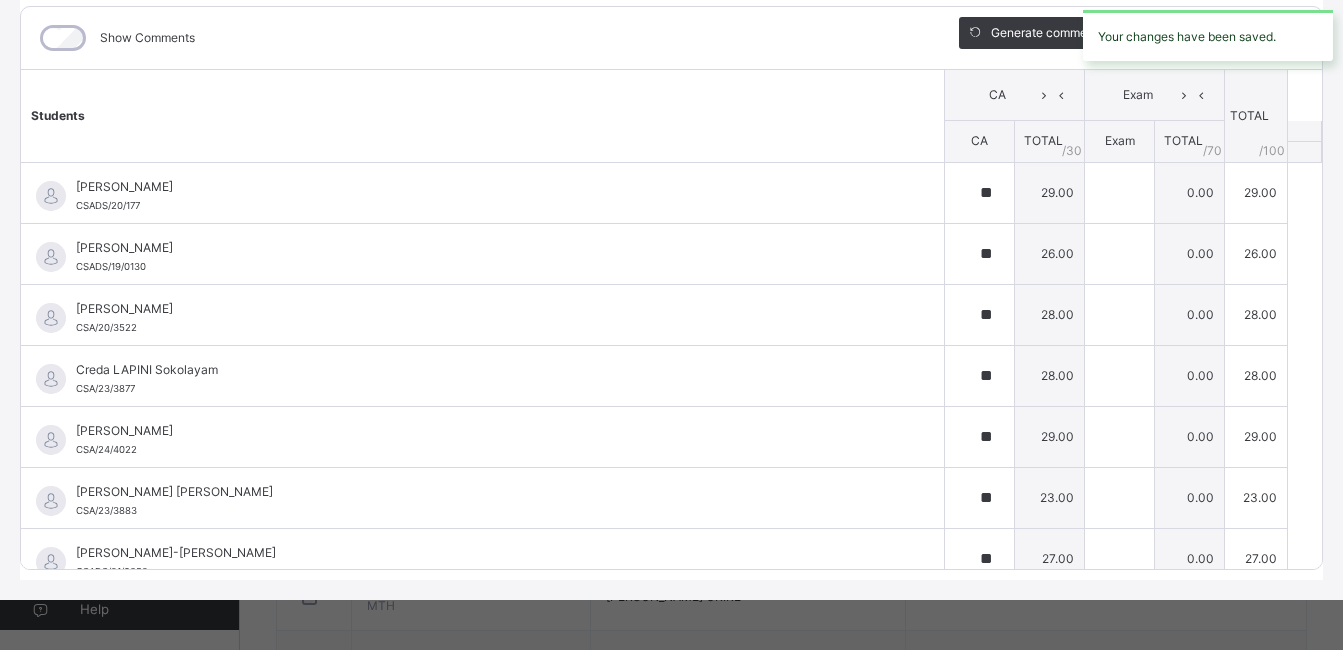 type on "**" 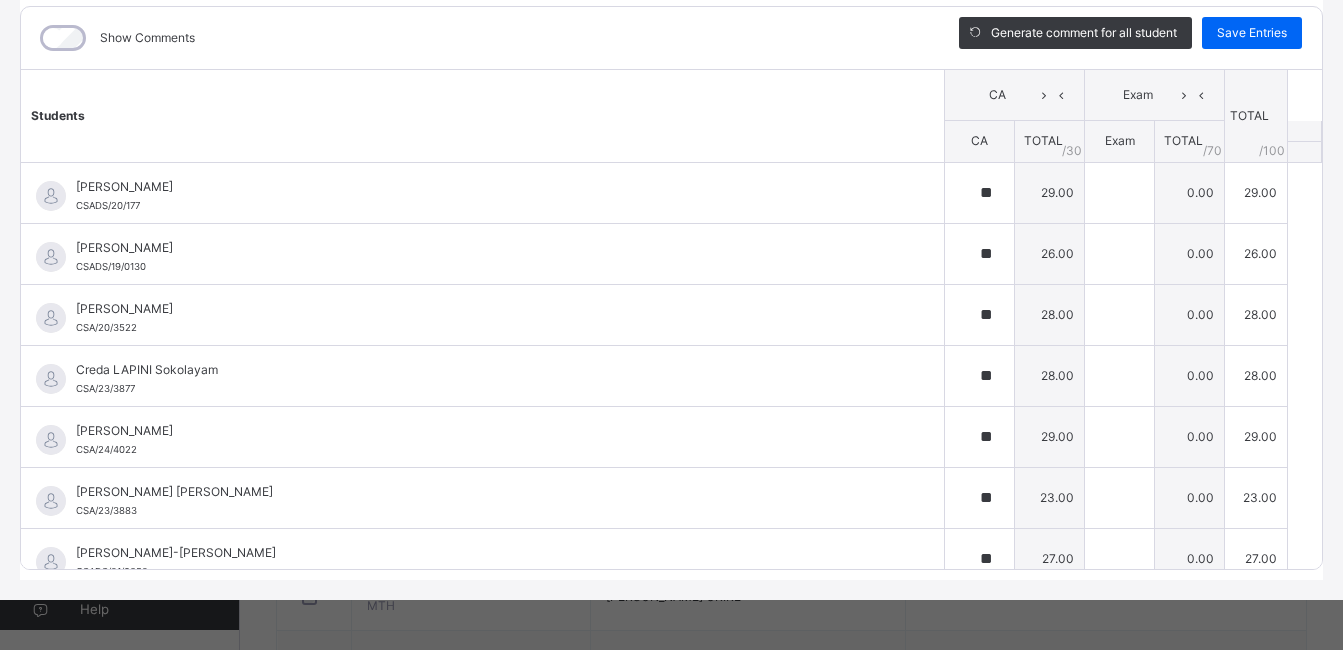 scroll, scrollTop: 0, scrollLeft: 0, axis: both 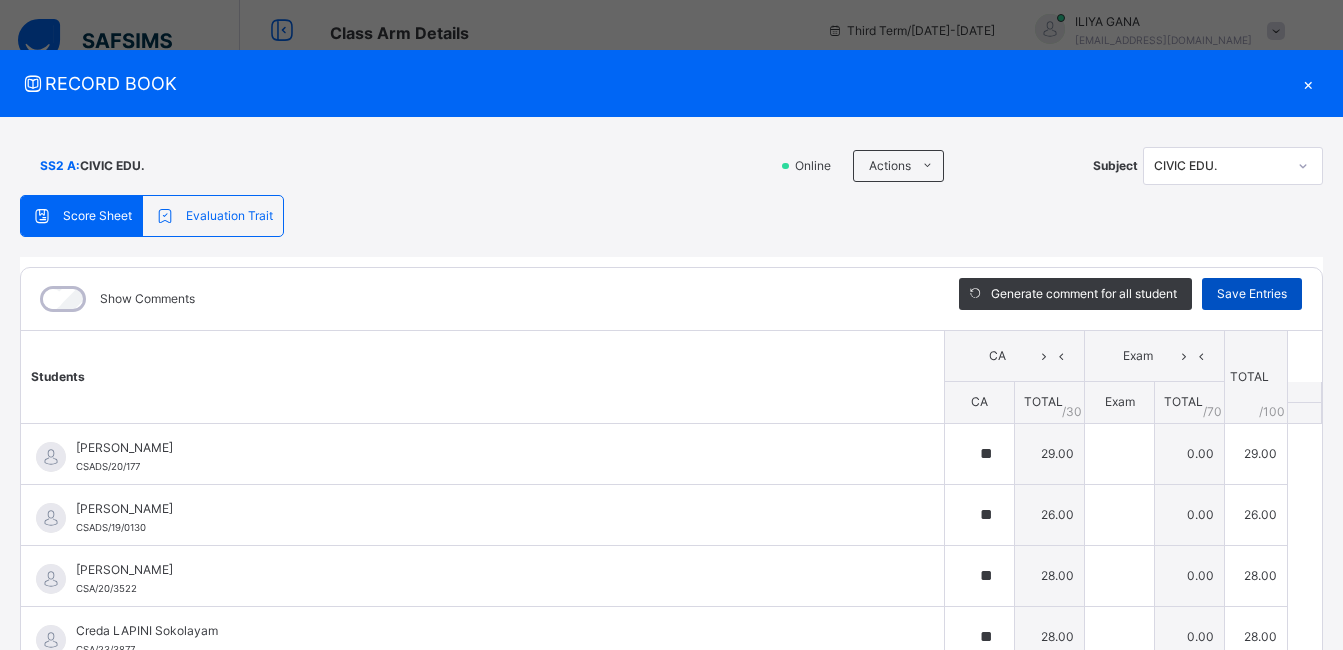 click on "Save Entries" at bounding box center (1252, 294) 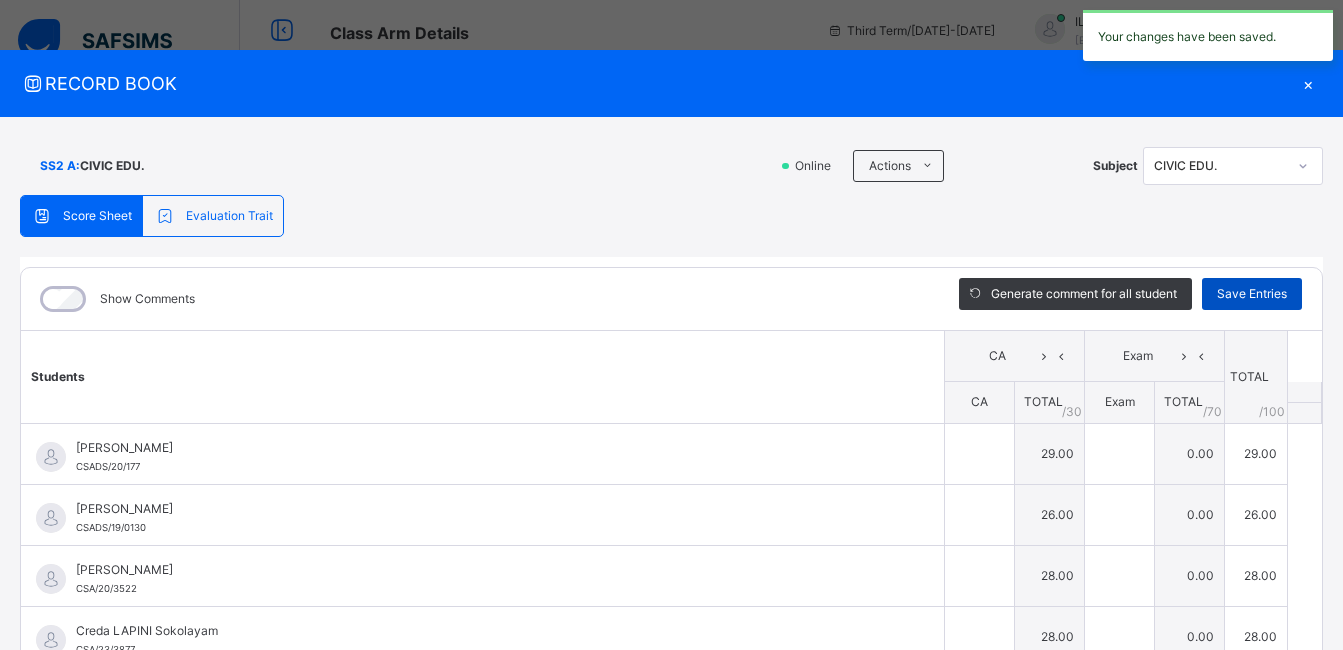 type on "**" 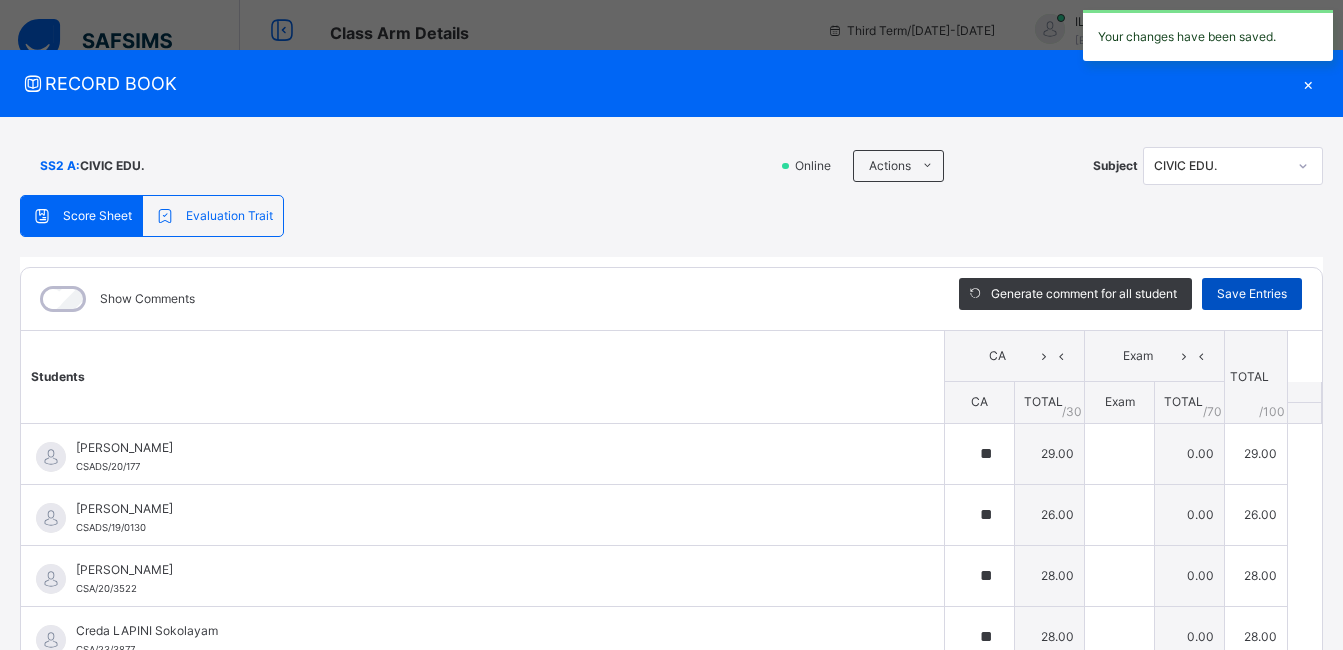 type on "**" 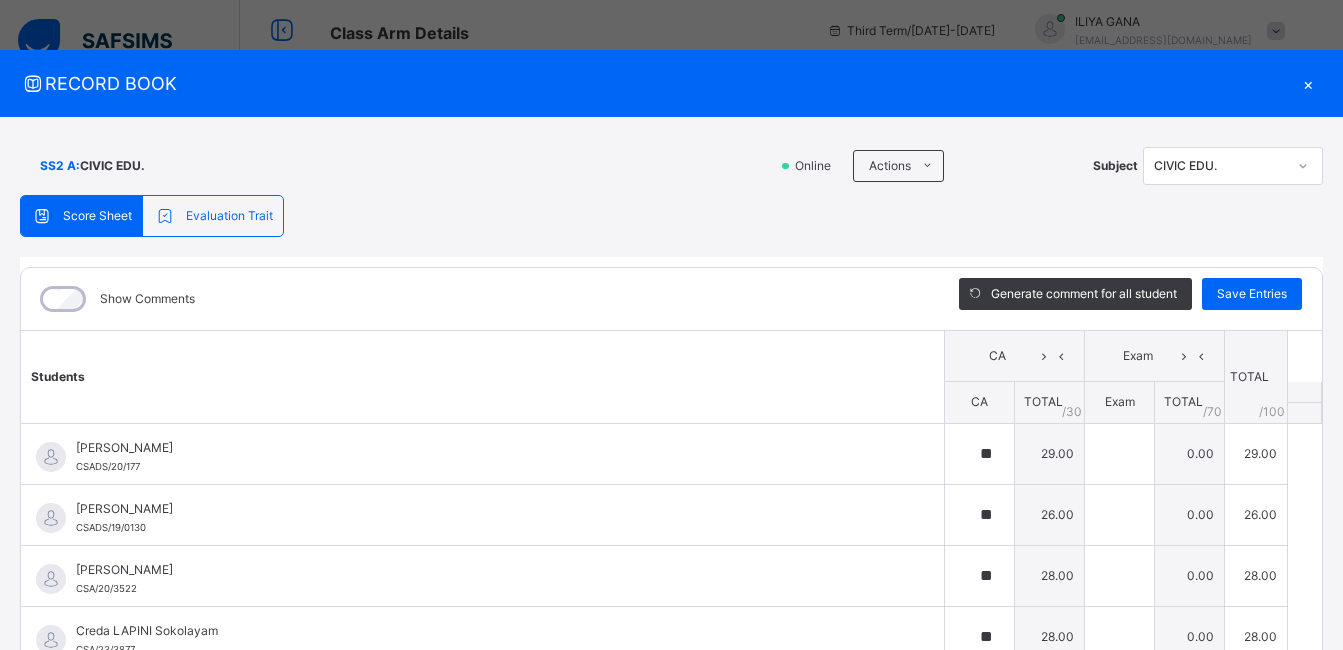 click on "×" at bounding box center (1308, 83) 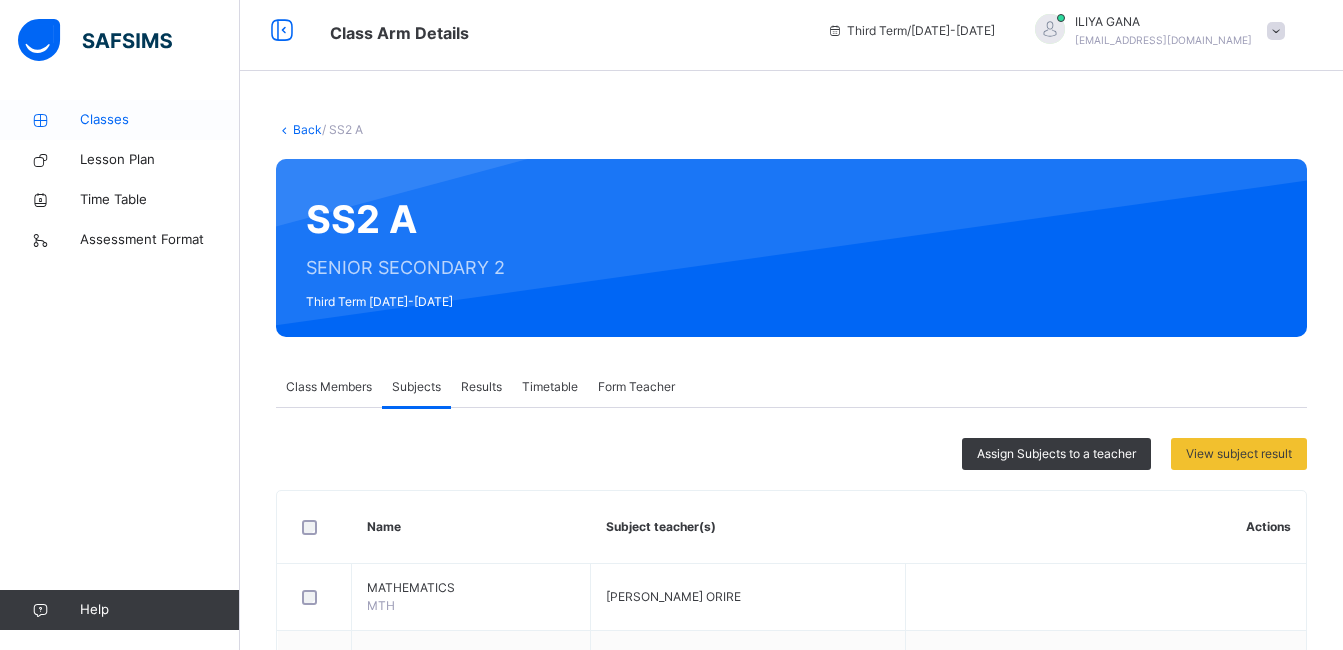 click on "Classes" at bounding box center [160, 120] 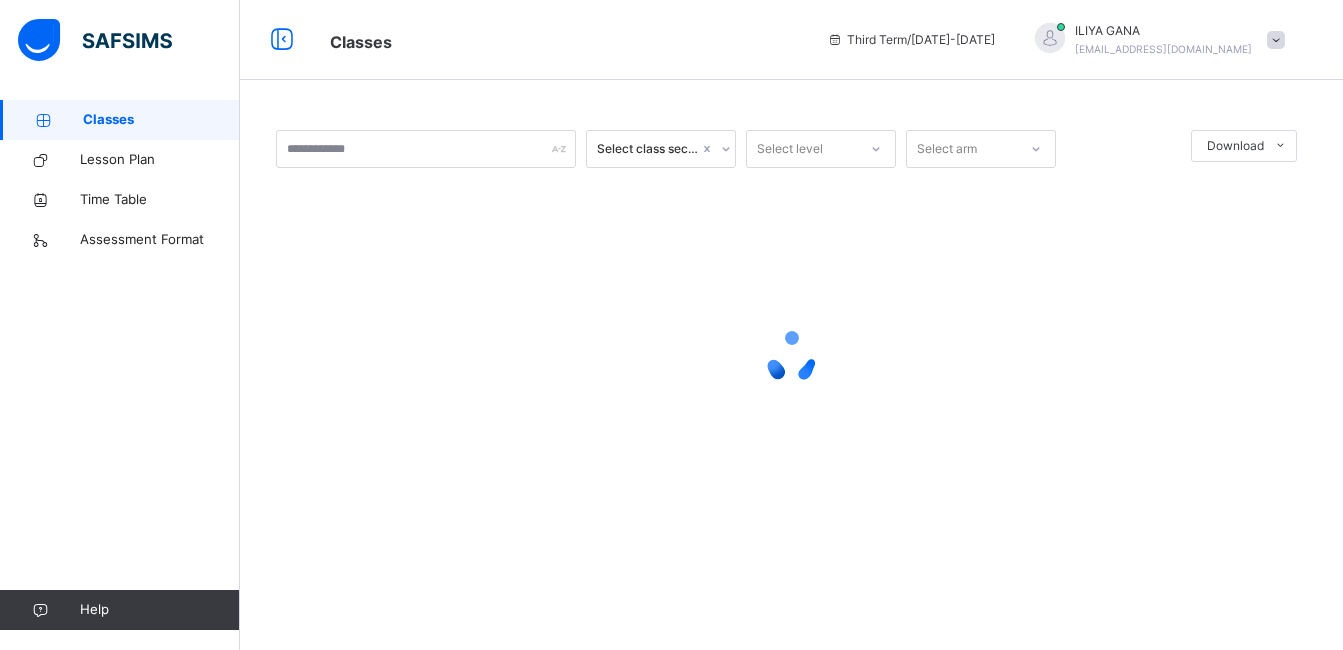 scroll, scrollTop: 0, scrollLeft: 0, axis: both 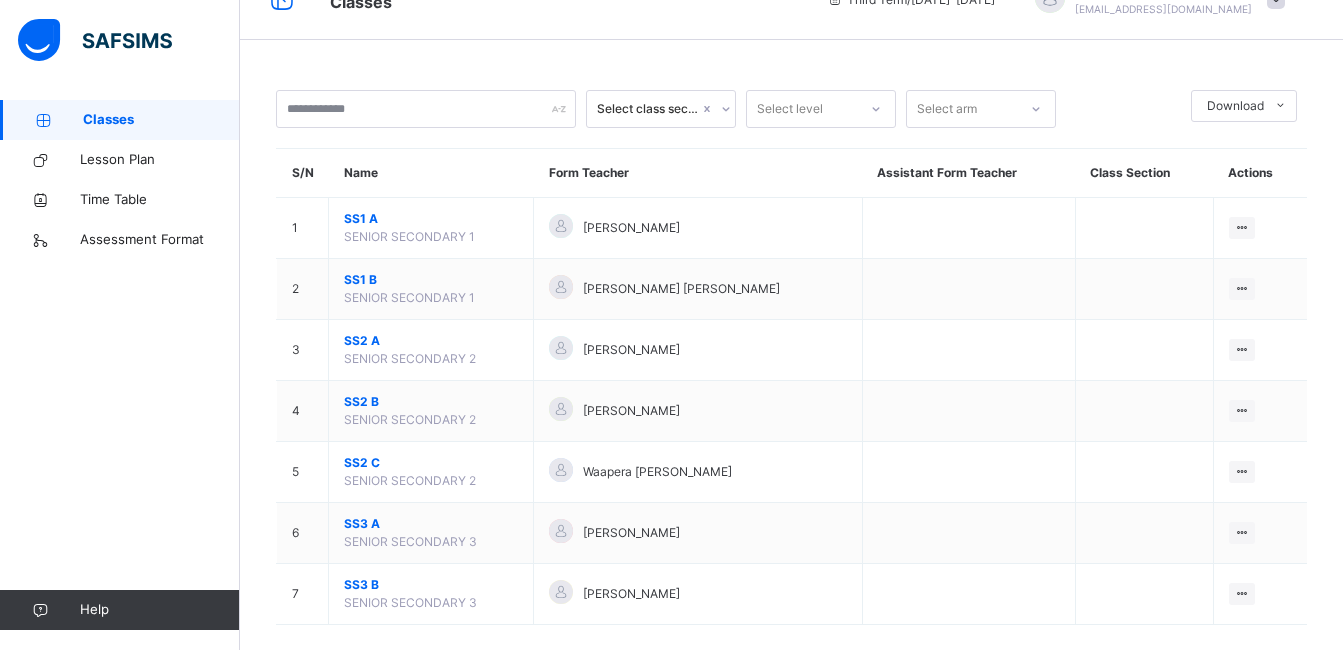 click on "Select class section Select level Select arm Download Pdf Report Excel Report S/N Name Form Teacher Assistant Form Teacher Class Section Actions 1 SS1   A   SENIOR SECONDARY 1 [PERSON_NAME]  View Class 2 SS1   B   SENIOR SECONDARY 1 [PERSON_NAME] [PERSON_NAME] View Class 3 SS2   A   SENIOR SECONDARY 2 [PERSON_NAME]  View Class 4 SS2   B   SENIOR SECONDARY 2 [PERSON_NAME] View Class 5 SS2   C   SENIOR SECONDARY 2 Waapera [PERSON_NAME]  View Class 6 SS3   A   SENIOR SECONDARY 3 [PERSON_NAME]  View Class 7 SS3   B   SENIOR SECONDARY 3 [PERSON_NAME]  View Class × Form Teacher Select Form Teacher [PERSON_NAME]  Select Assistant Form Teacher Cancel Save" at bounding box center [791, 367] 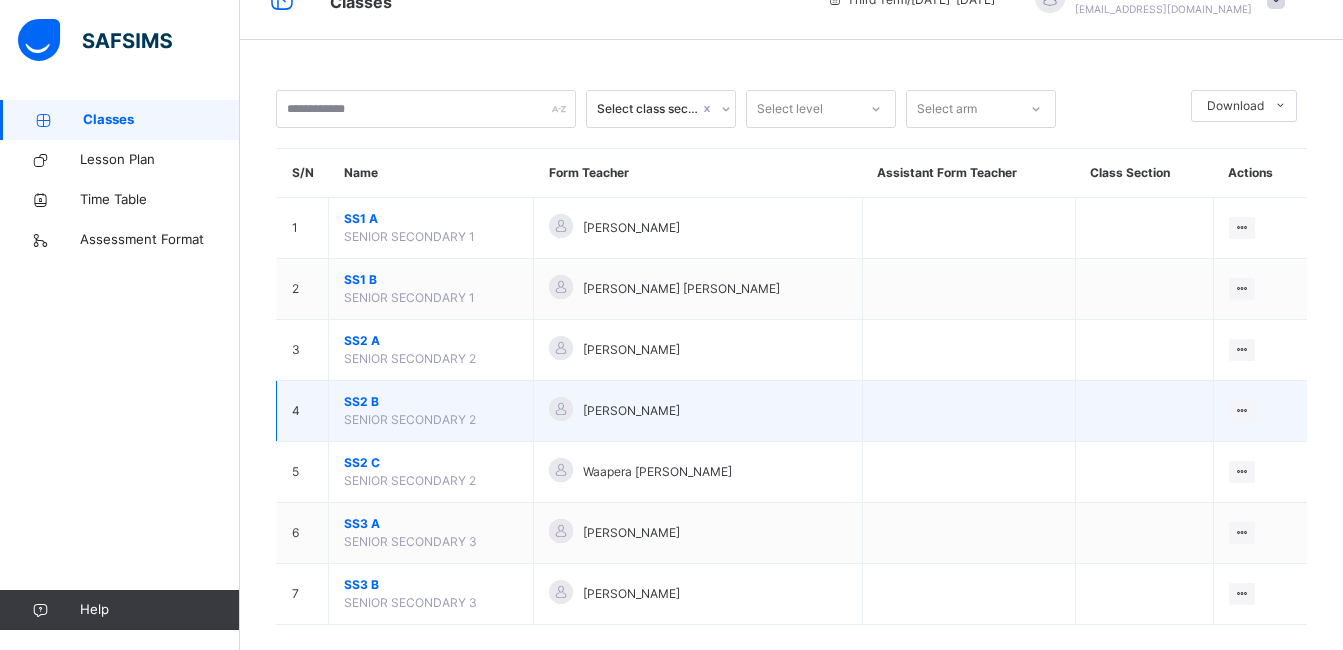 click on "SS2   B" at bounding box center [431, 402] 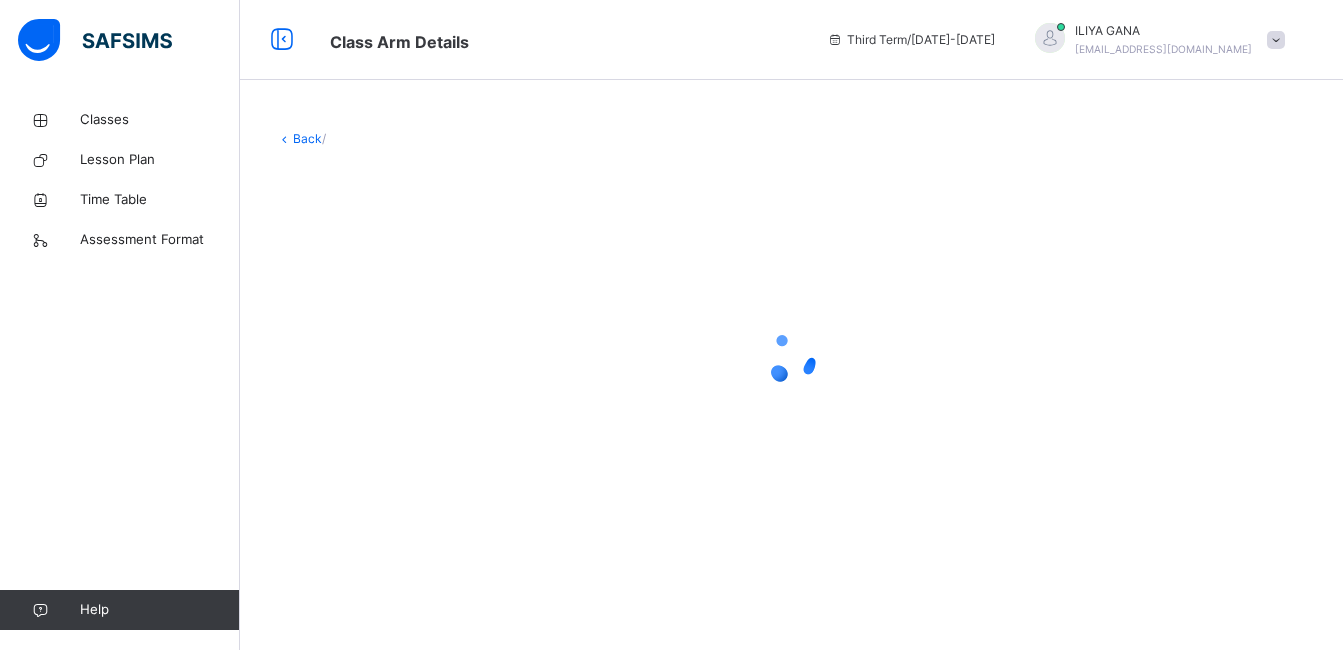 scroll, scrollTop: 0, scrollLeft: 0, axis: both 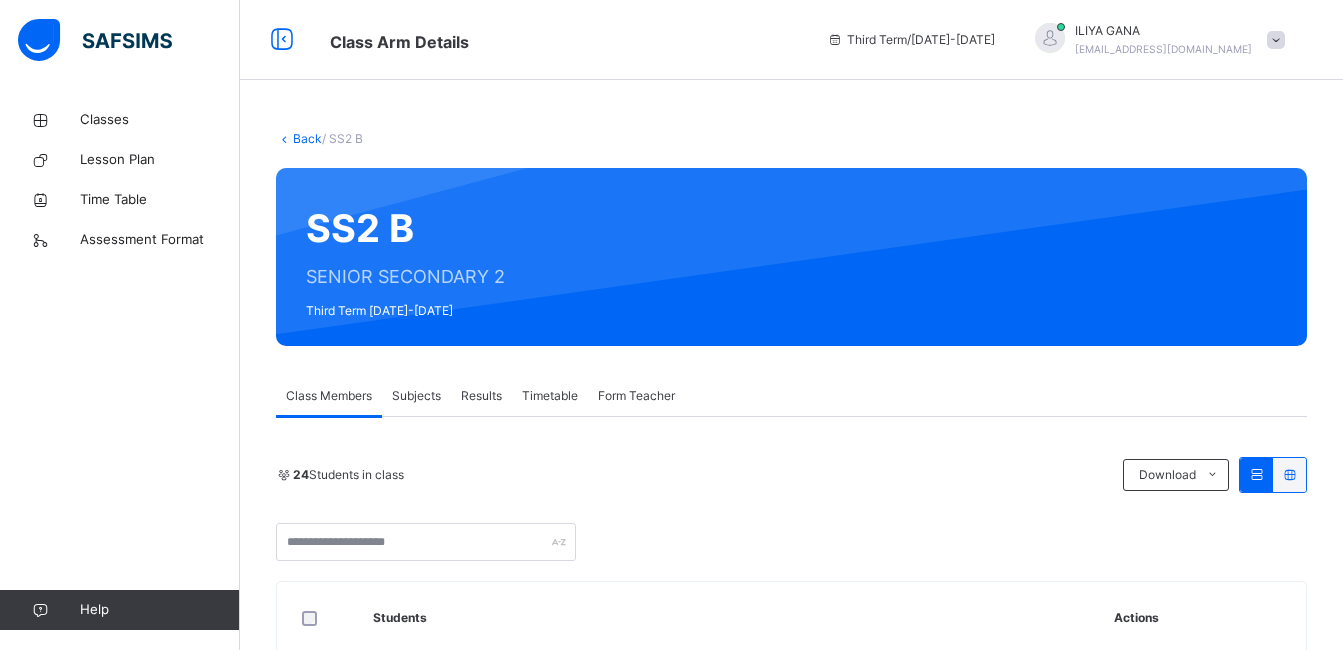 click on "Subjects" at bounding box center (416, 396) 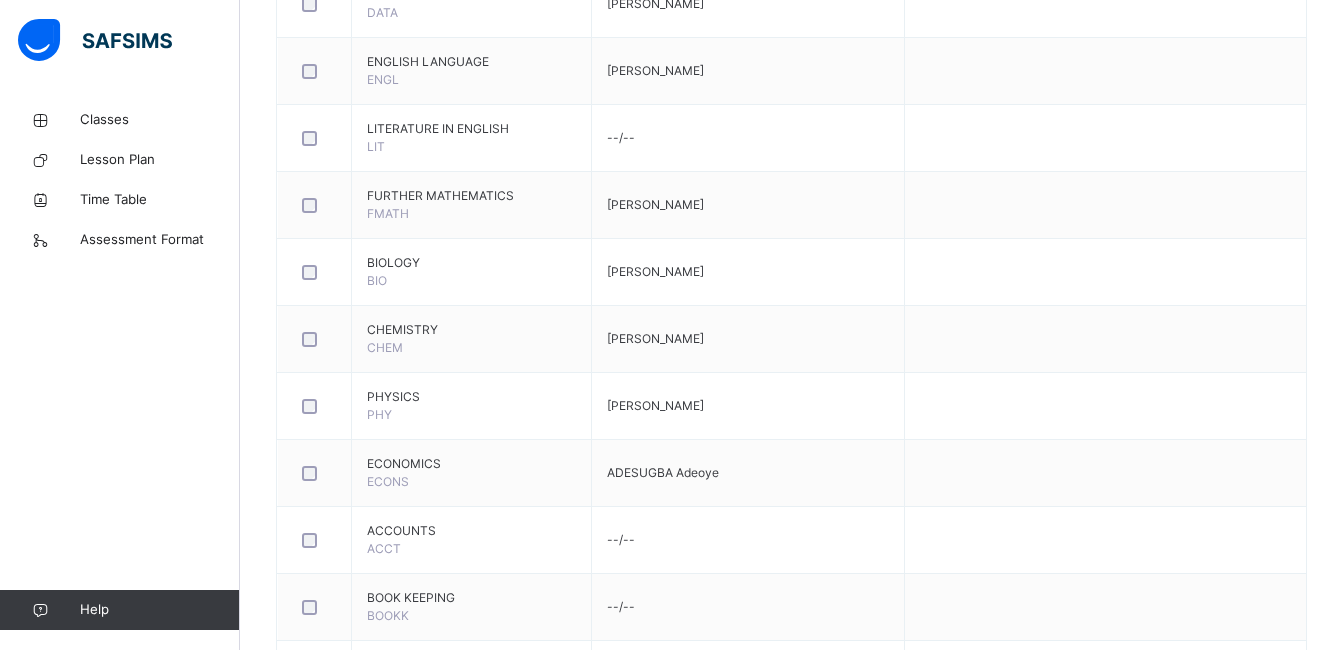 scroll, scrollTop: 1706, scrollLeft: 0, axis: vertical 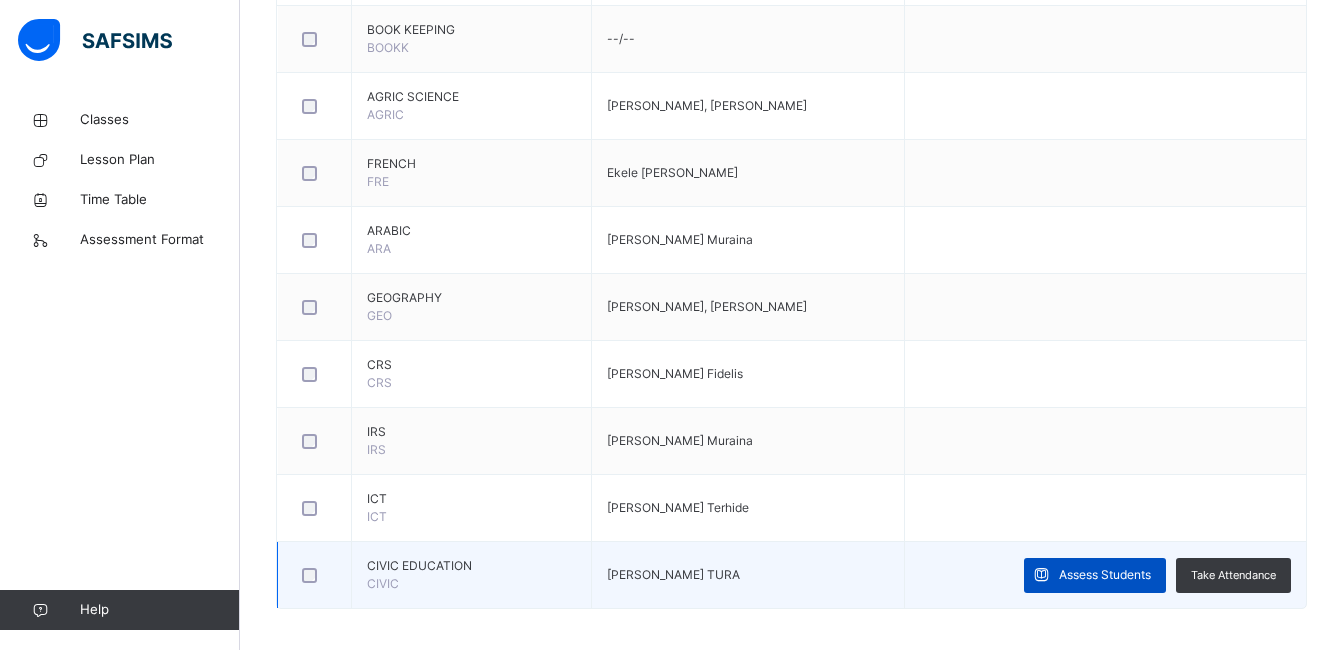 click on "Assess Students" at bounding box center (1105, 575) 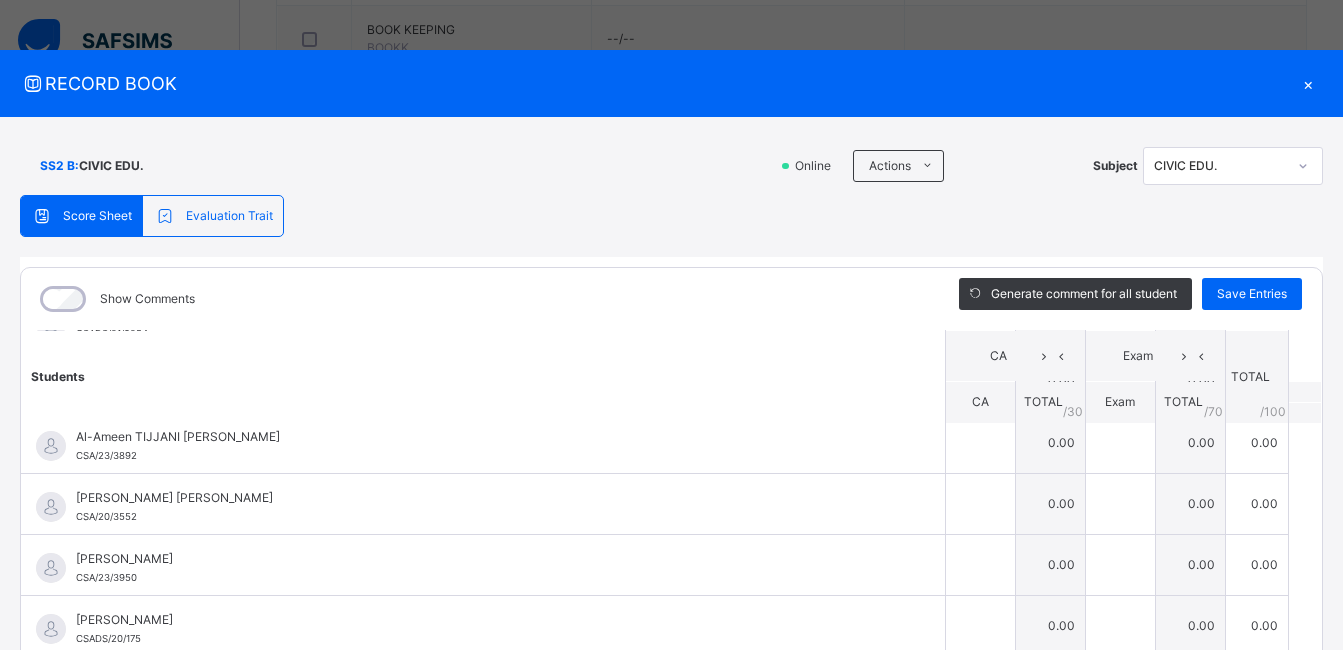 scroll, scrollTop: 875, scrollLeft: 0, axis: vertical 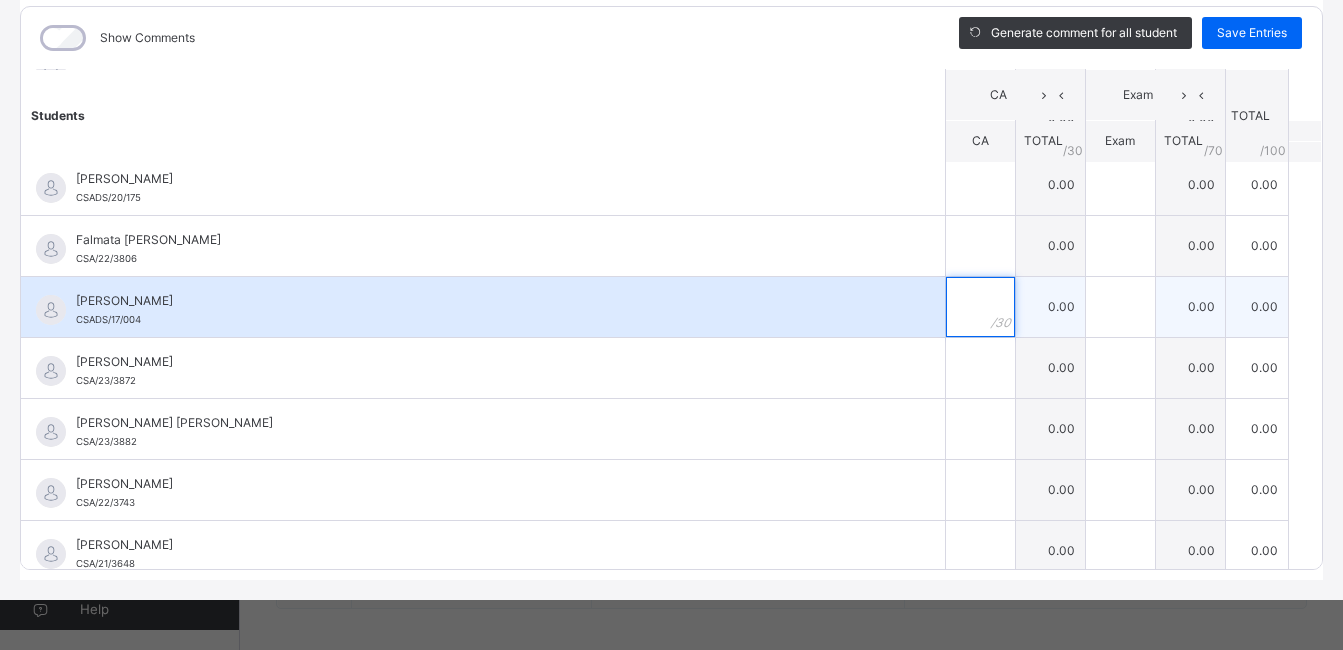 click at bounding box center [980, 307] 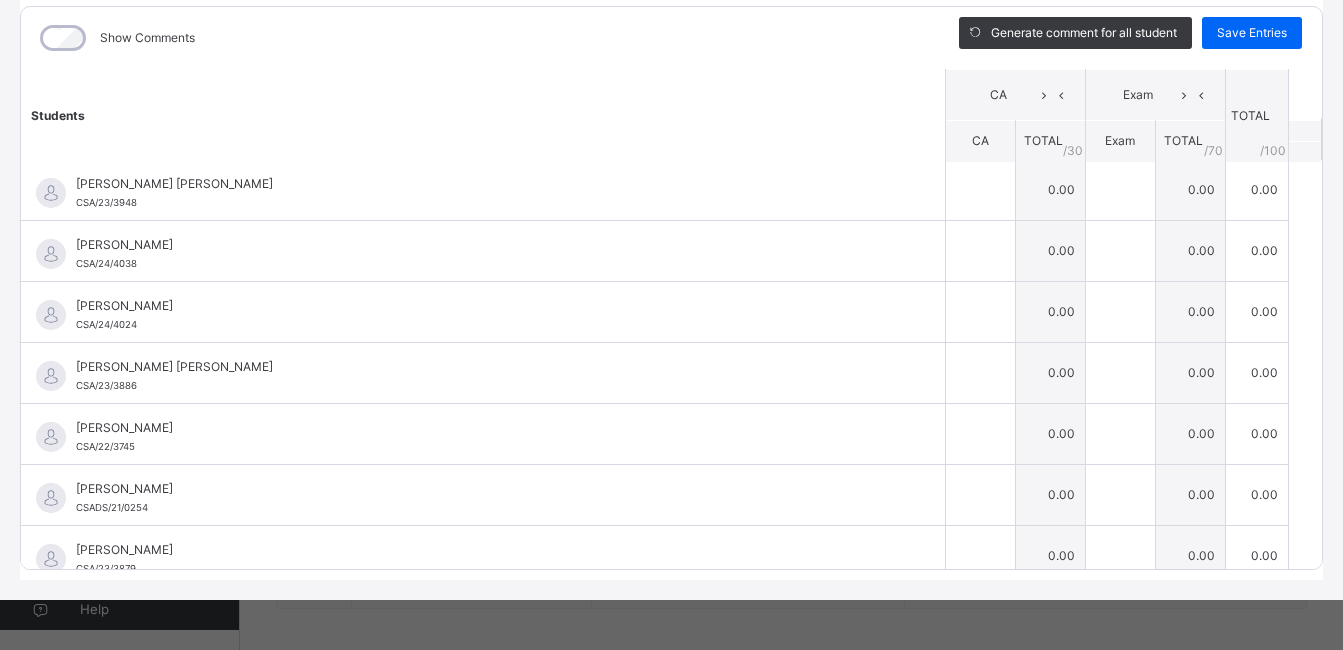 scroll, scrollTop: 0, scrollLeft: 0, axis: both 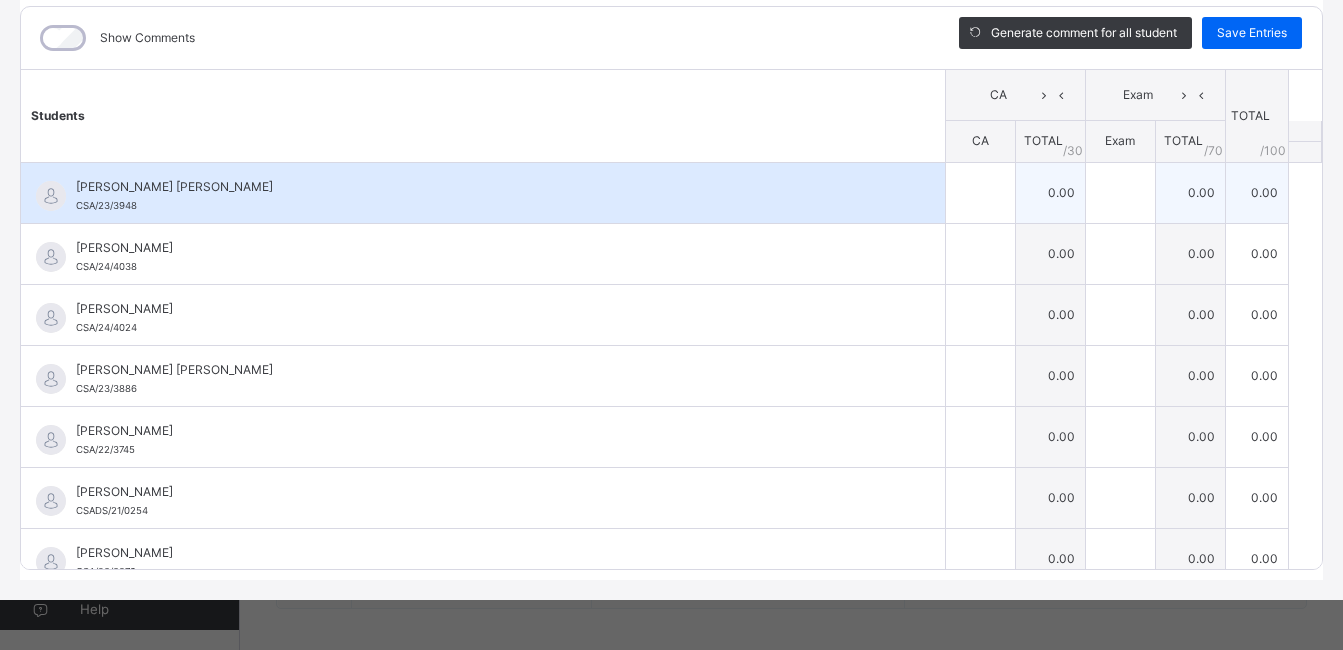 type on "**" 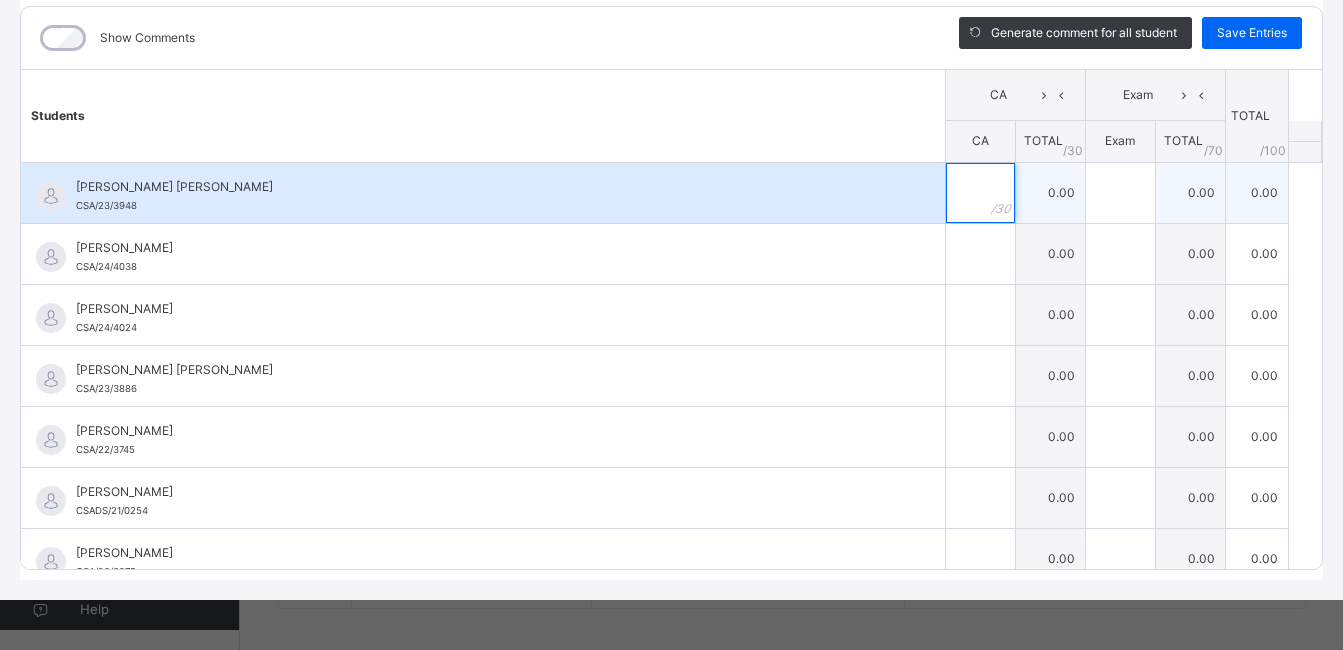 click at bounding box center (980, 193) 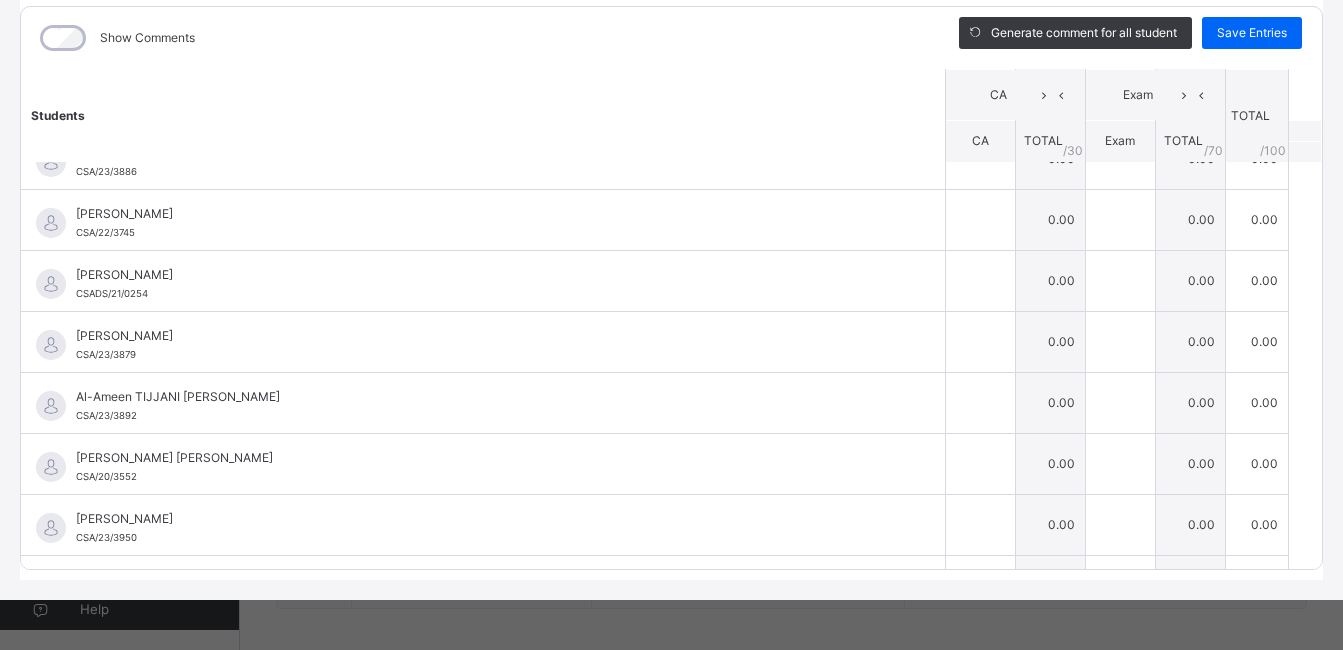 scroll, scrollTop: 240, scrollLeft: 0, axis: vertical 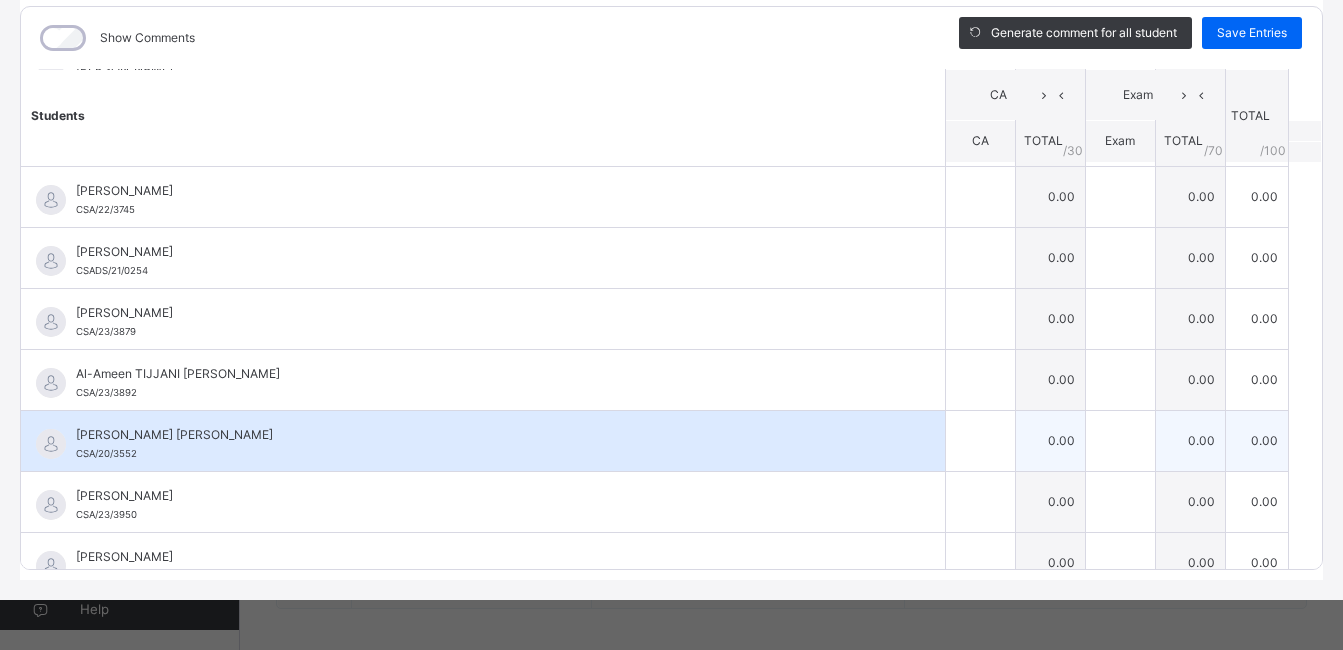 type on "**" 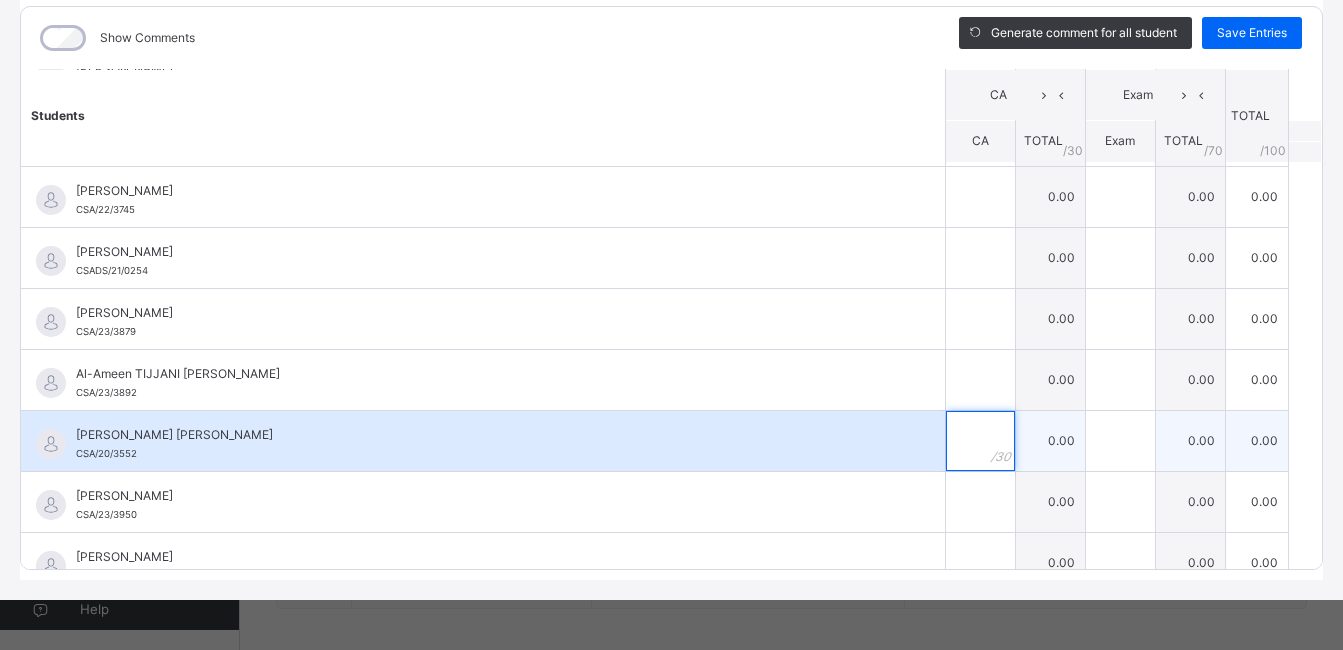 click at bounding box center (980, 441) 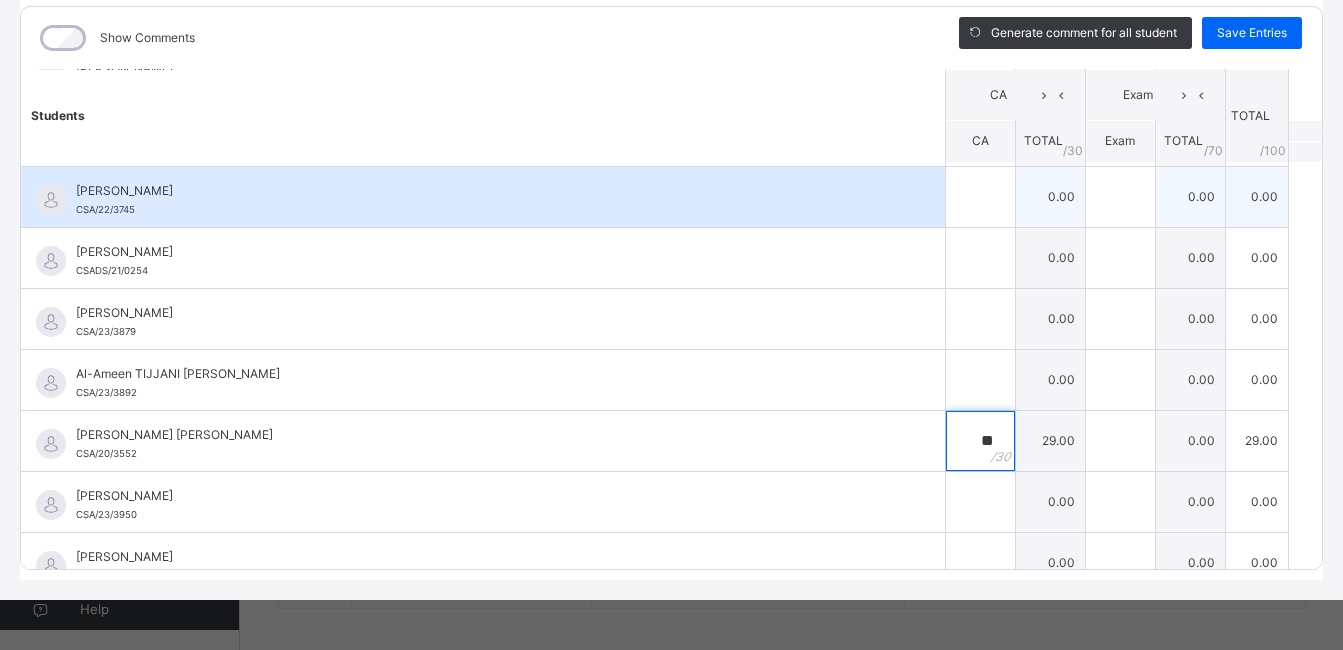 type on "**" 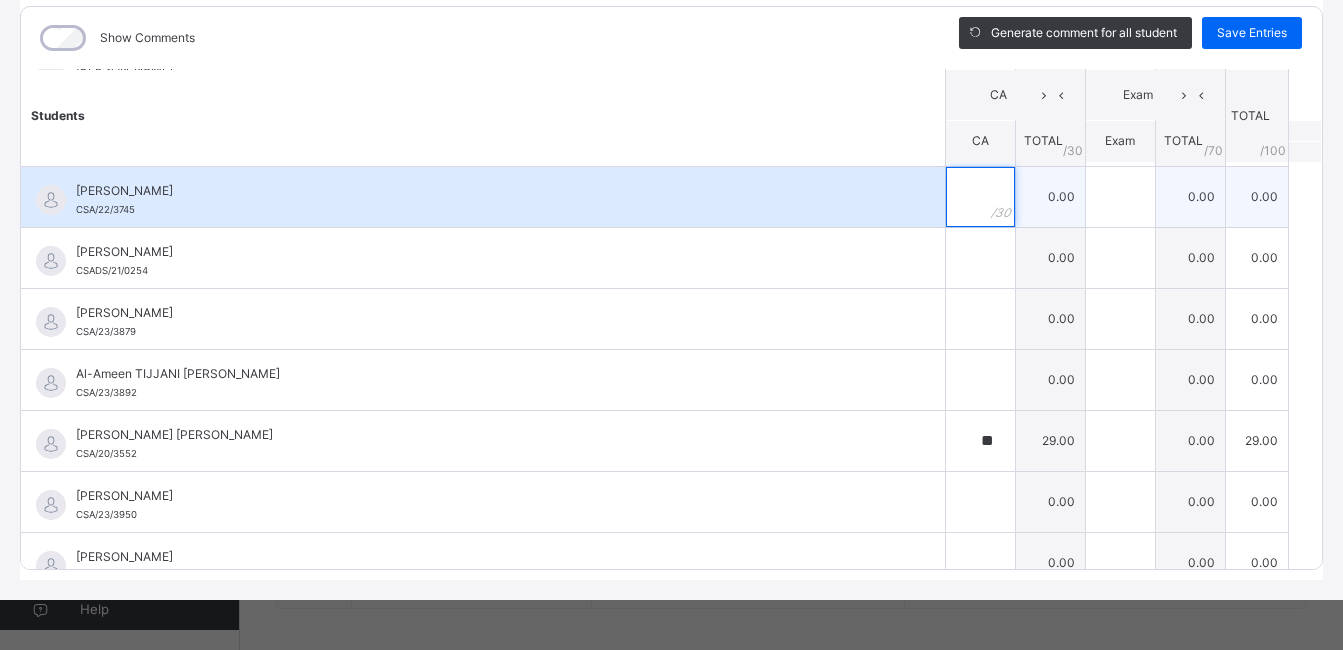 click at bounding box center (980, 197) 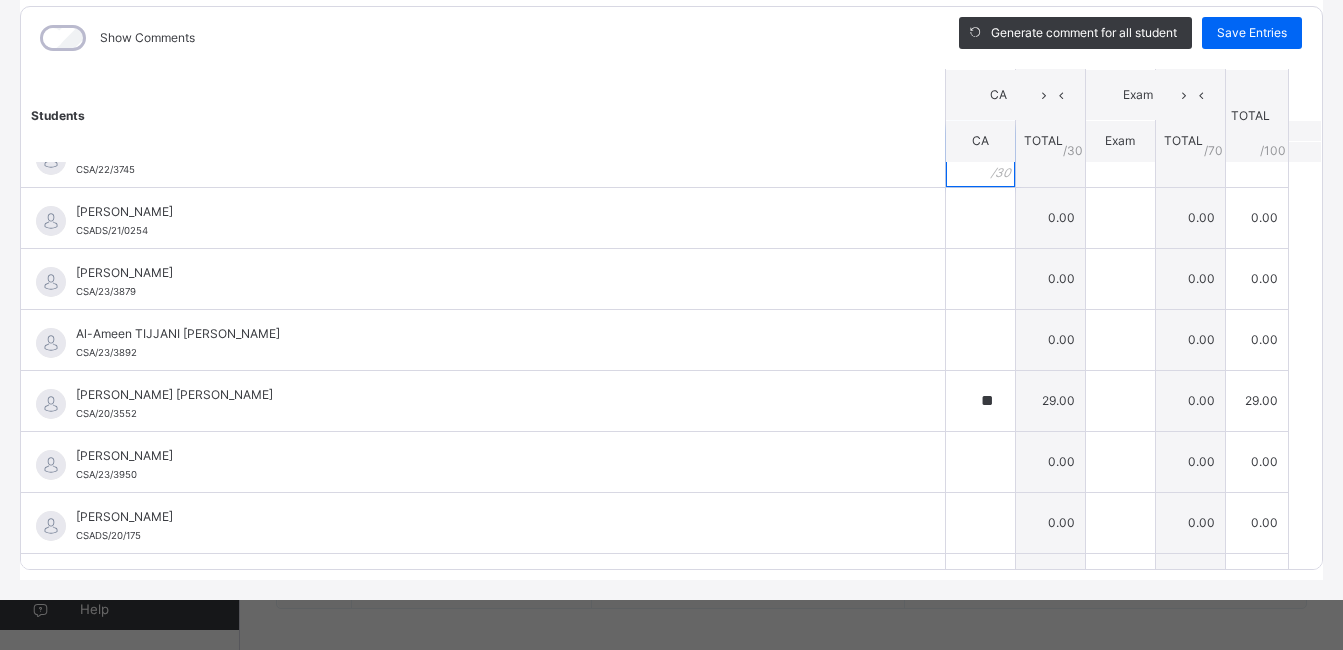 scroll, scrollTop: 320, scrollLeft: 0, axis: vertical 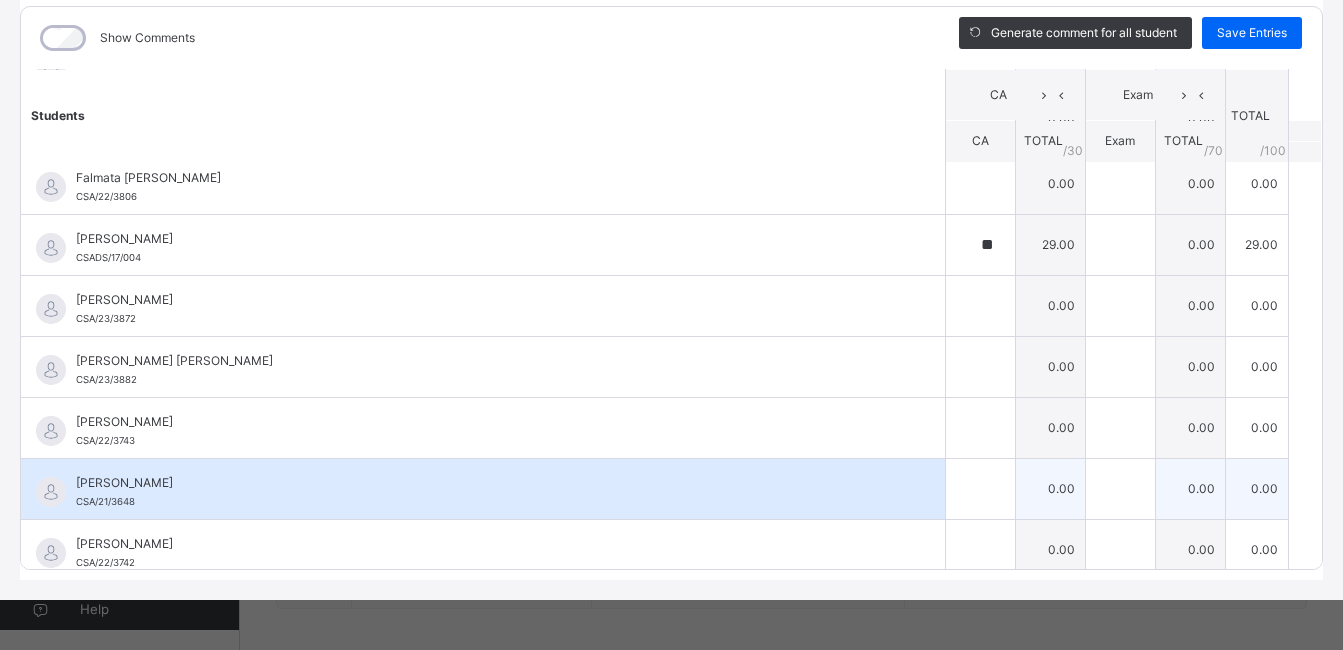 type on "**" 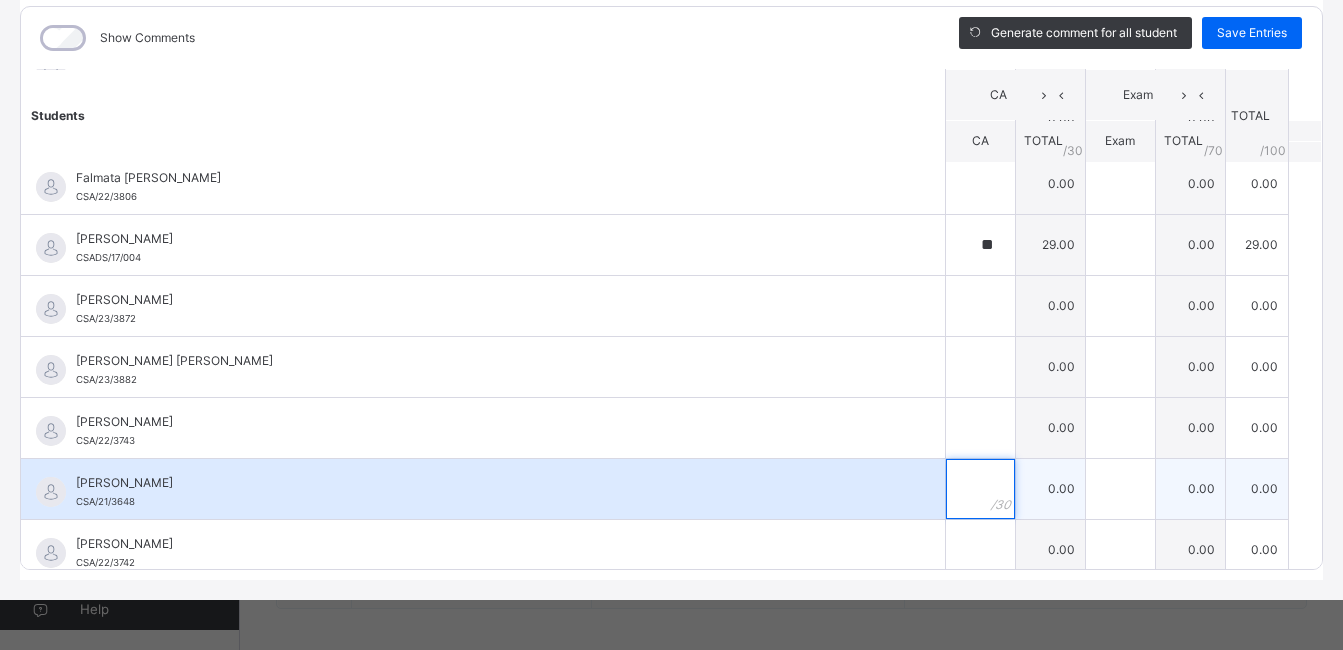 click at bounding box center (980, 489) 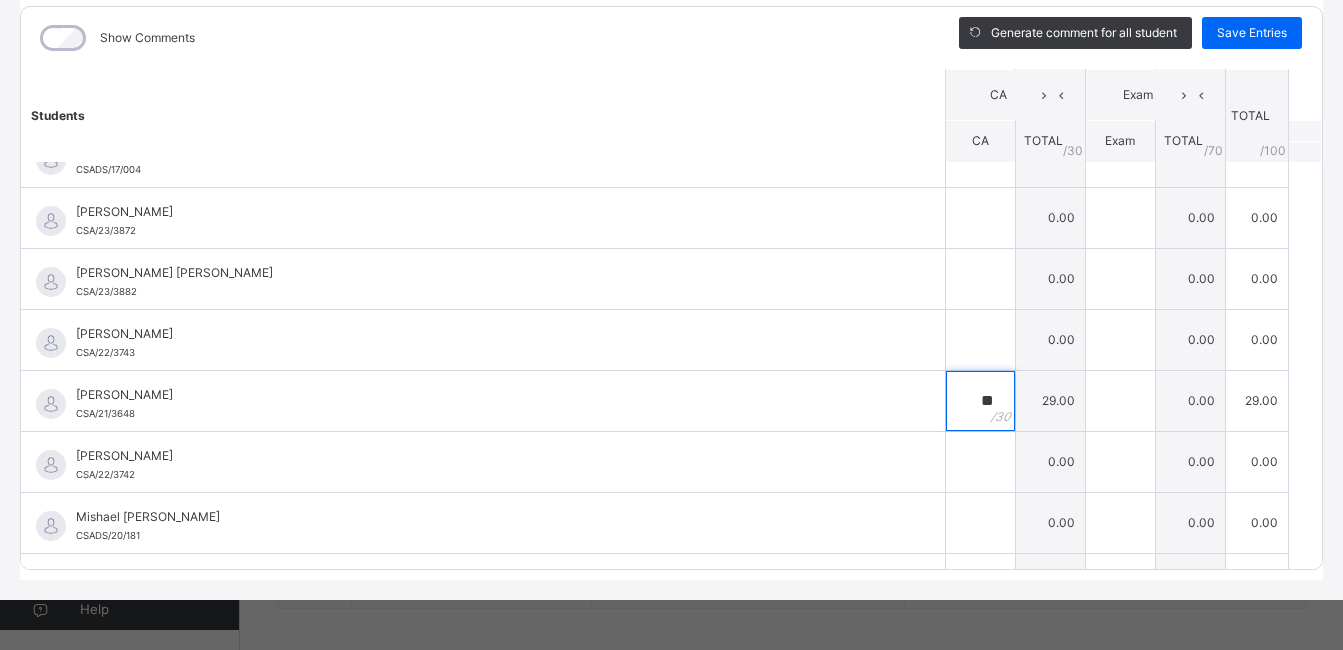 scroll, scrollTop: 800, scrollLeft: 0, axis: vertical 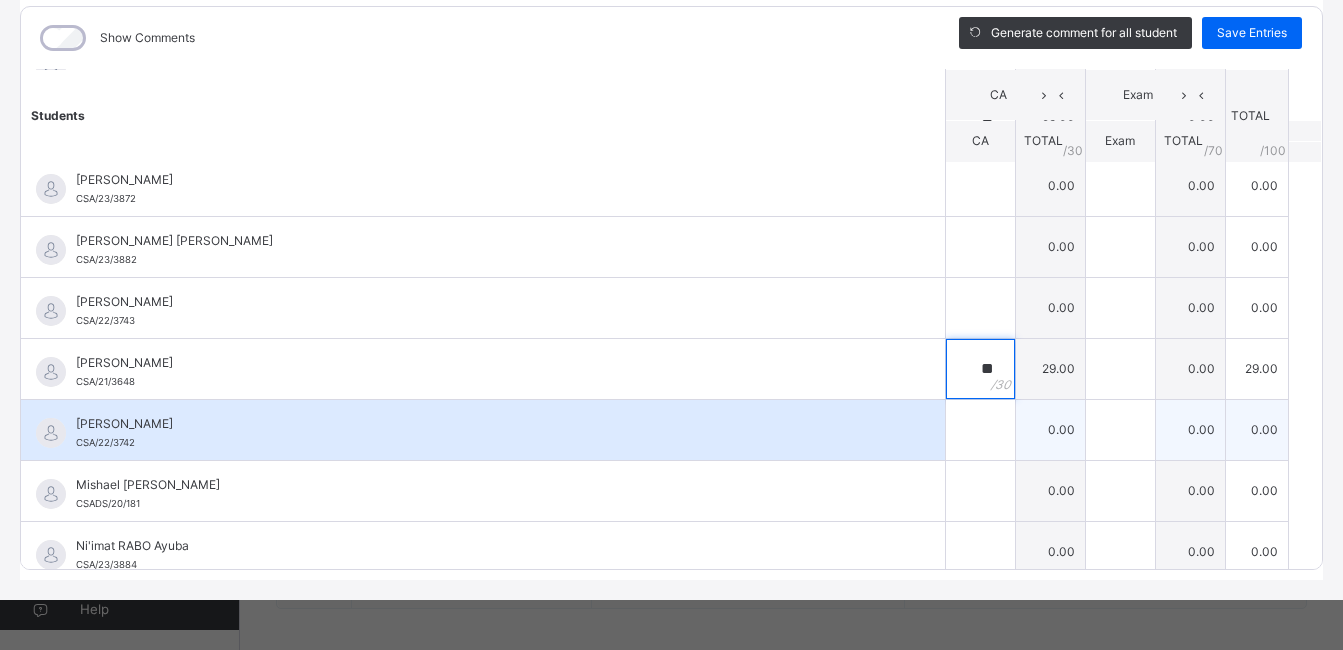 type on "**" 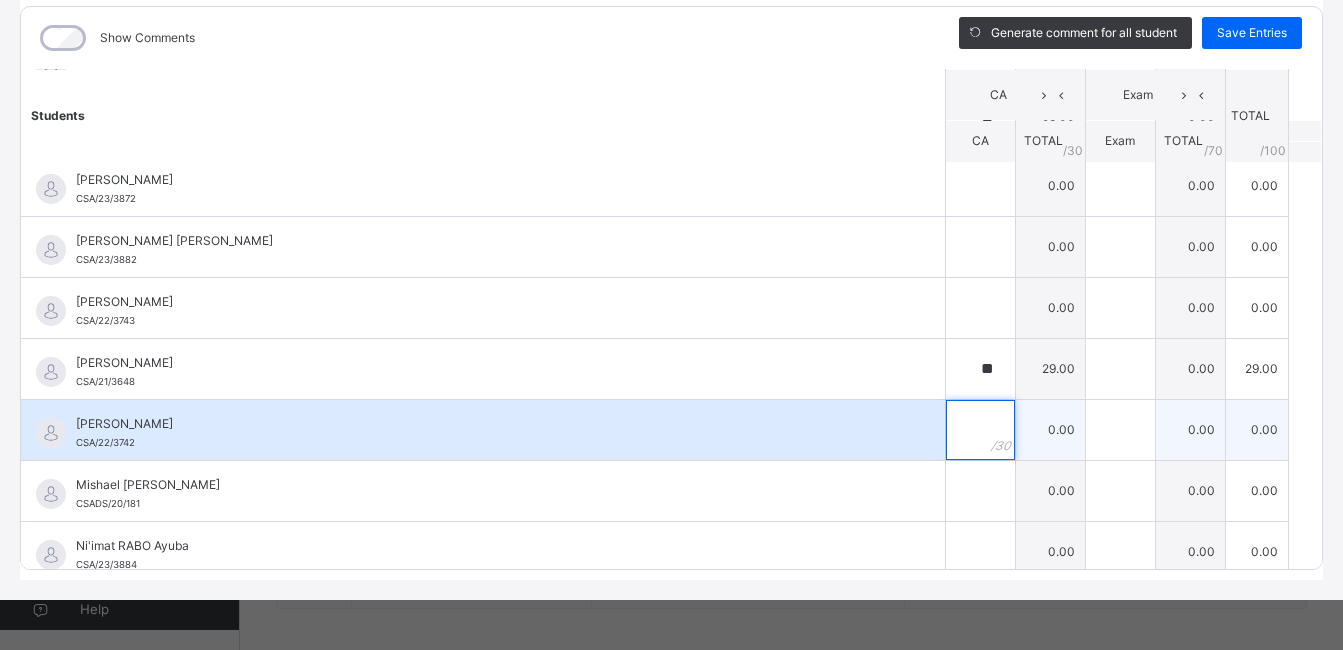 click at bounding box center [980, 430] 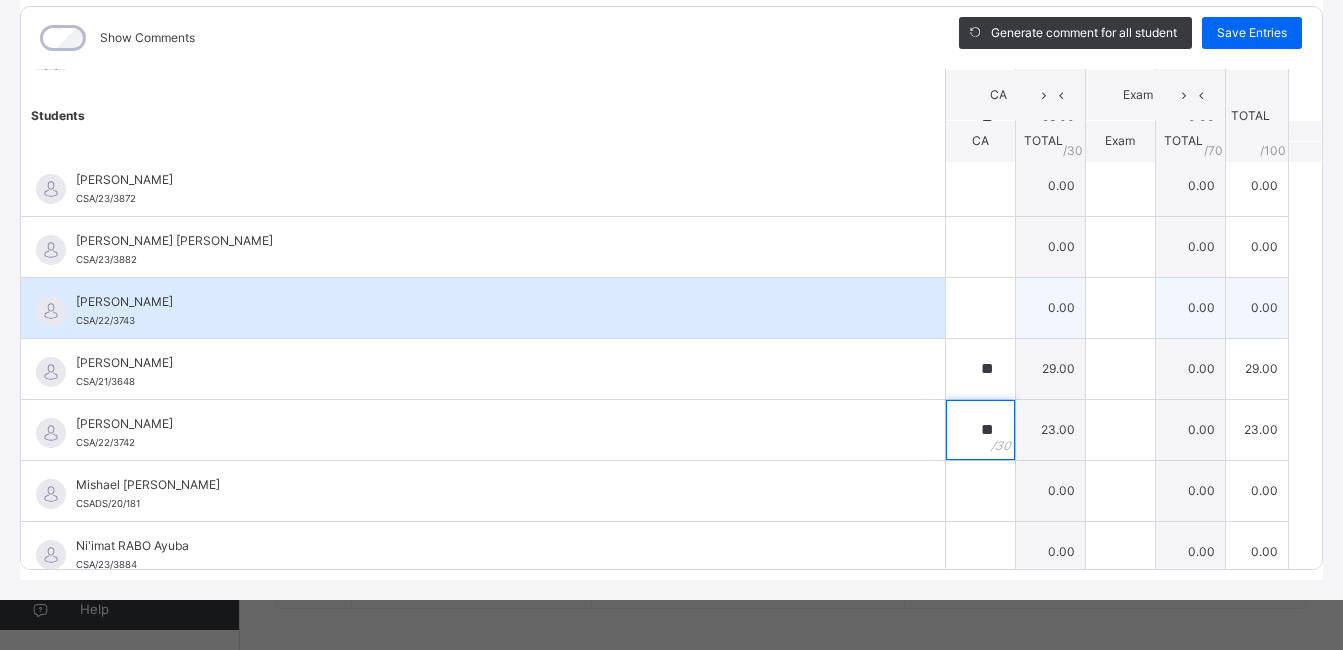 type on "**" 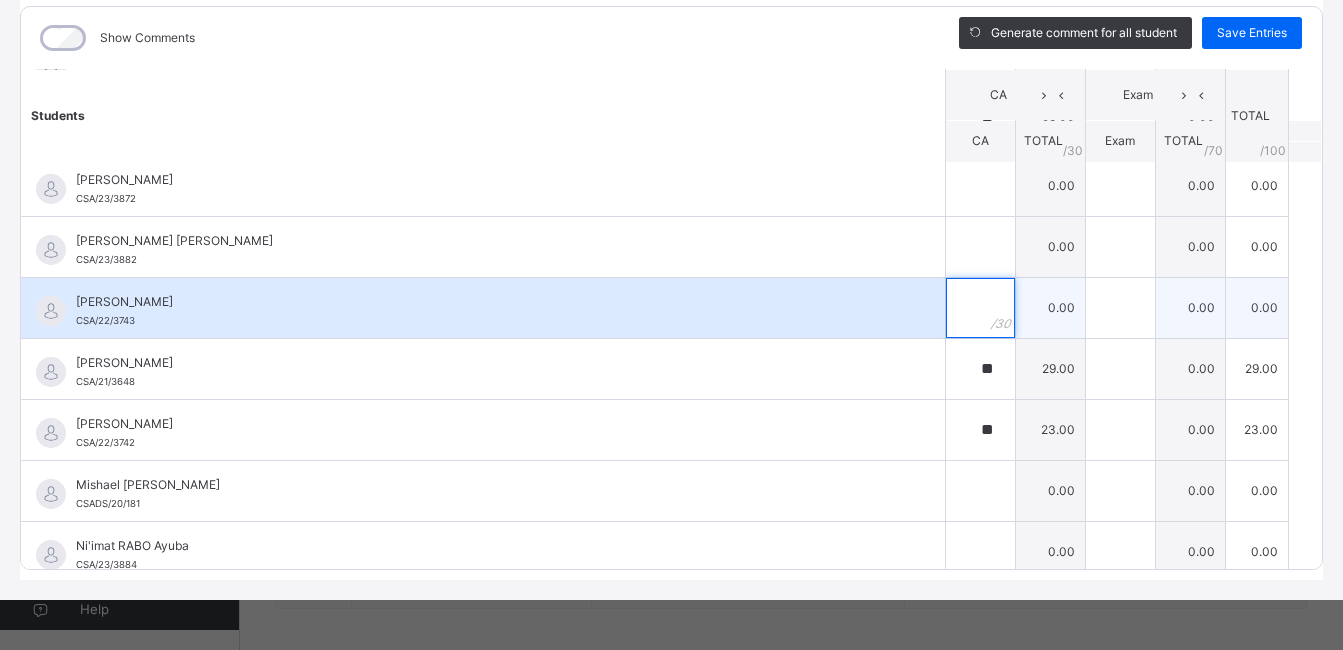 click at bounding box center [980, 308] 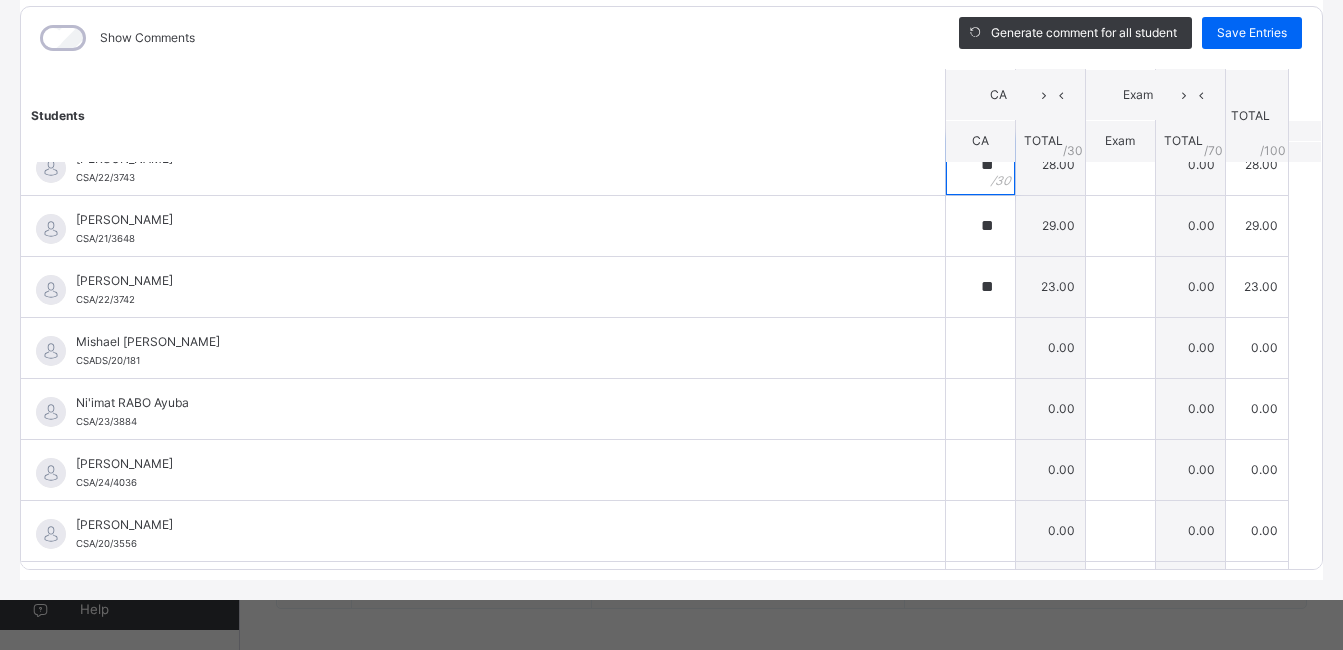 scroll, scrollTop: 1058, scrollLeft: 0, axis: vertical 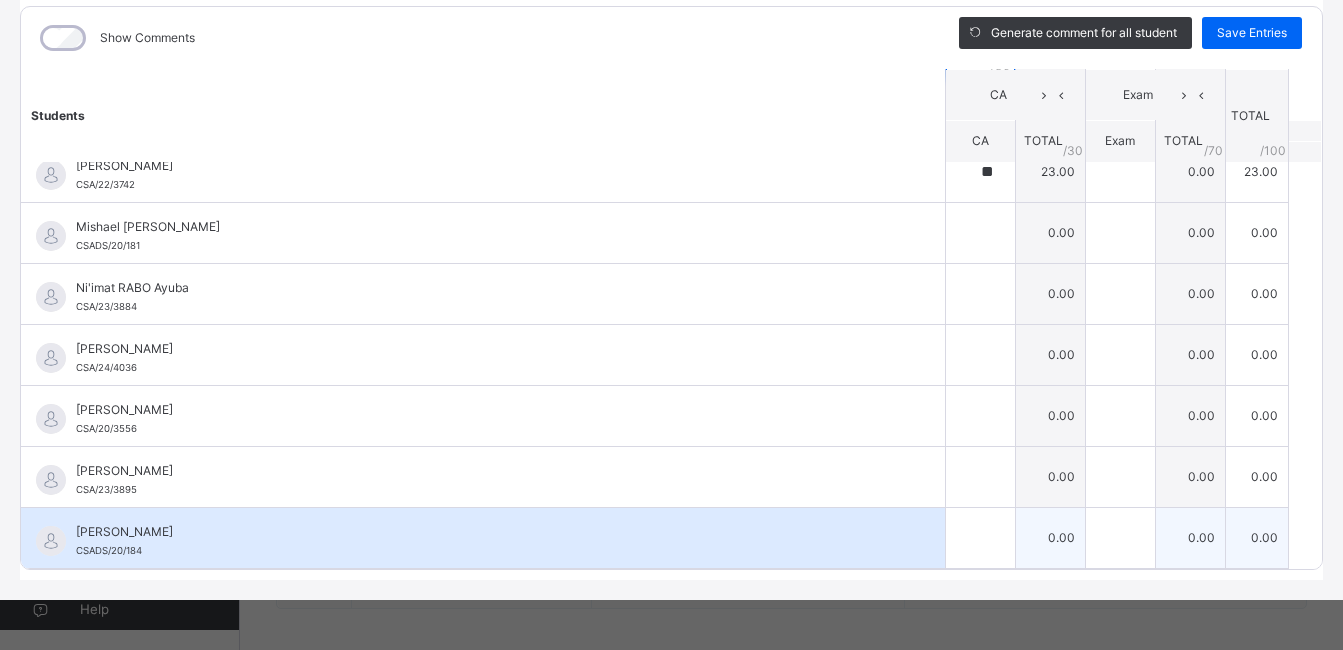 type on "**" 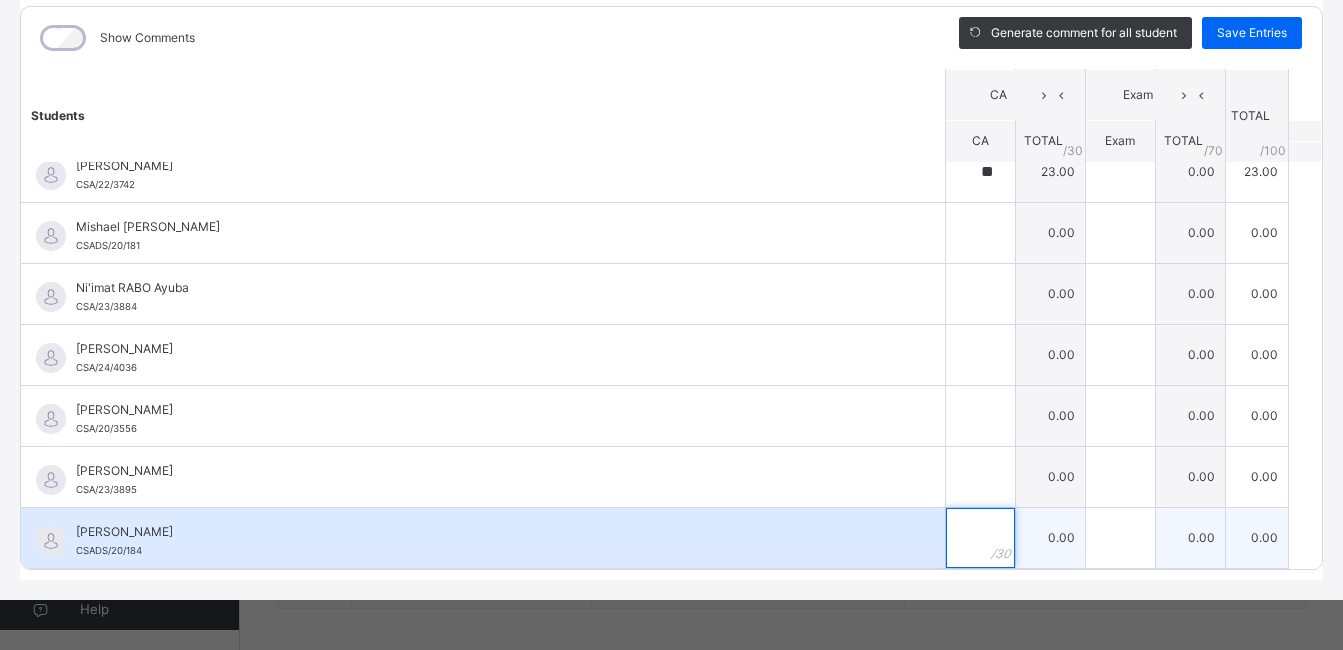 click at bounding box center (980, 538) 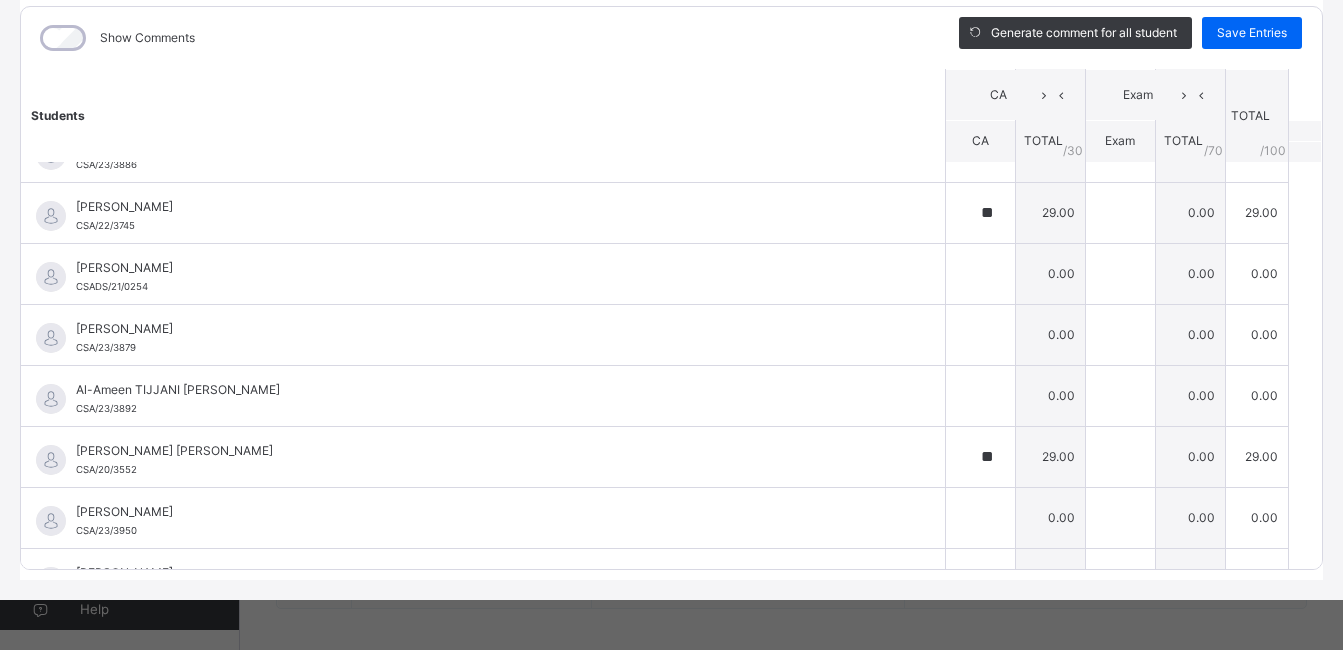 scroll, scrollTop: 218, scrollLeft: 0, axis: vertical 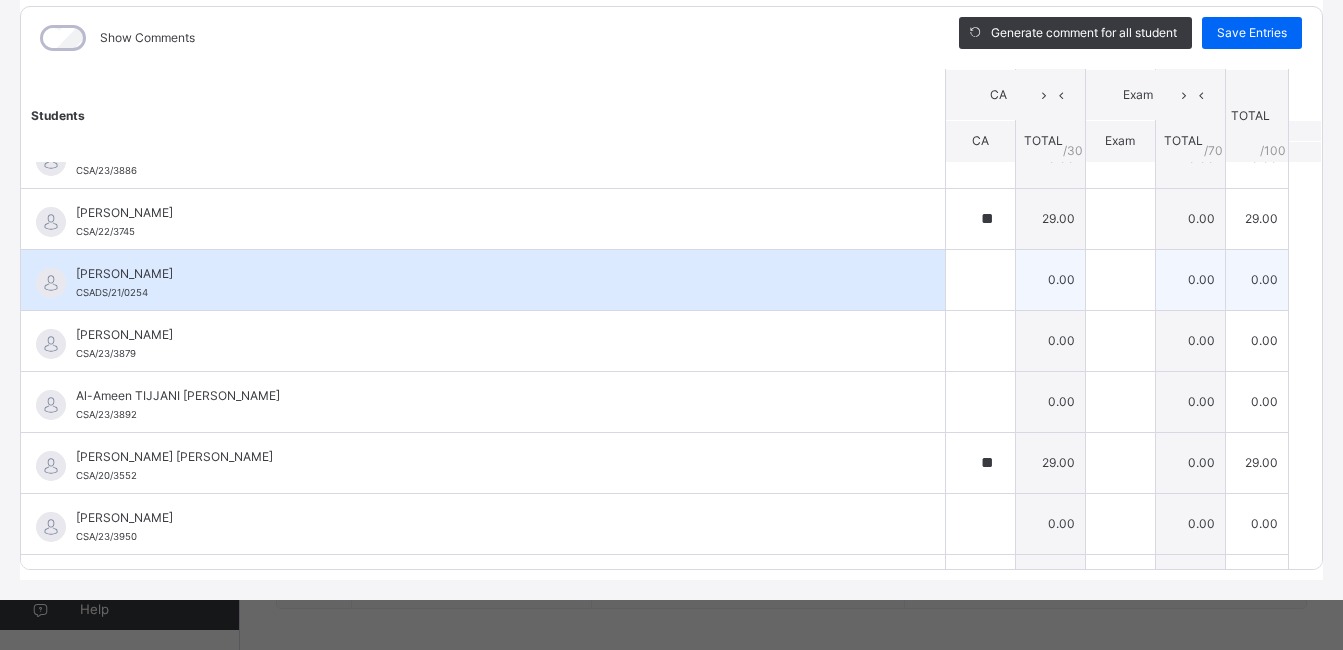 type on "**" 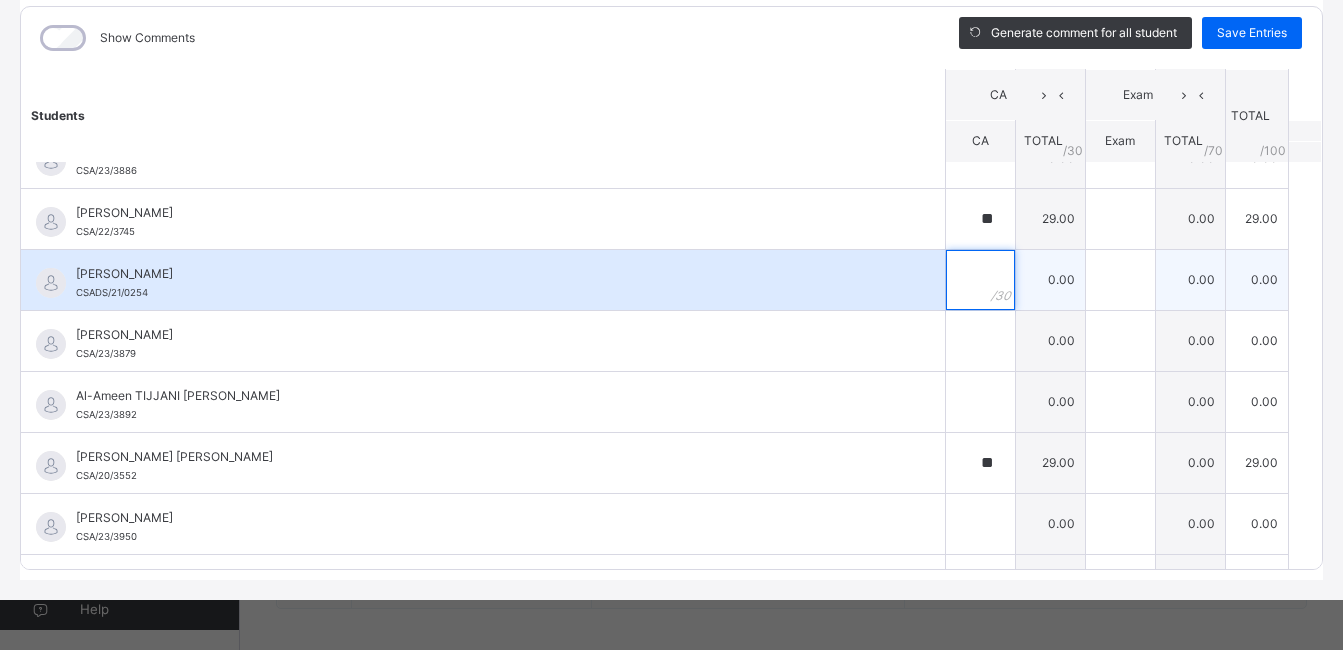 click at bounding box center (980, 280) 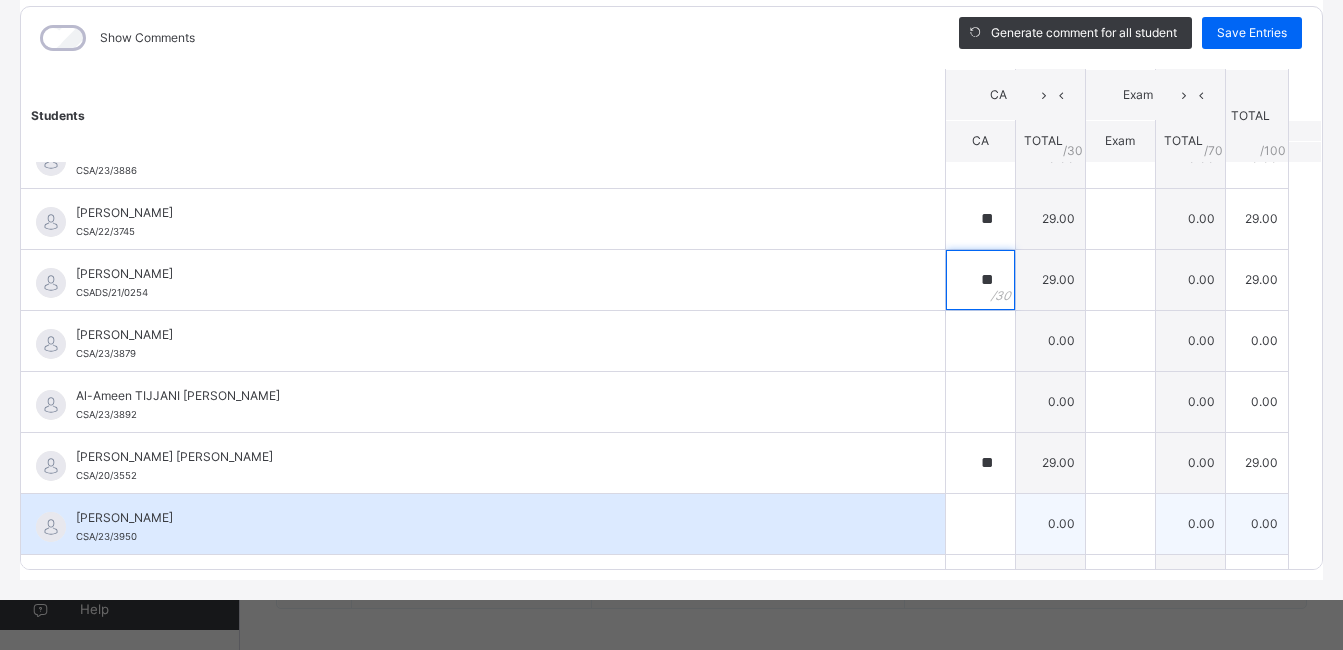 type on "**" 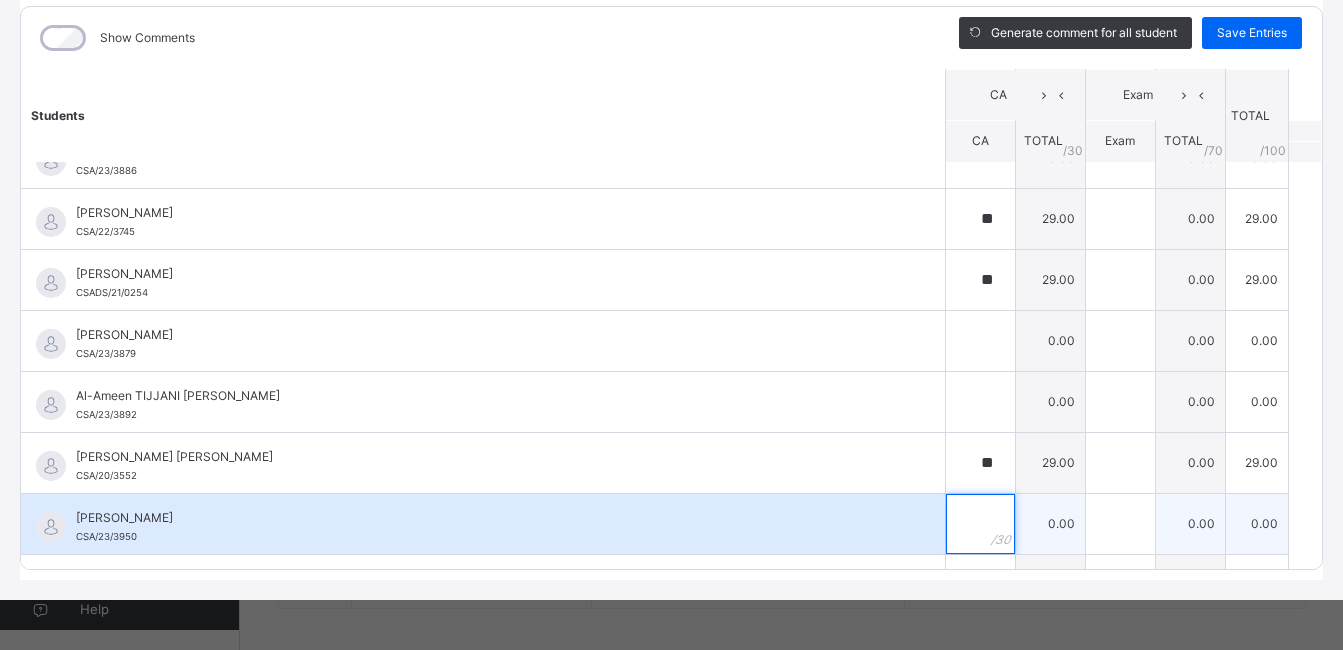 click at bounding box center [980, 524] 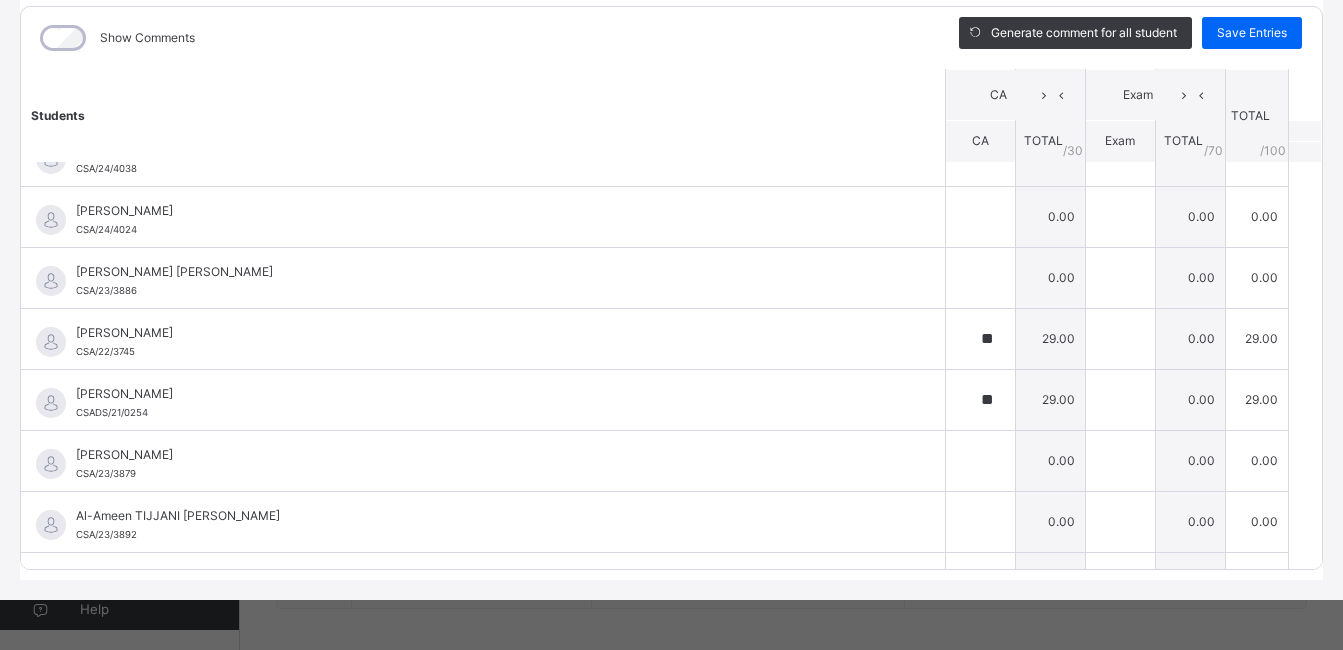 scroll, scrollTop: 58, scrollLeft: 0, axis: vertical 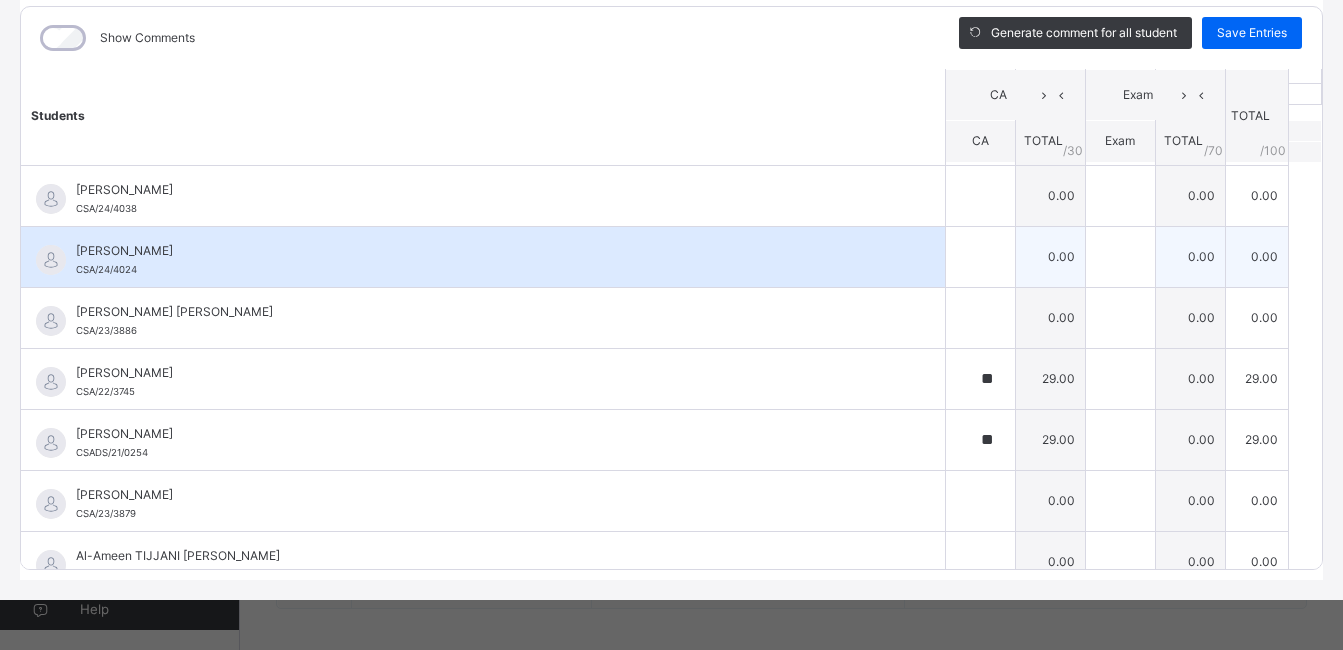 type on "**" 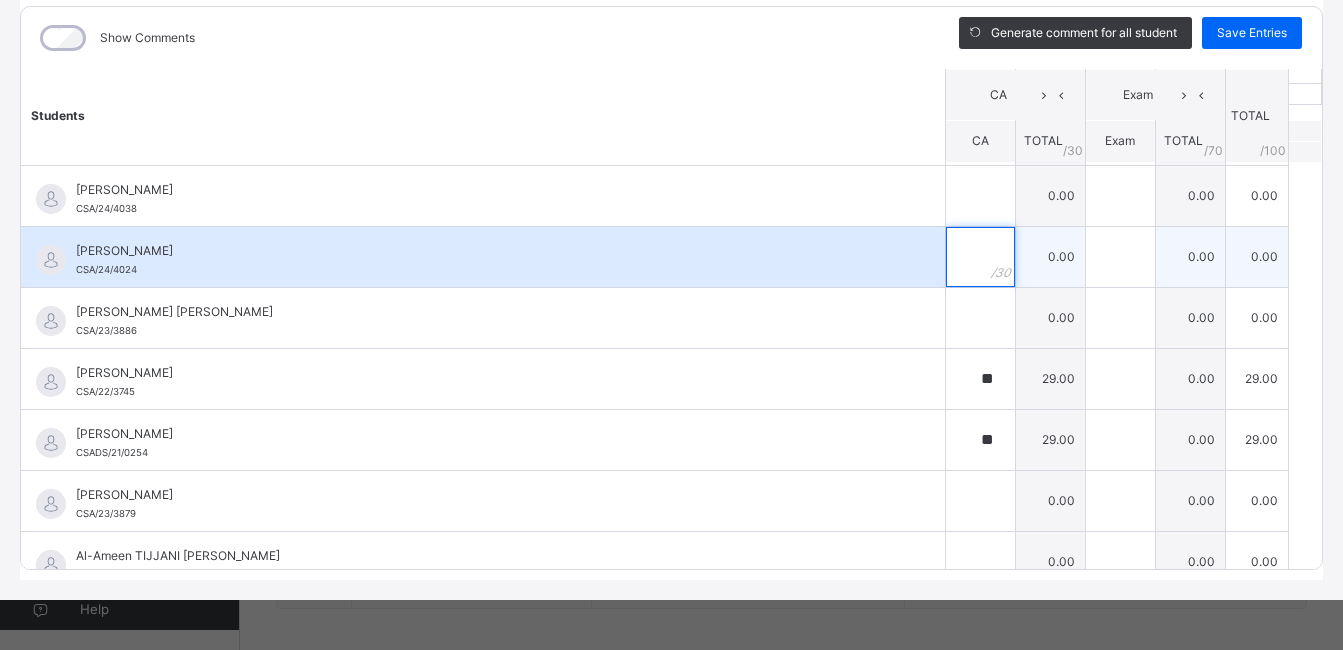 click at bounding box center [980, 257] 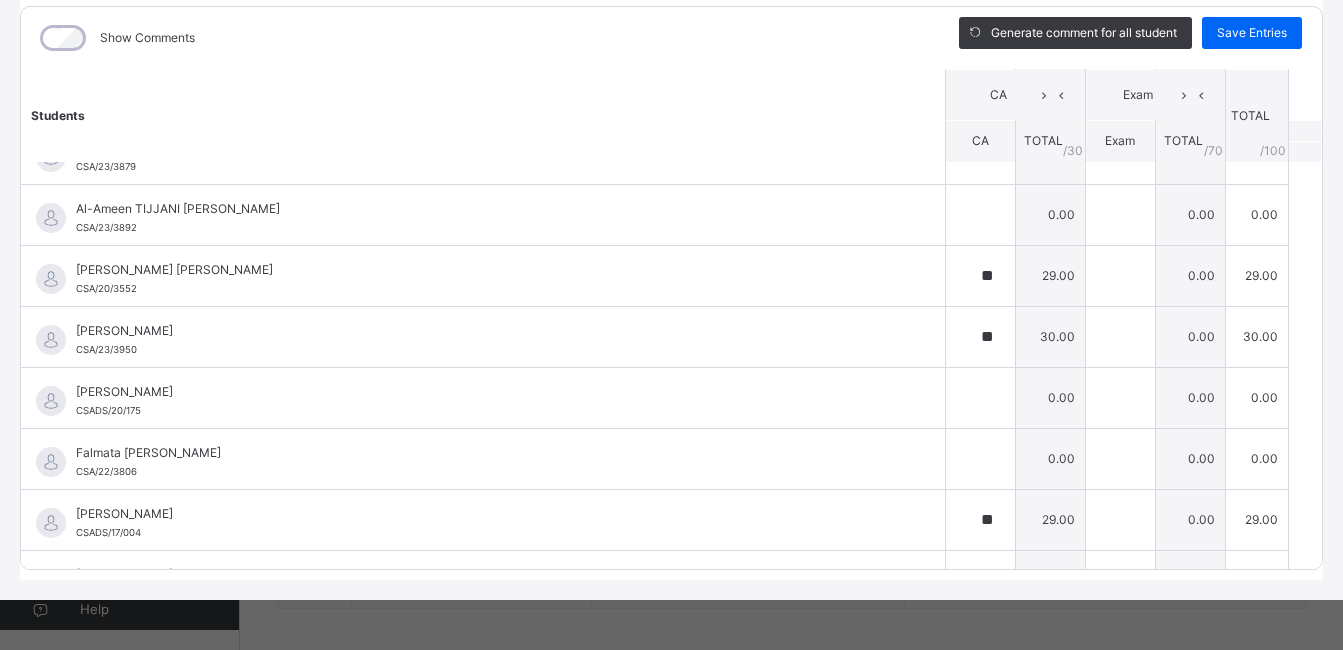 scroll, scrollTop: 418, scrollLeft: 0, axis: vertical 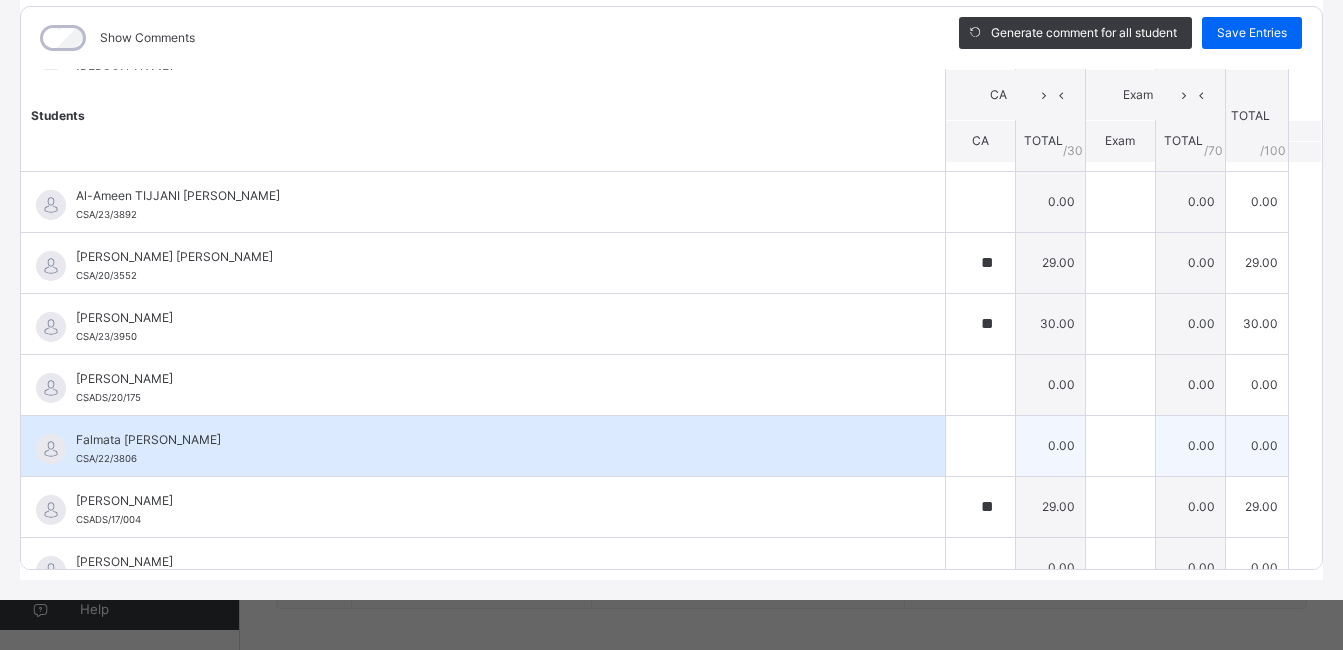type on "**" 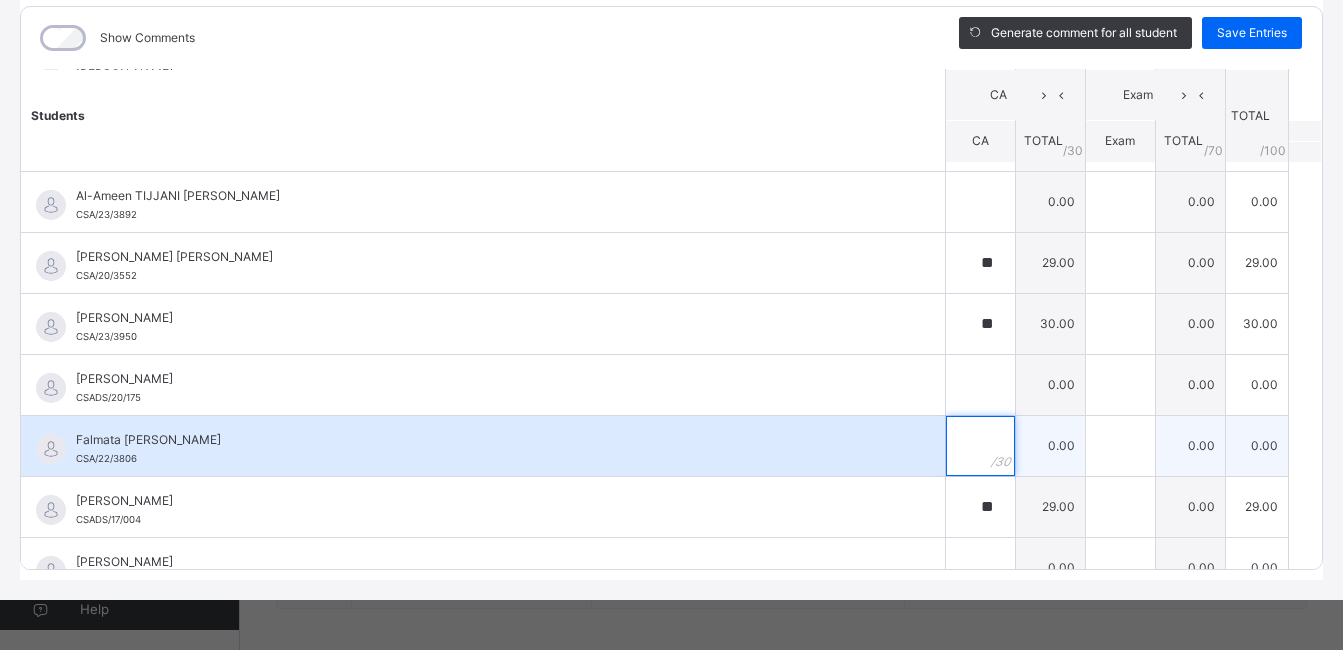 click at bounding box center (980, 446) 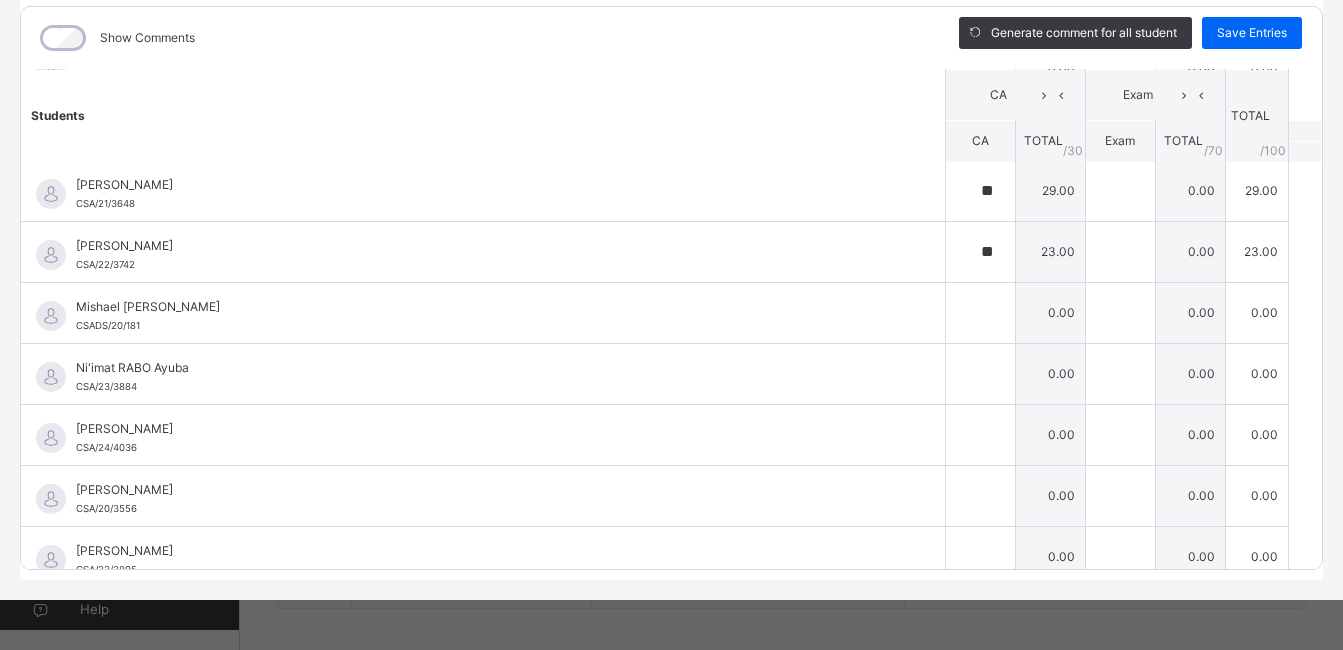 scroll, scrollTop: 1018, scrollLeft: 0, axis: vertical 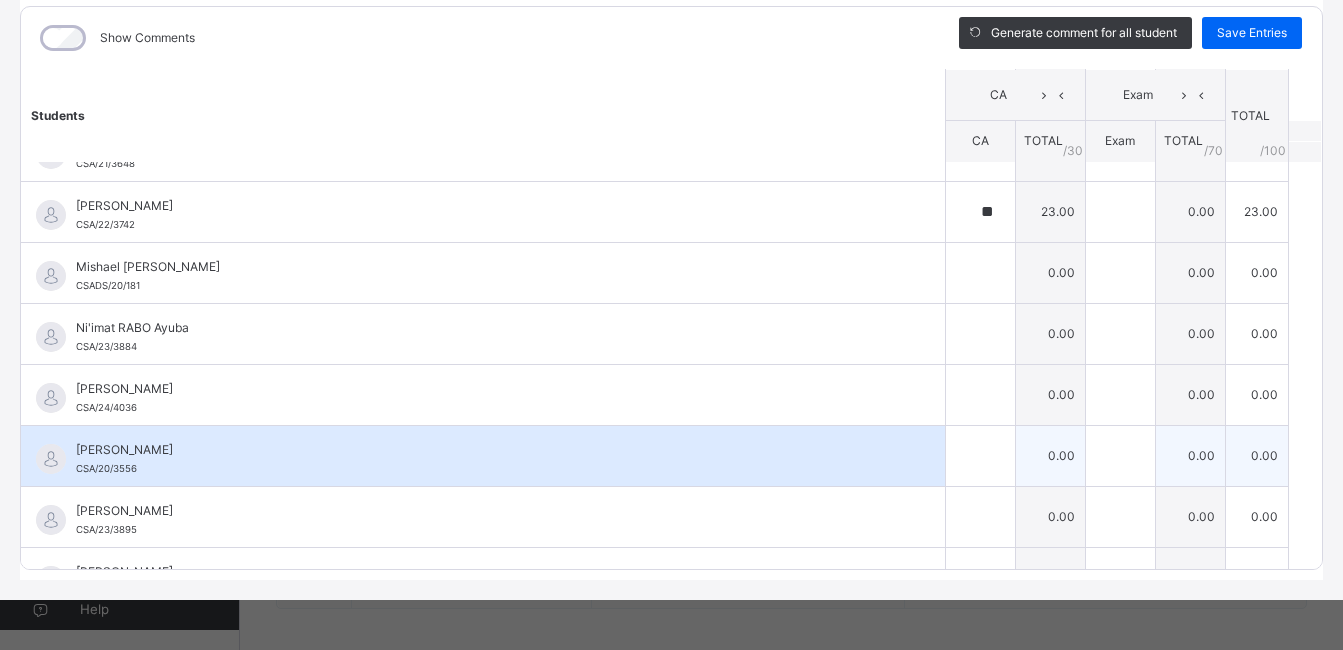 type on "**" 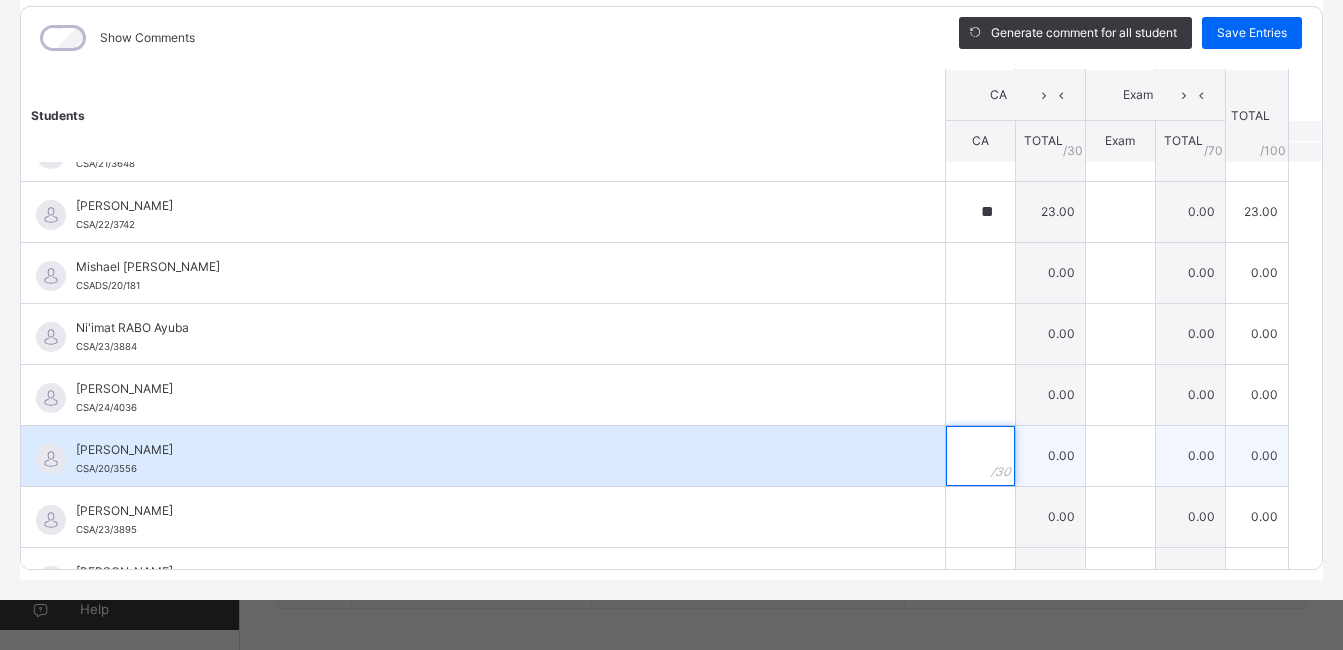 click at bounding box center (980, 456) 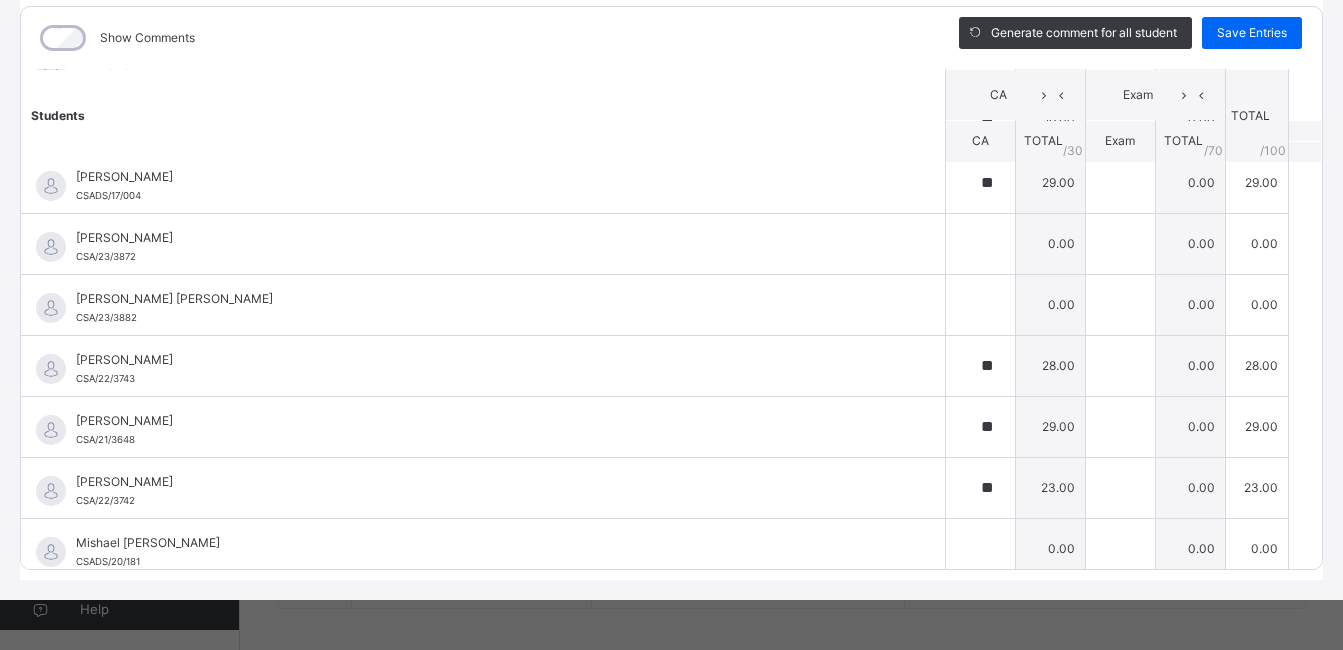 scroll, scrollTop: 738, scrollLeft: 0, axis: vertical 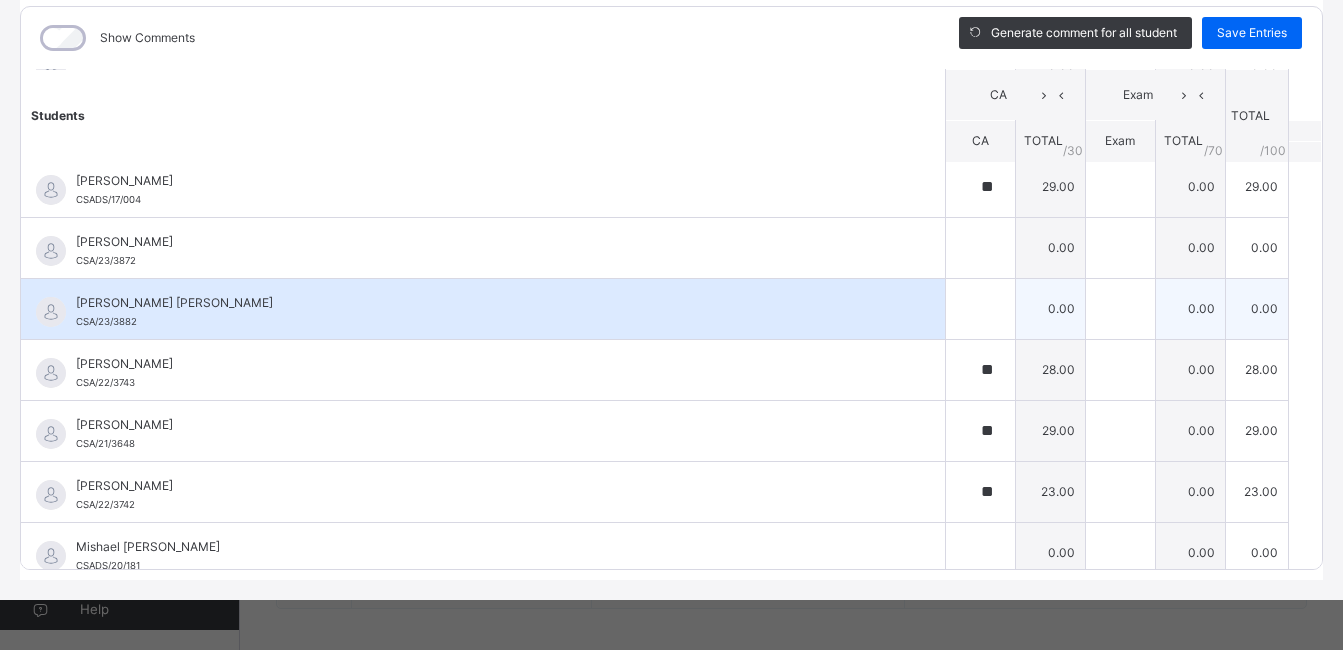 type on "**" 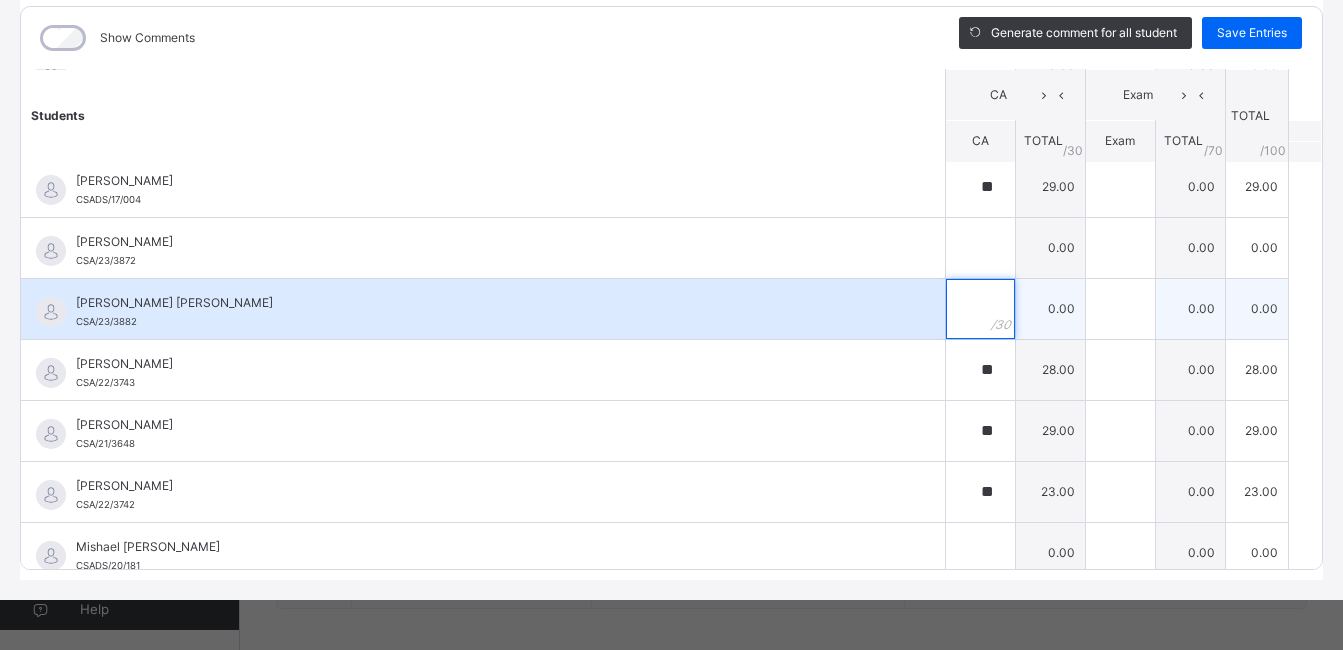 click at bounding box center (980, 309) 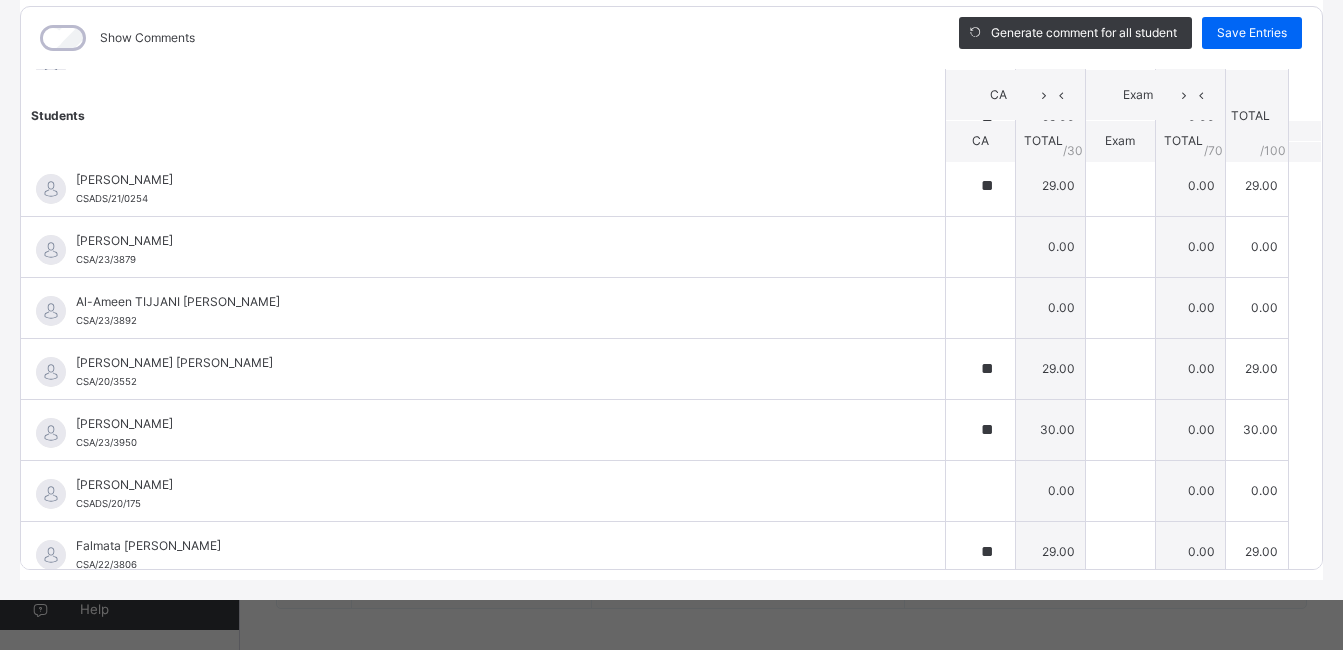 scroll, scrollTop: 298, scrollLeft: 0, axis: vertical 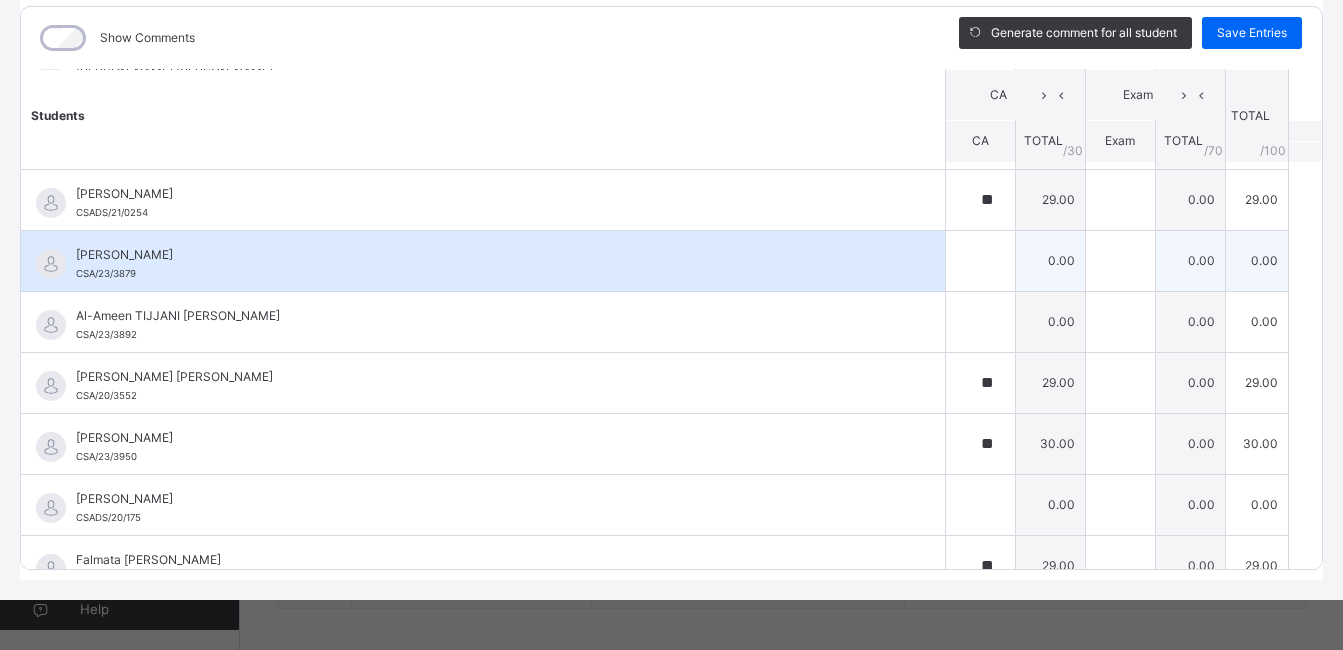 type on "**" 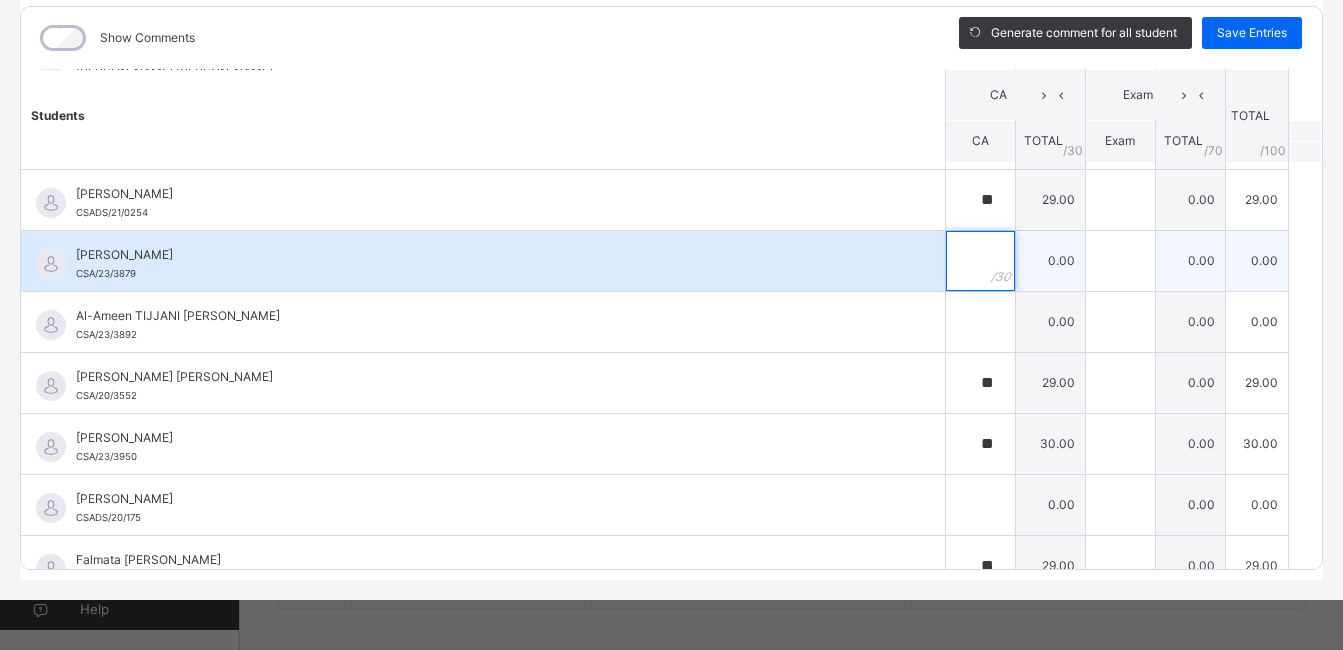 click at bounding box center (980, 261) 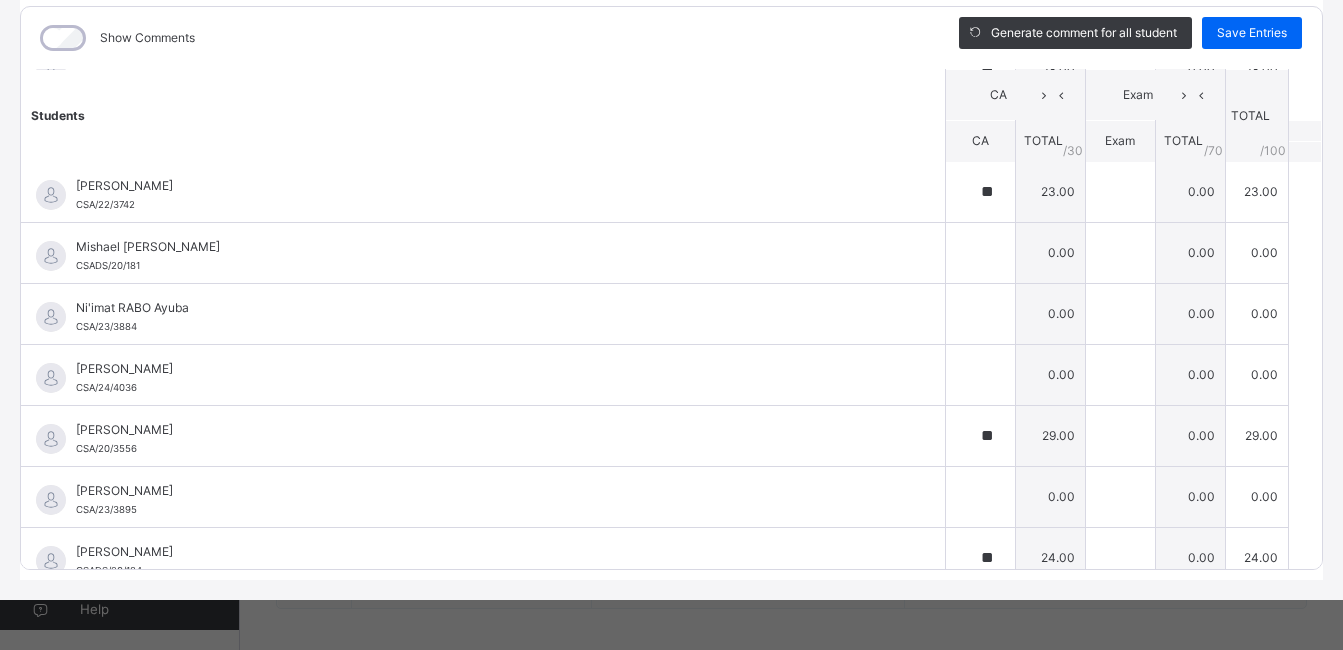 scroll, scrollTop: 1058, scrollLeft: 0, axis: vertical 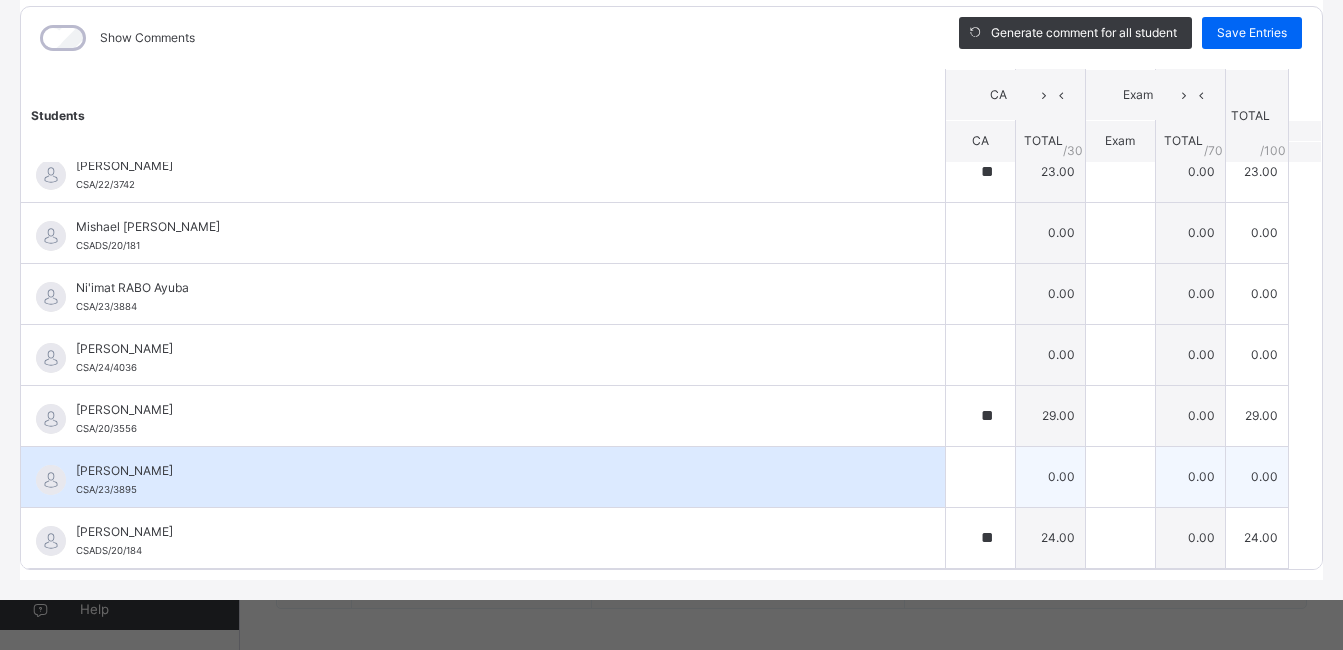 type on "**" 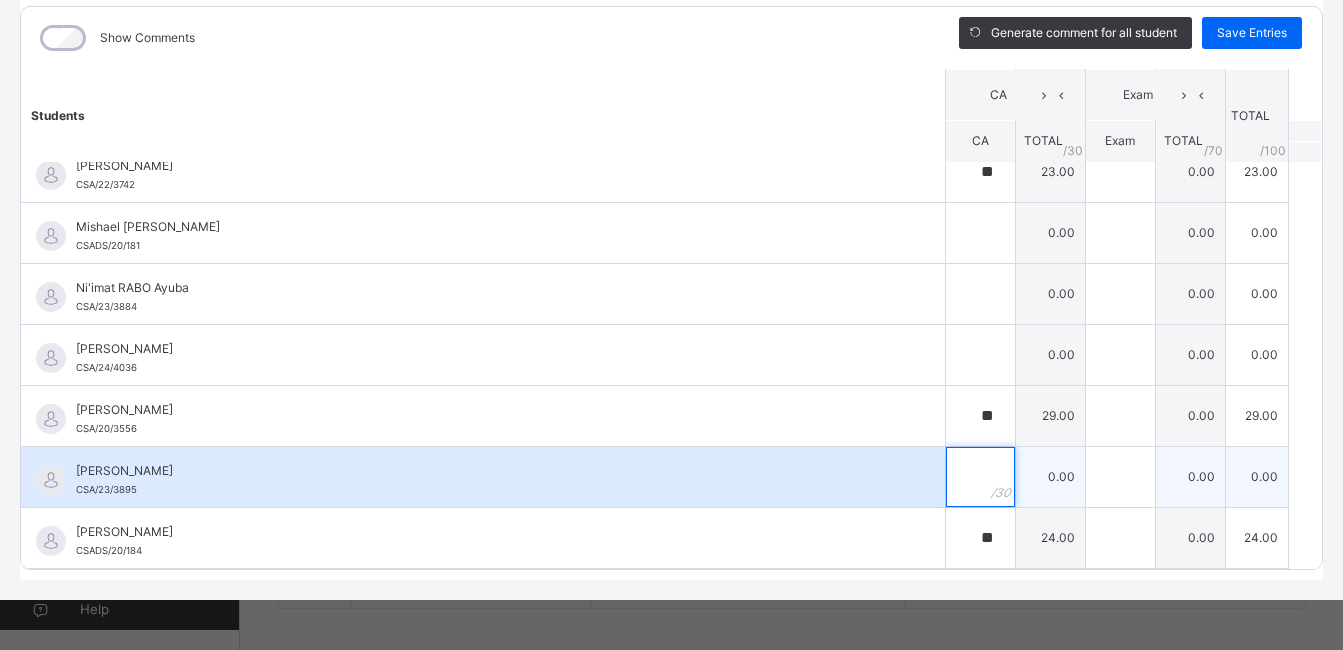 click at bounding box center (980, 477) 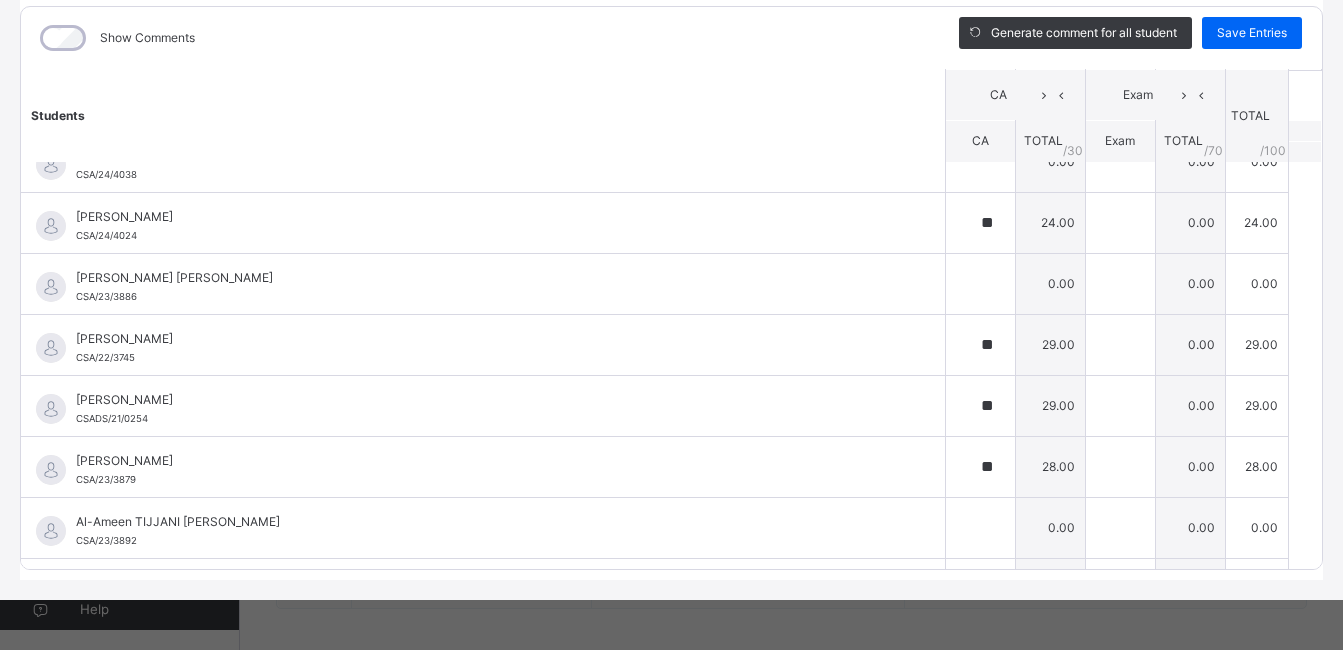scroll, scrollTop: 58, scrollLeft: 0, axis: vertical 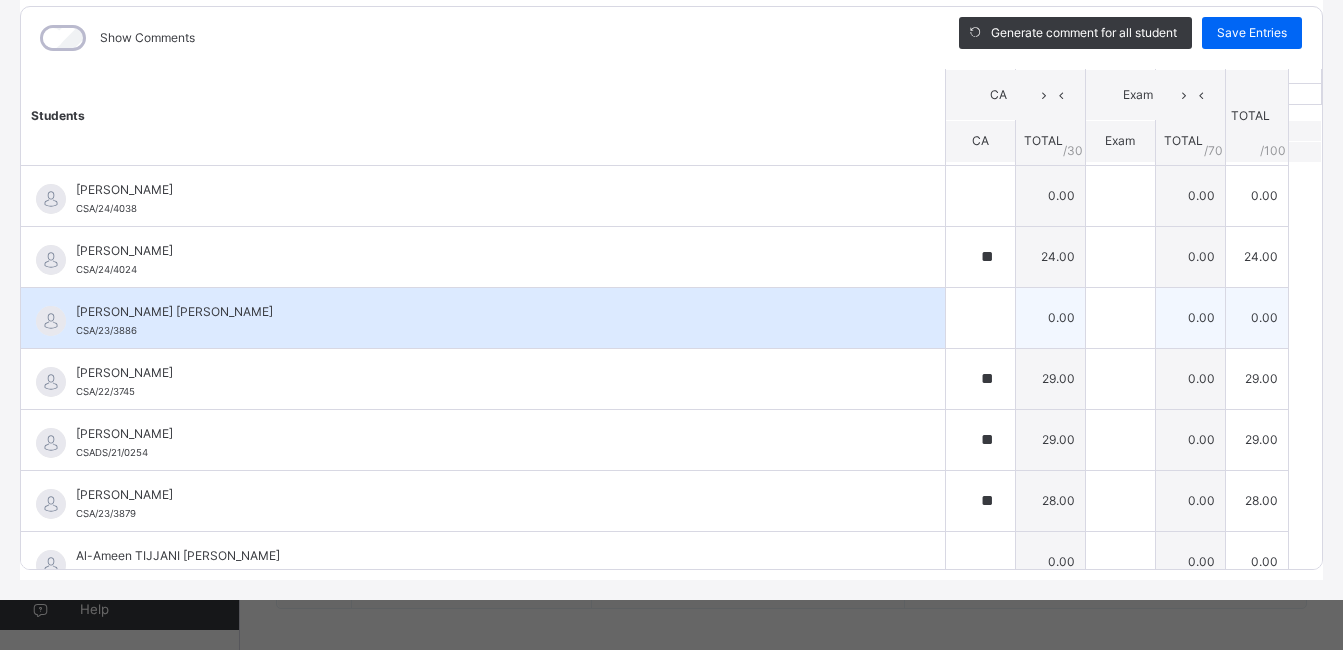 type on "**" 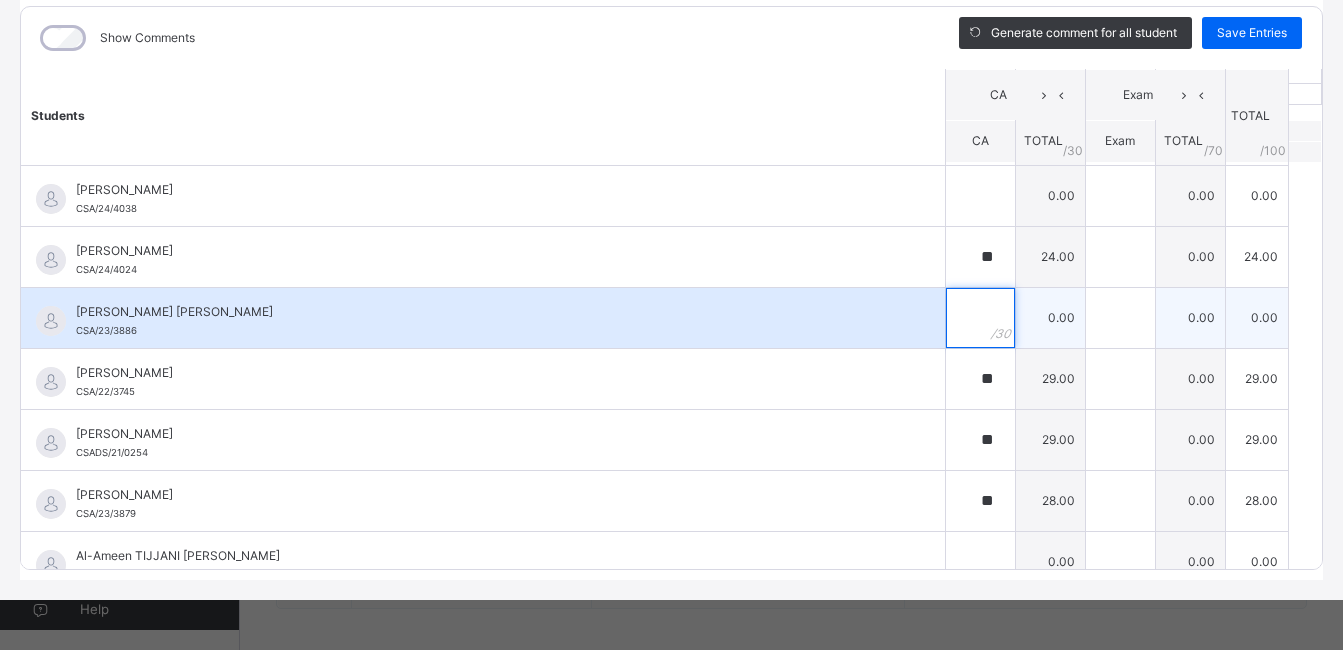 click at bounding box center [980, 318] 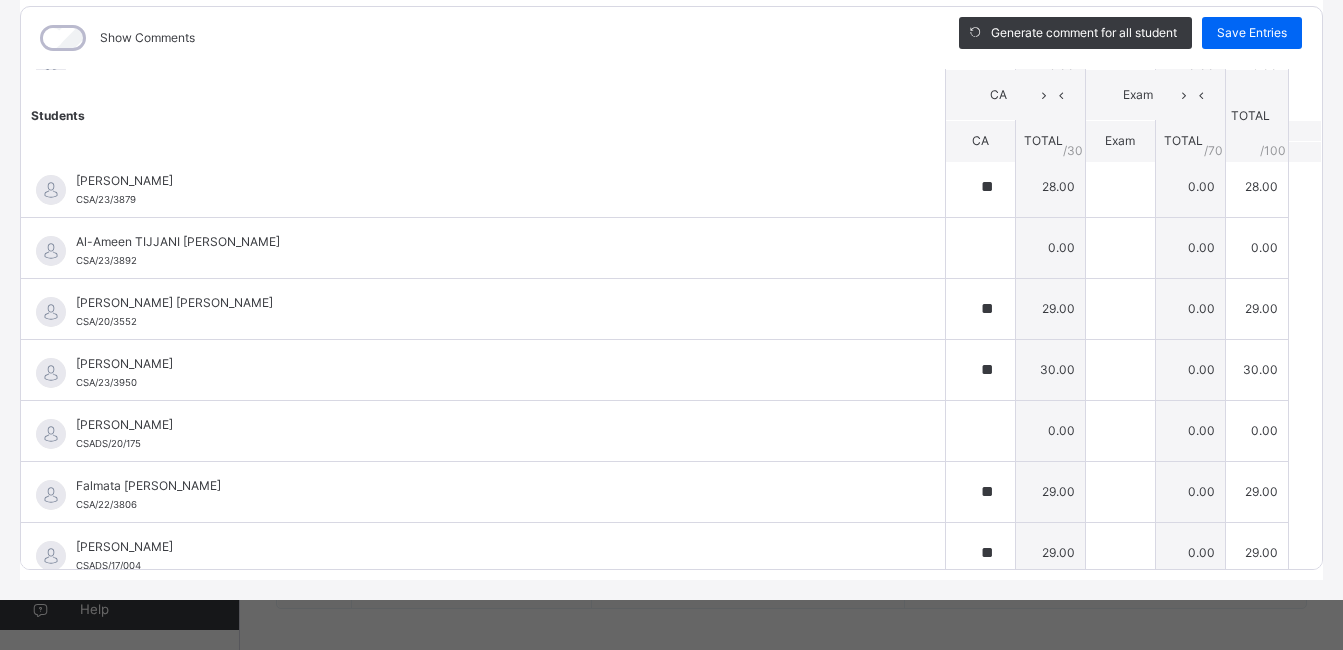 scroll, scrollTop: 378, scrollLeft: 0, axis: vertical 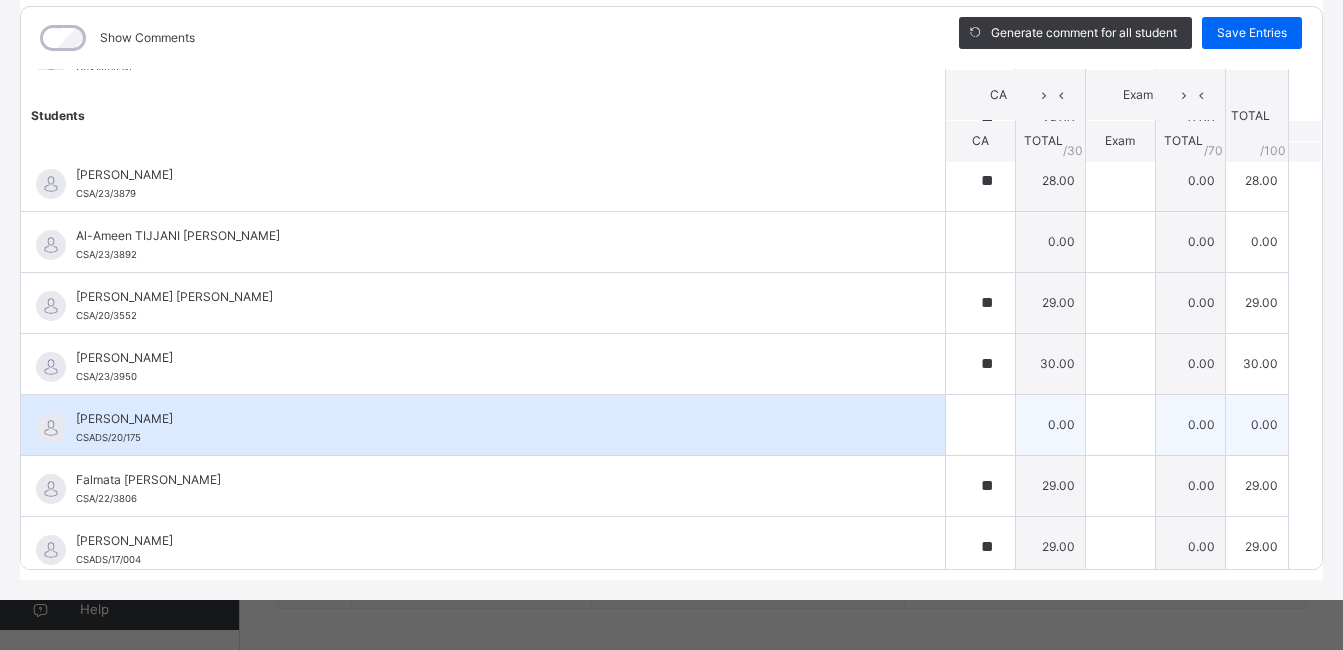 type on "**" 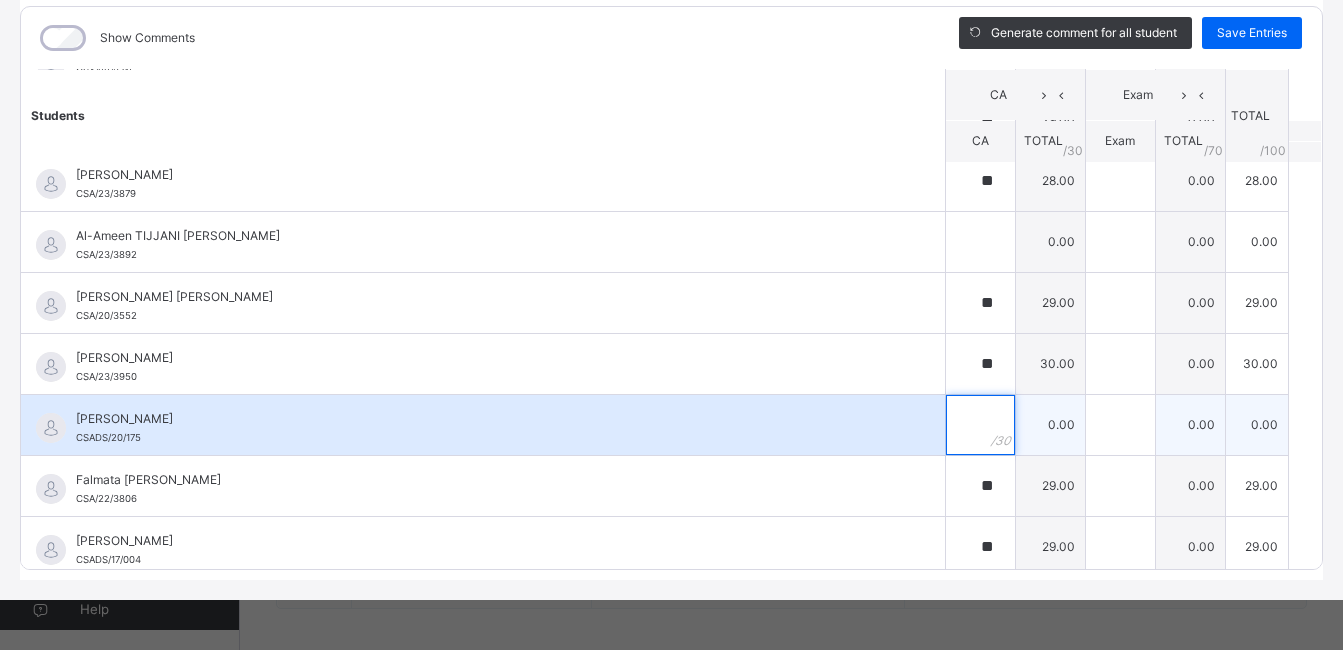 click at bounding box center (980, 425) 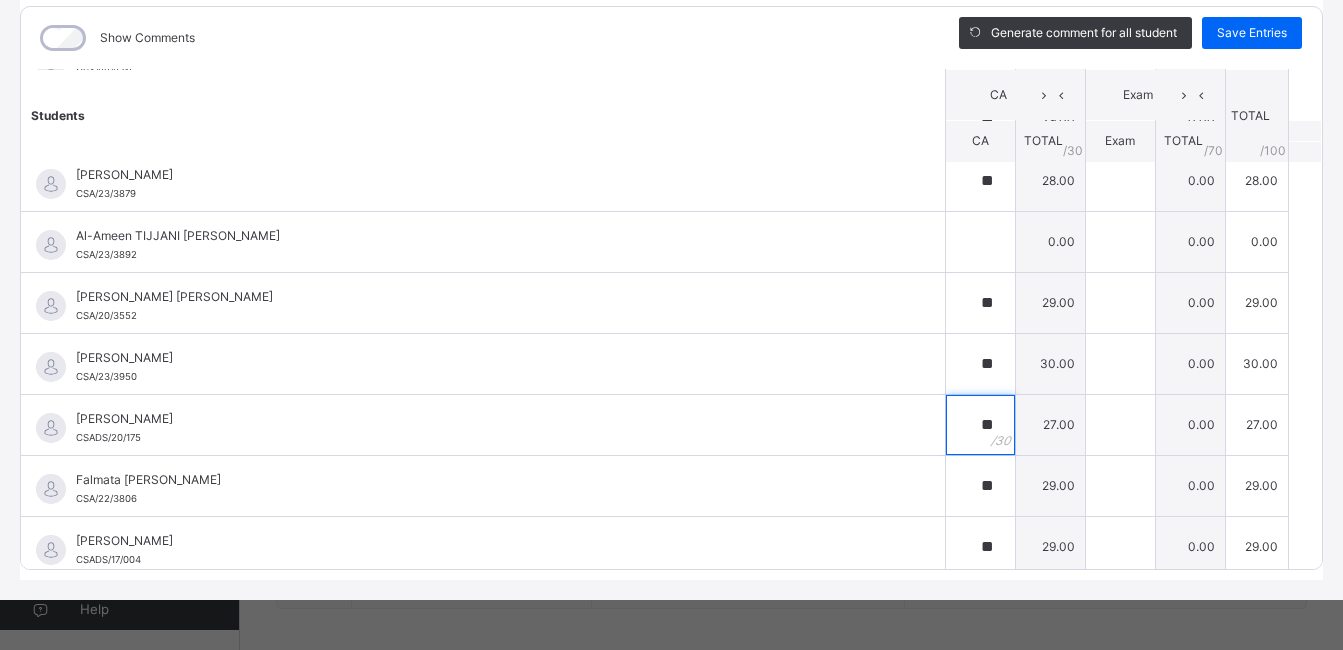 scroll, scrollTop: 0, scrollLeft: 0, axis: both 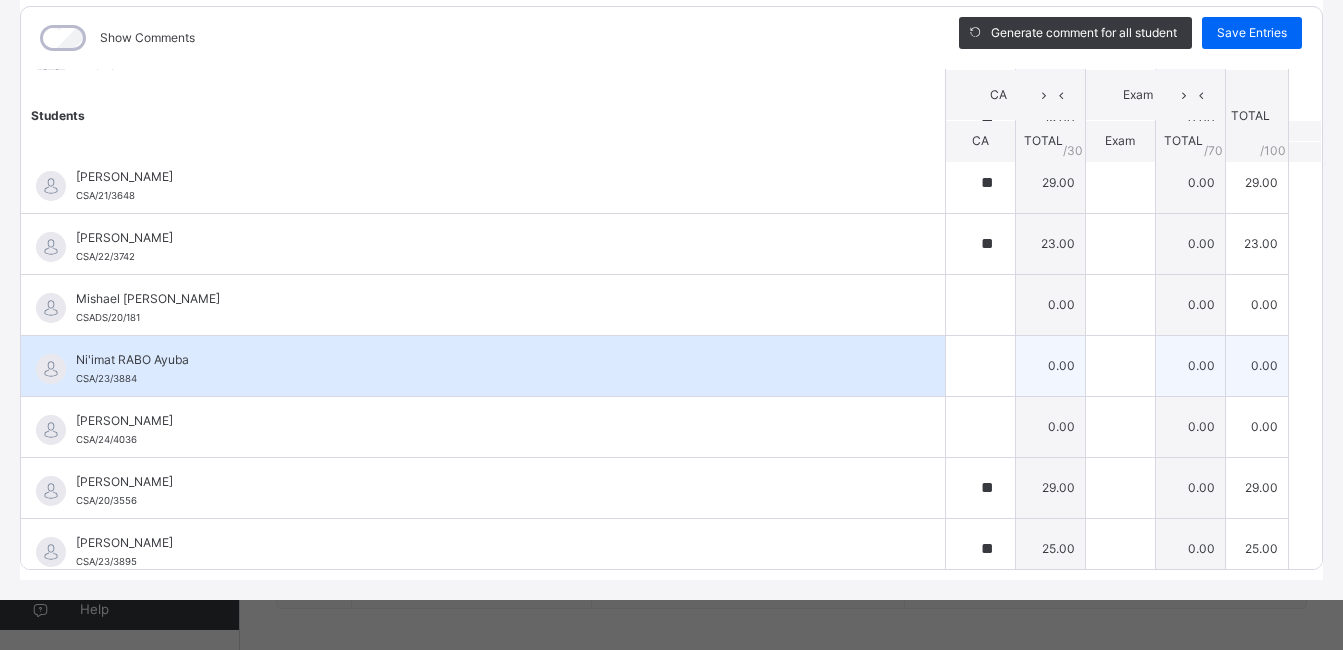 type on "**" 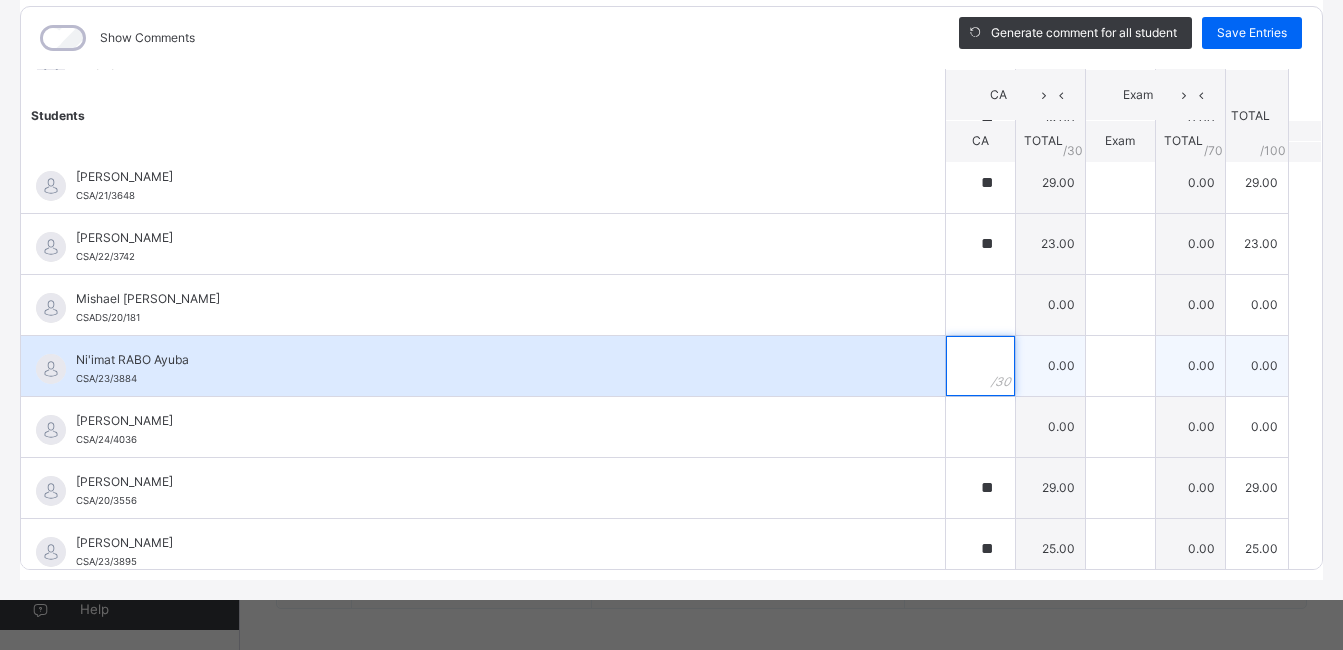 click at bounding box center (980, 366) 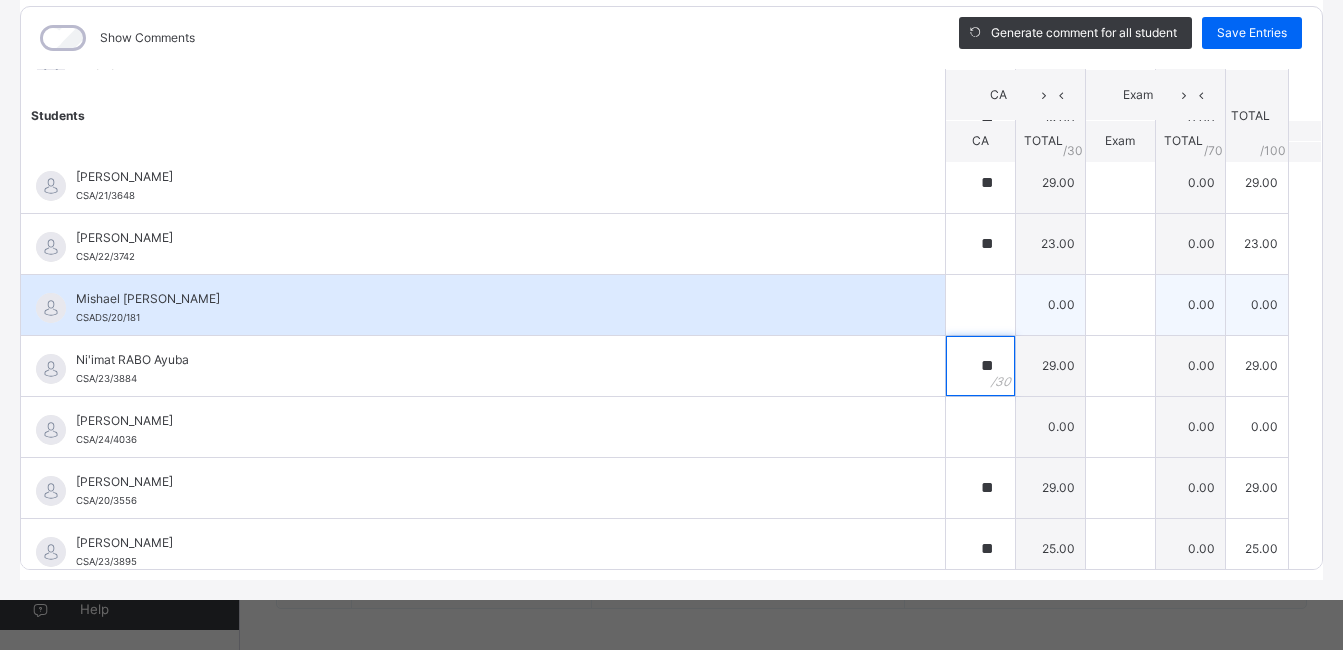 type on "**" 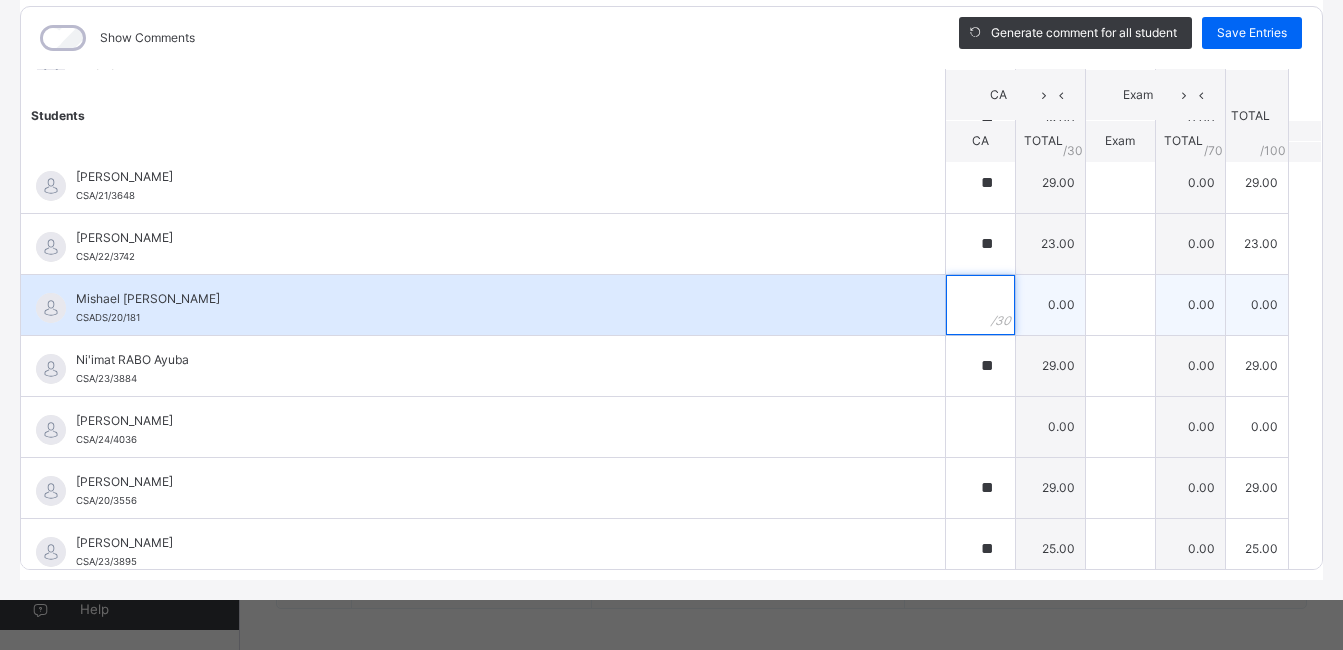 click at bounding box center [980, 305] 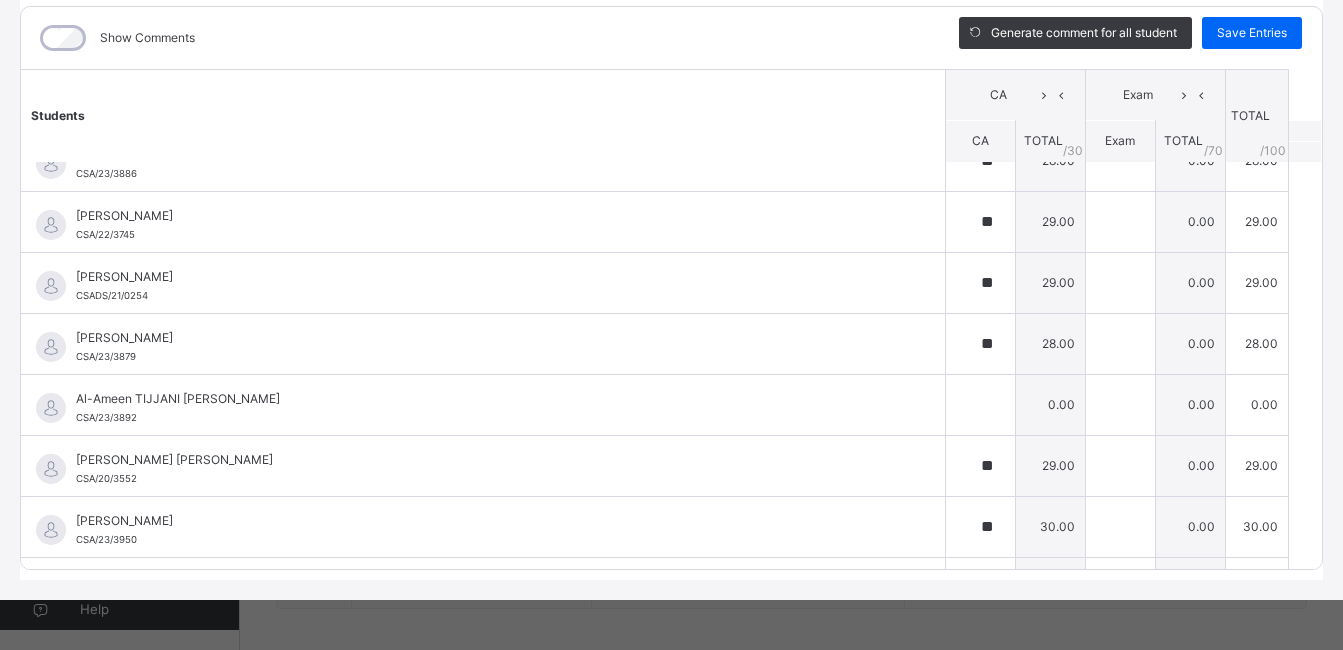 scroll, scrollTop: 240, scrollLeft: 0, axis: vertical 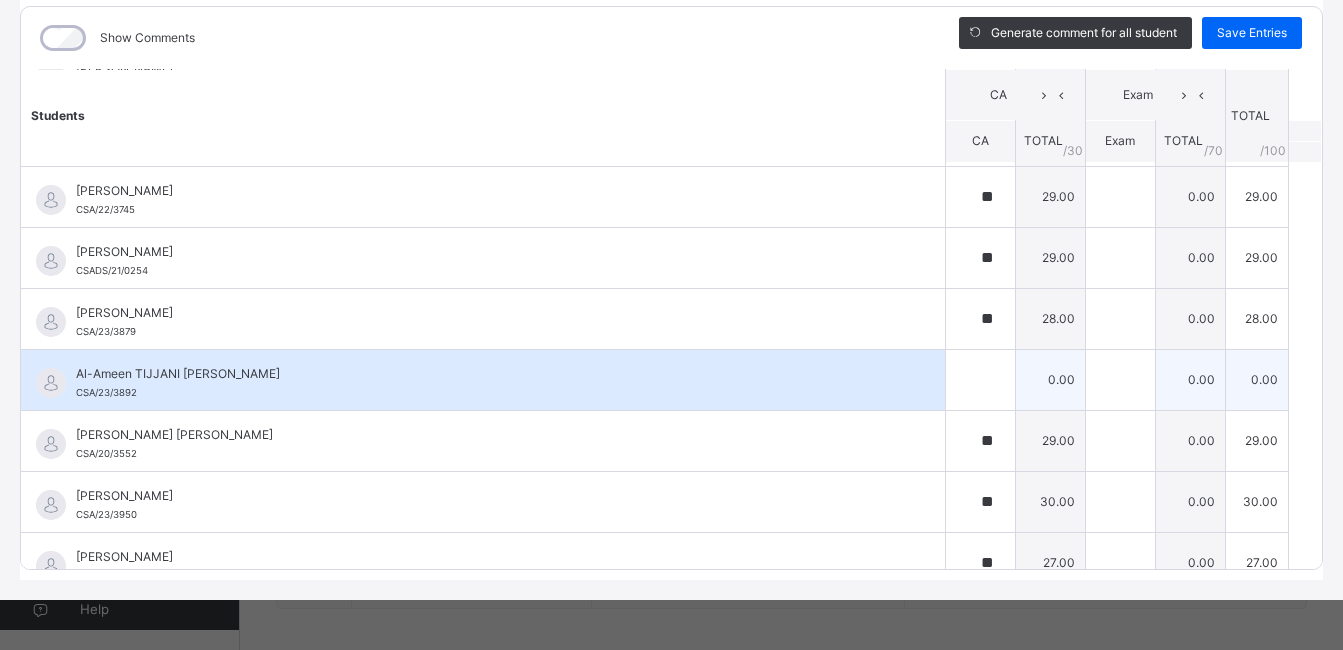 type on "**" 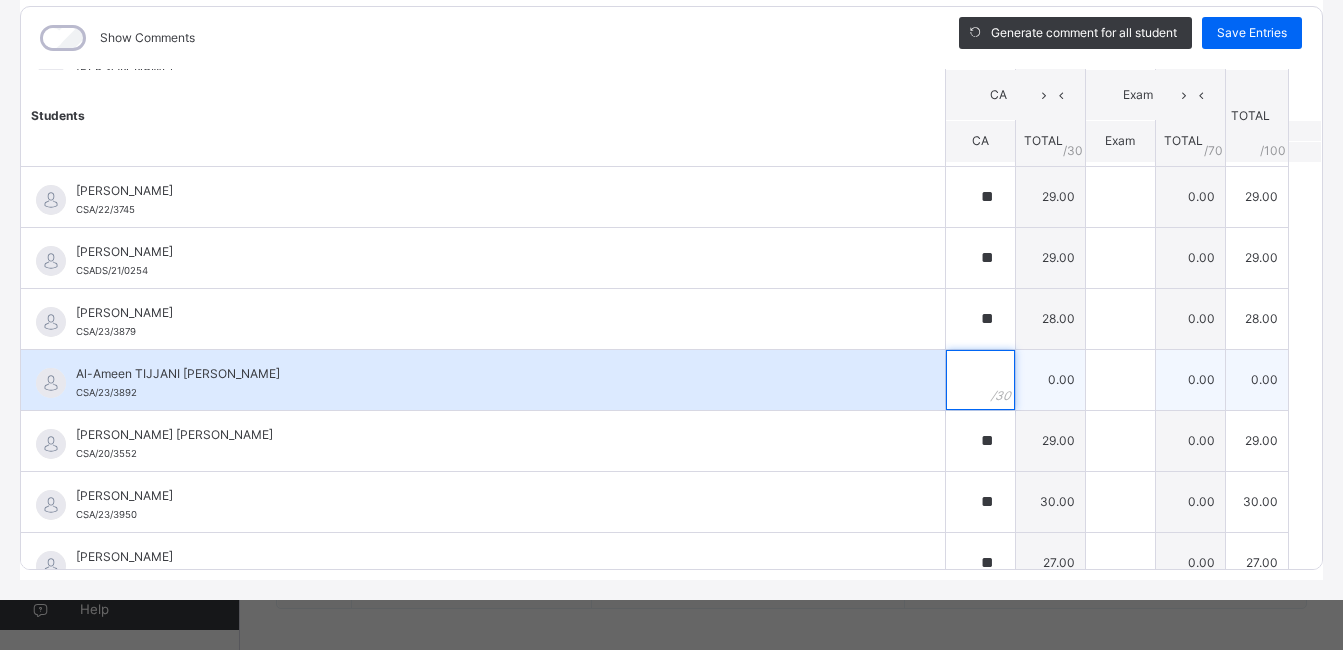 click at bounding box center (980, 380) 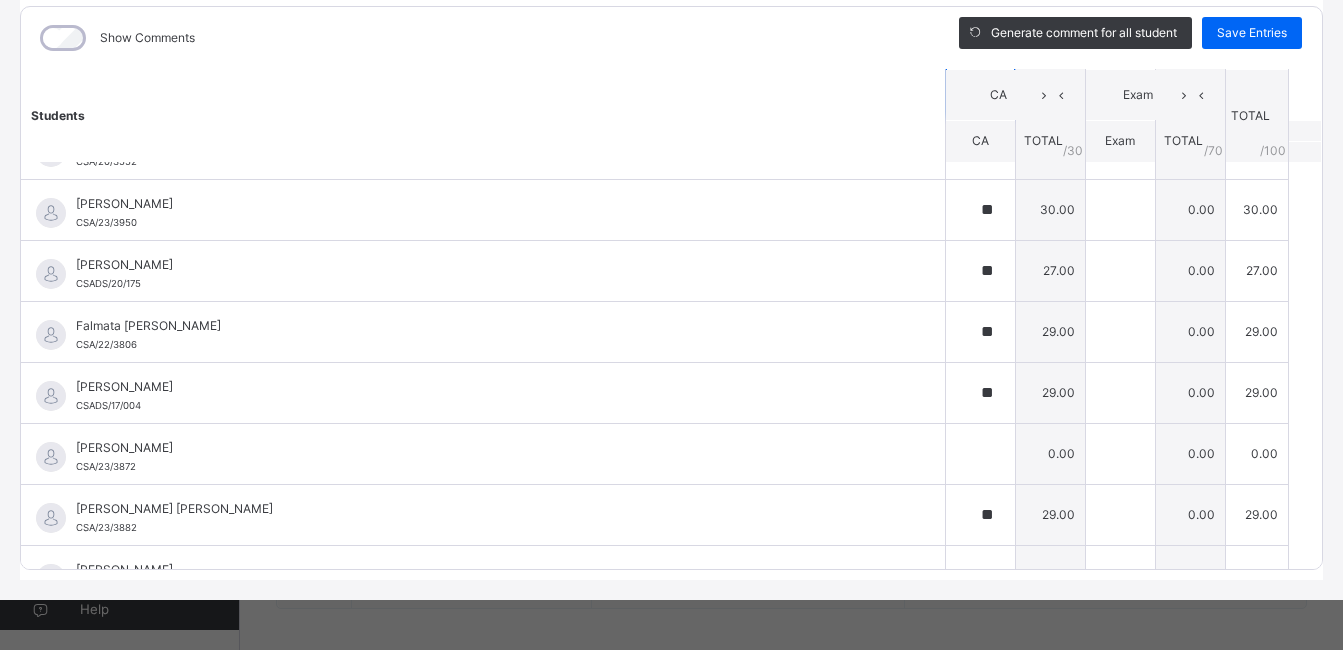 scroll, scrollTop: 560, scrollLeft: 0, axis: vertical 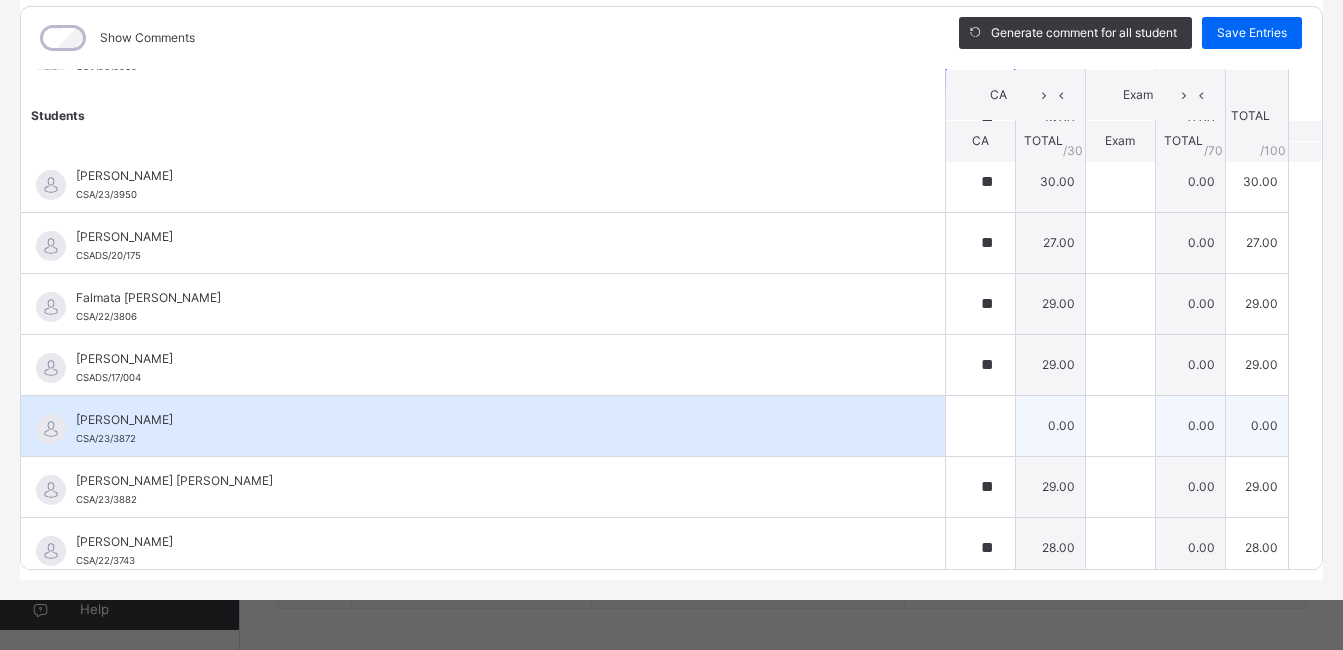 type on "**" 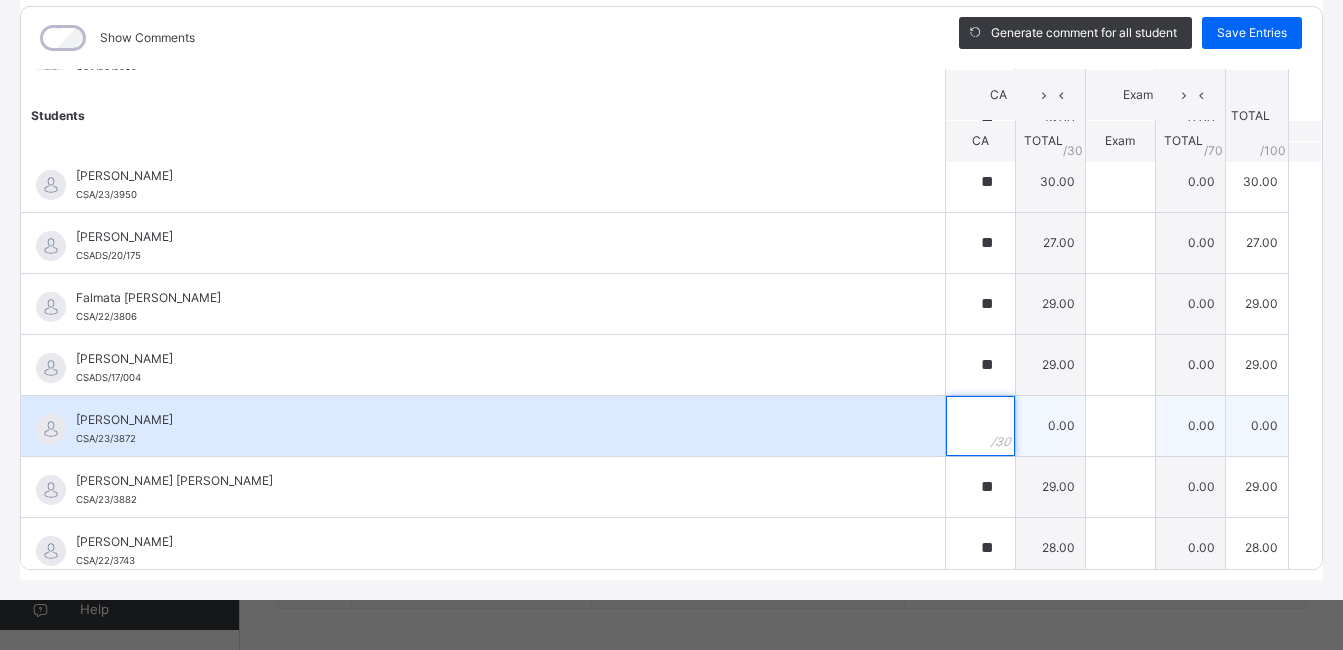 click at bounding box center [980, 426] 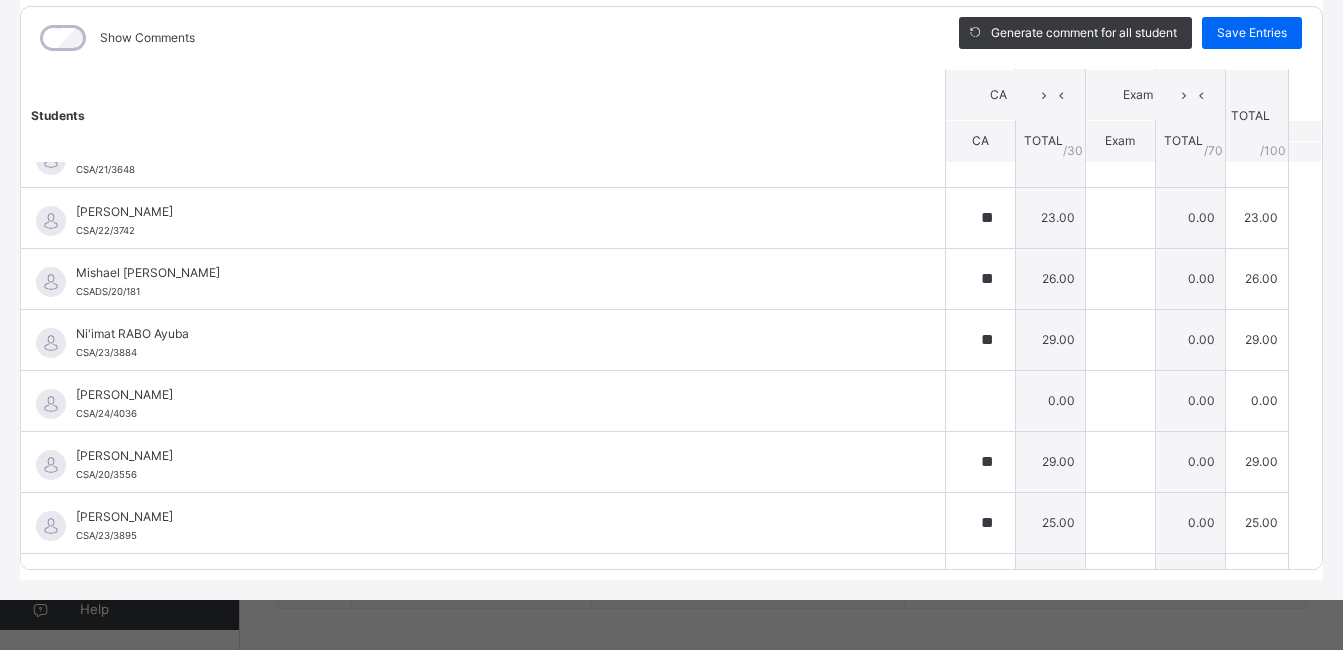 scroll, scrollTop: 1040, scrollLeft: 0, axis: vertical 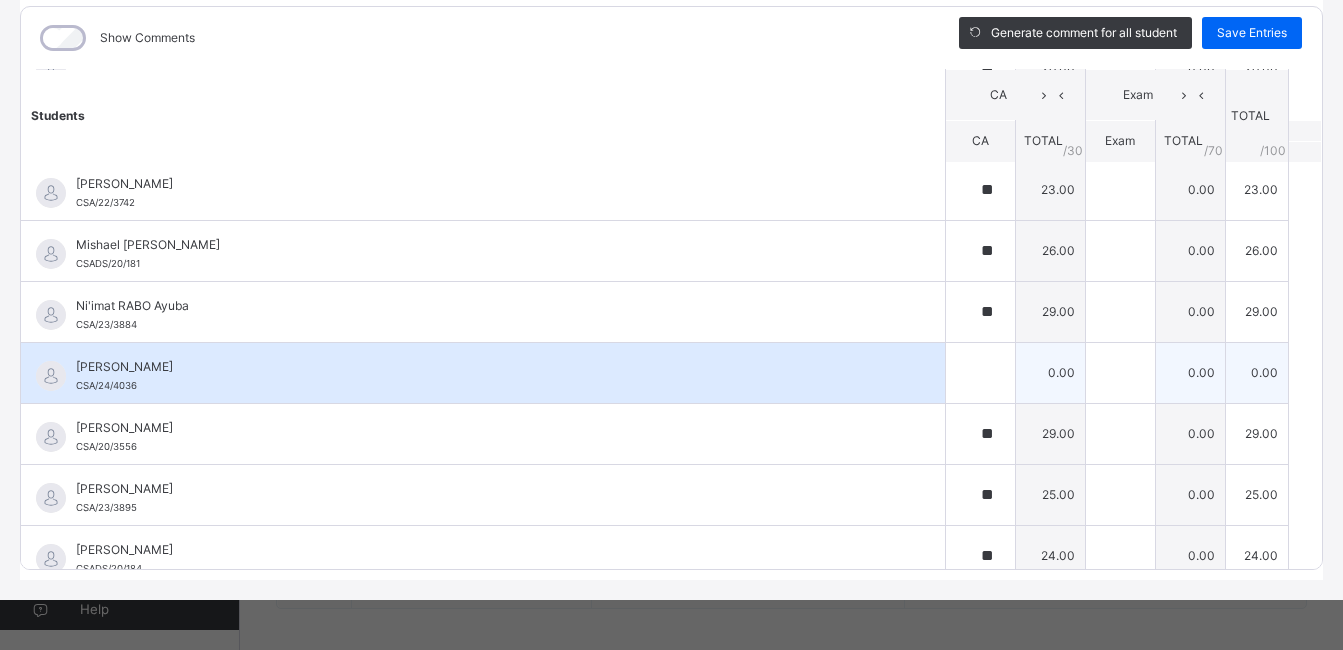 type on "**" 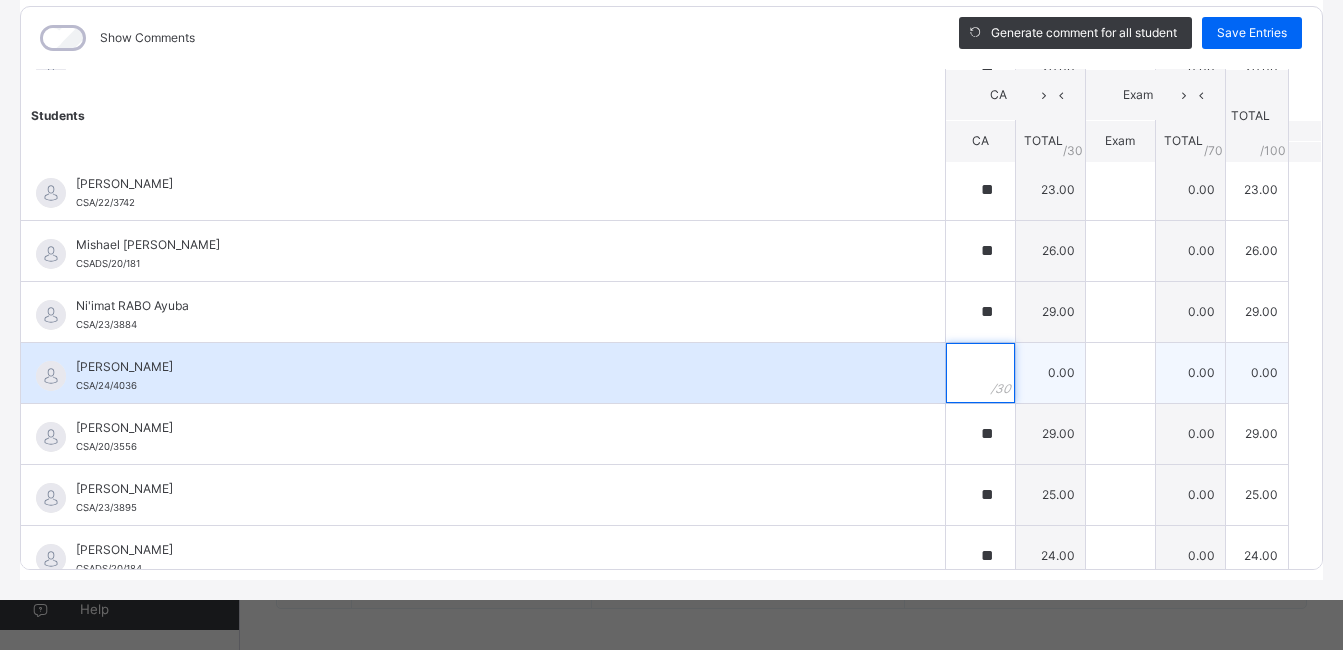 click at bounding box center (980, 373) 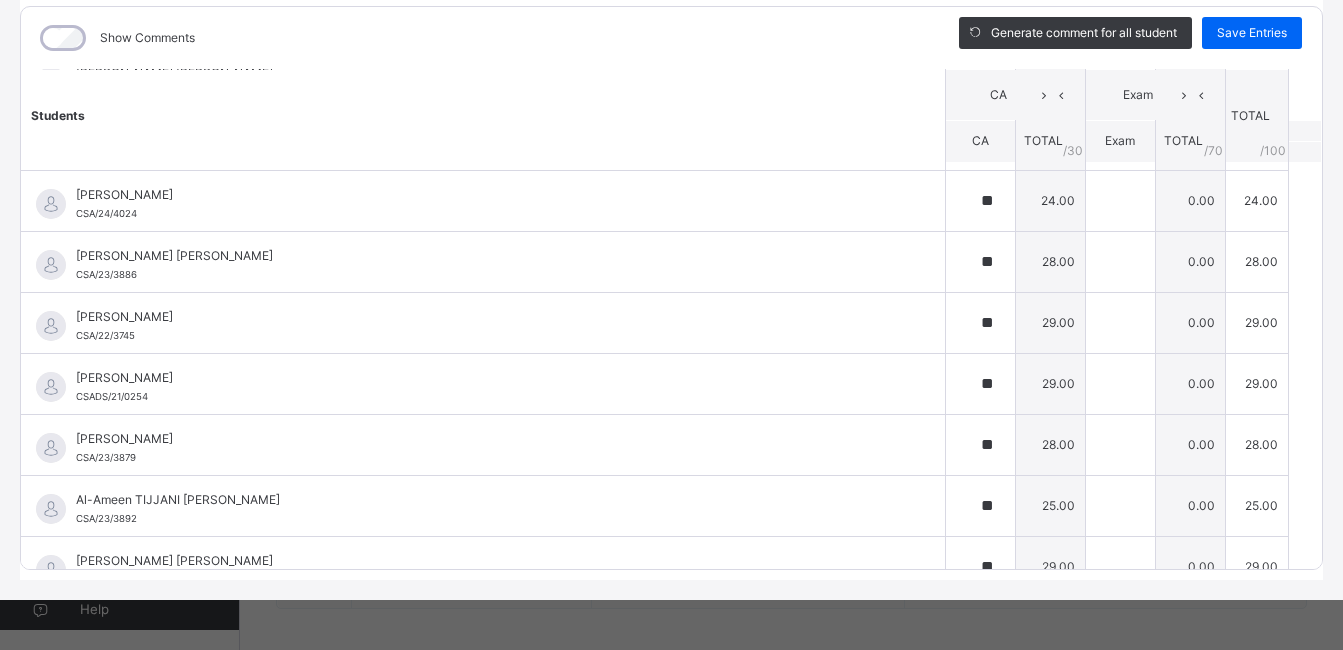 scroll, scrollTop: 6, scrollLeft: 0, axis: vertical 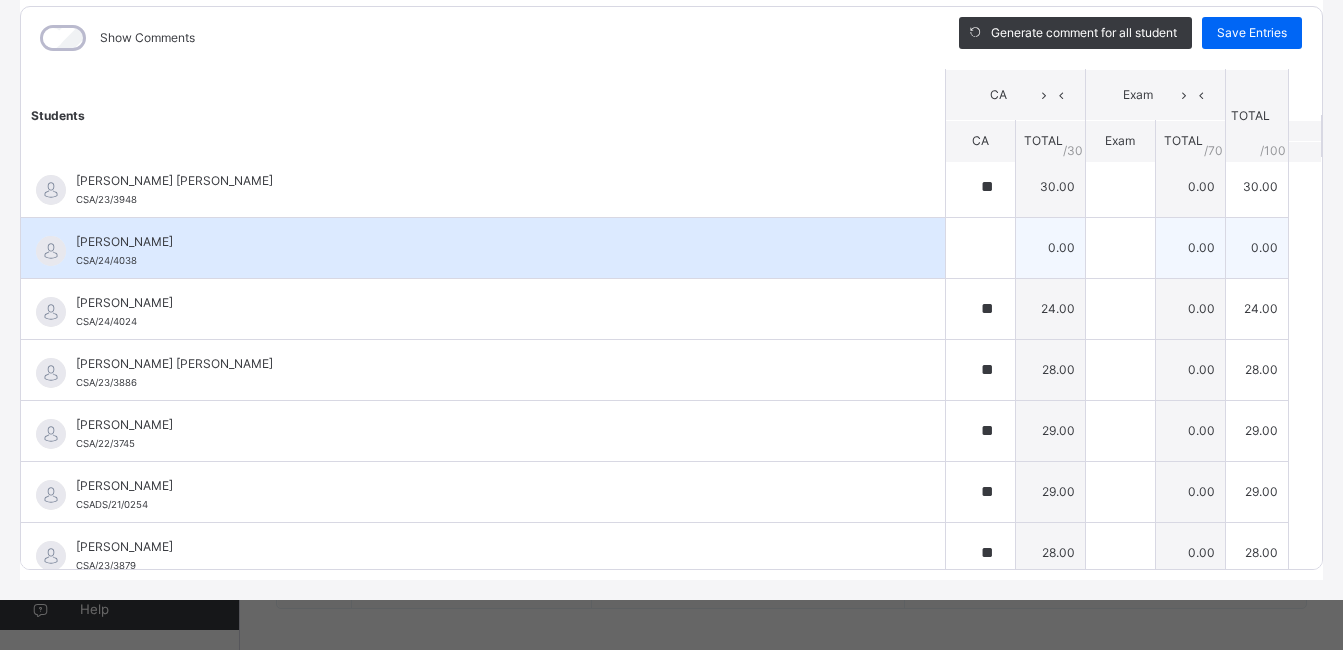 type on "**" 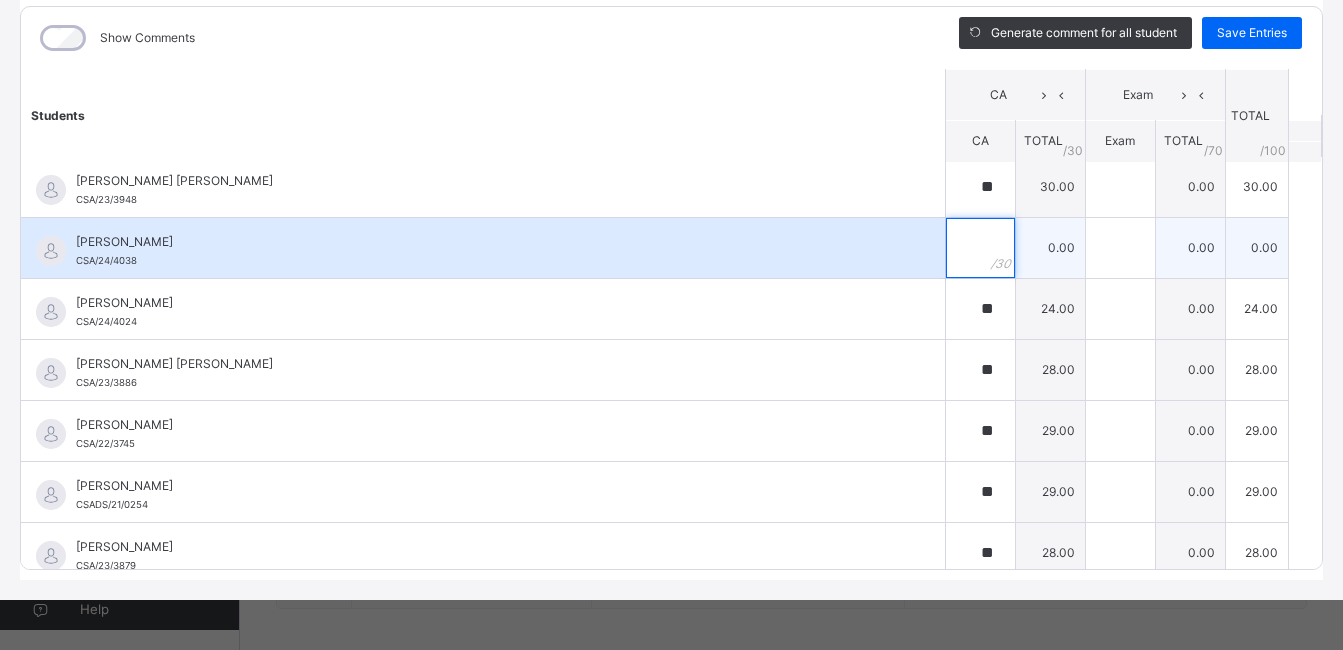 click at bounding box center (980, 248) 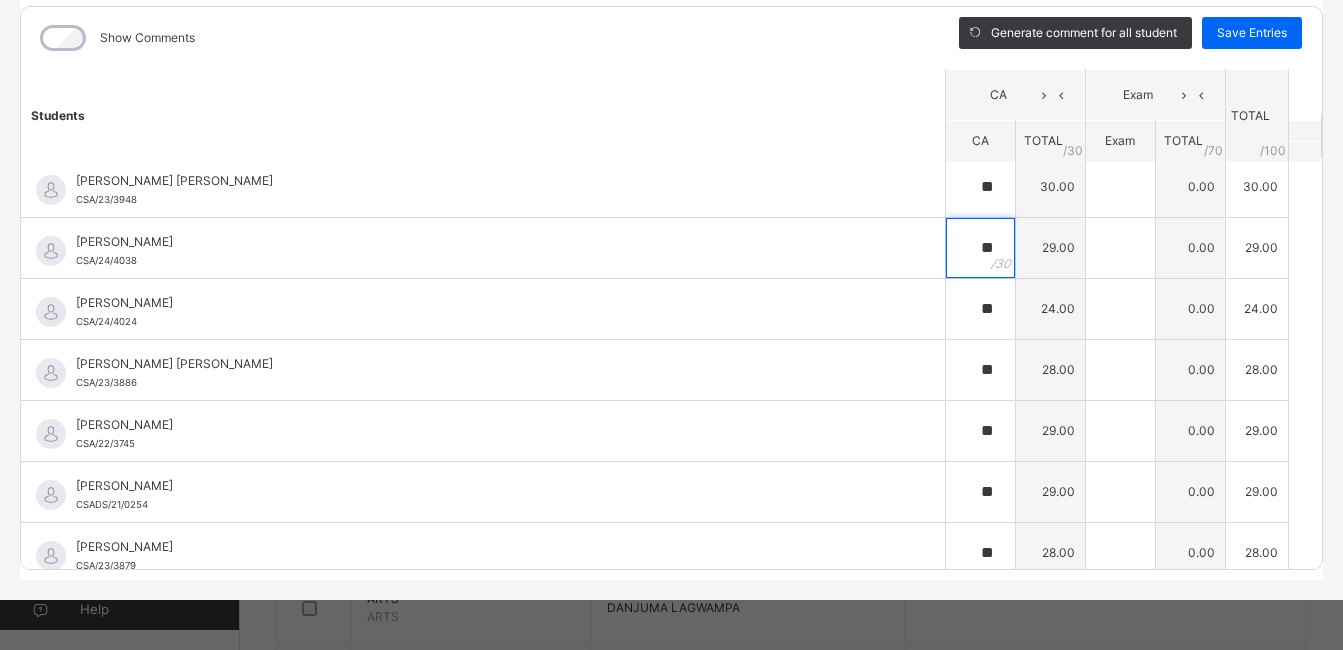 scroll, scrollTop: 0, scrollLeft: 0, axis: both 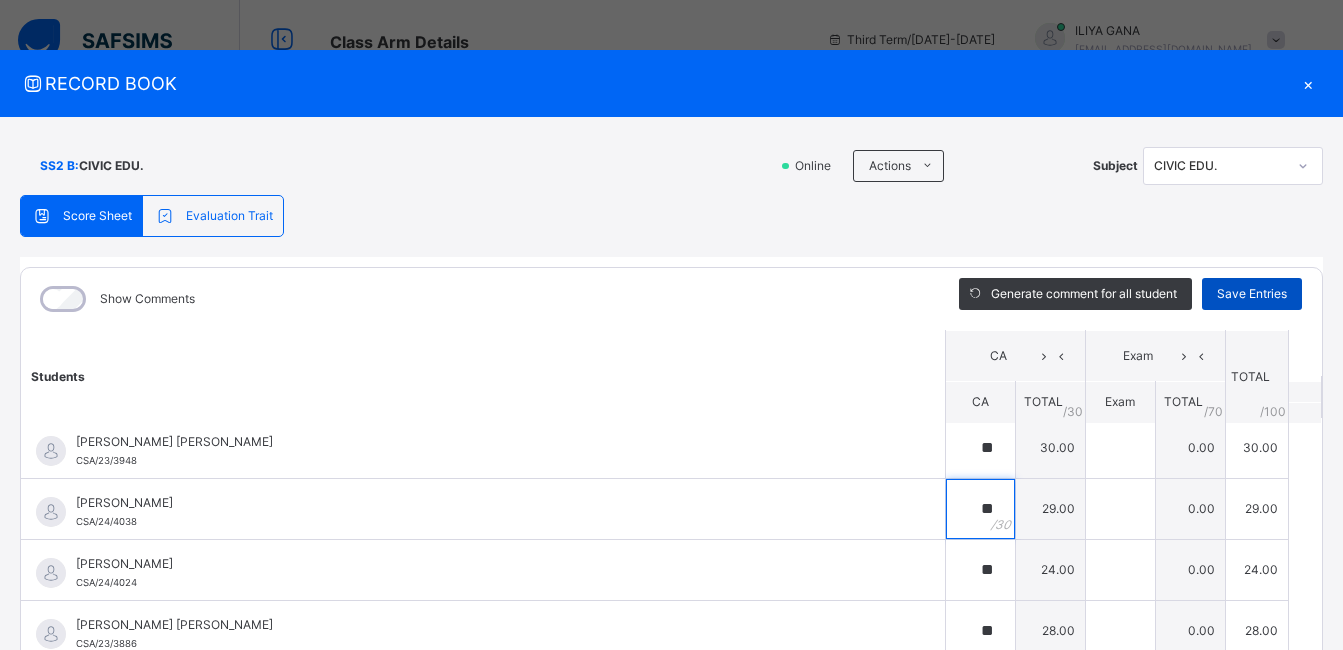 type on "**" 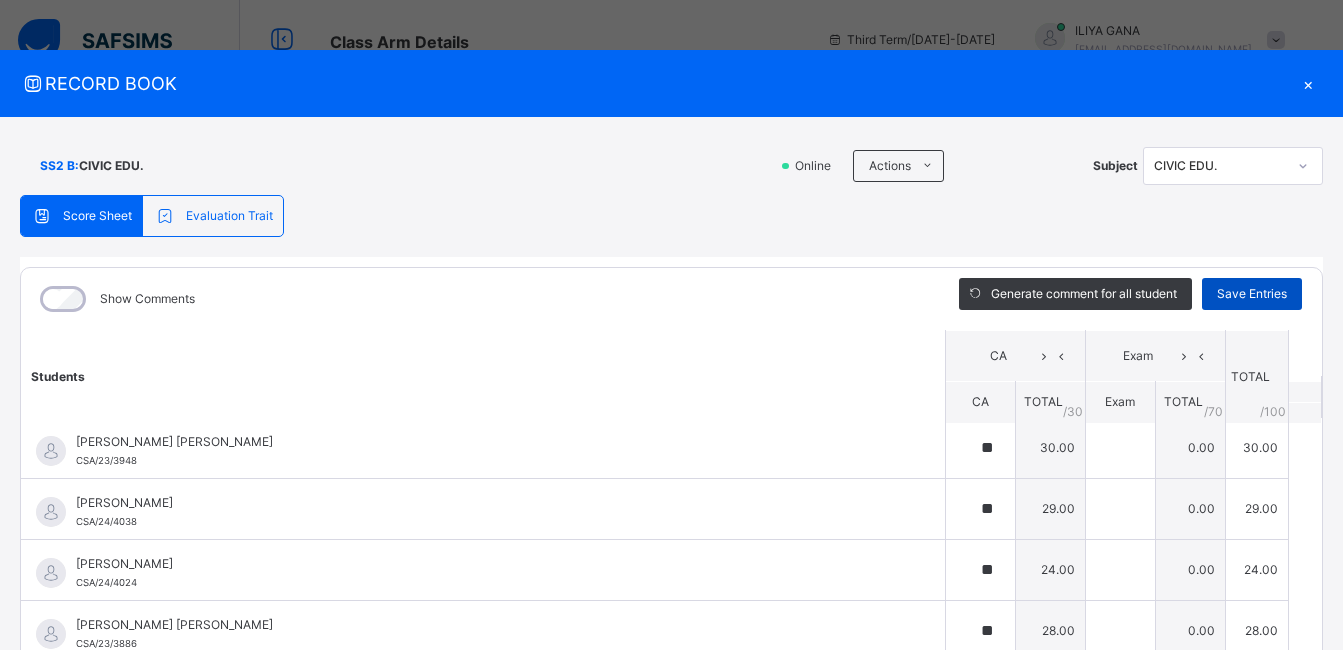 click on "Save Entries" at bounding box center [1252, 294] 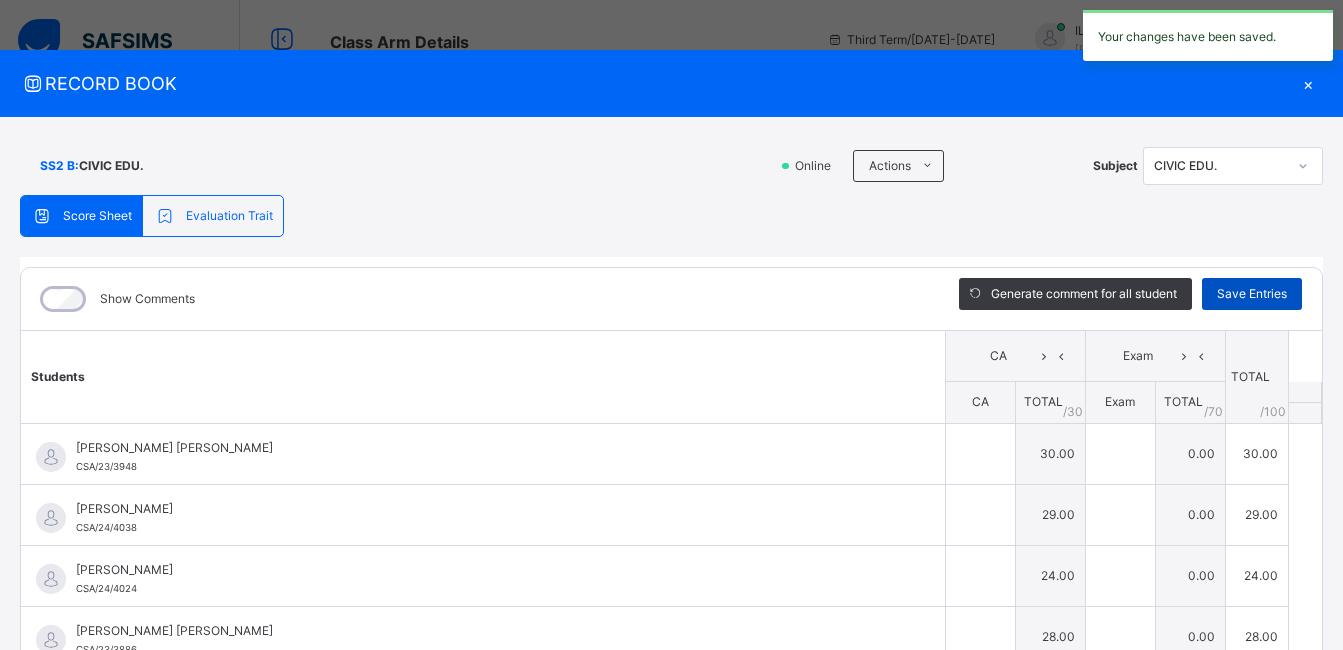 type on "**" 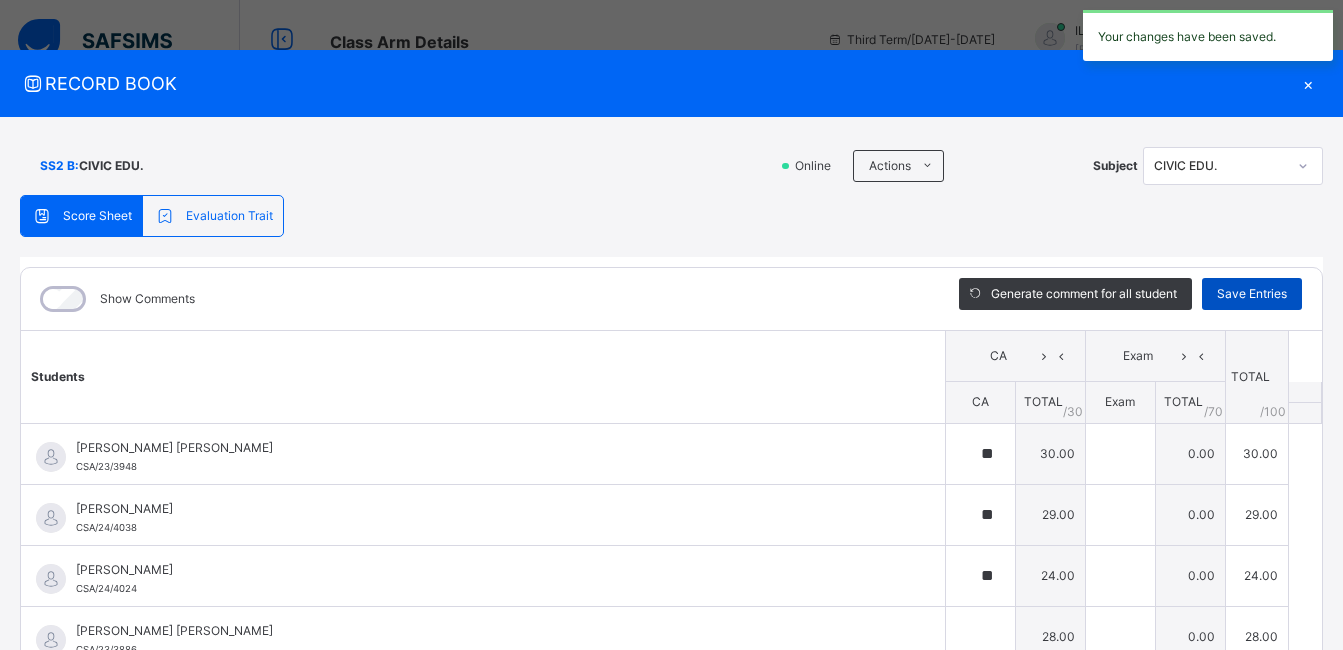 type on "**" 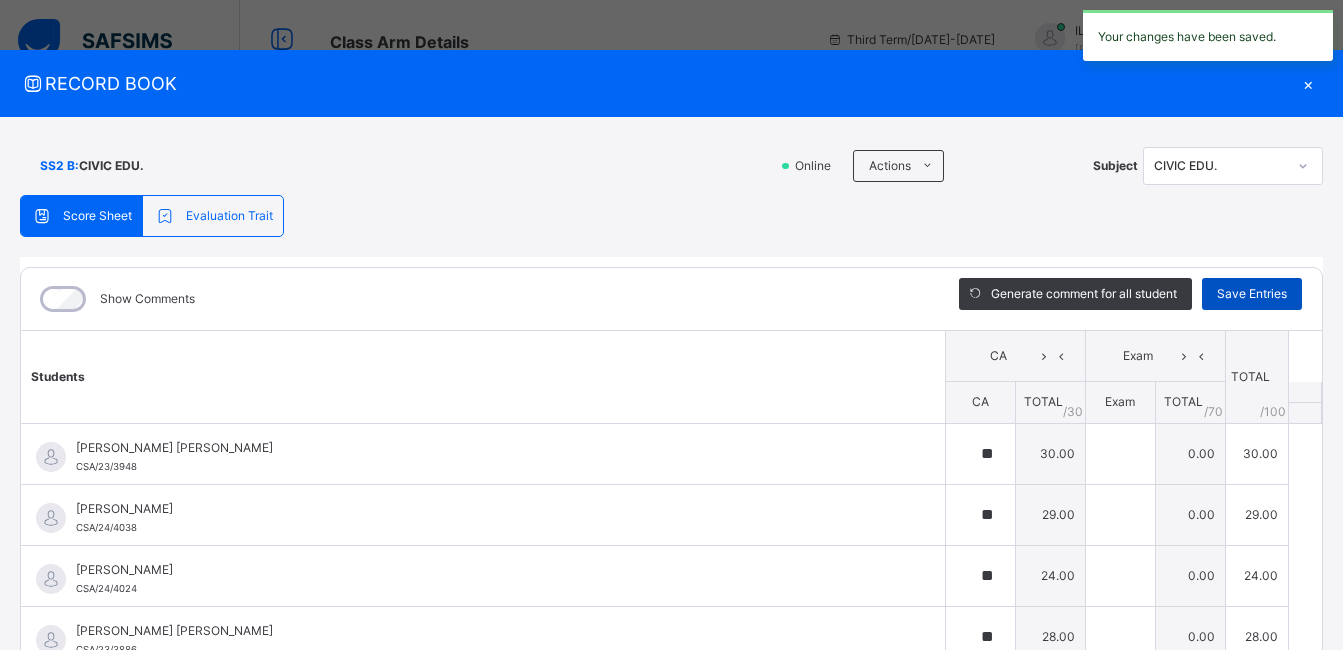 type on "**" 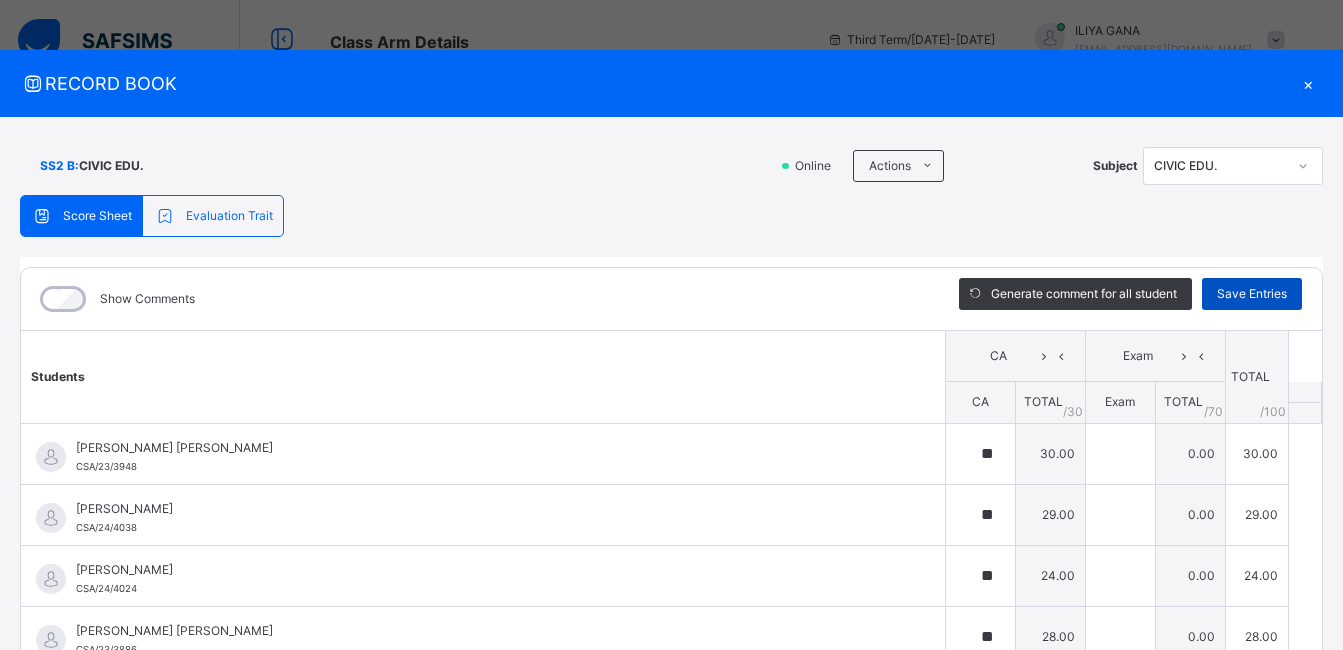 click on "Save Entries" at bounding box center [1252, 294] 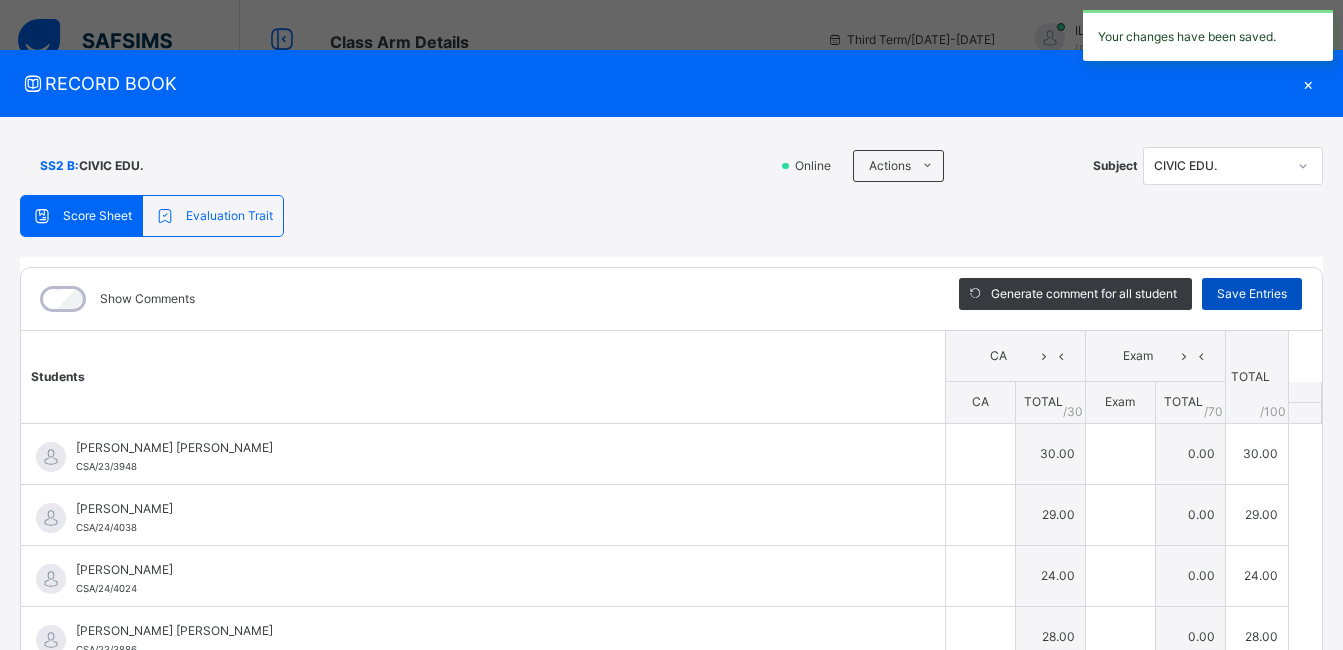 type on "**" 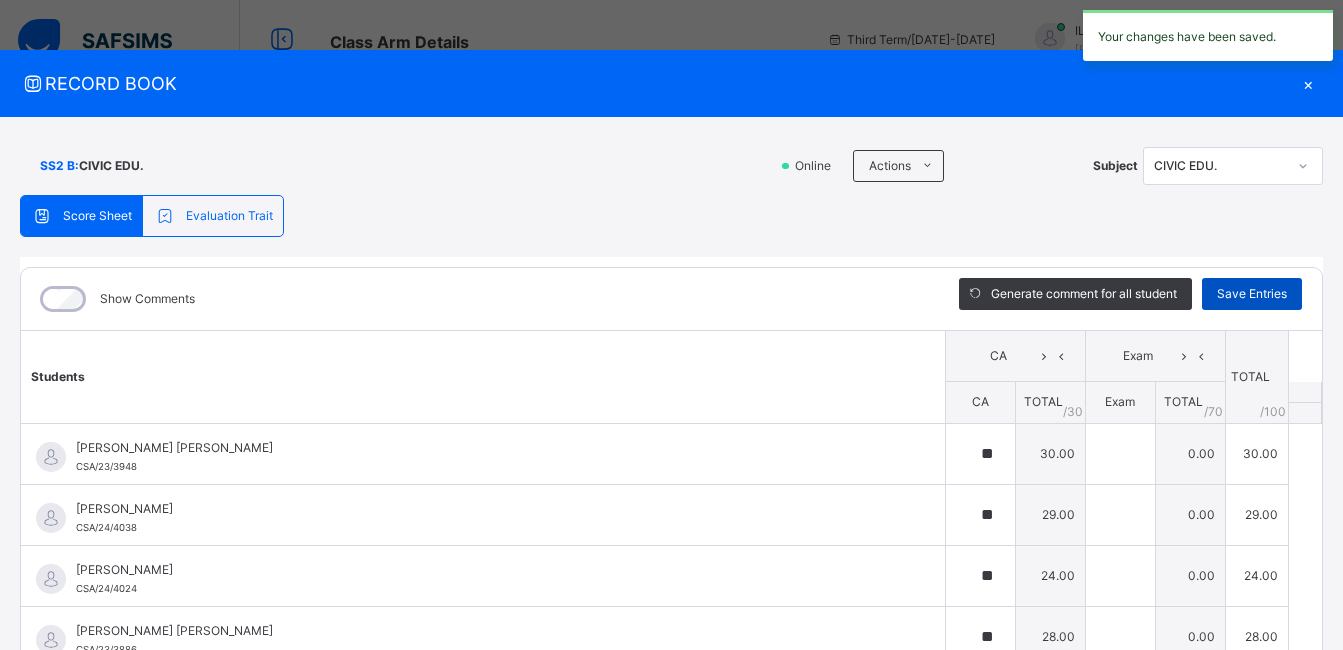 type on "**" 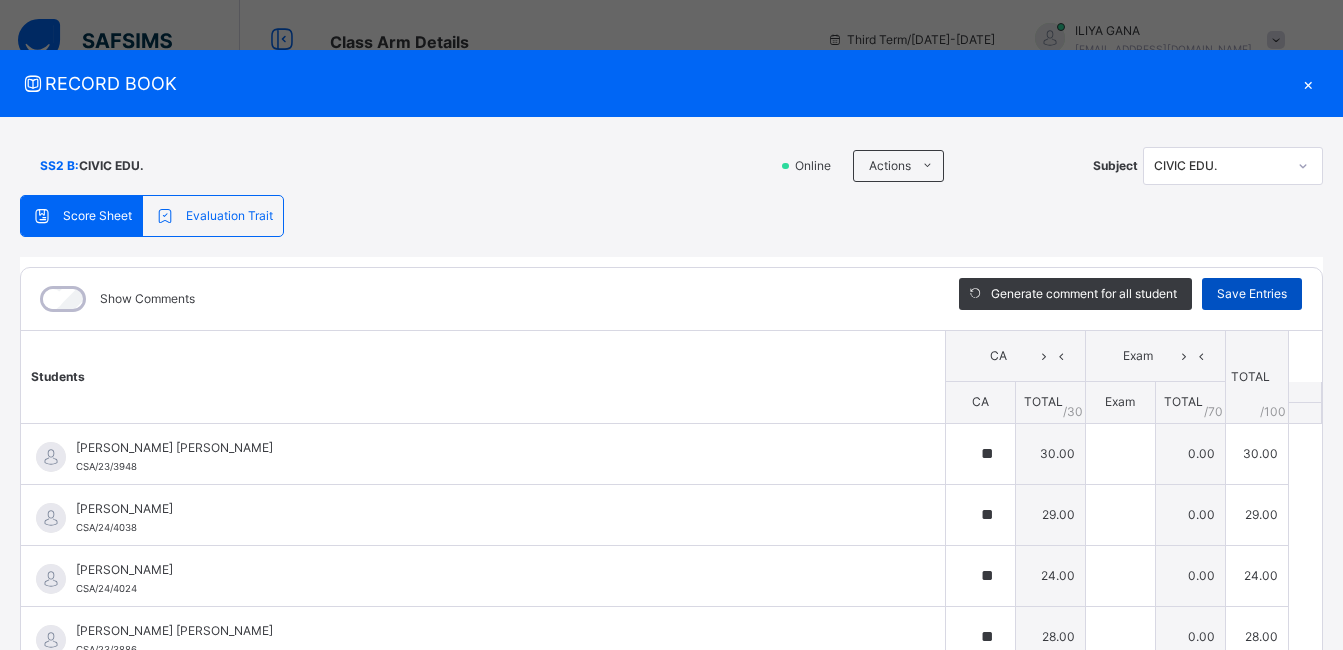 click on "Save Entries" at bounding box center (1252, 294) 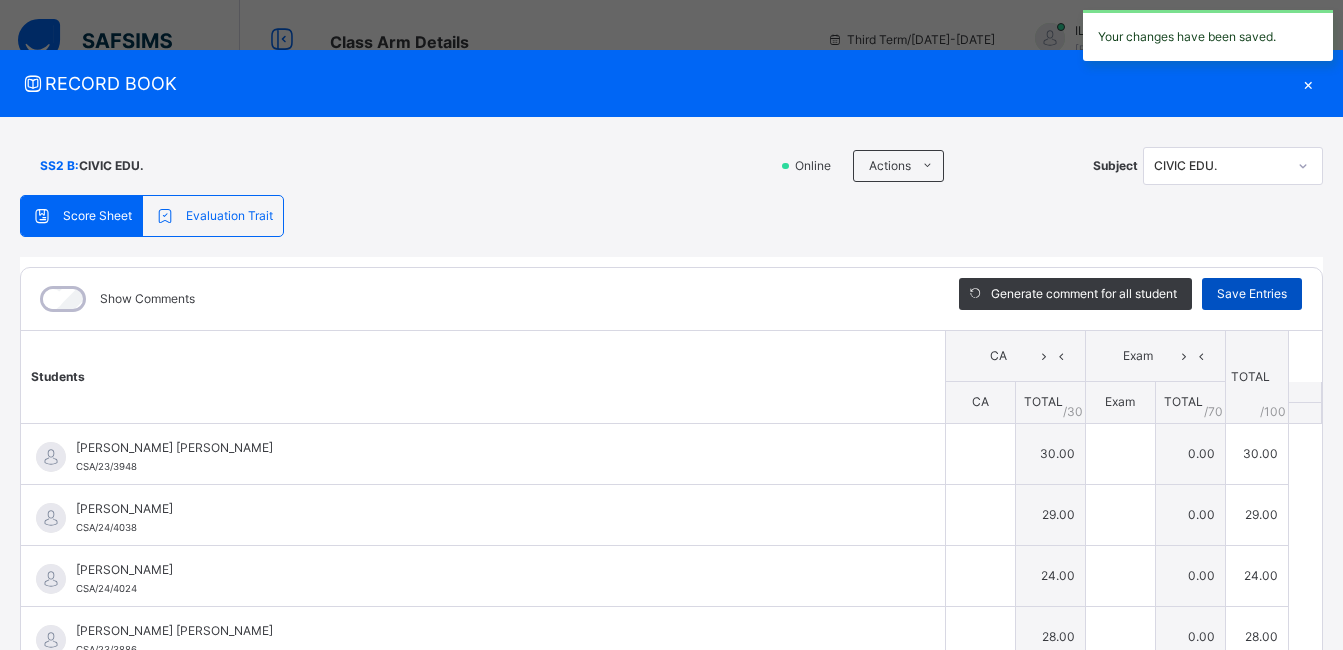 type on "**" 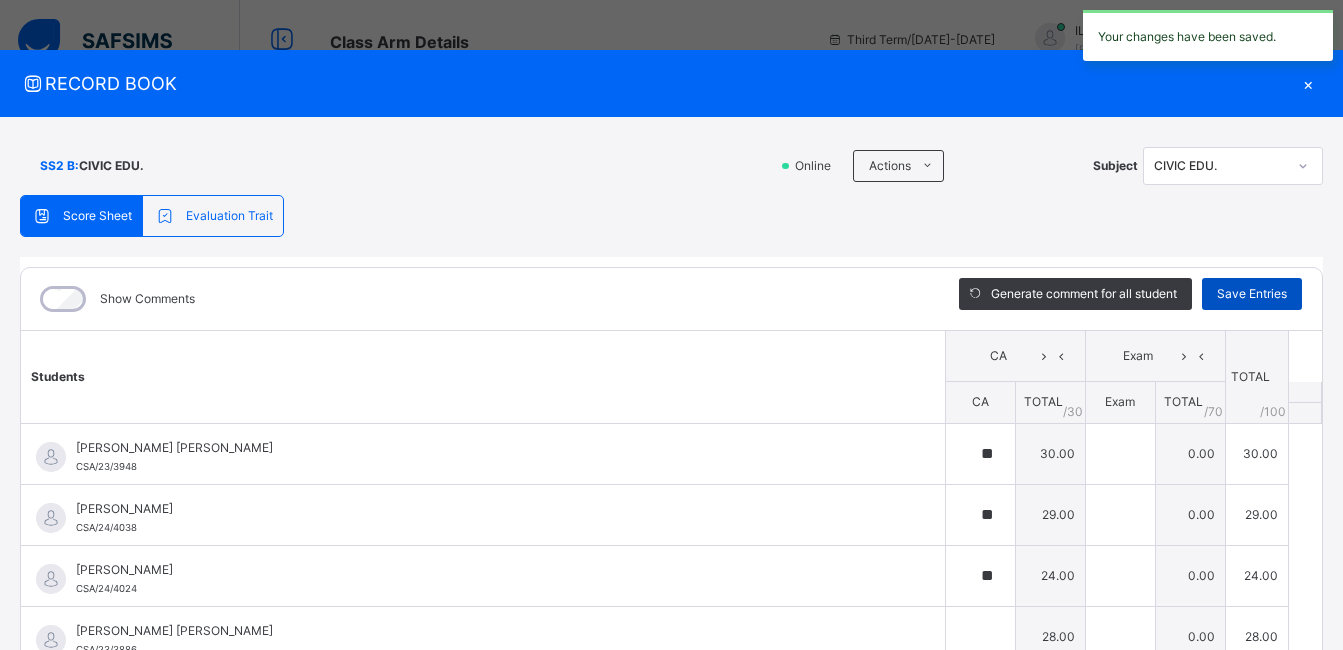 type on "**" 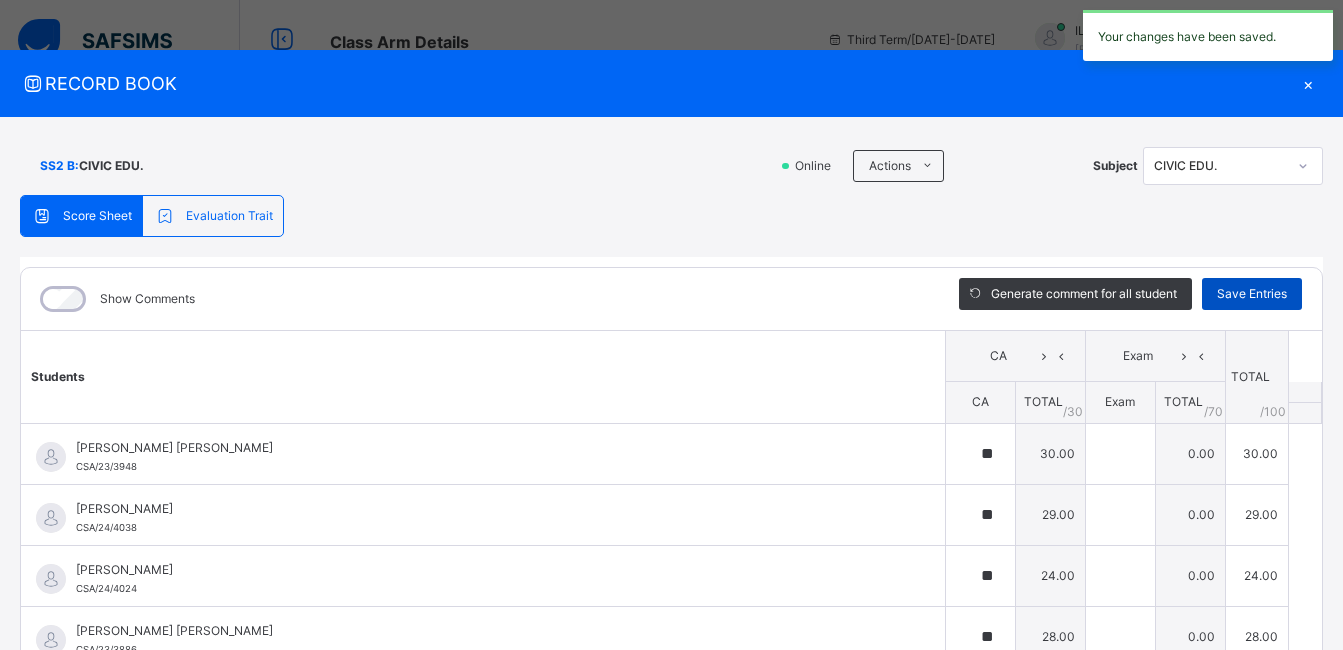 type on "**" 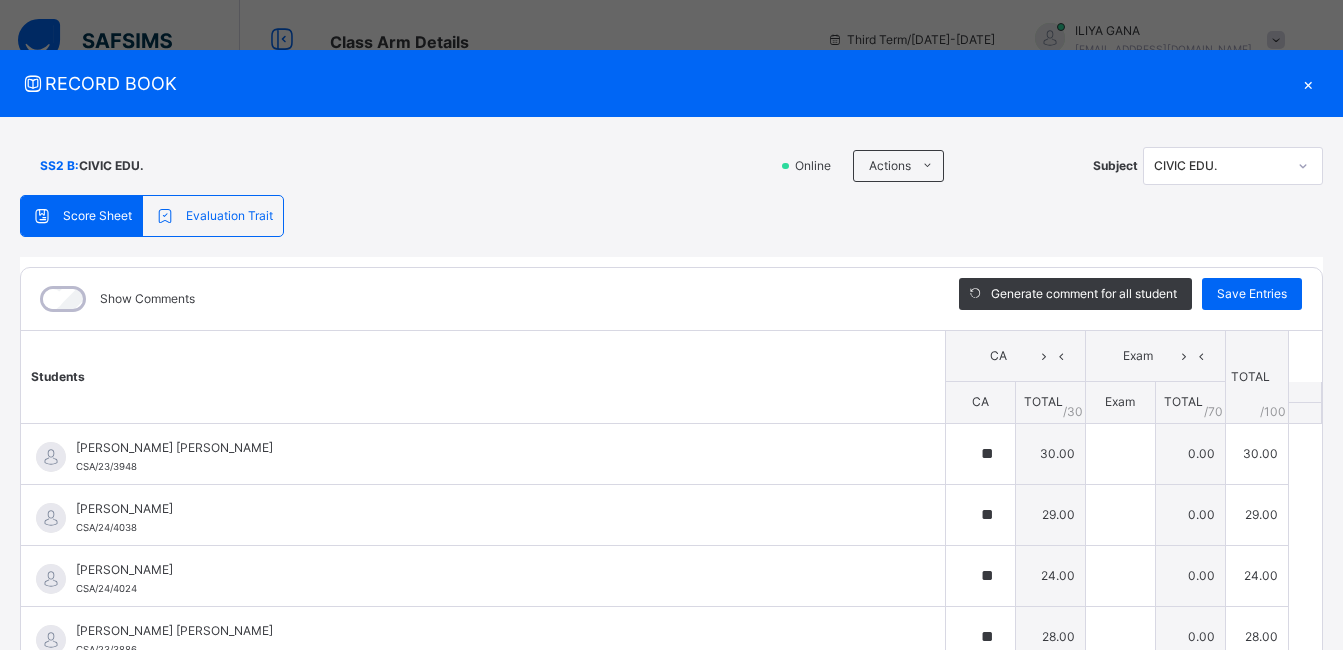 click on "×" at bounding box center (1308, 83) 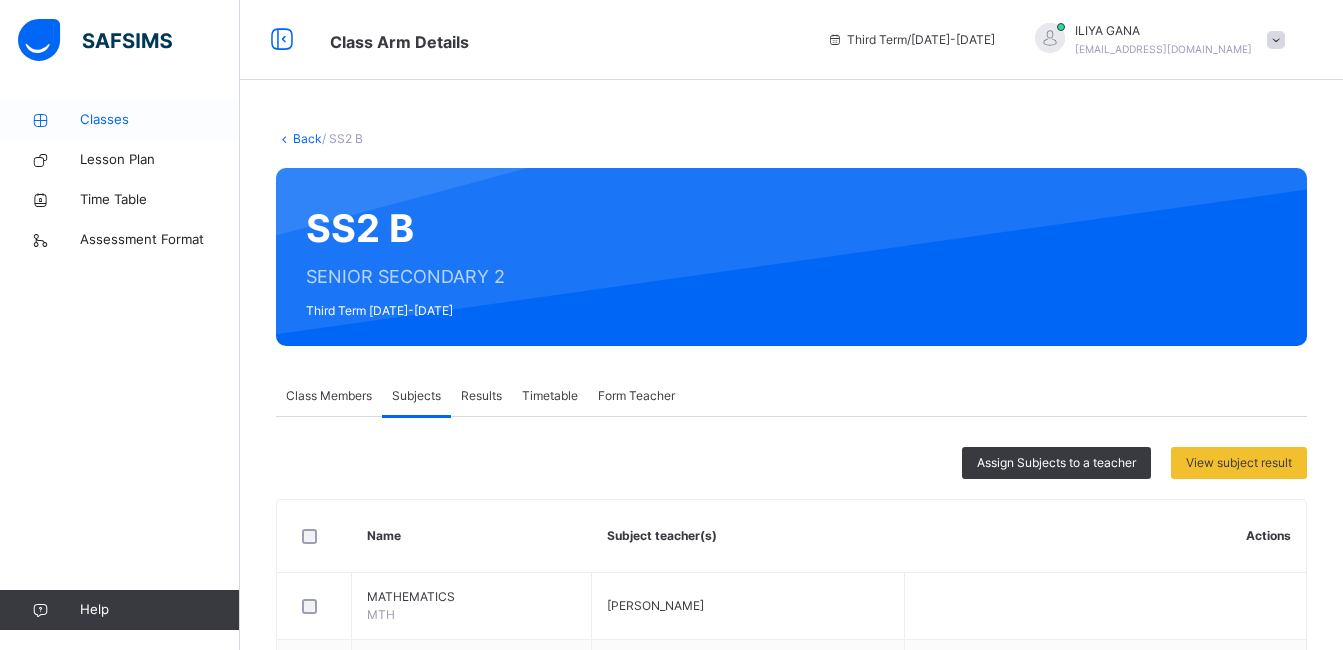 click on "Classes" at bounding box center [160, 120] 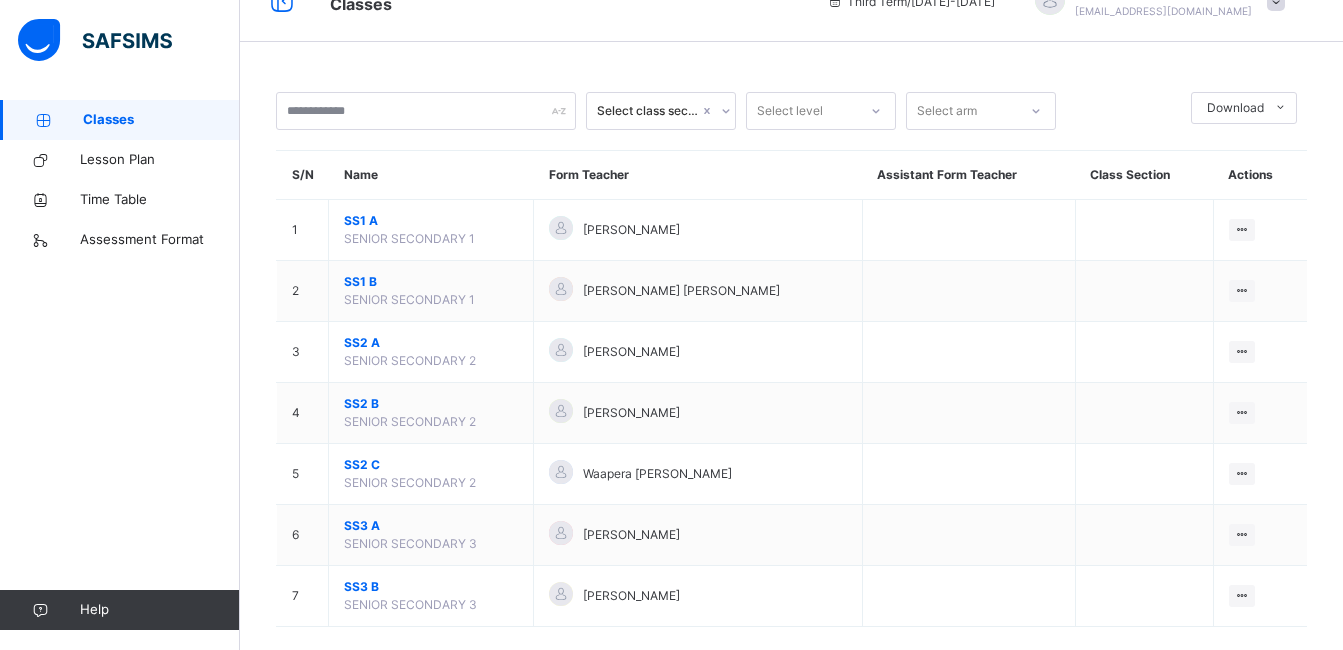 scroll, scrollTop: 65, scrollLeft: 0, axis: vertical 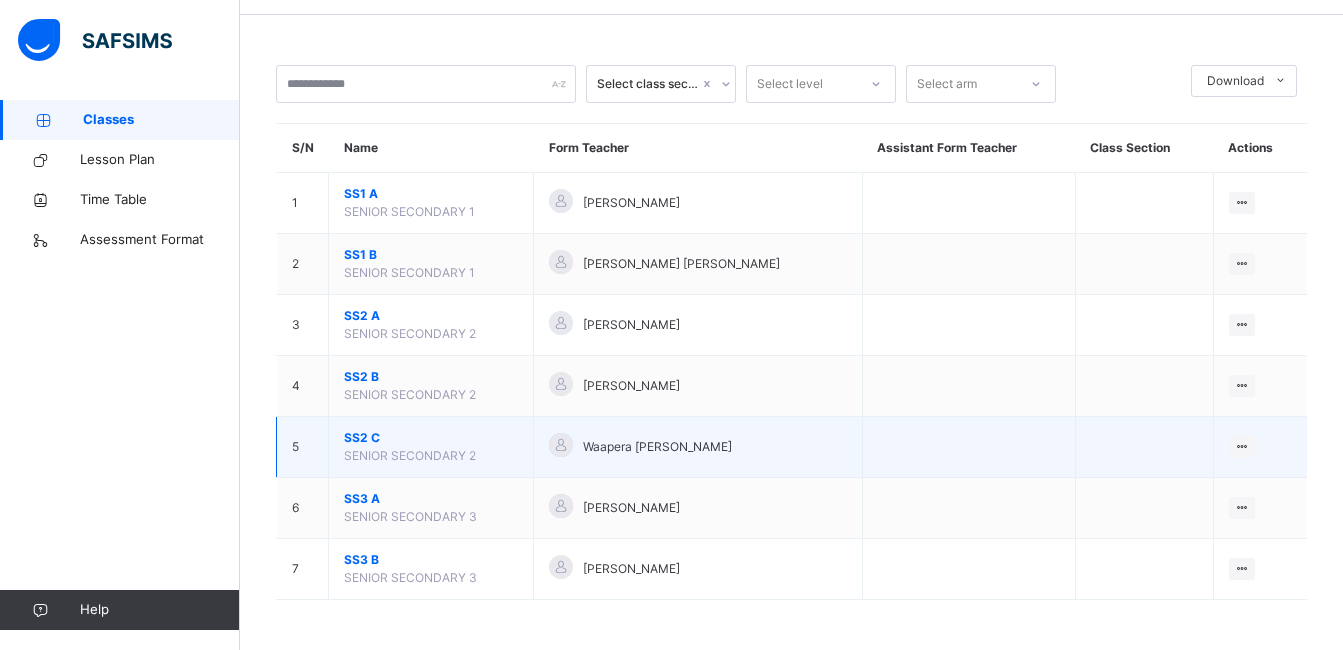 click on "SENIOR SECONDARY 2" at bounding box center [410, 455] 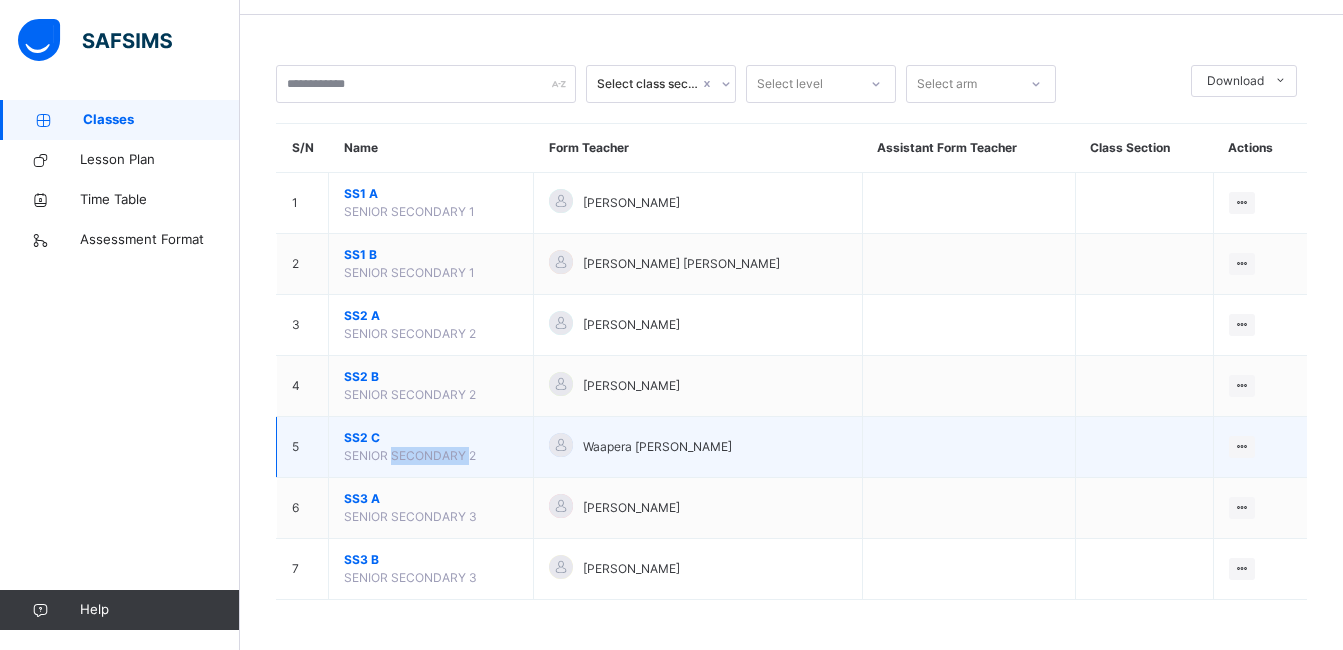 click on "SENIOR SECONDARY 2" at bounding box center [410, 455] 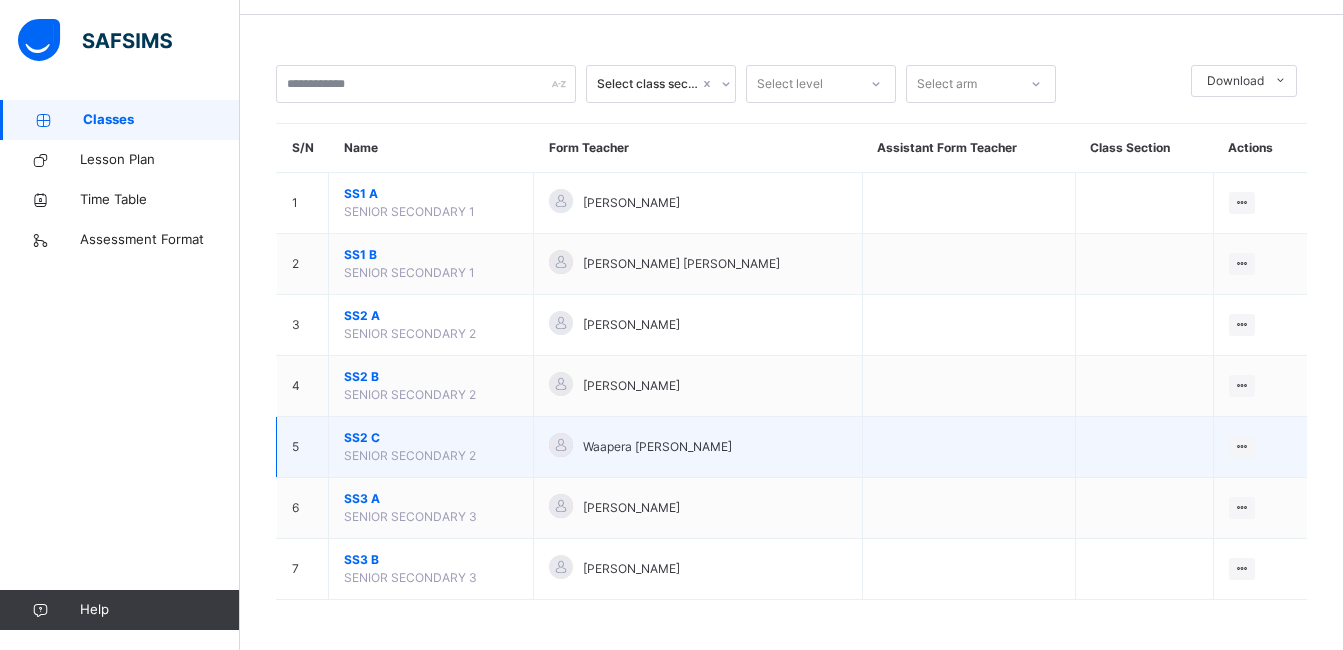 click on "Waapera [PERSON_NAME]" at bounding box center (697, 447) 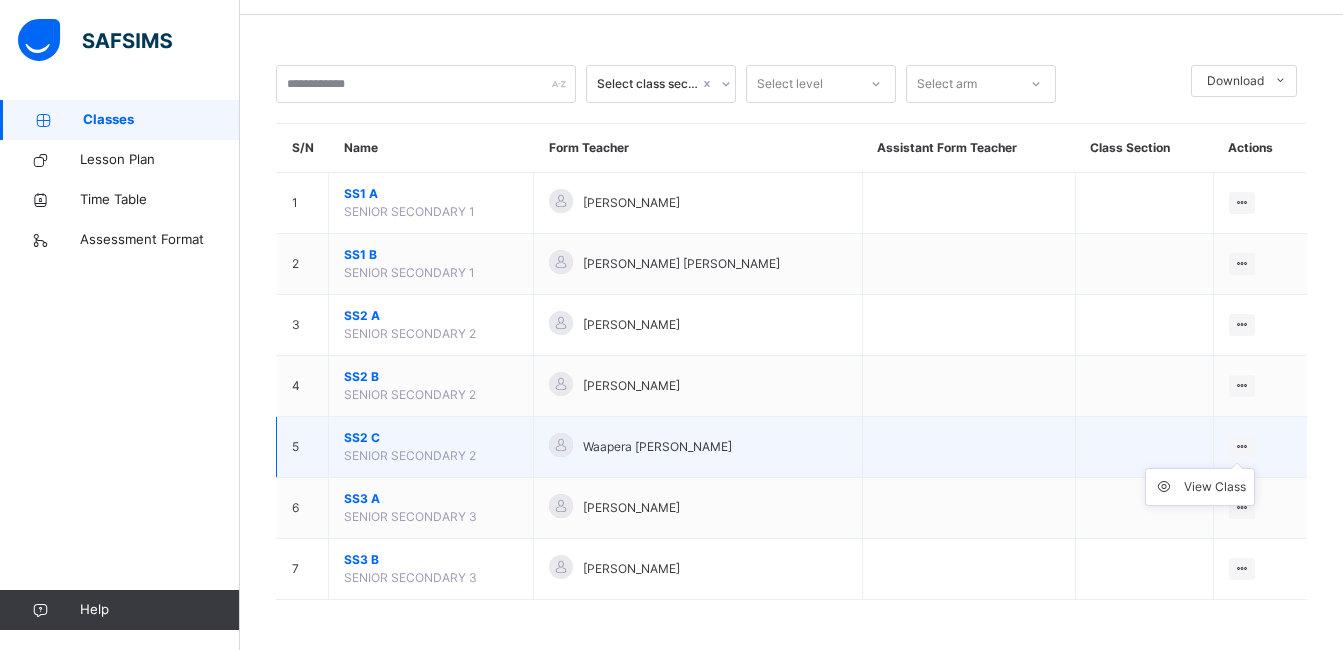 click at bounding box center (1242, 446) 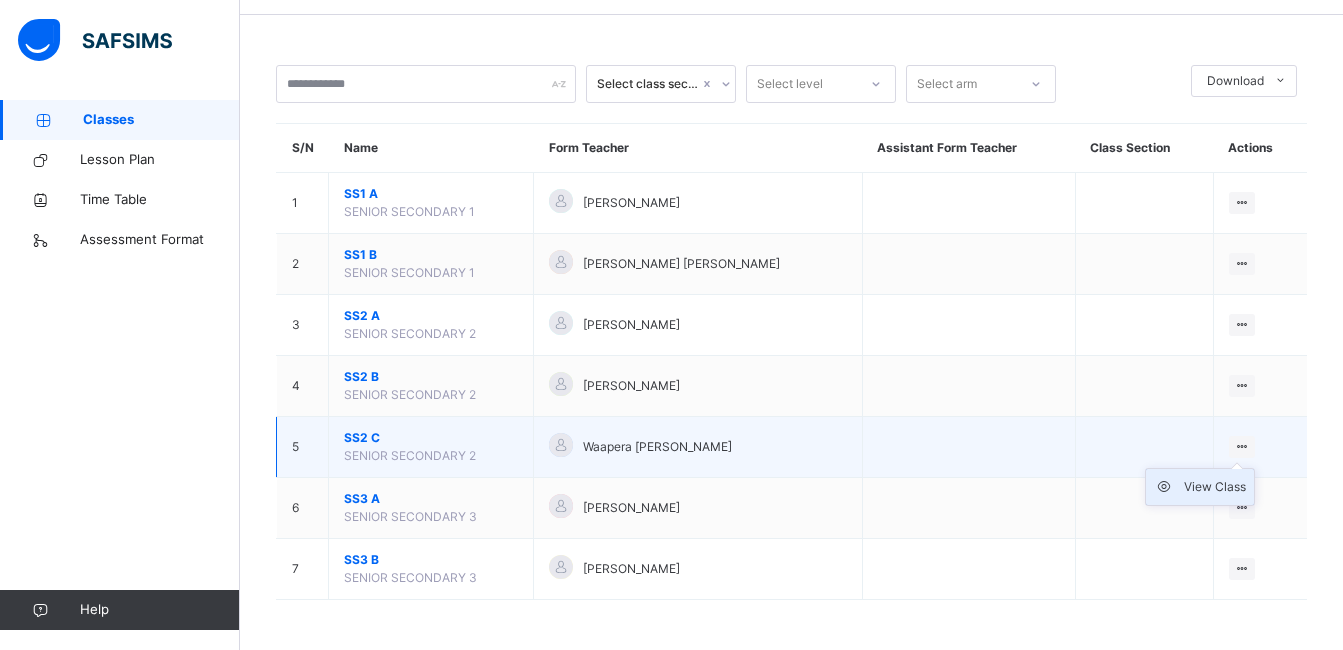 click on "View Class" at bounding box center [1215, 487] 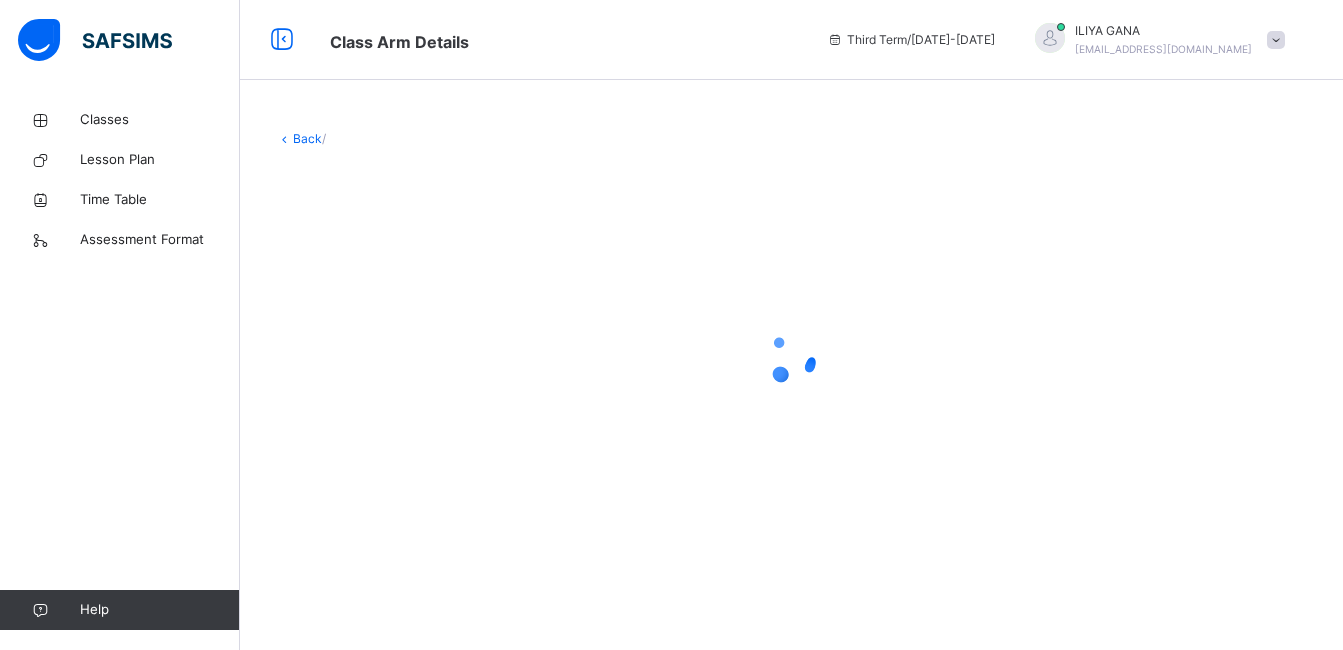 scroll, scrollTop: 0, scrollLeft: 0, axis: both 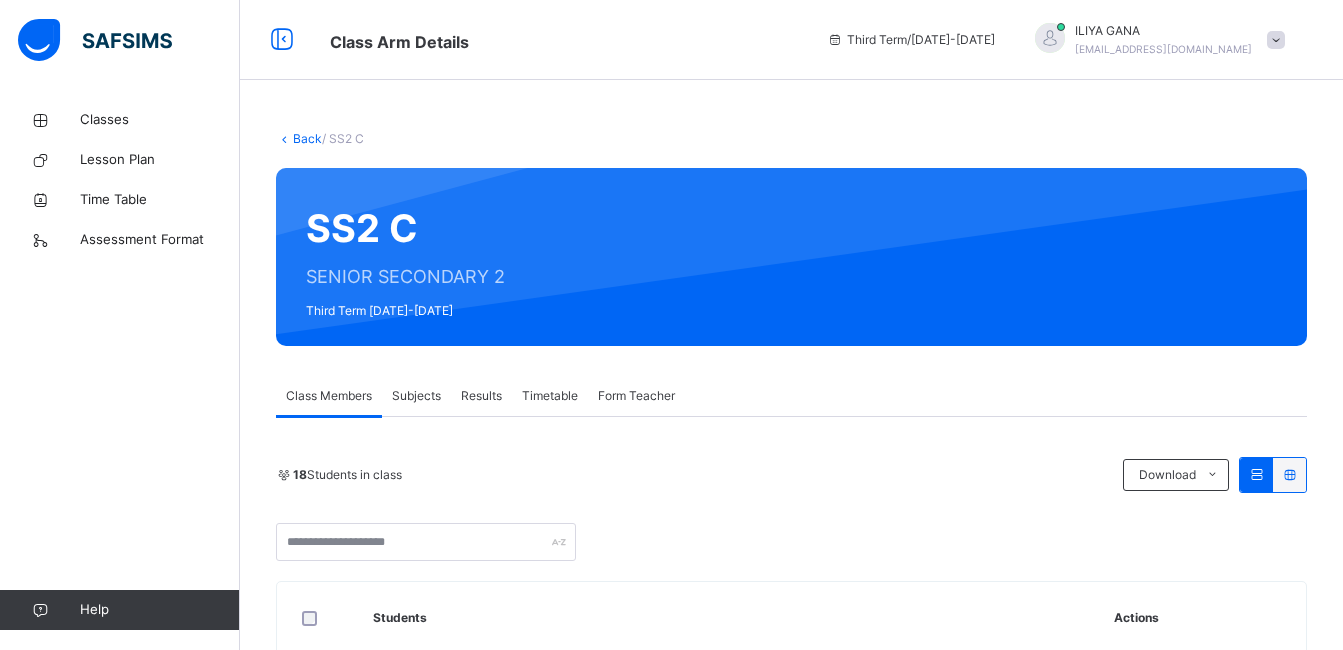 click on "Subjects" at bounding box center (416, 396) 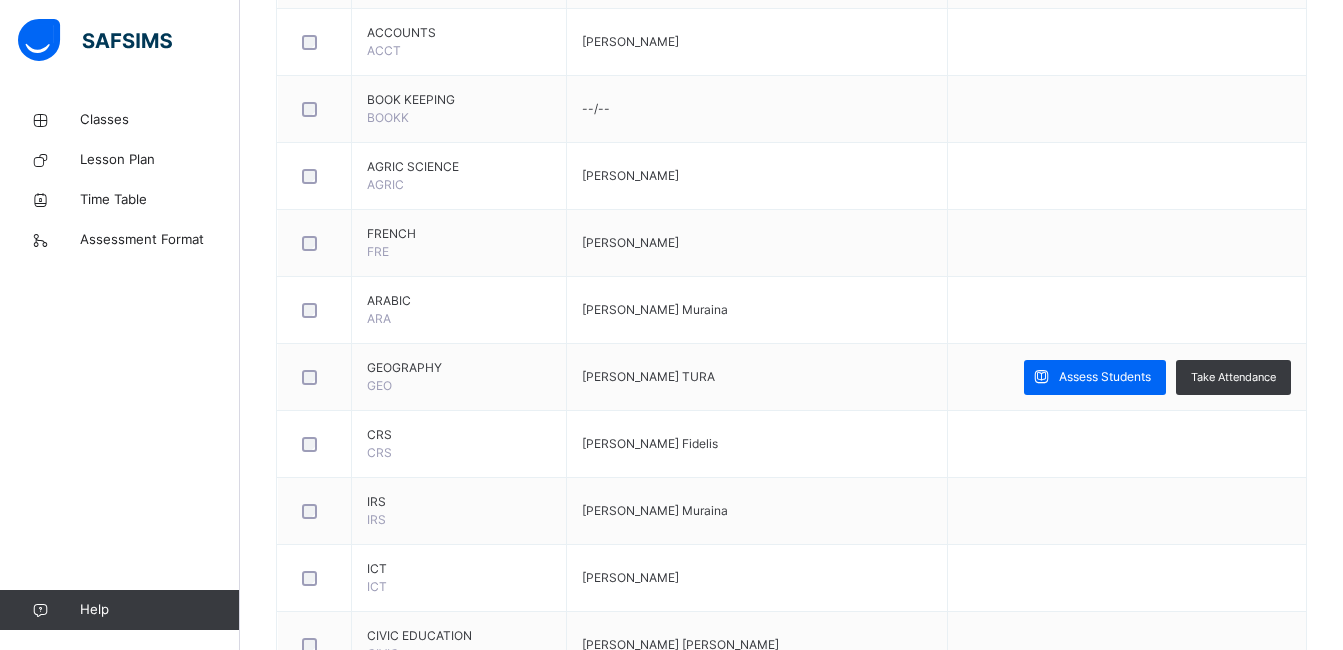 scroll, scrollTop: 1706, scrollLeft: 0, axis: vertical 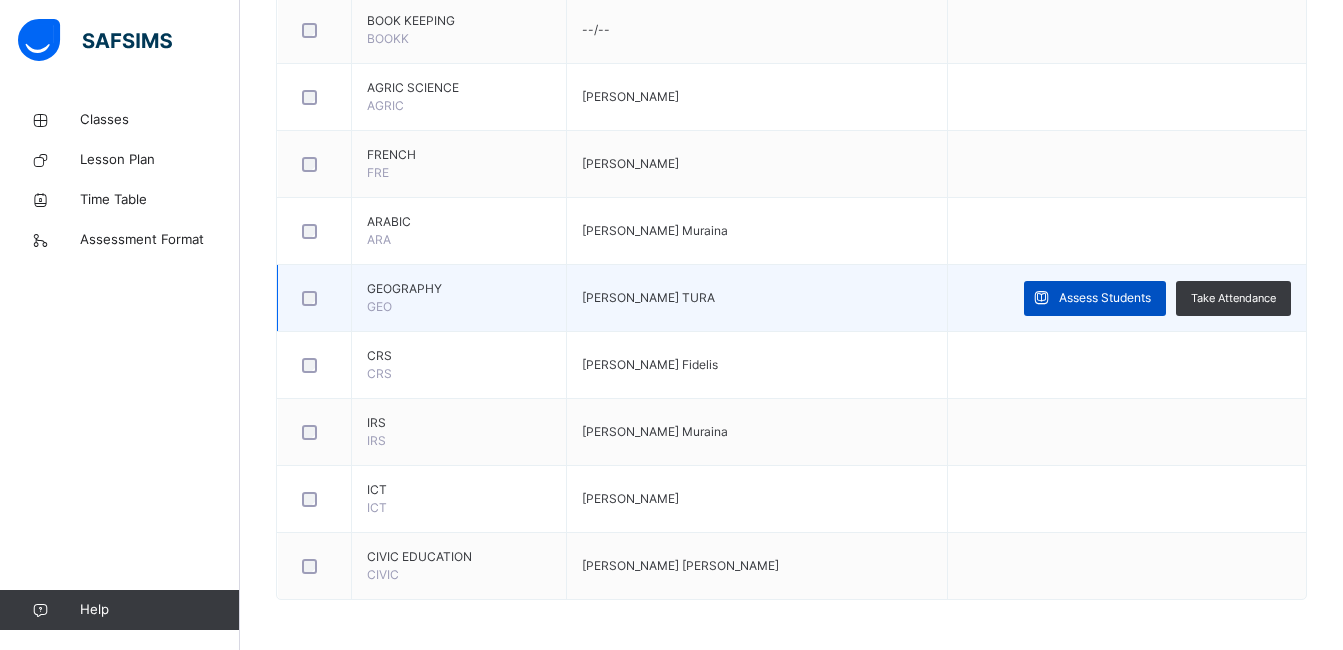 click on "Assess Students" at bounding box center (1105, 298) 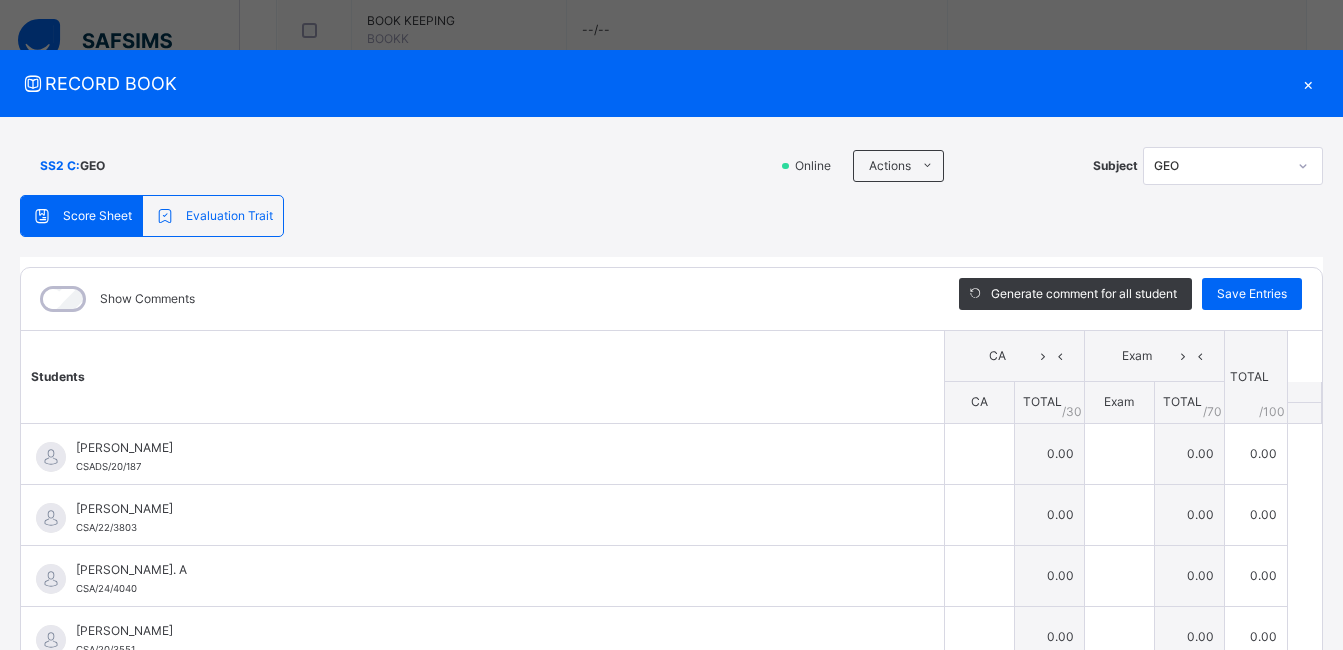 scroll, scrollTop: 387, scrollLeft: 0, axis: vertical 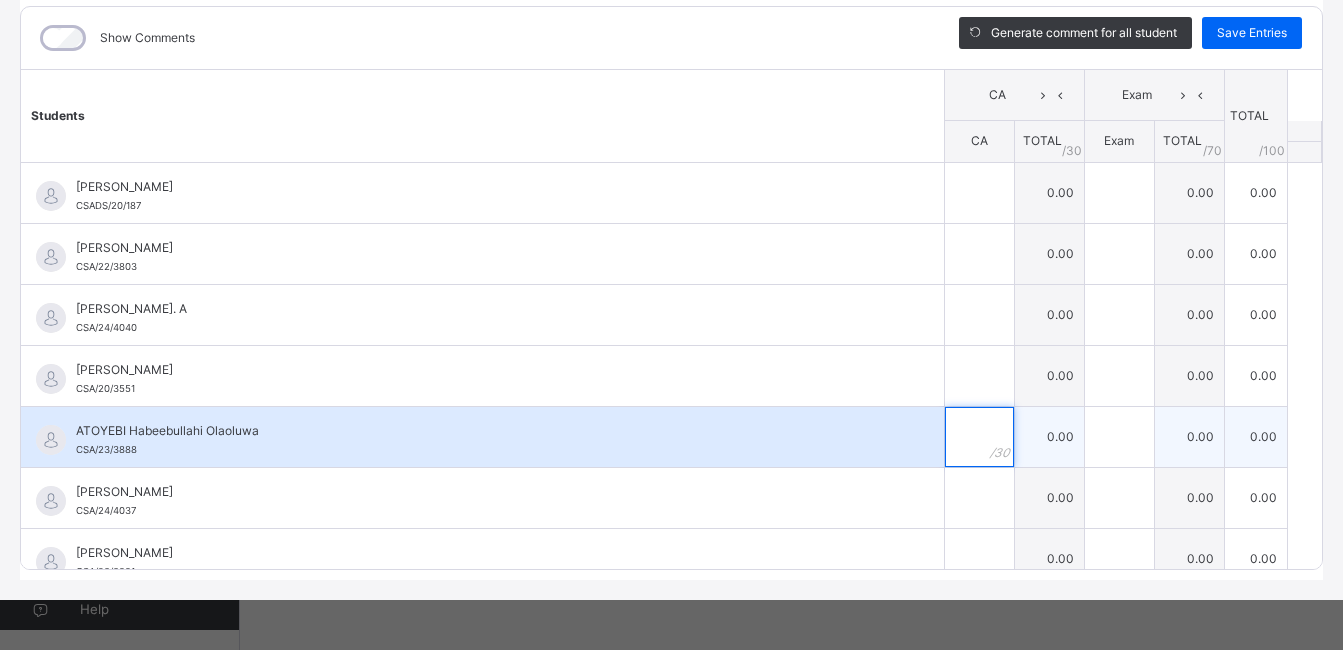 click at bounding box center [979, 437] 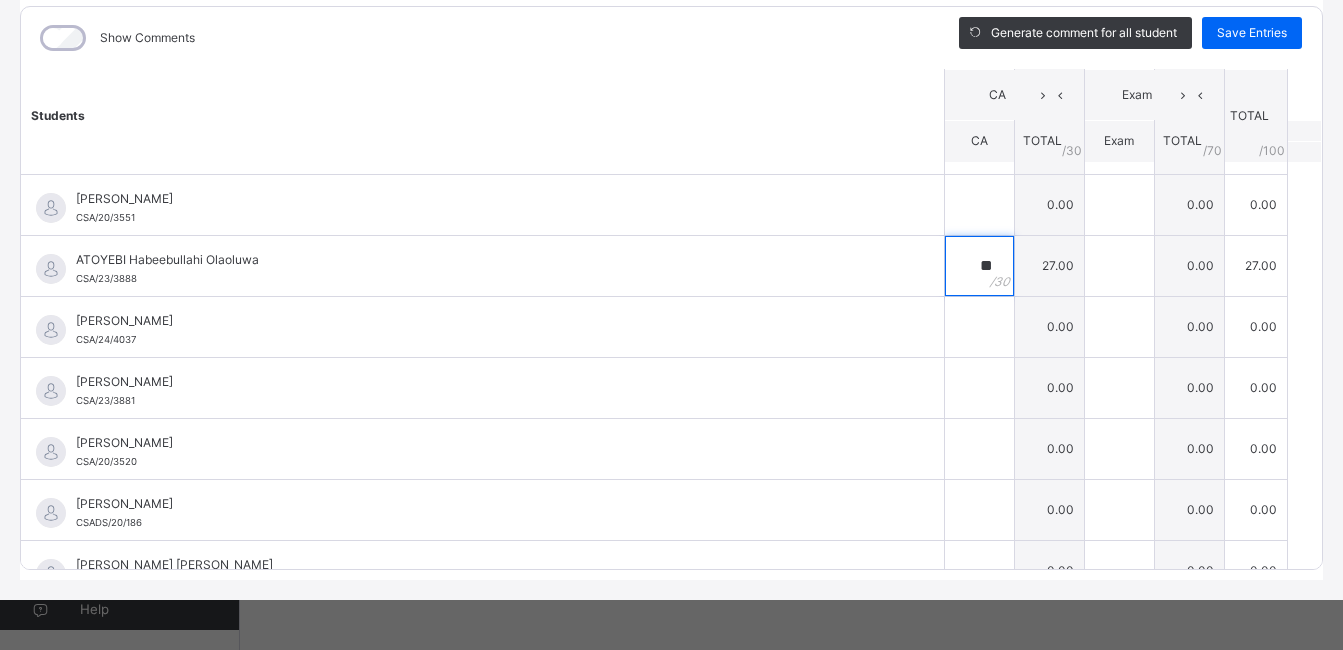 scroll, scrollTop: 200, scrollLeft: 0, axis: vertical 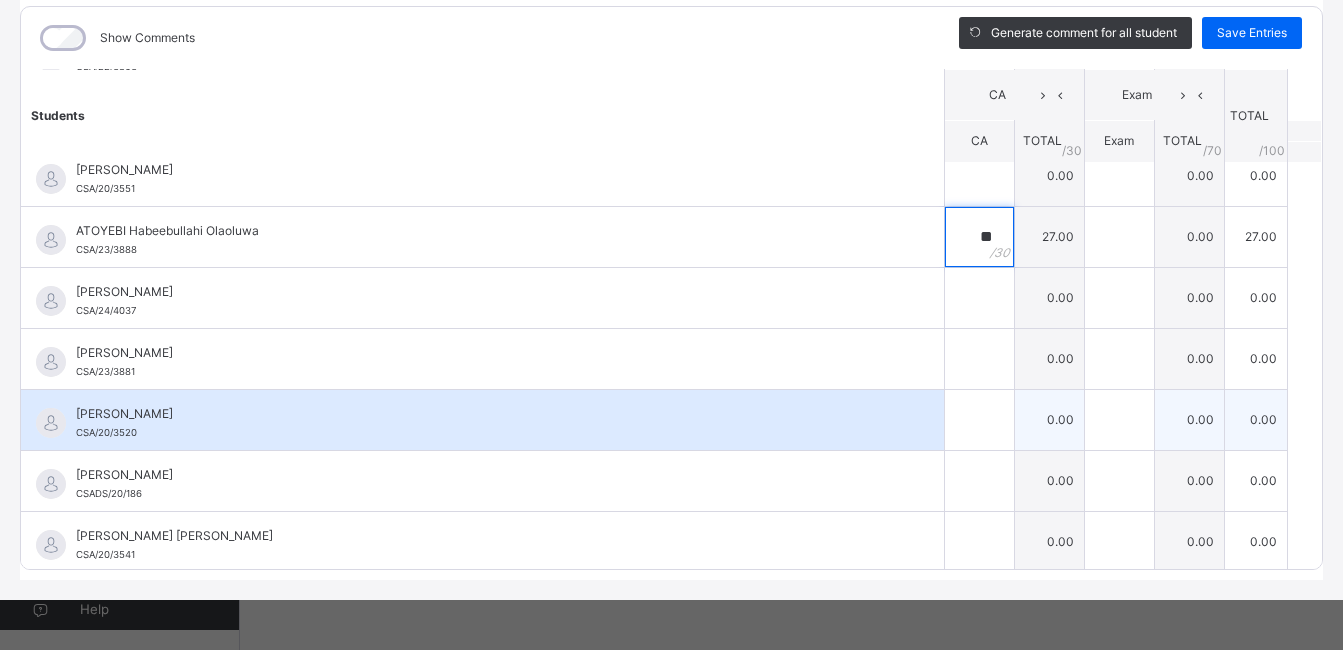 type on "**" 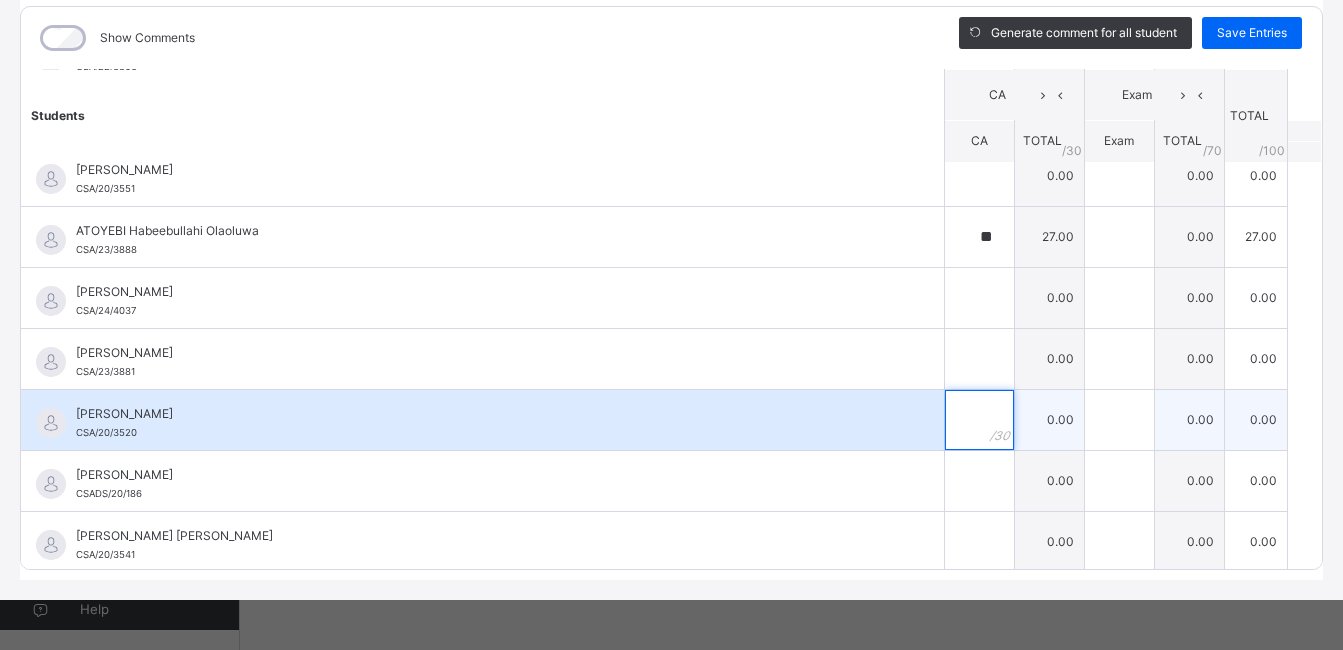 click at bounding box center [979, 420] 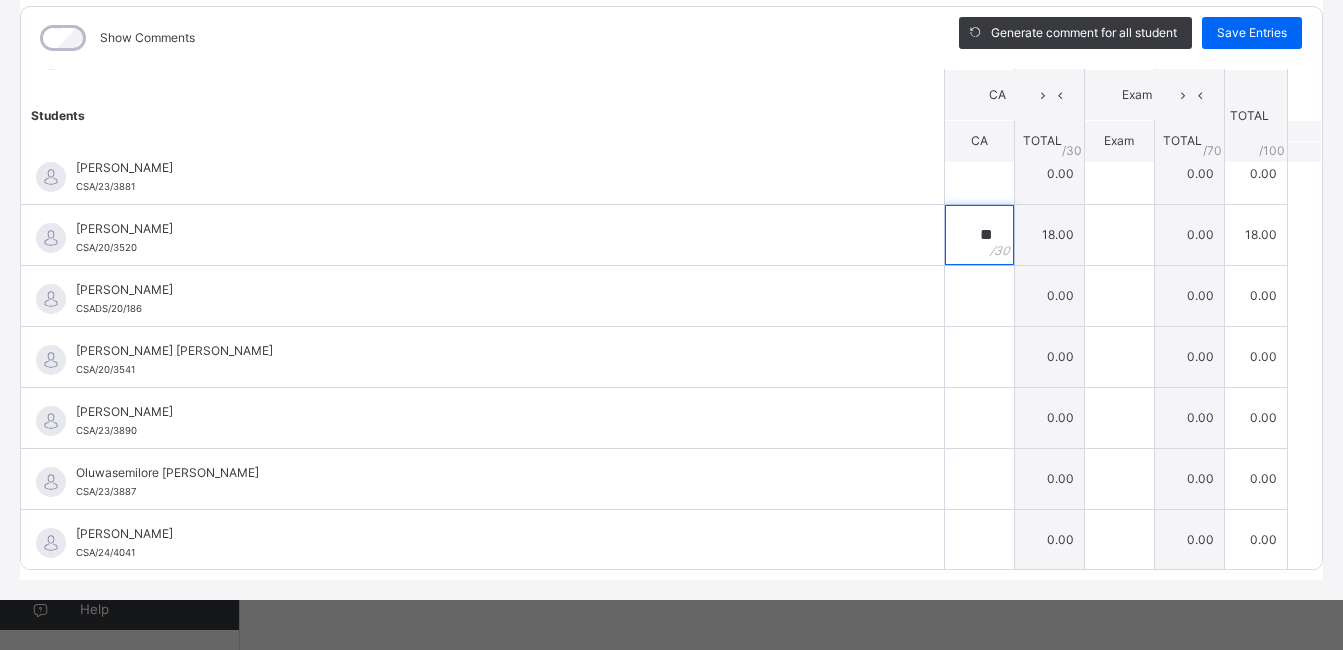 scroll, scrollTop: 387, scrollLeft: 0, axis: vertical 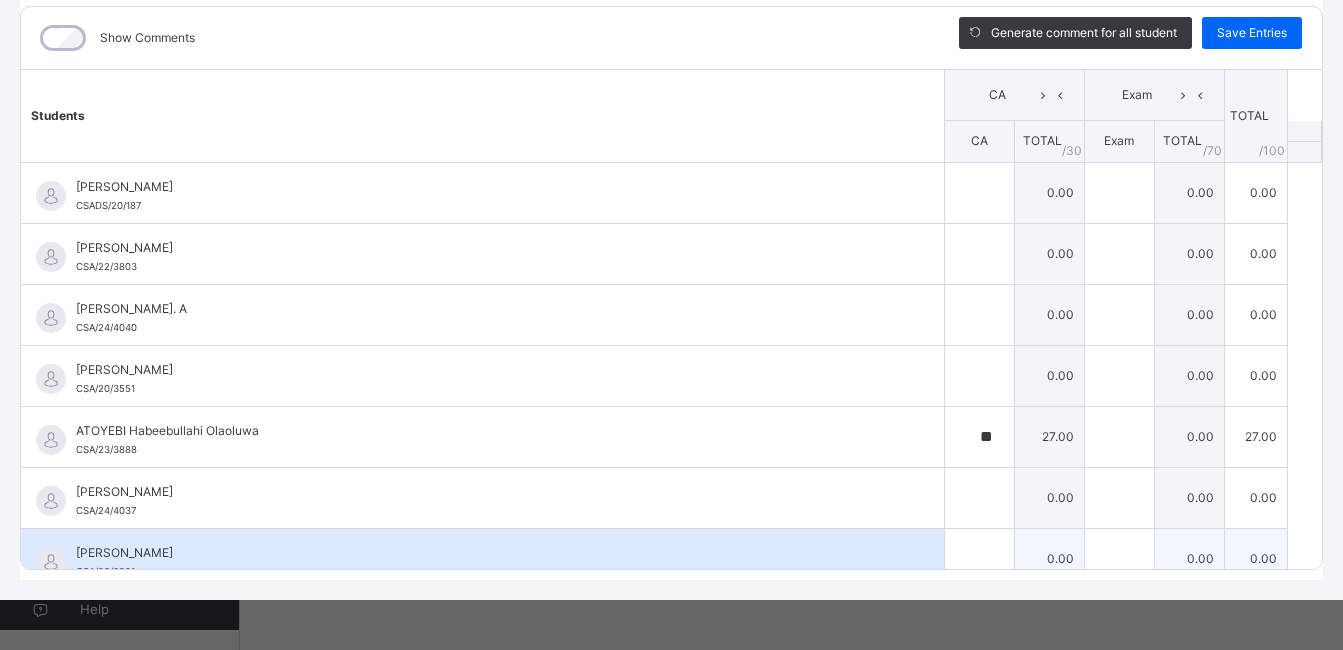 type on "**" 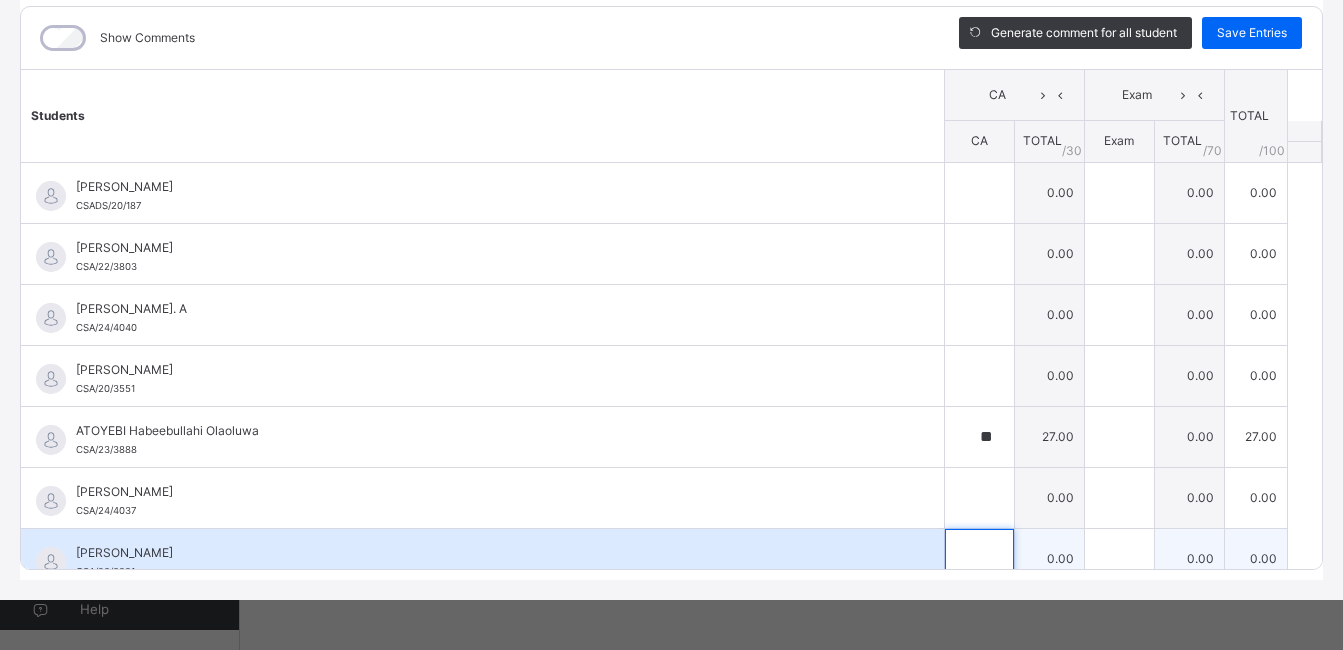 click at bounding box center [979, 559] 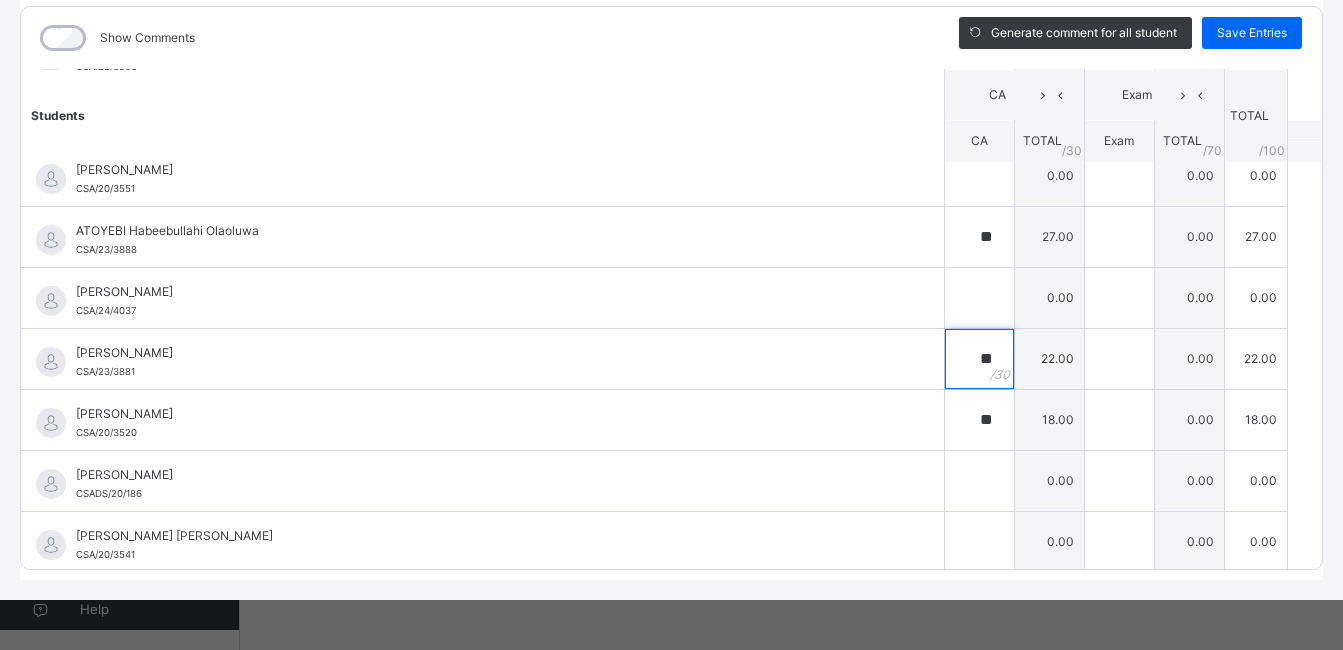 scroll, scrollTop: 240, scrollLeft: 0, axis: vertical 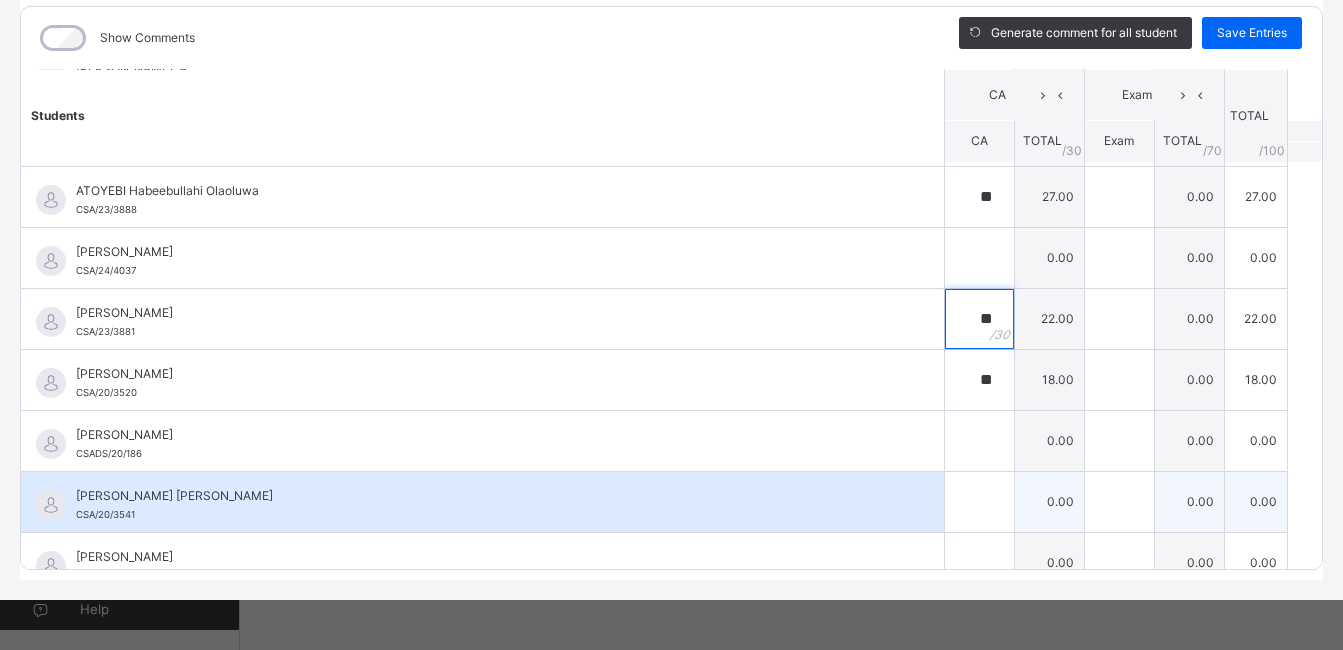 type on "**" 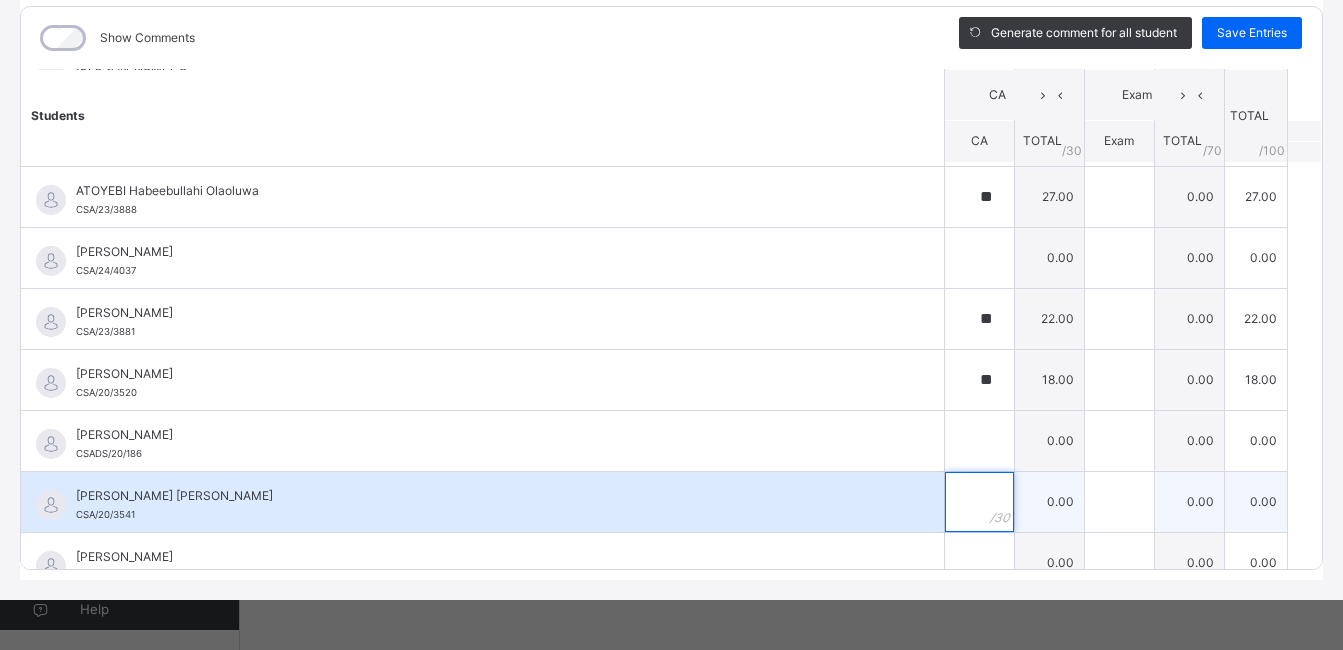 click at bounding box center [979, 502] 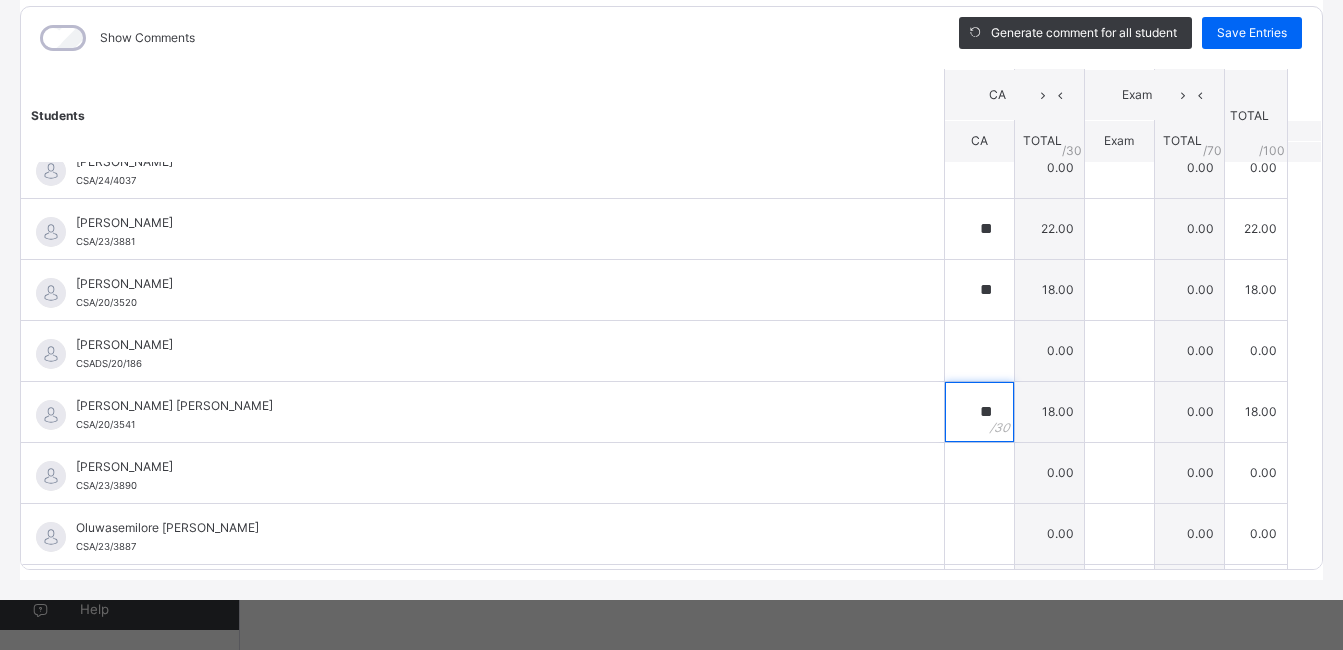 scroll, scrollTop: 360, scrollLeft: 0, axis: vertical 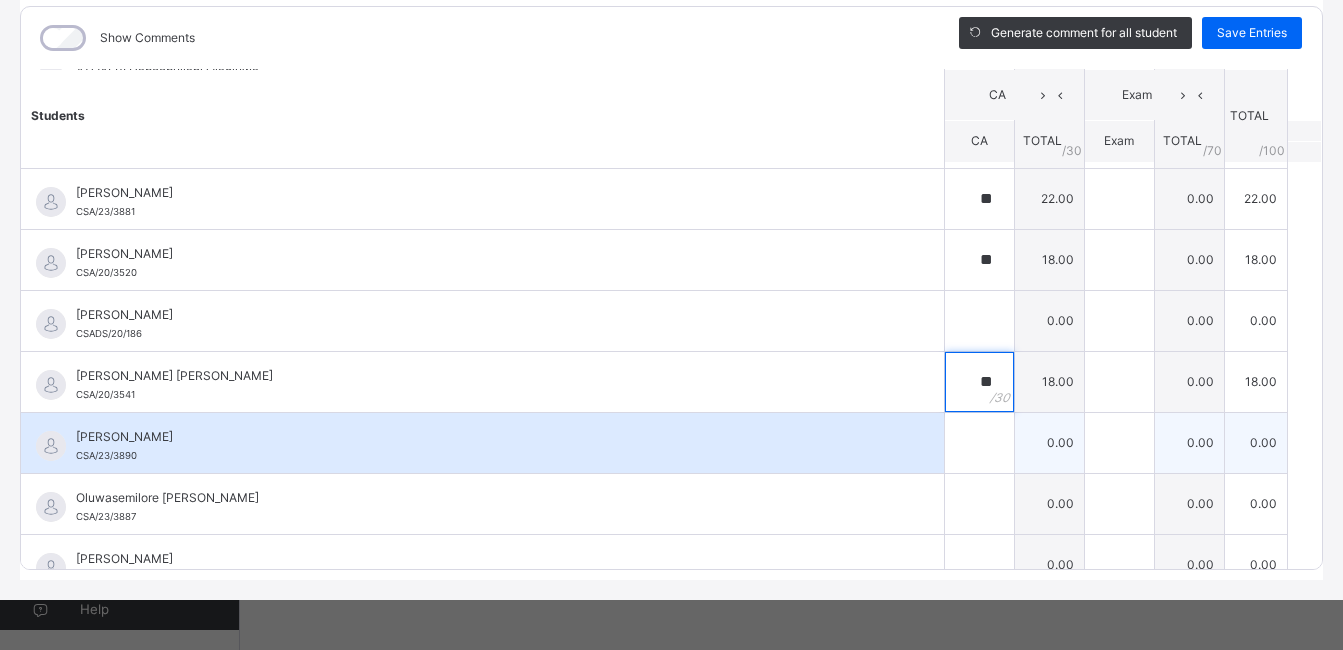 type on "**" 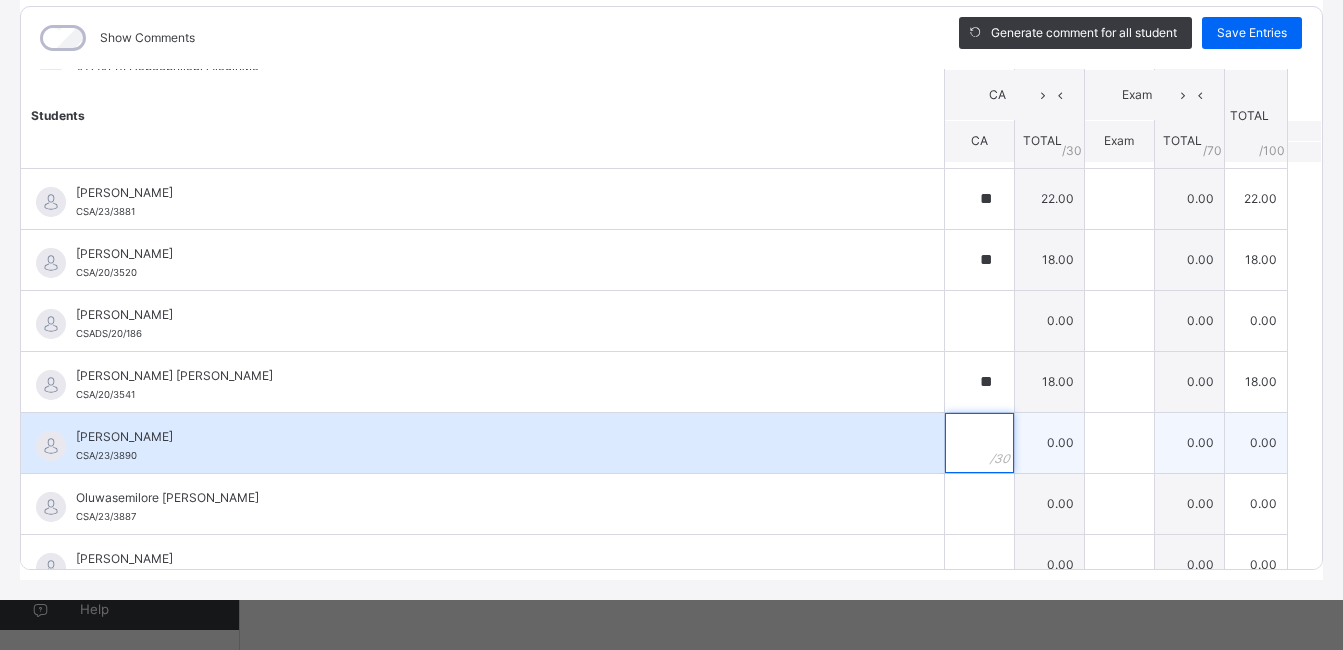 click at bounding box center (979, 443) 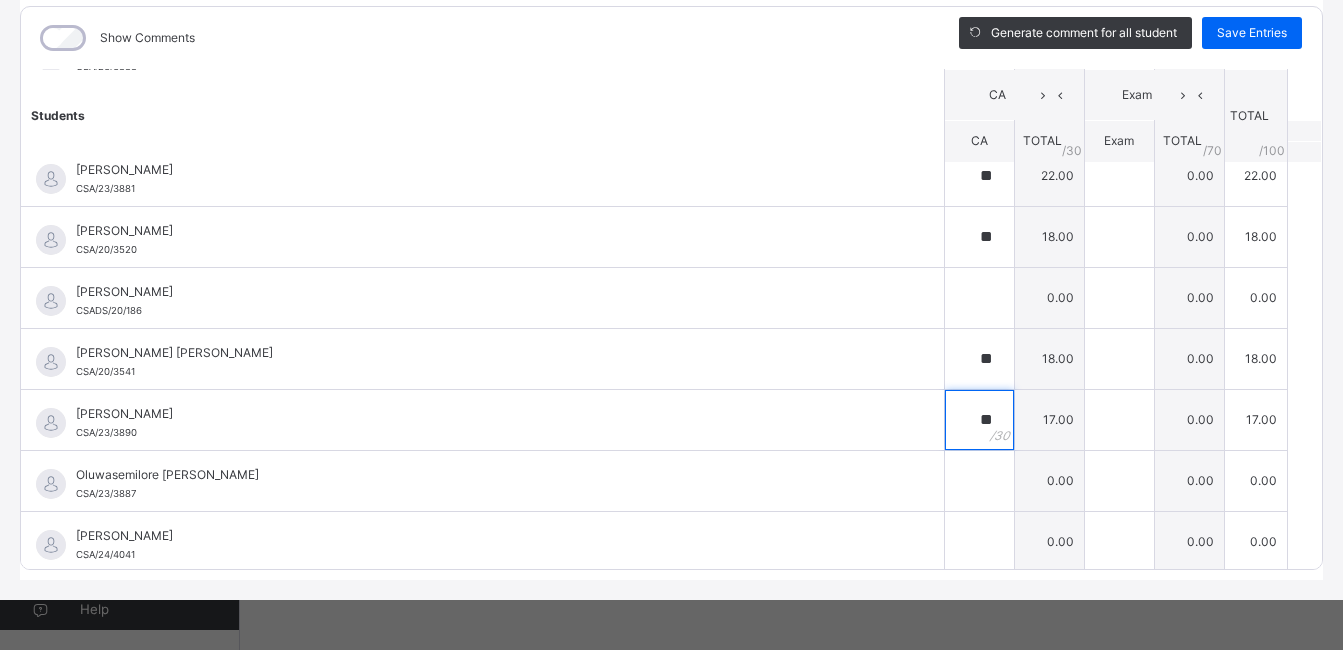 scroll, scrollTop: 387, scrollLeft: 0, axis: vertical 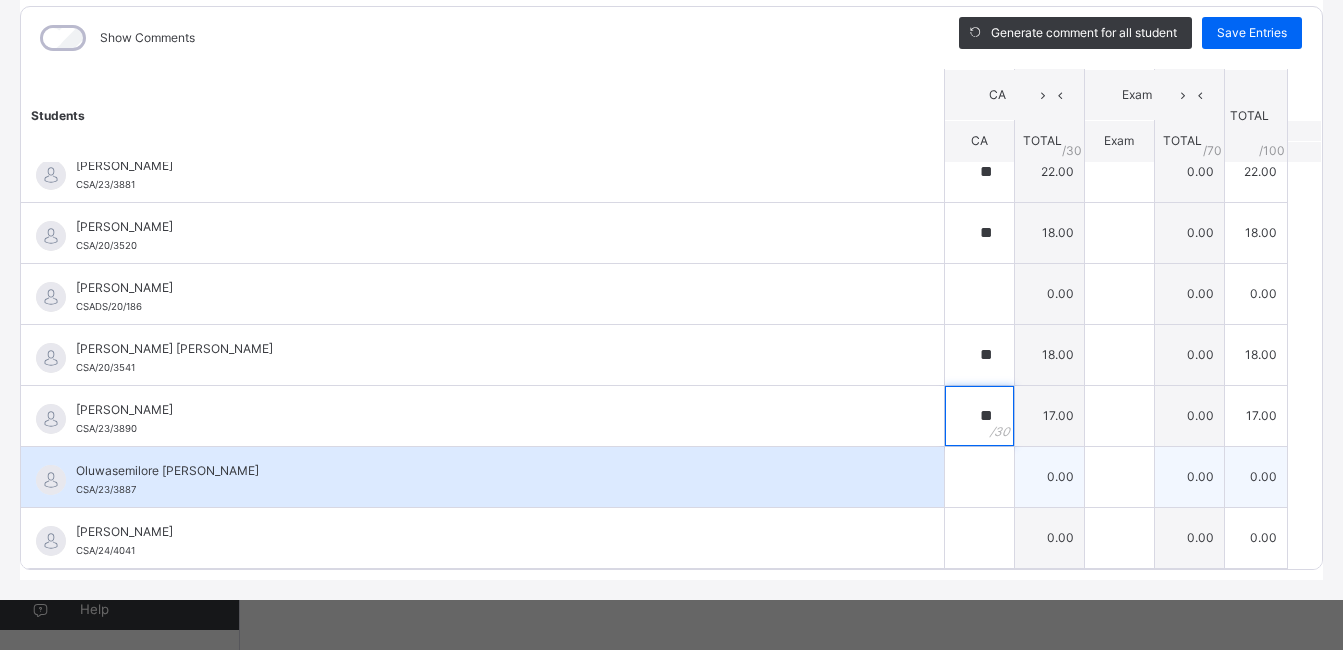 type on "**" 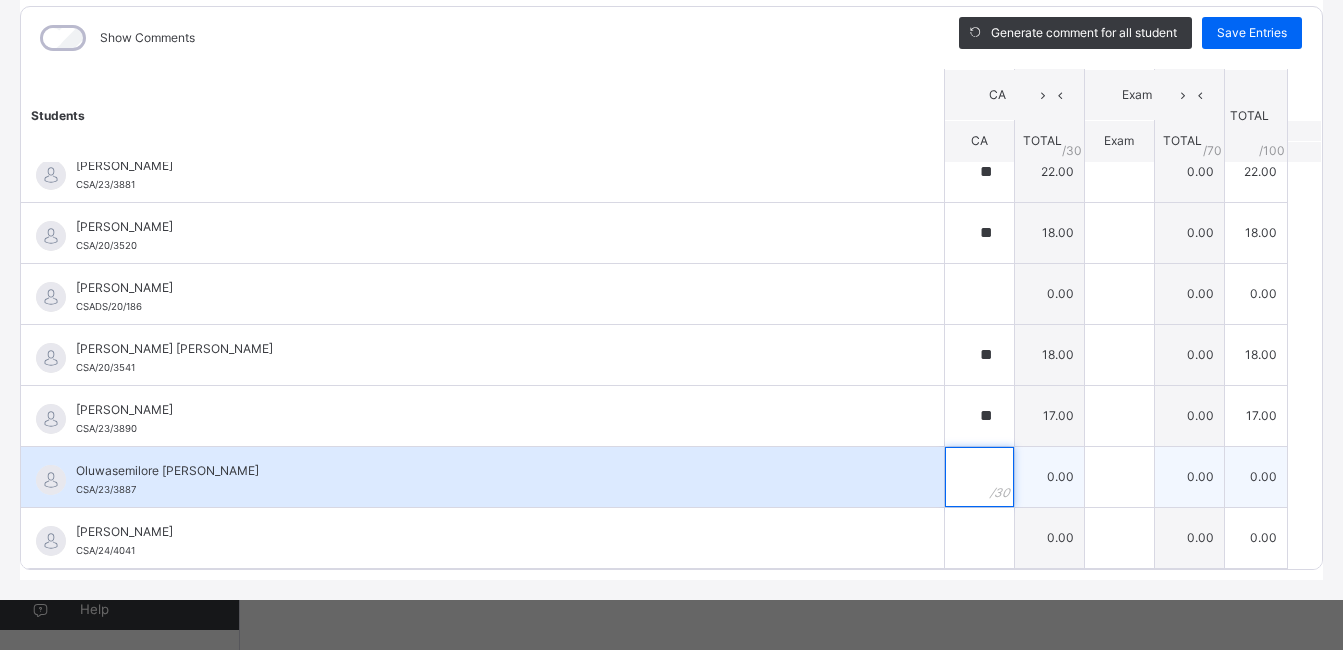 click at bounding box center [979, 477] 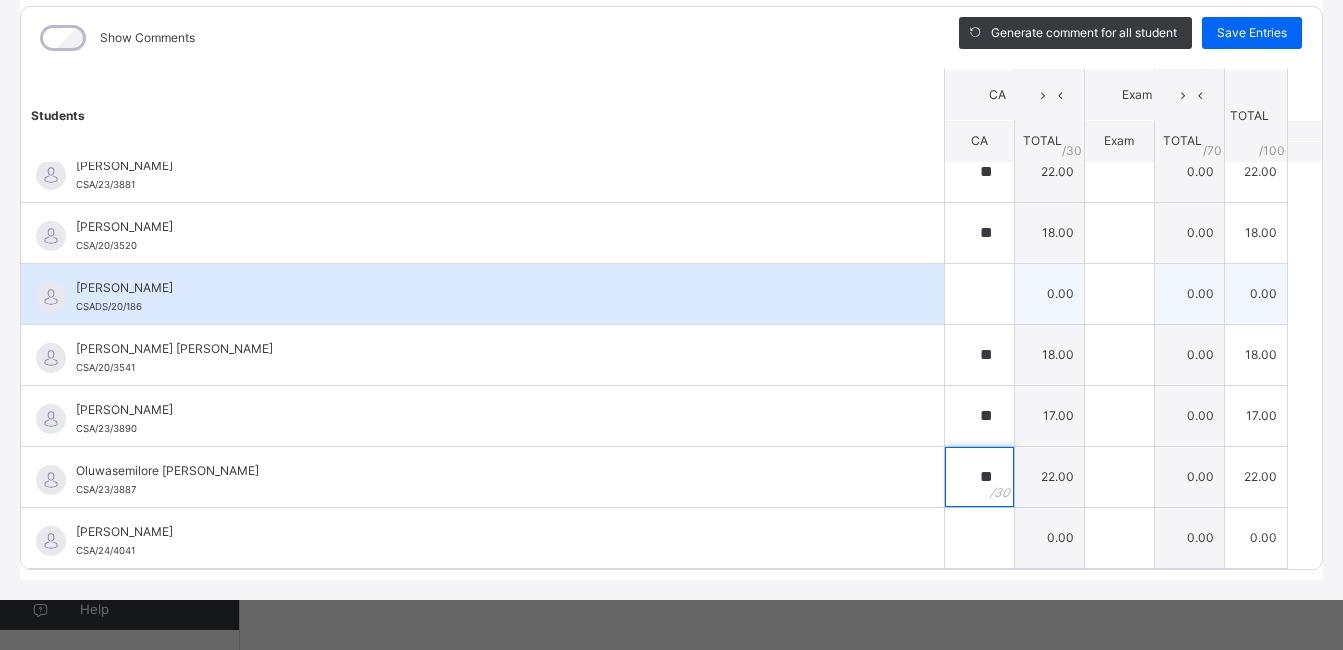 type on "**" 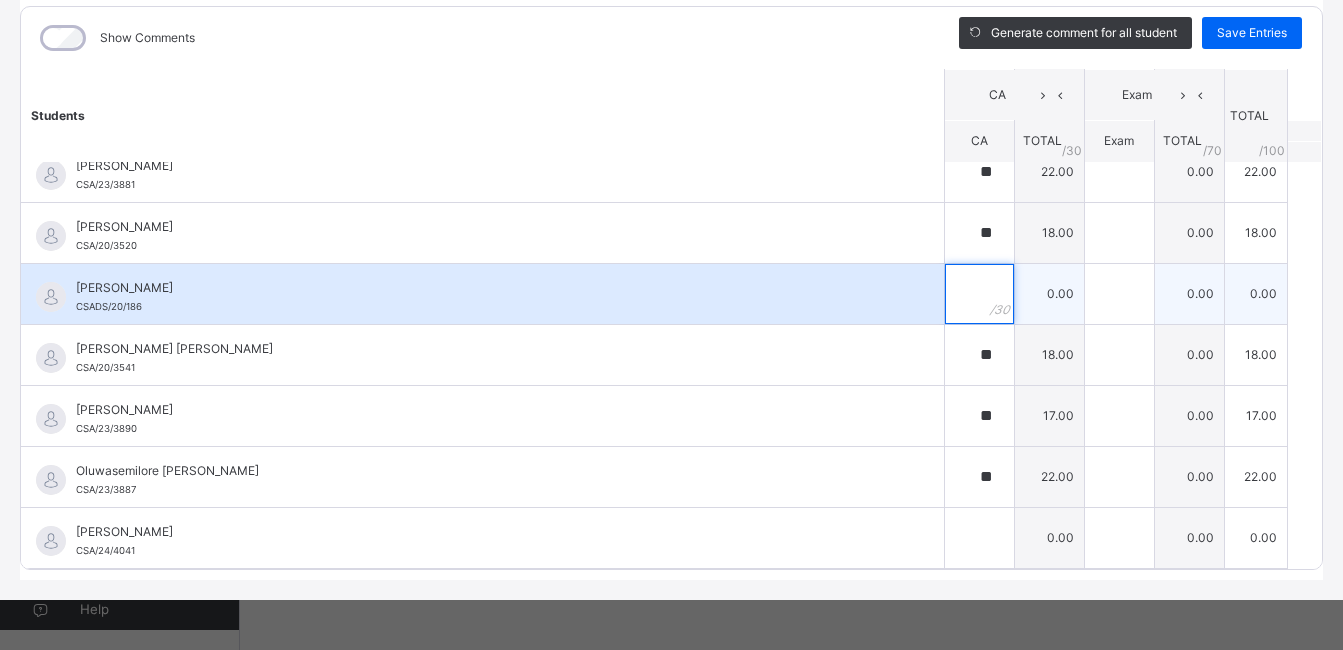 click at bounding box center [979, 294] 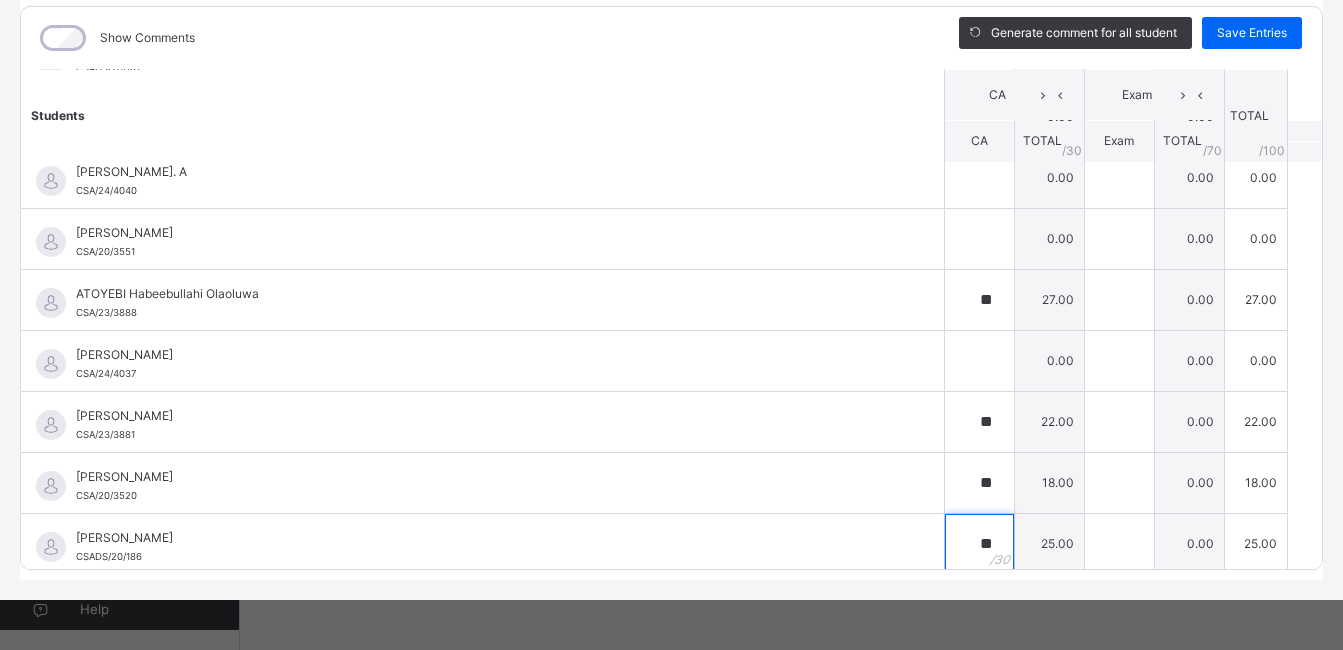 scroll, scrollTop: 107, scrollLeft: 0, axis: vertical 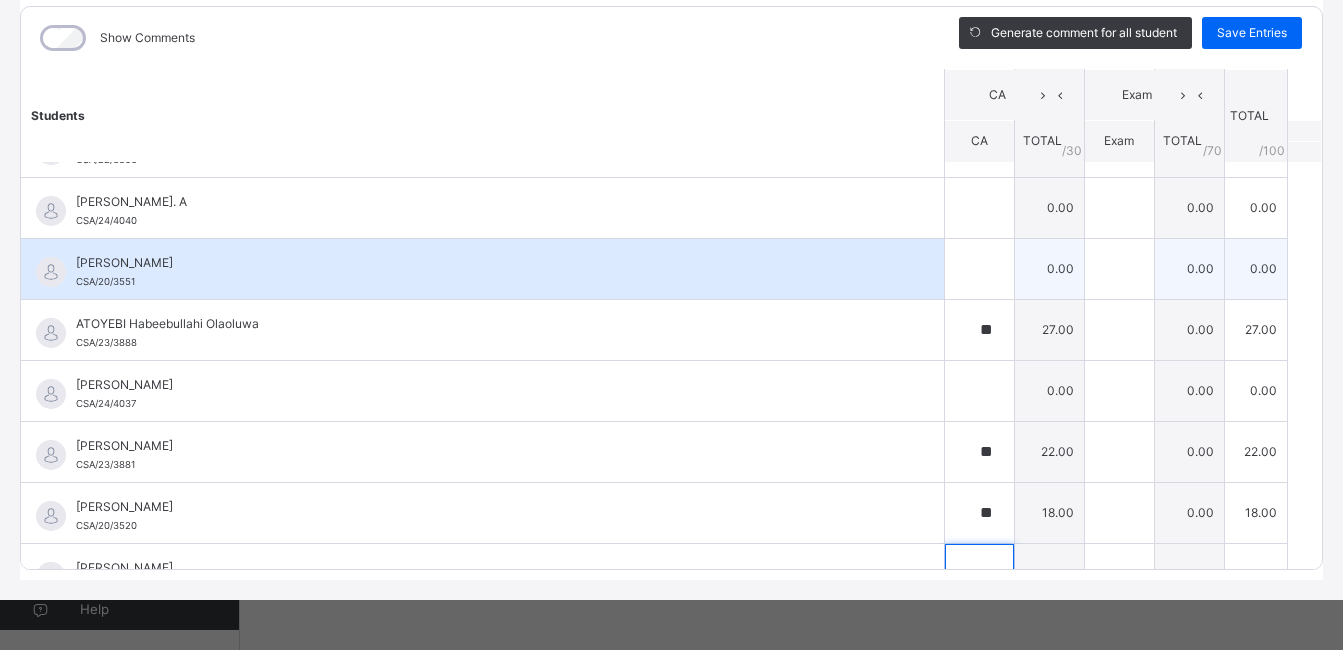 type on "**" 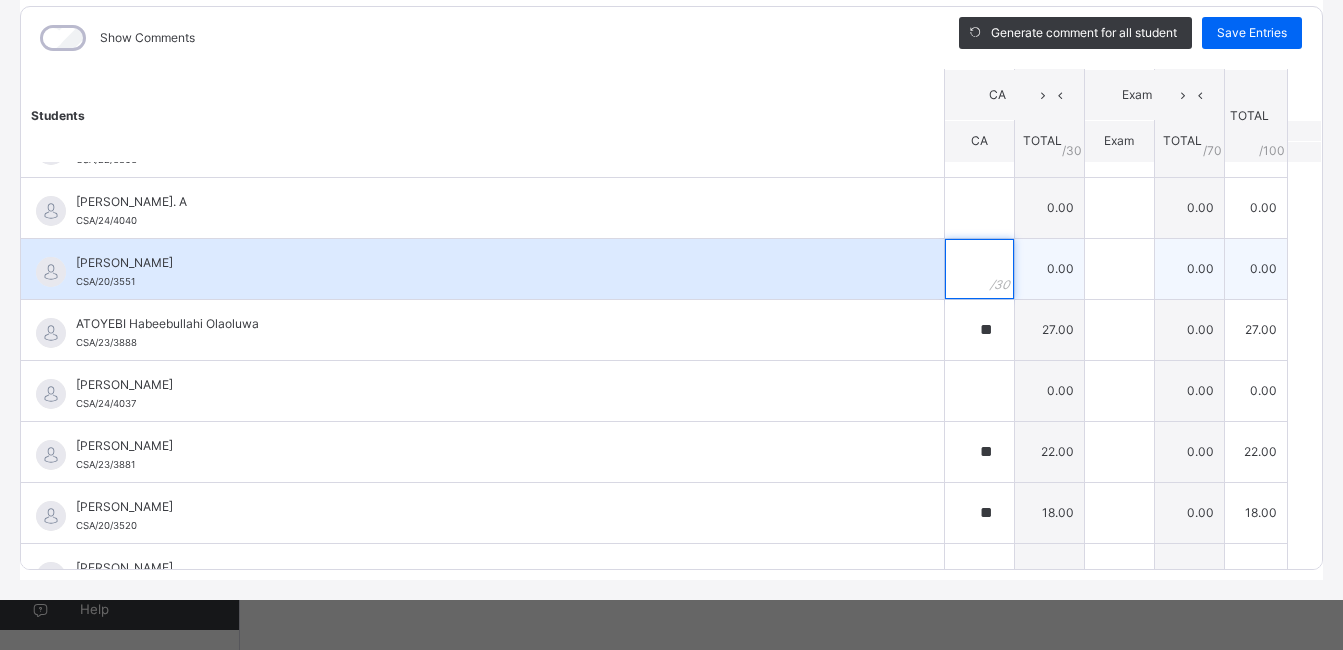 click at bounding box center [979, 269] 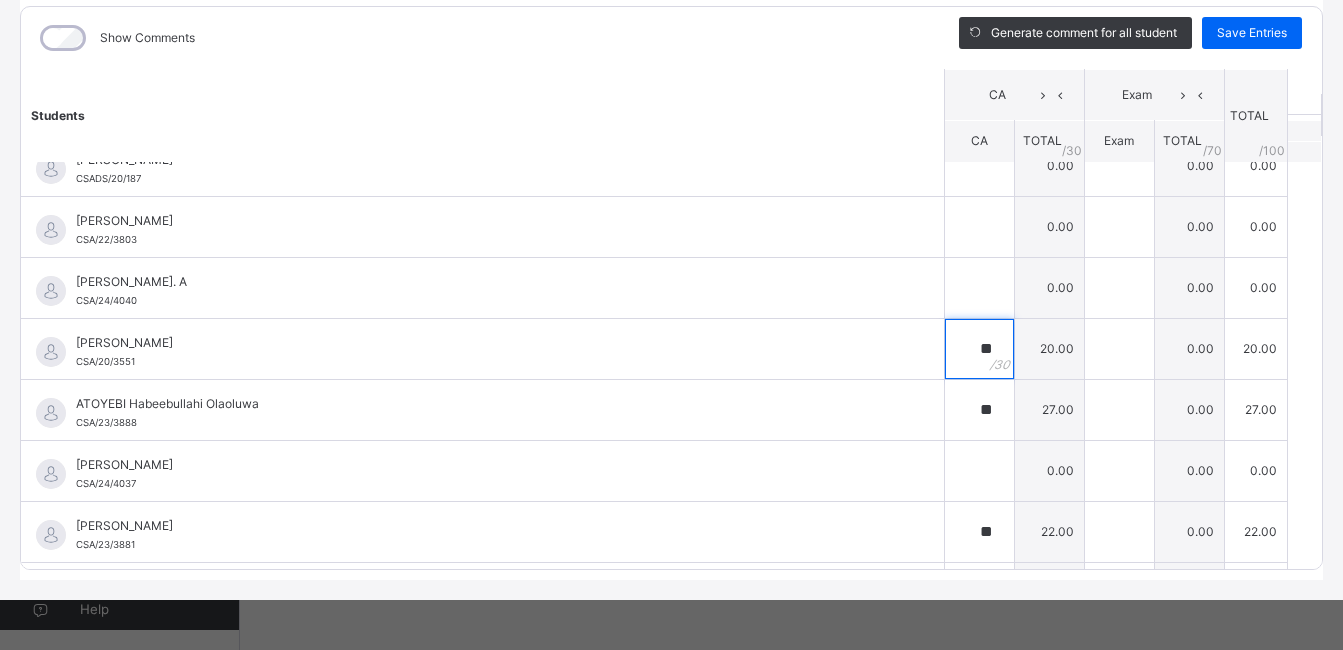 scroll, scrollTop: 0, scrollLeft: 0, axis: both 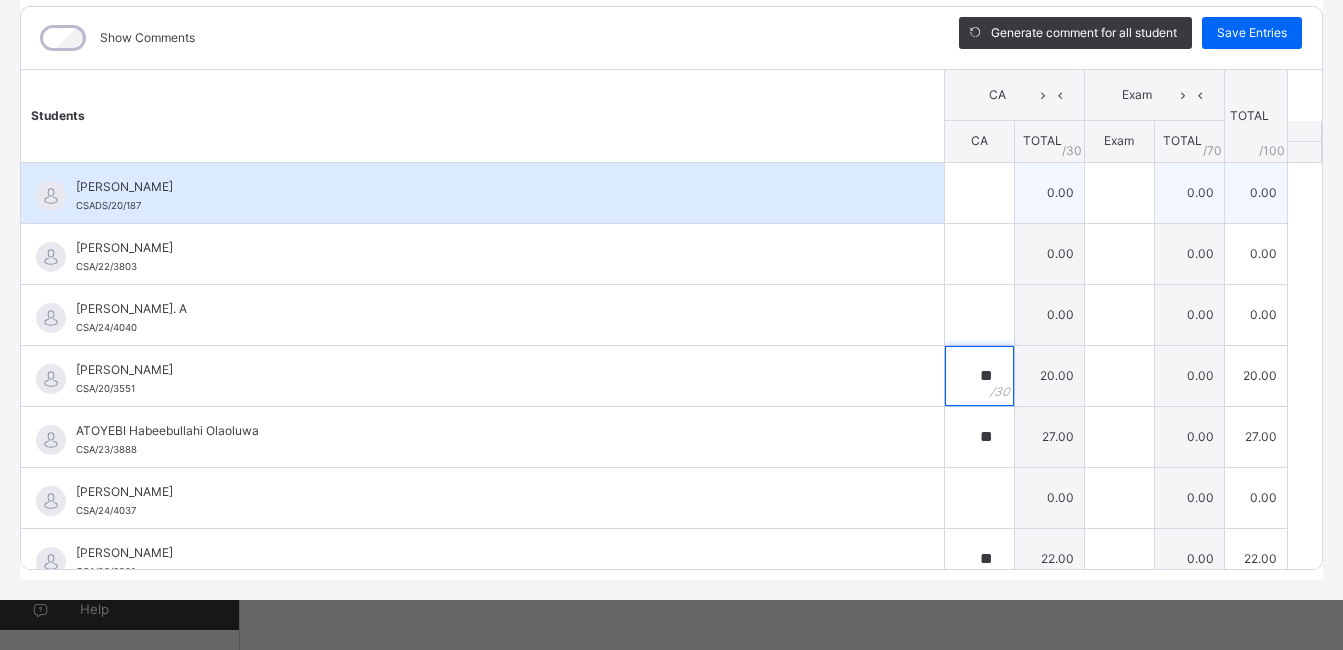 type on "**" 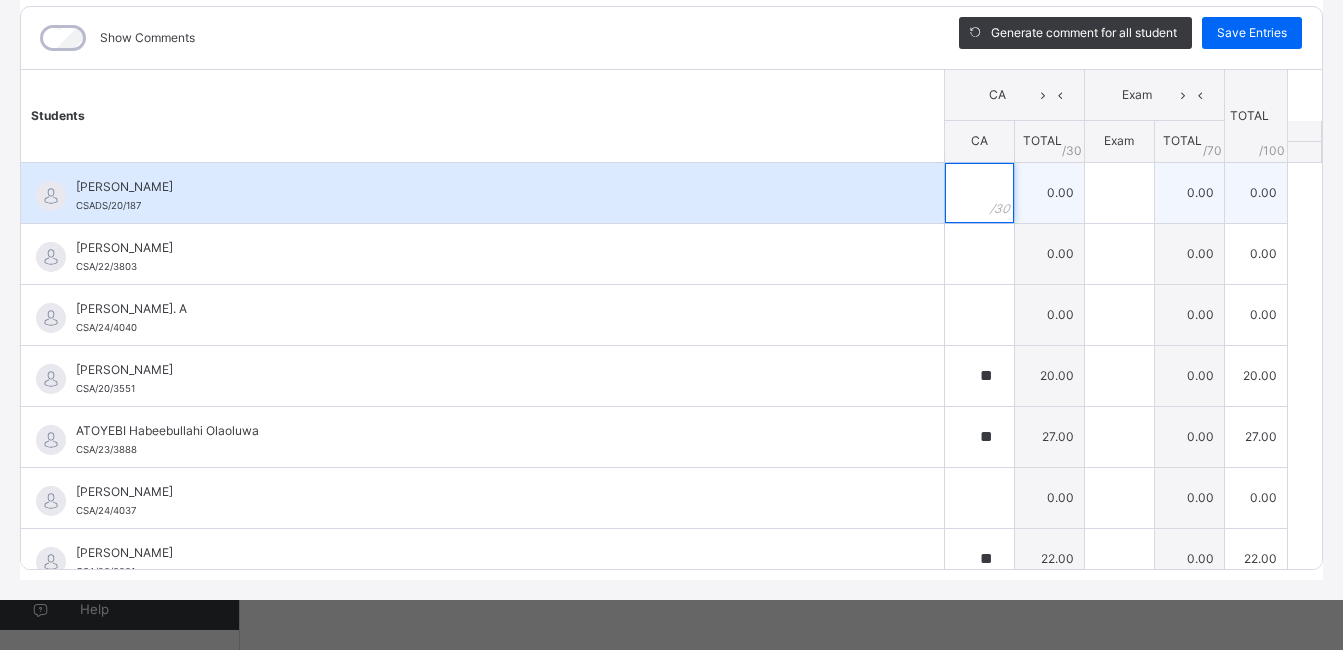 click at bounding box center (979, 193) 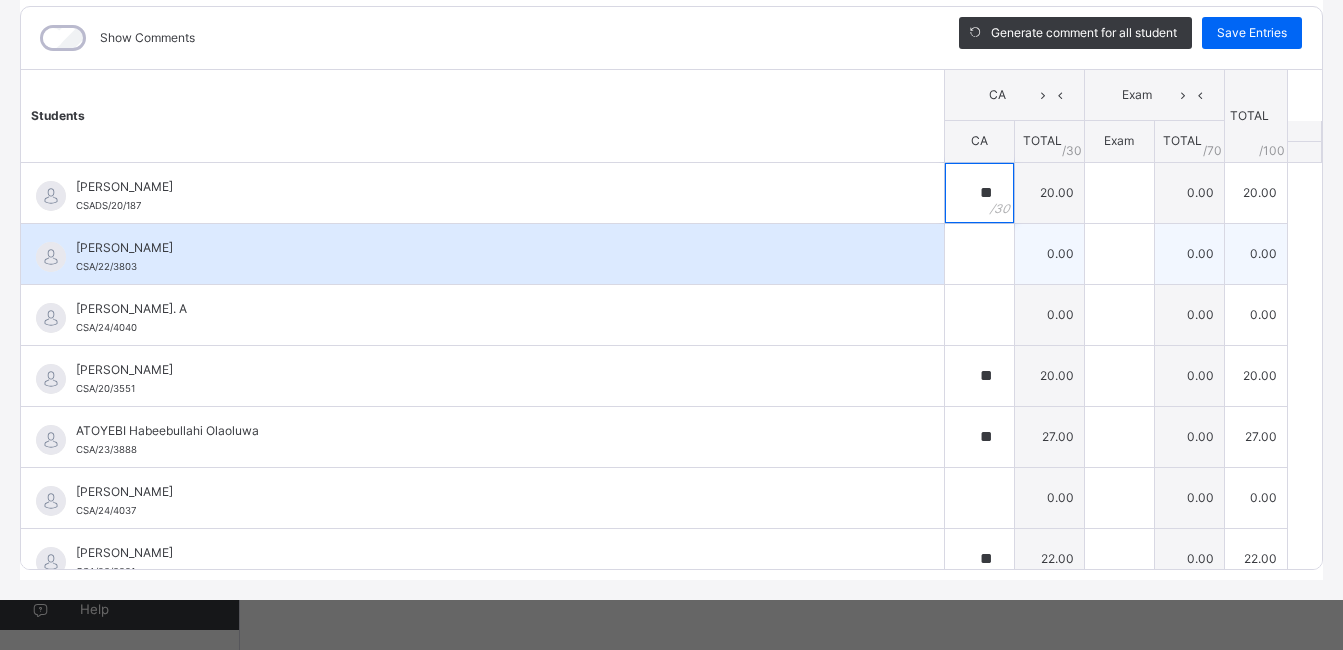 type on "**" 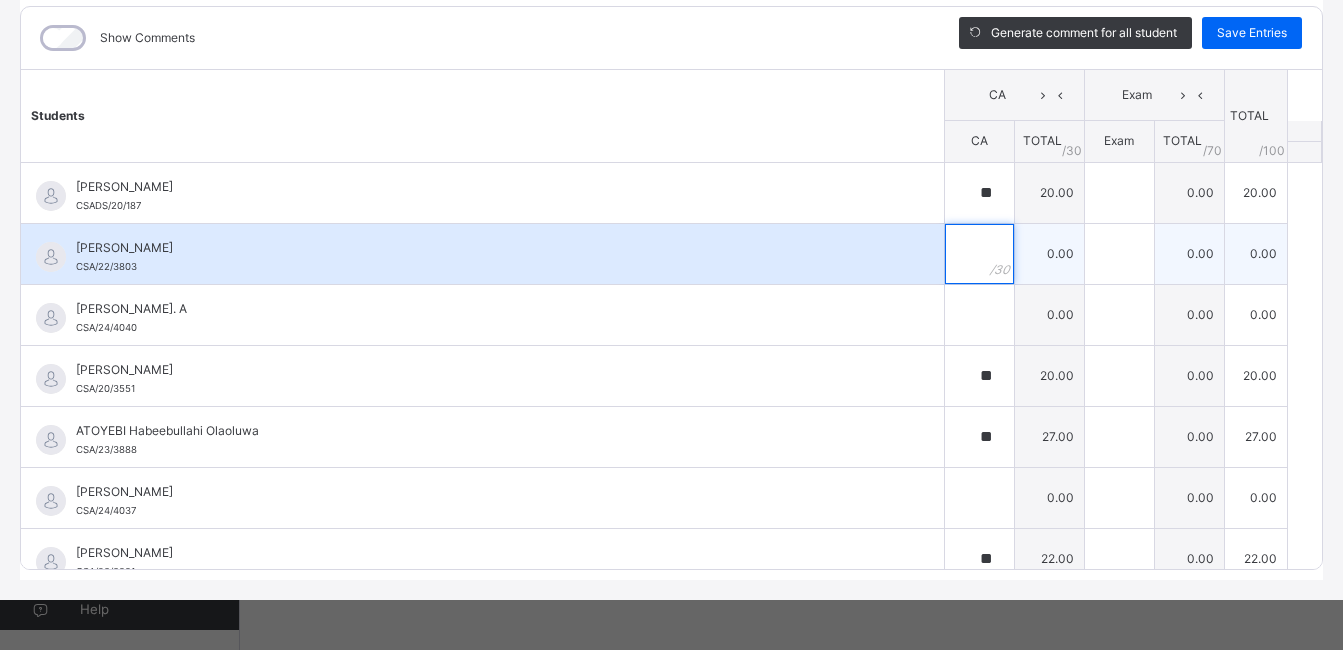 click at bounding box center (979, 254) 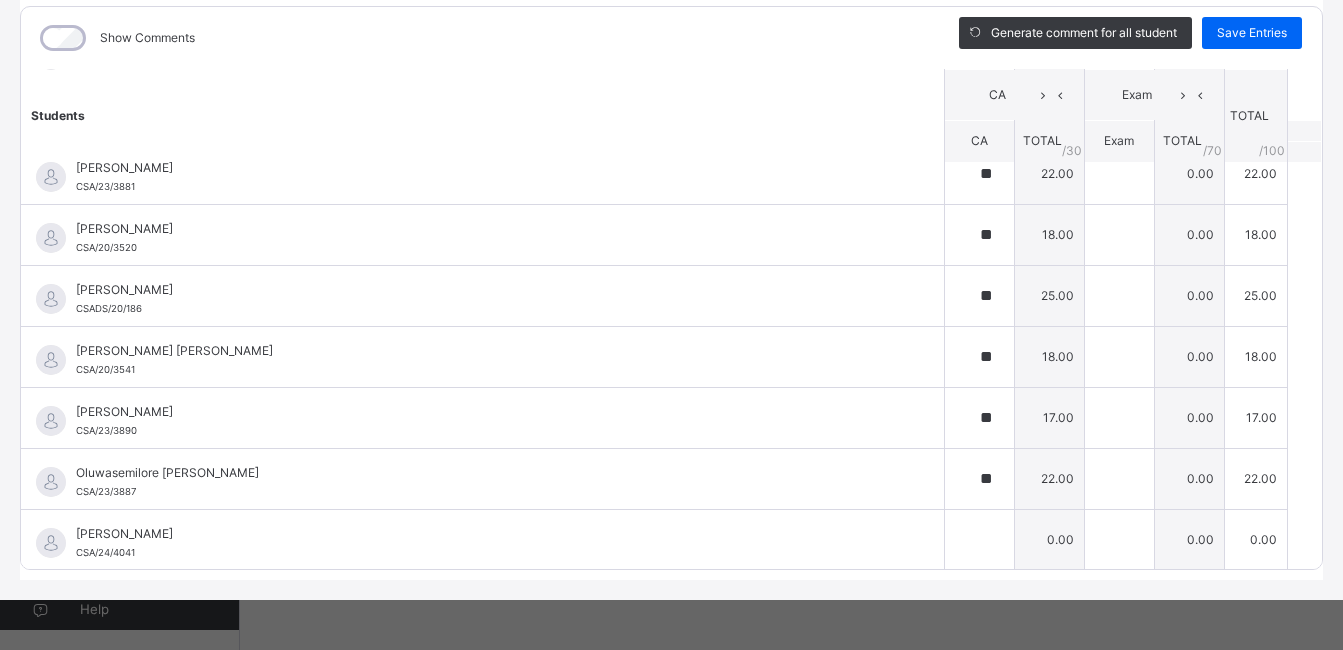 scroll, scrollTop: 387, scrollLeft: 0, axis: vertical 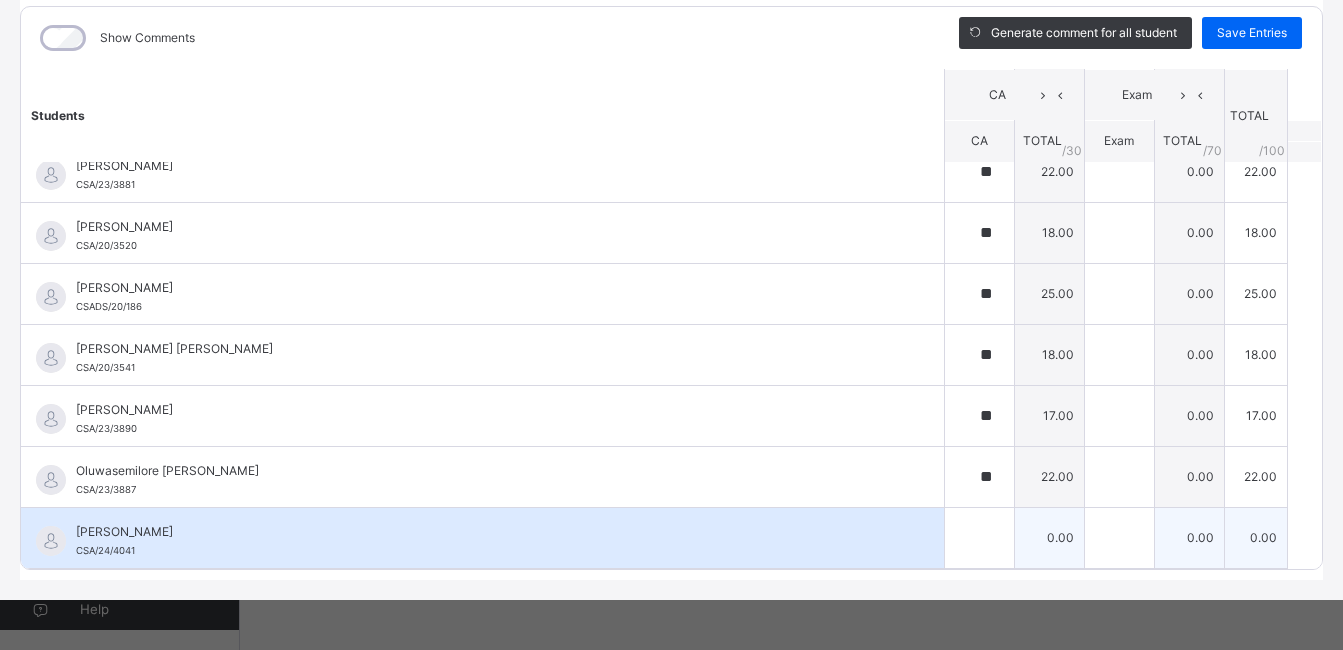 type on "**" 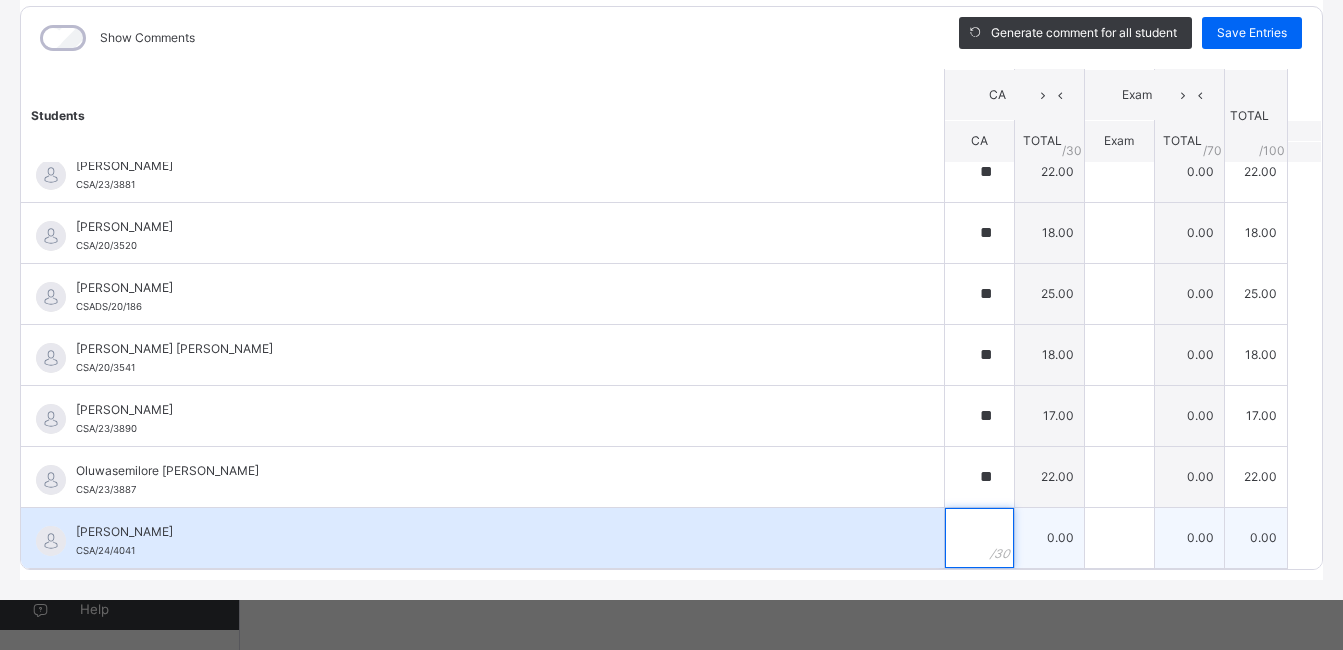 click at bounding box center (979, 538) 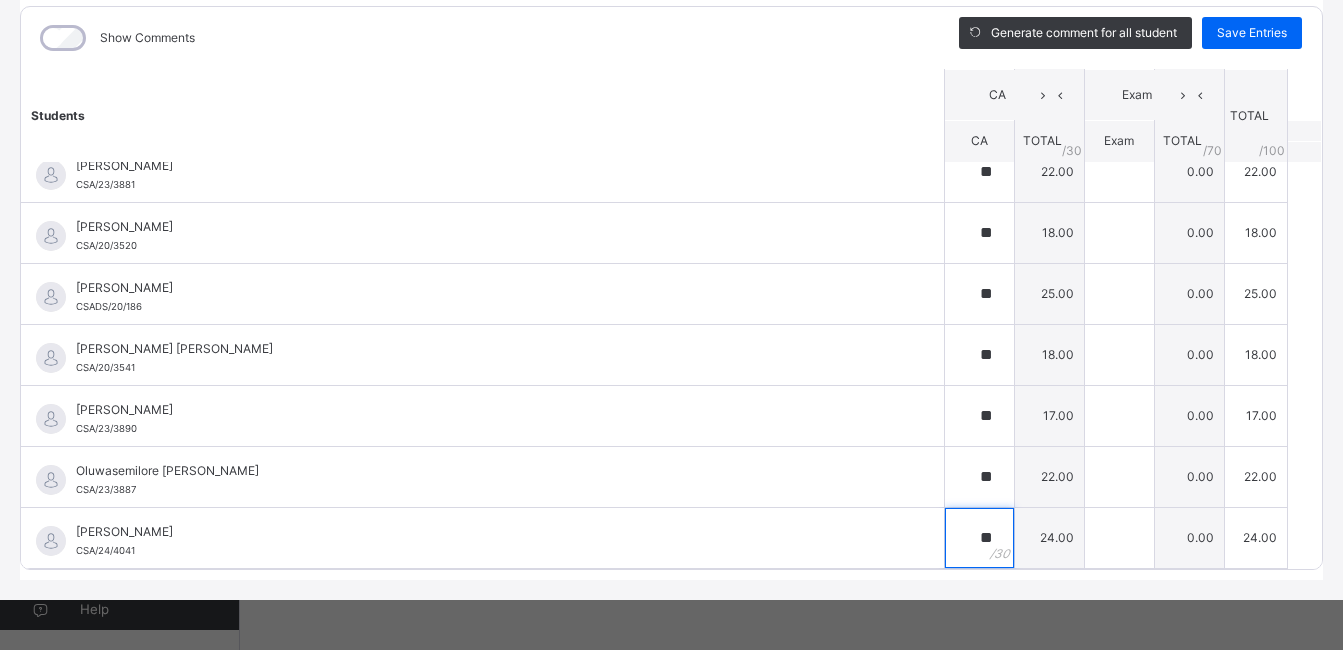 scroll, scrollTop: 0, scrollLeft: 0, axis: both 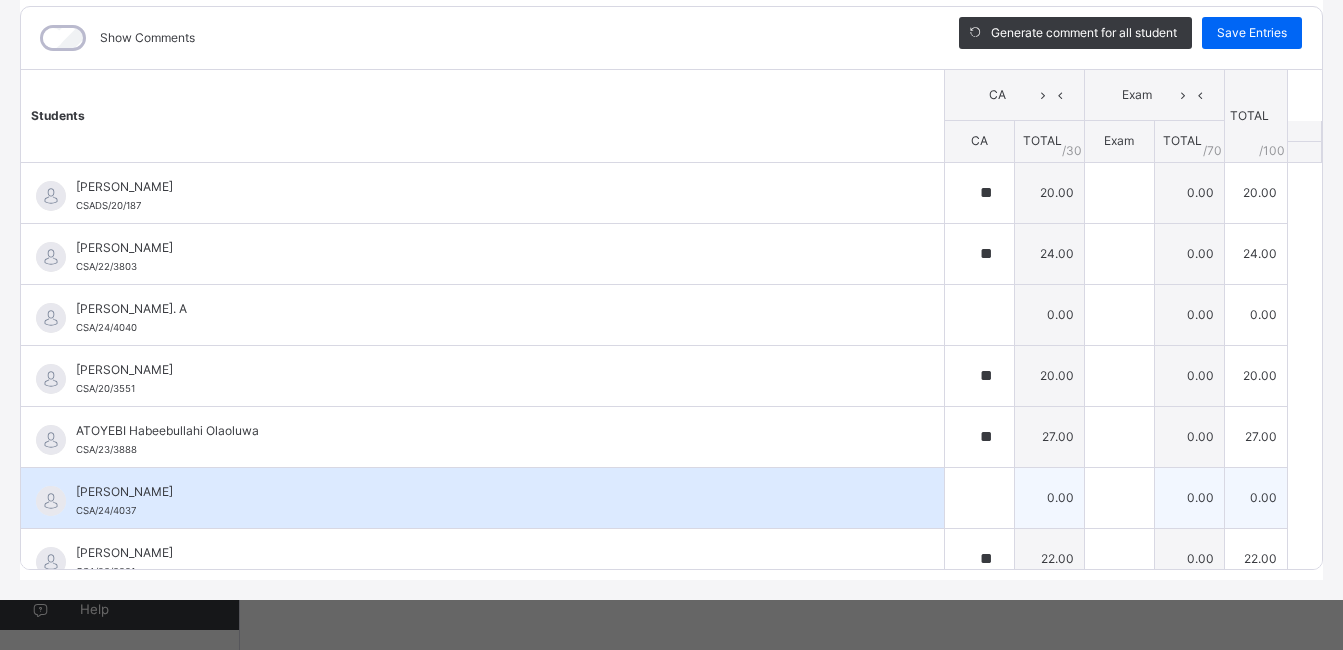 type on "**" 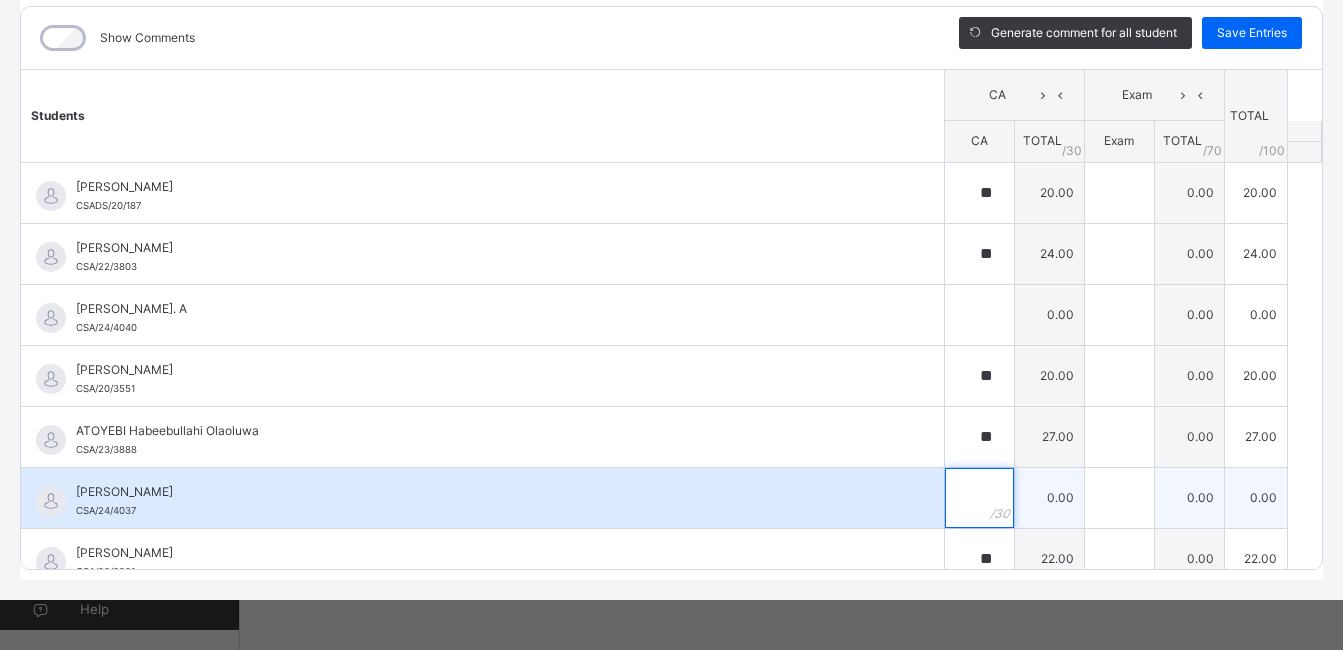 click at bounding box center (979, 498) 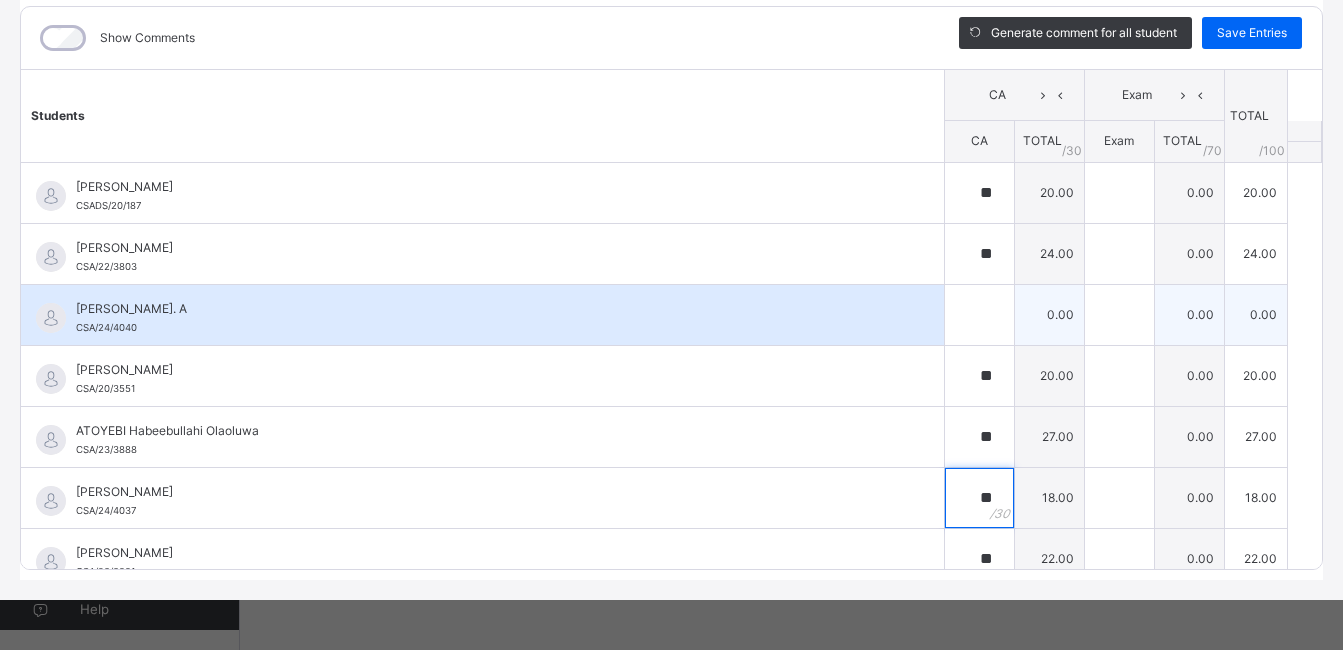 type on "**" 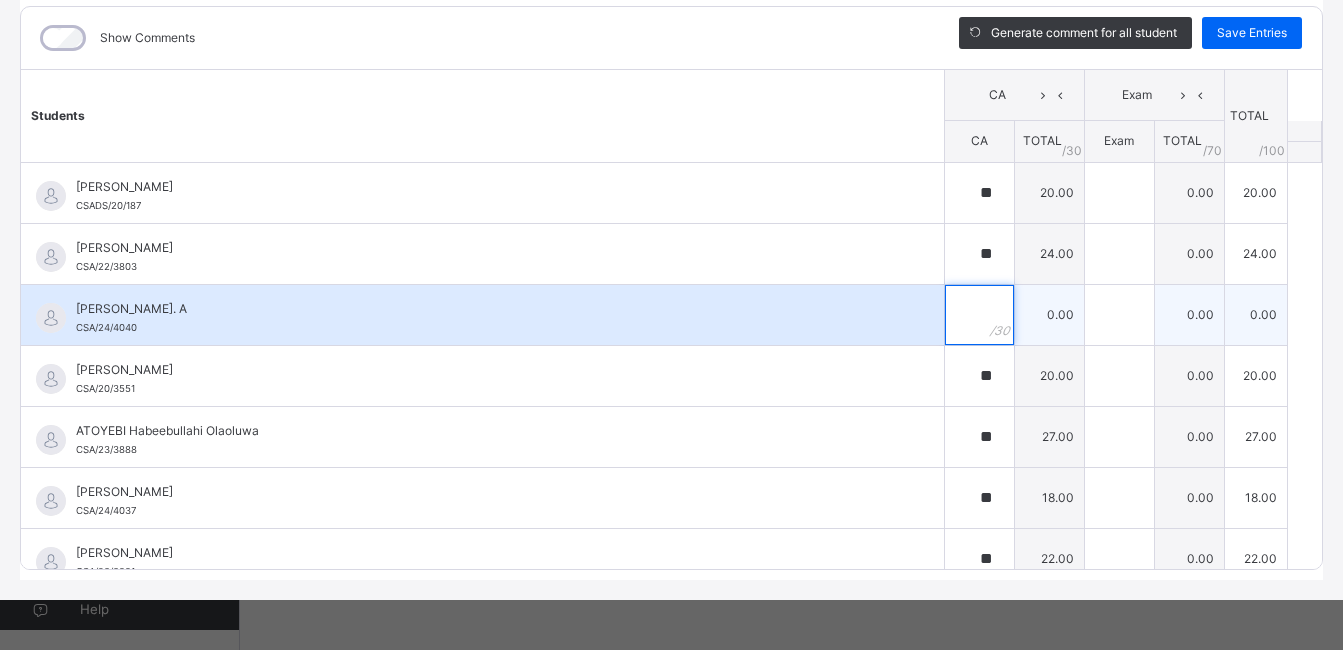 click at bounding box center [979, 315] 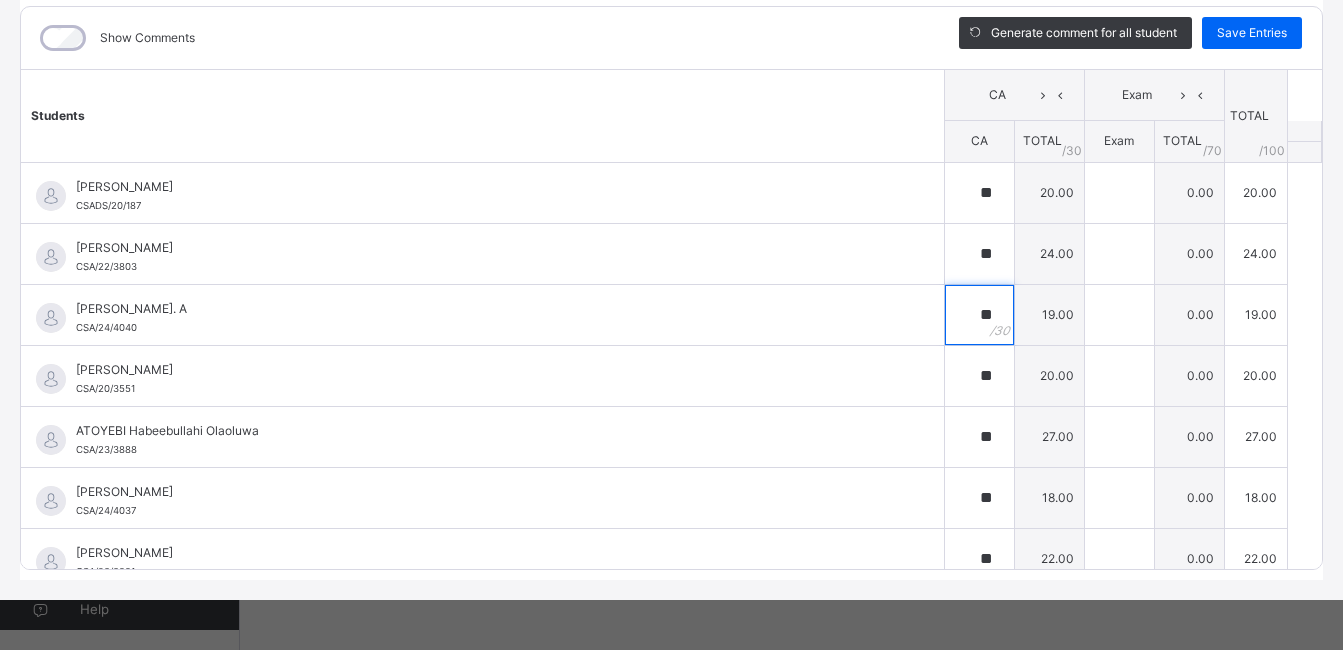 scroll, scrollTop: 26, scrollLeft: 0, axis: vertical 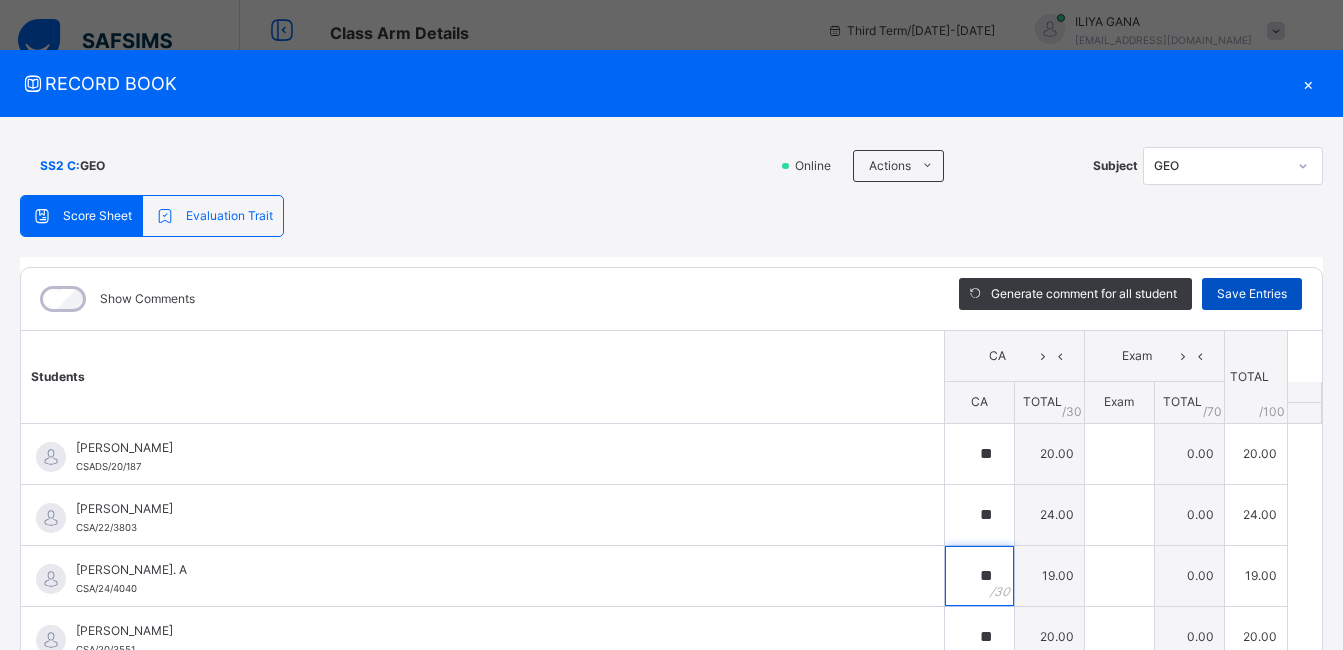type on "**" 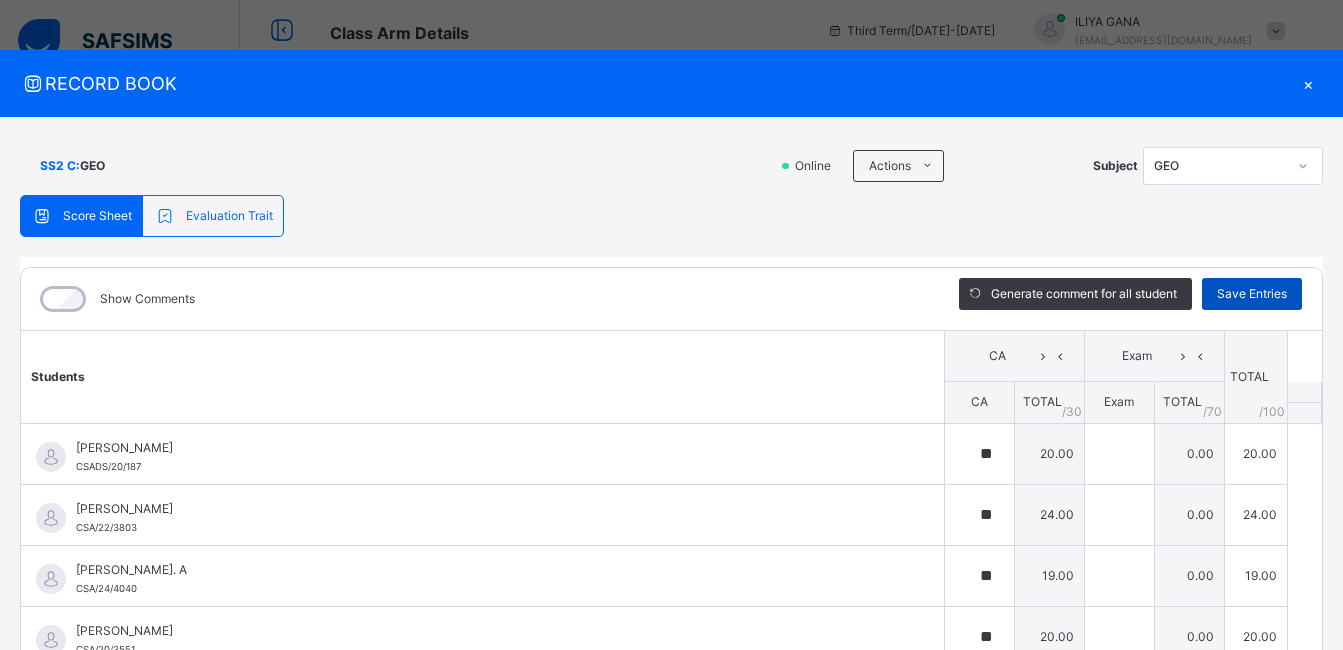 click on "Save Entries" at bounding box center (1252, 294) 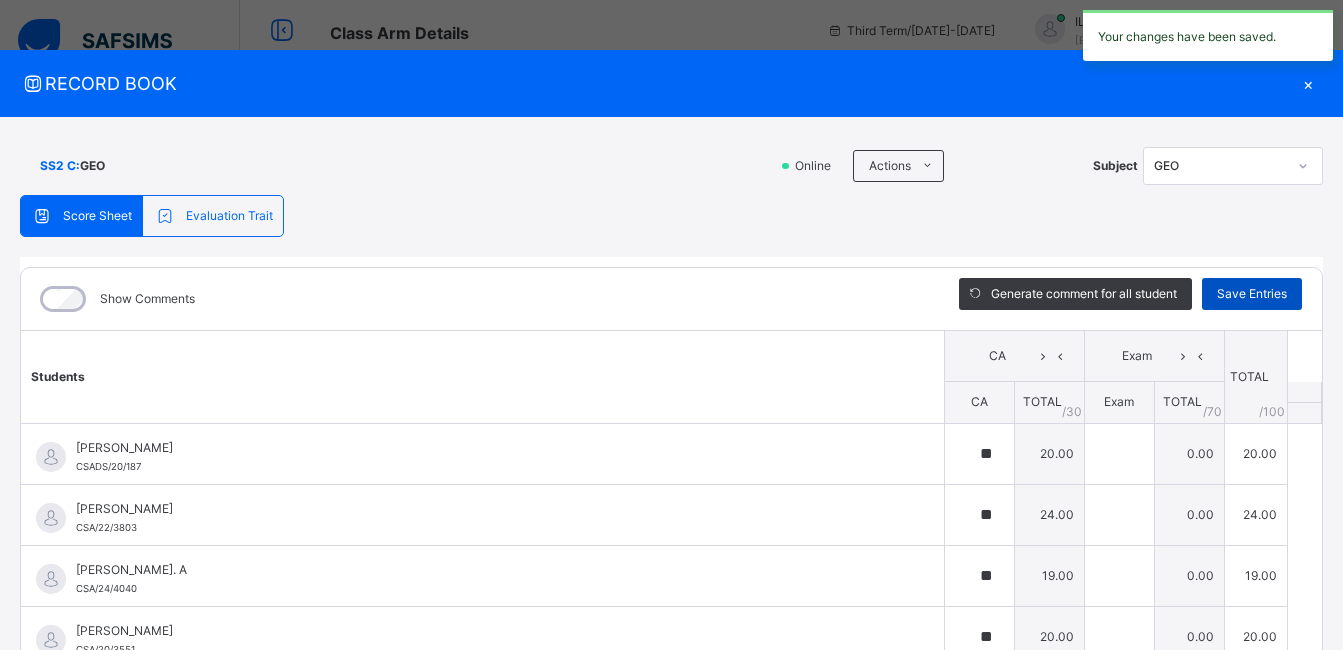 type on "**" 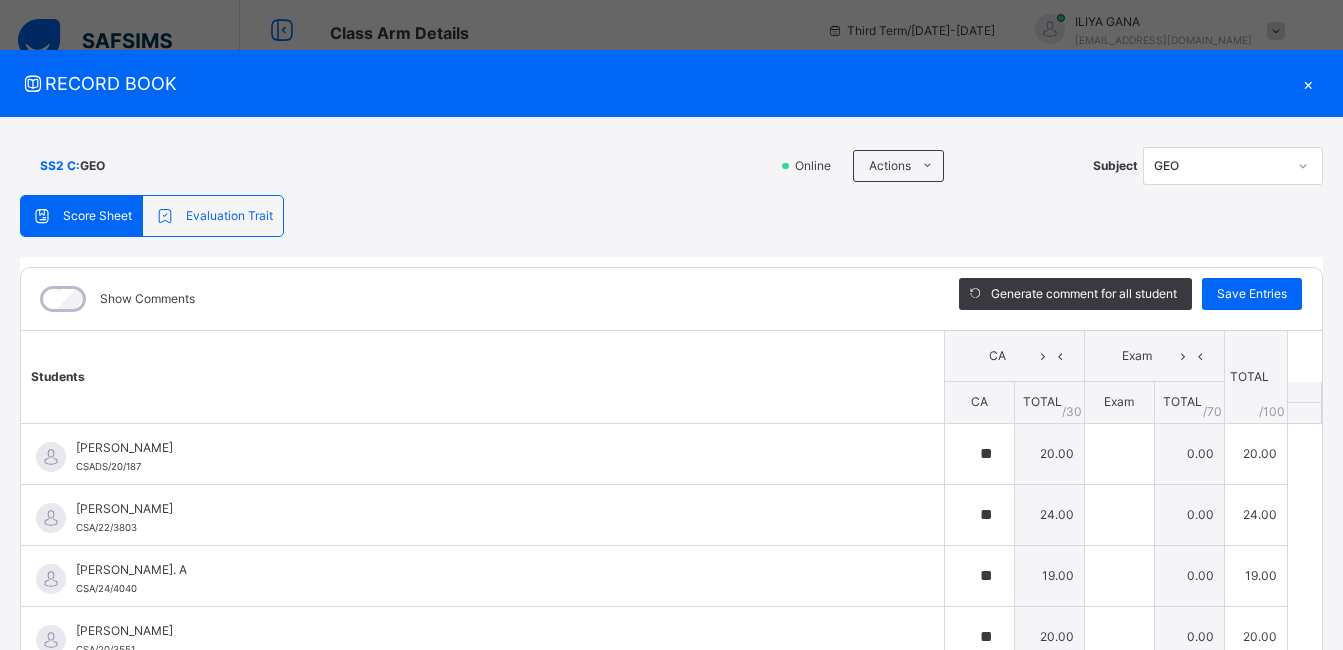 scroll, scrollTop: 49, scrollLeft: 0, axis: vertical 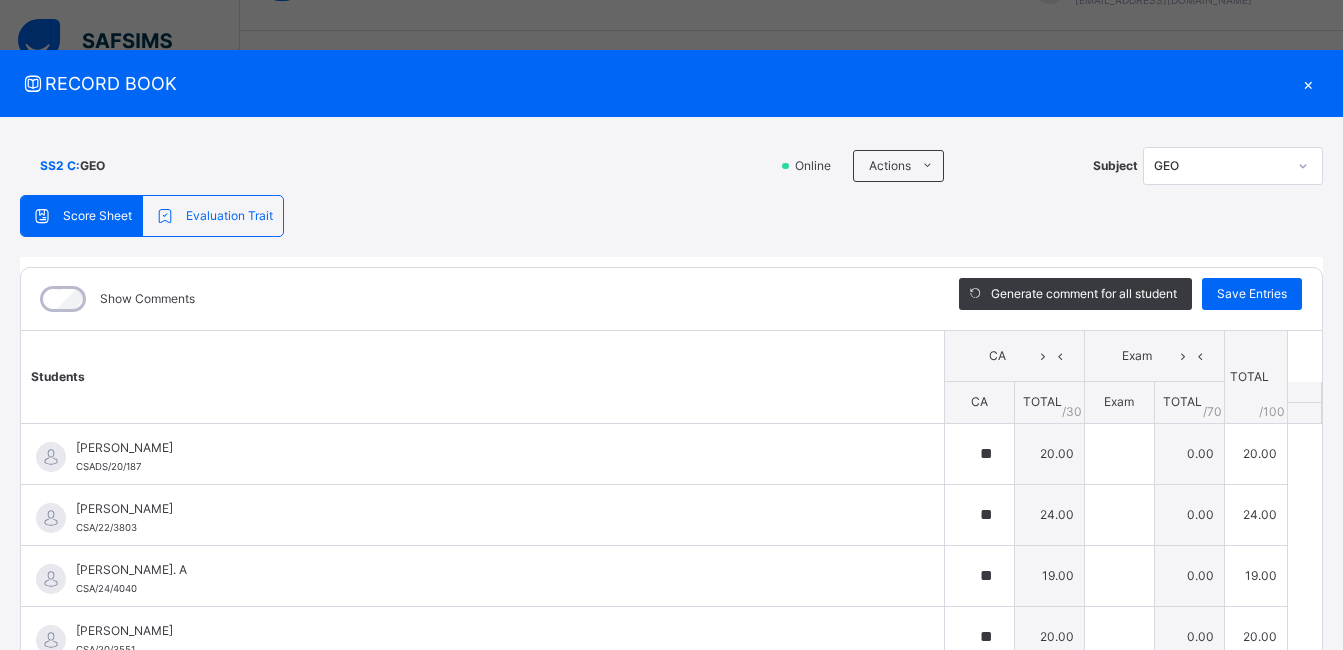 click on "×" at bounding box center (1308, 83) 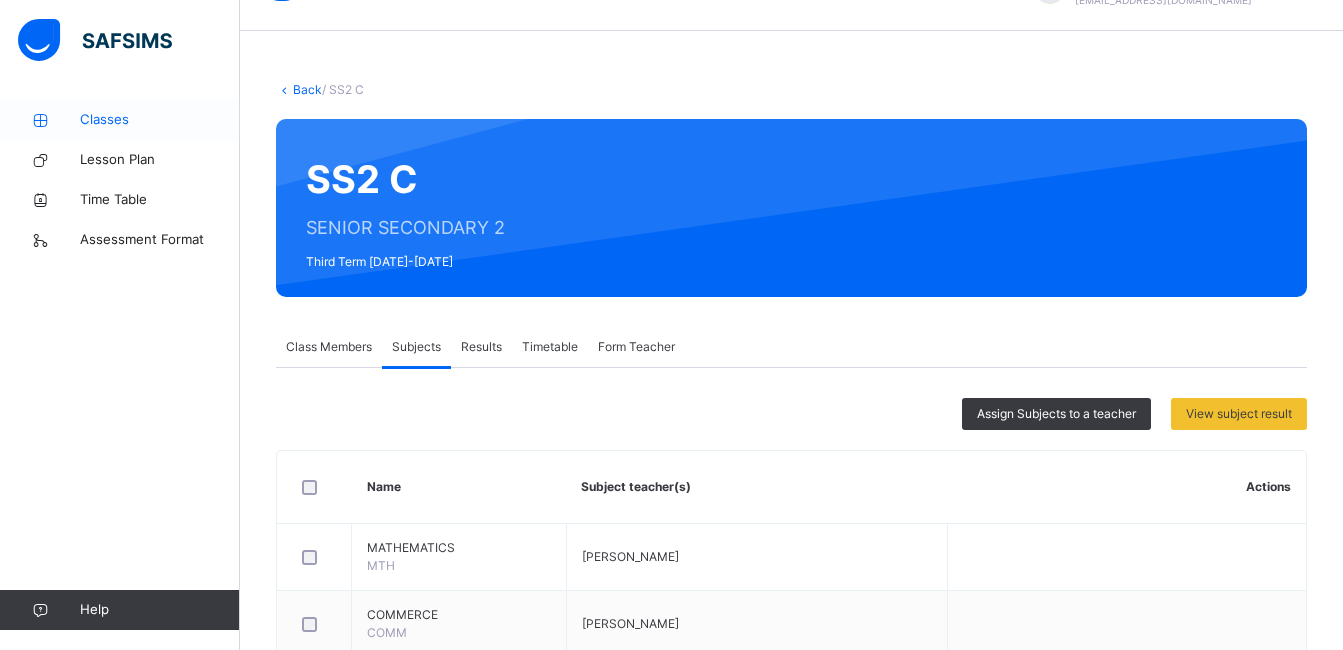 click on "Classes" at bounding box center [160, 120] 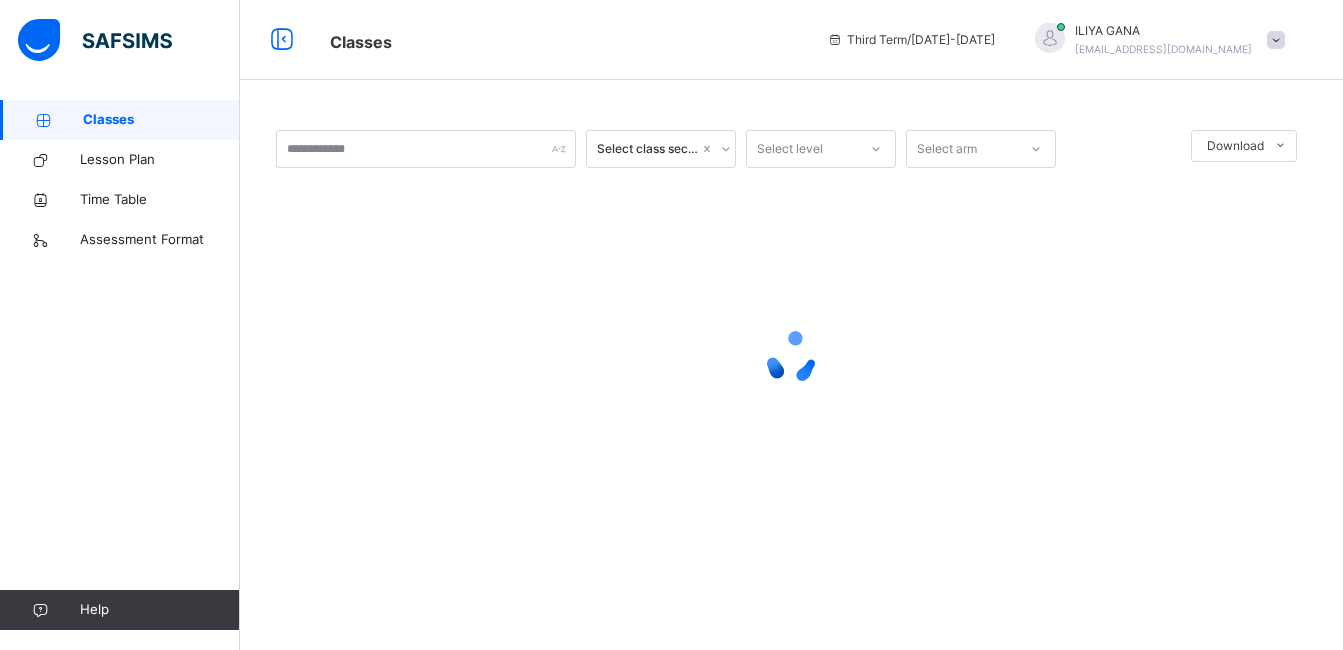 scroll, scrollTop: 0, scrollLeft: 0, axis: both 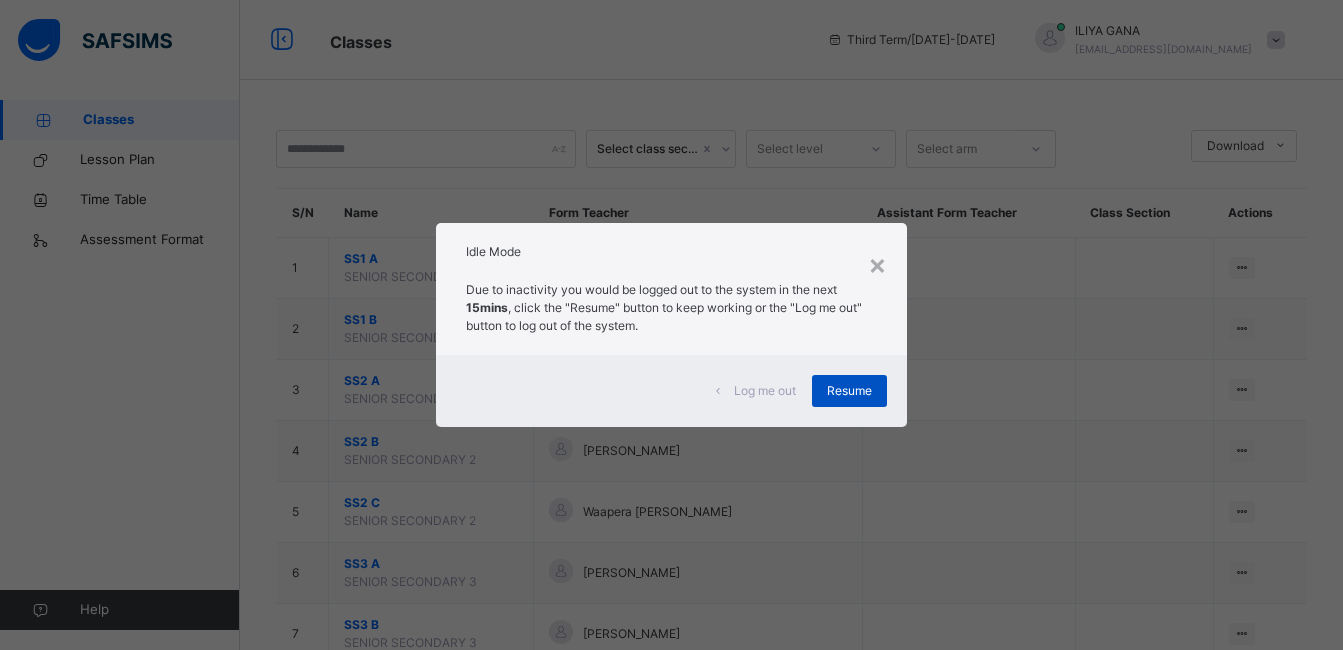 click on "Resume" at bounding box center [849, 391] 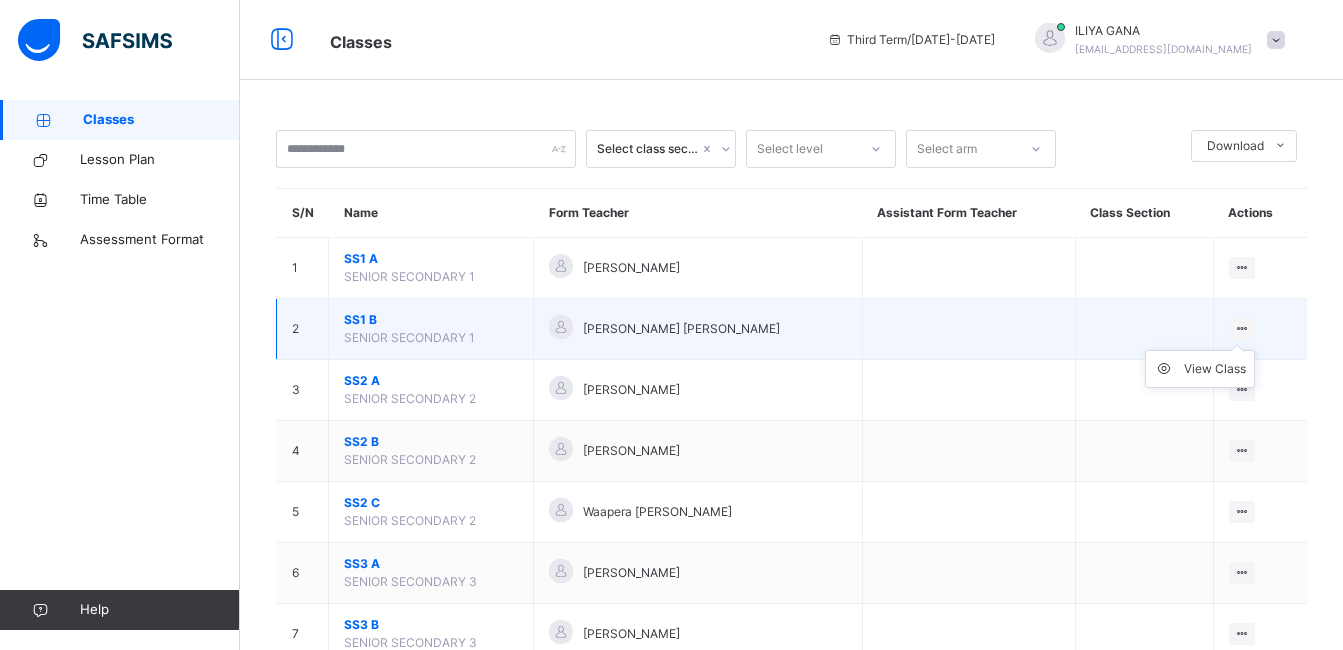 click at bounding box center [1242, 328] 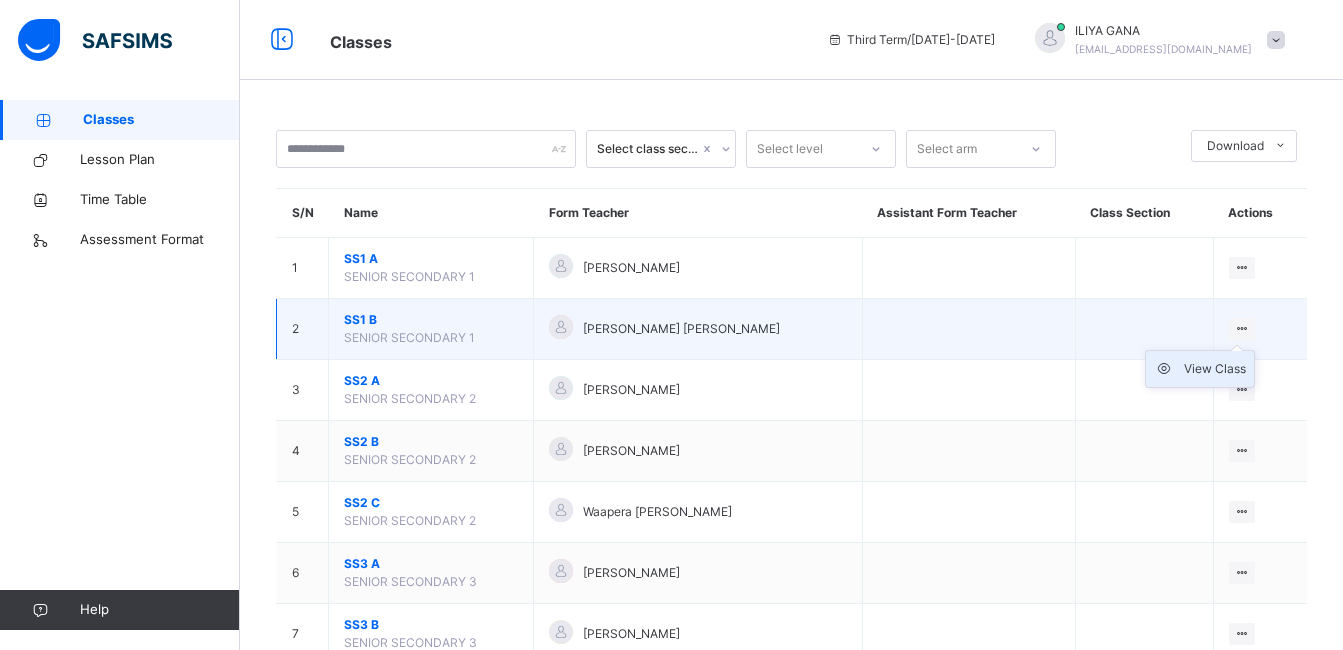 click on "View Class" at bounding box center [1215, 369] 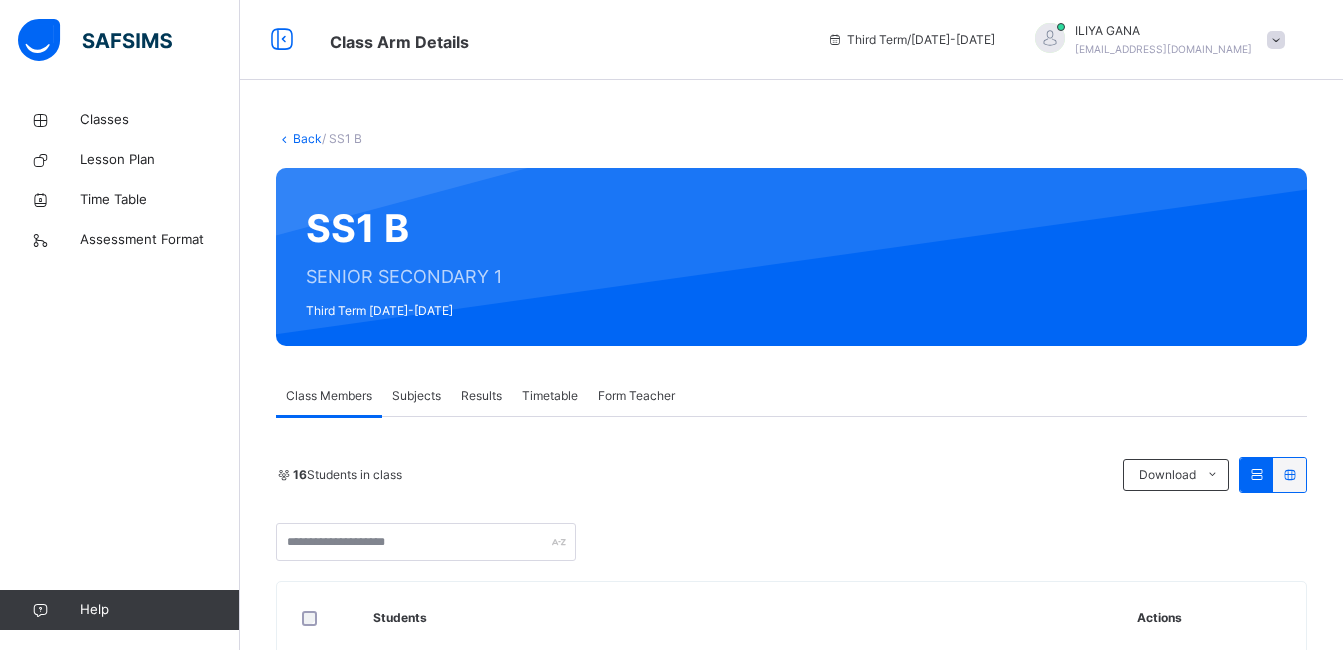 click on "Subjects" at bounding box center (416, 396) 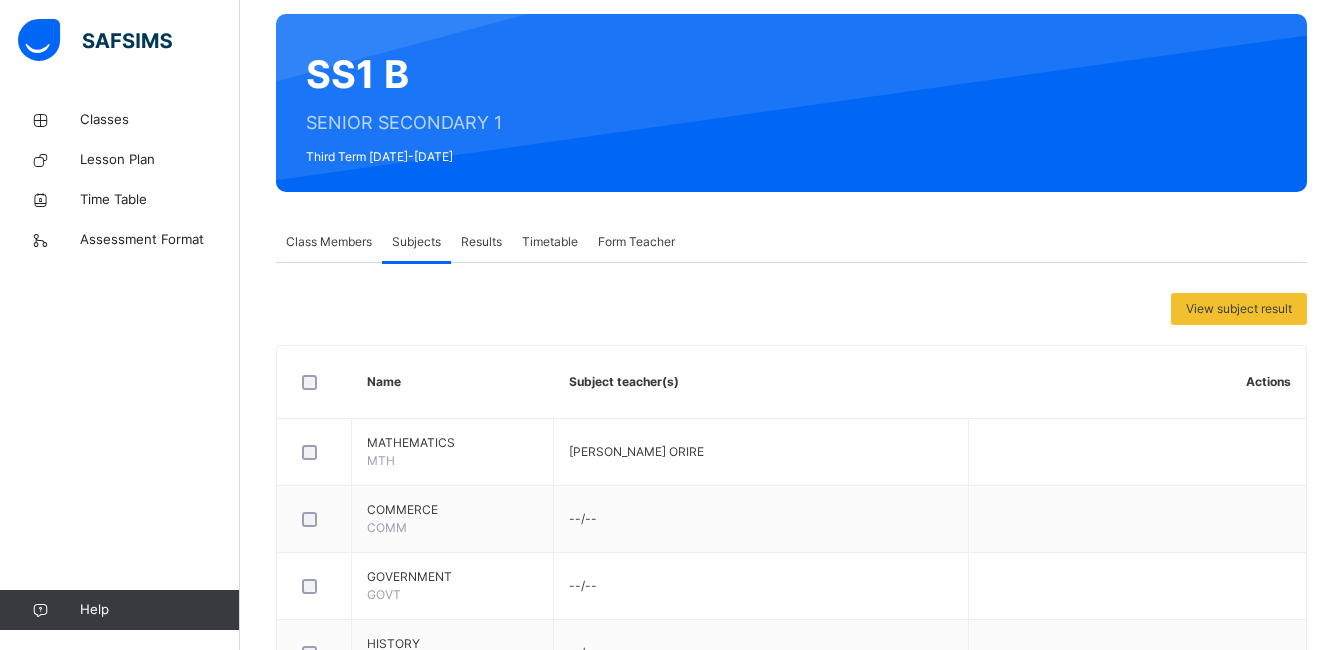 scroll, scrollTop: 160, scrollLeft: 0, axis: vertical 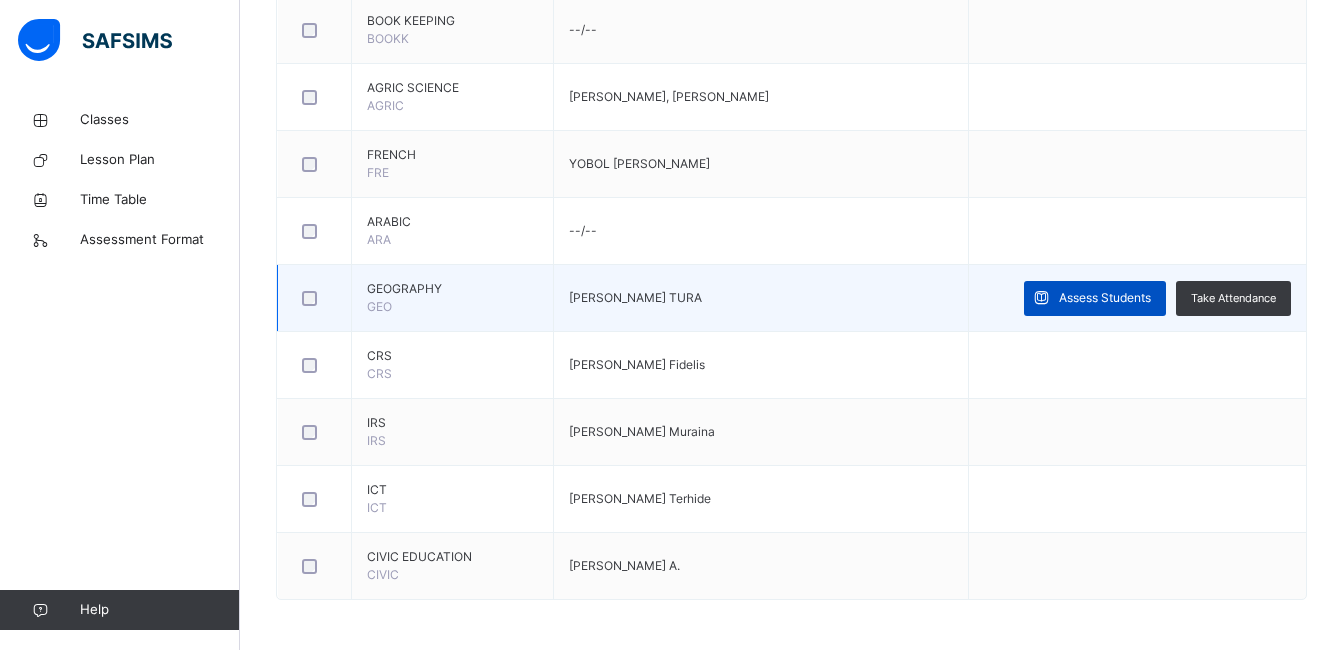 click on "Assess Students" at bounding box center [1105, 298] 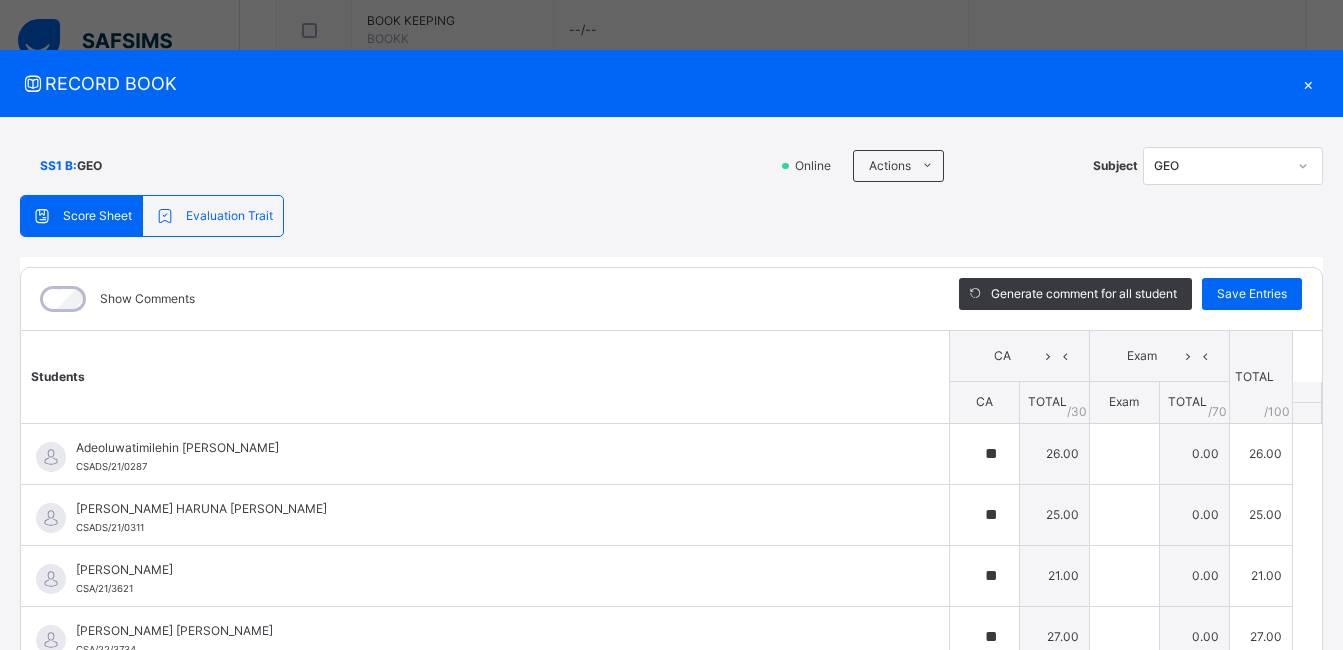 scroll, scrollTop: 261, scrollLeft: 0, axis: vertical 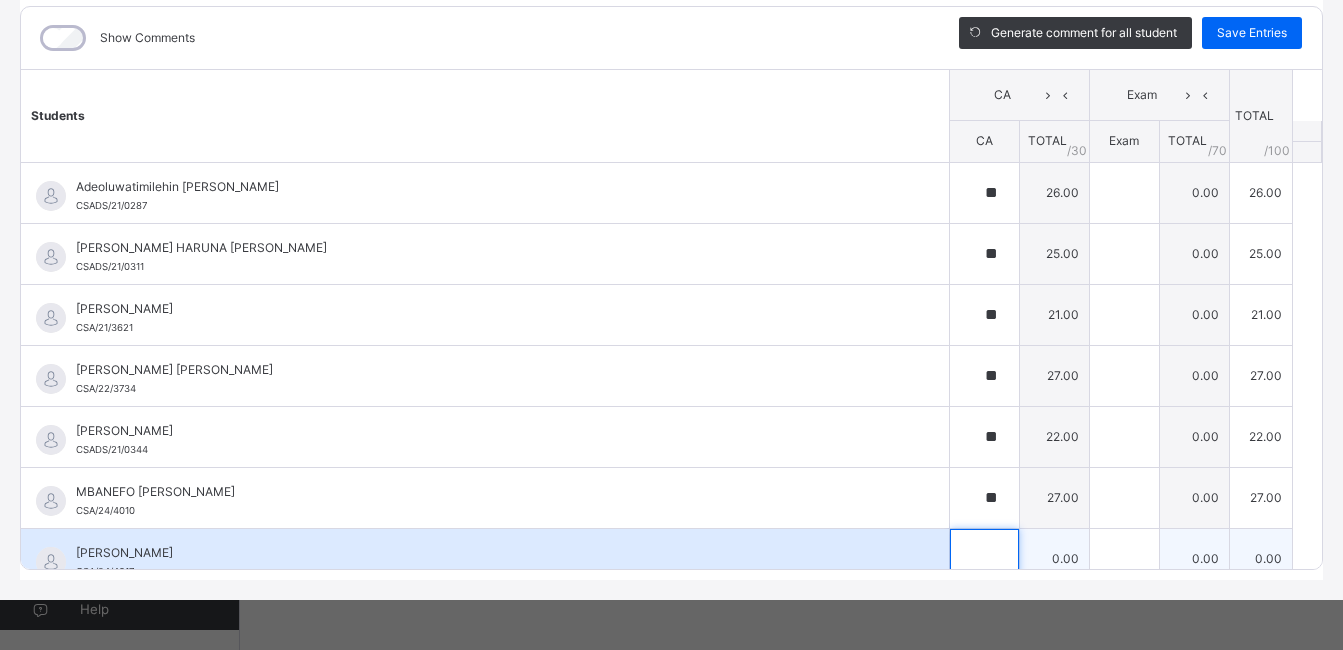 click at bounding box center (984, 559) 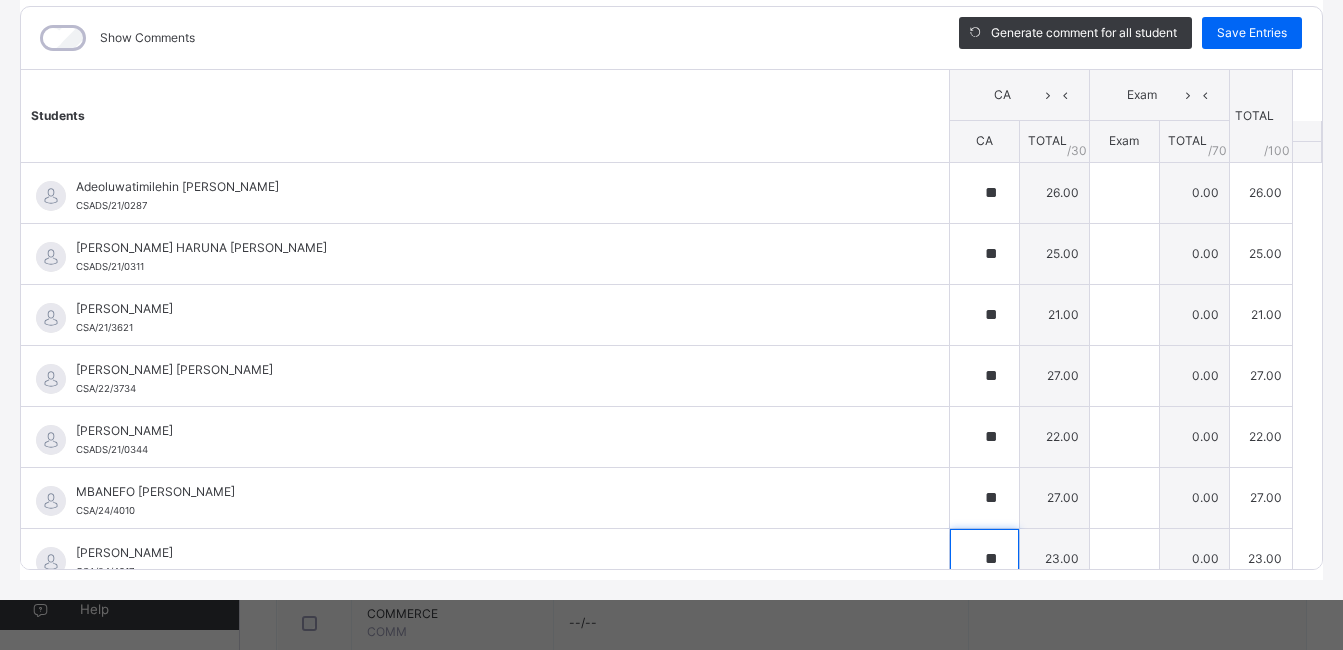 scroll, scrollTop: 9, scrollLeft: 0, axis: vertical 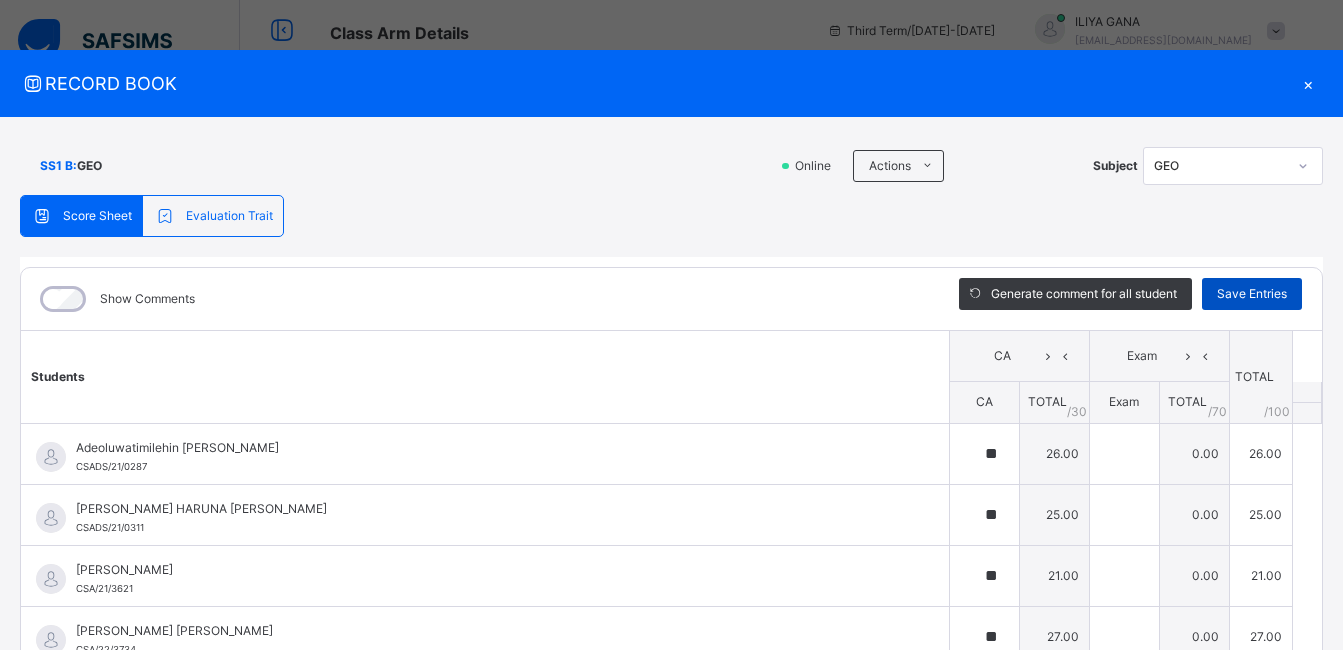 click on "Save Entries" at bounding box center [1252, 294] 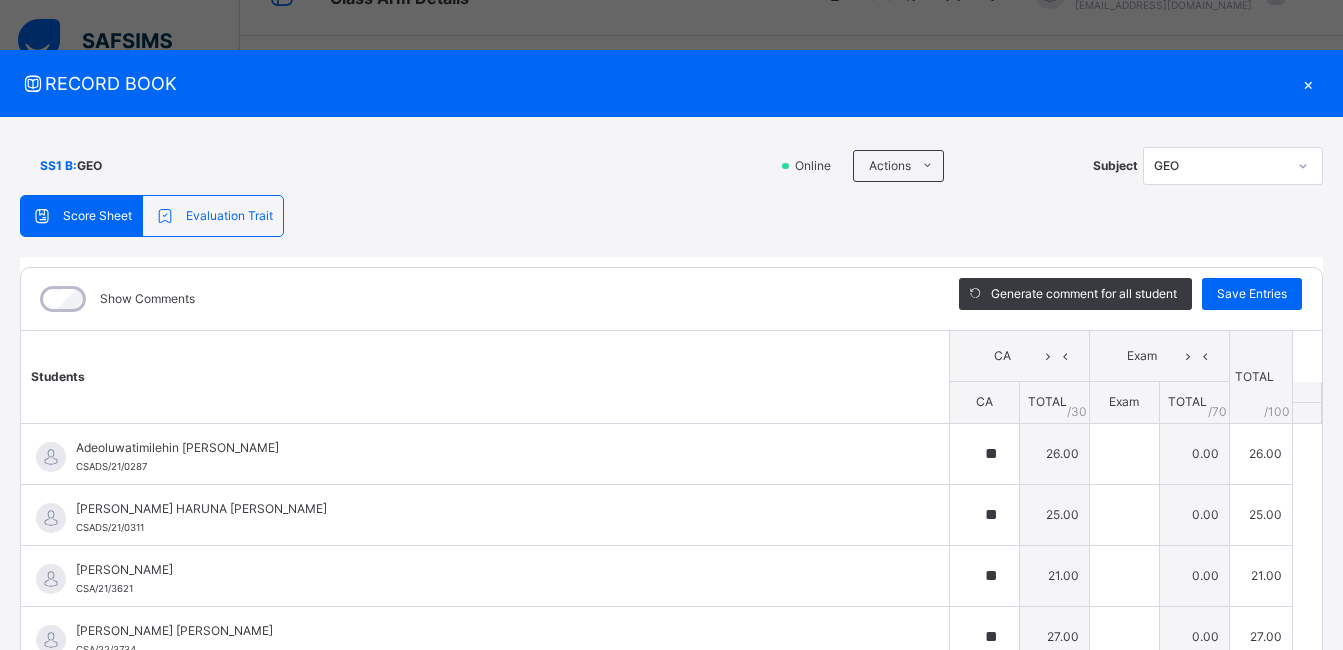scroll, scrollTop: 0, scrollLeft: 0, axis: both 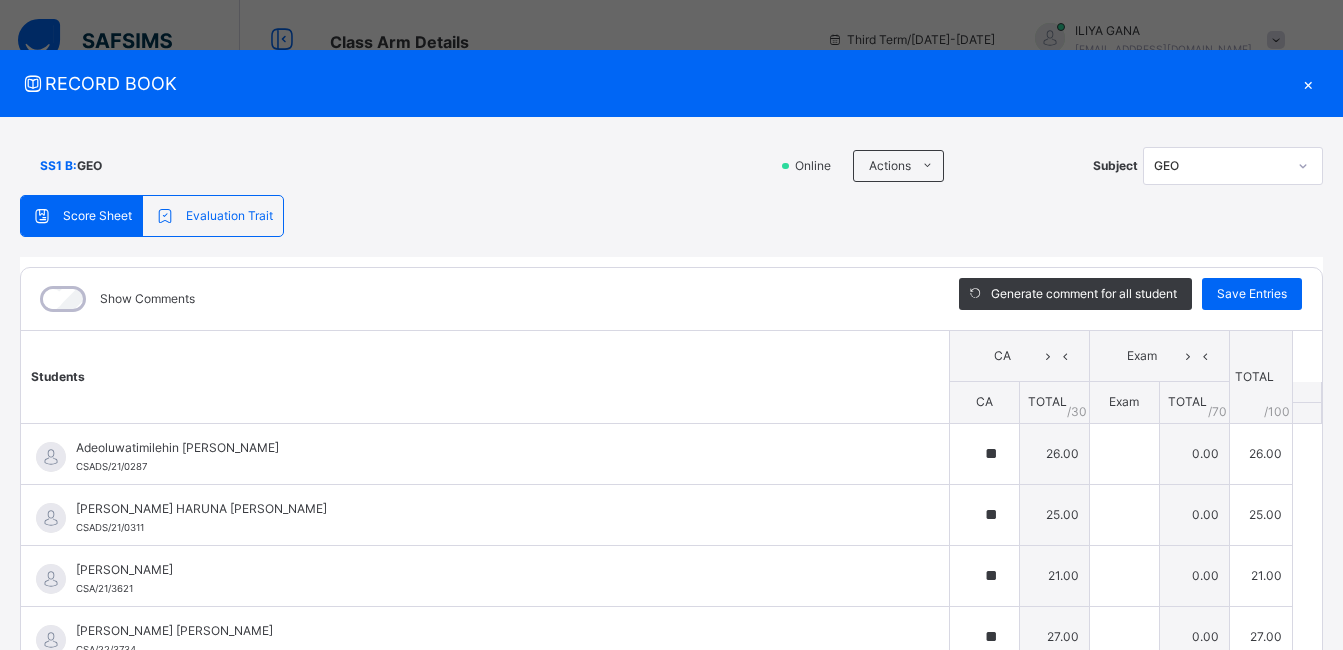 click on "×" at bounding box center [1308, 83] 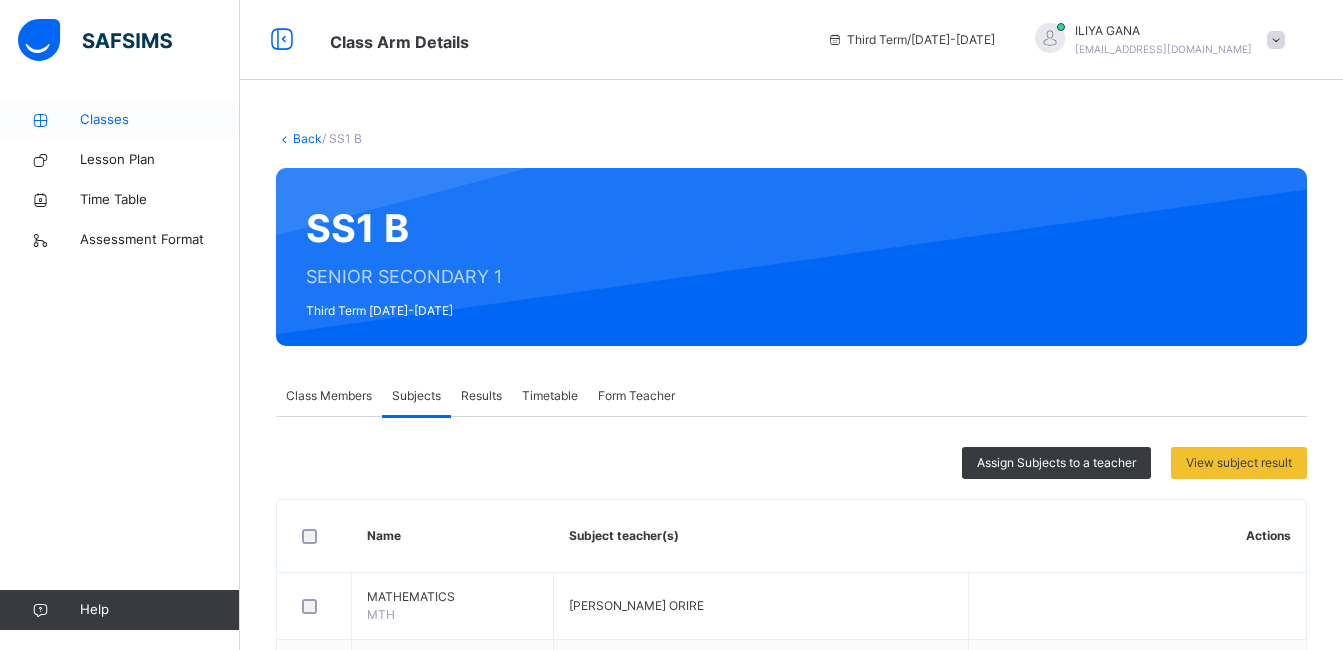 click on "Classes" at bounding box center [160, 120] 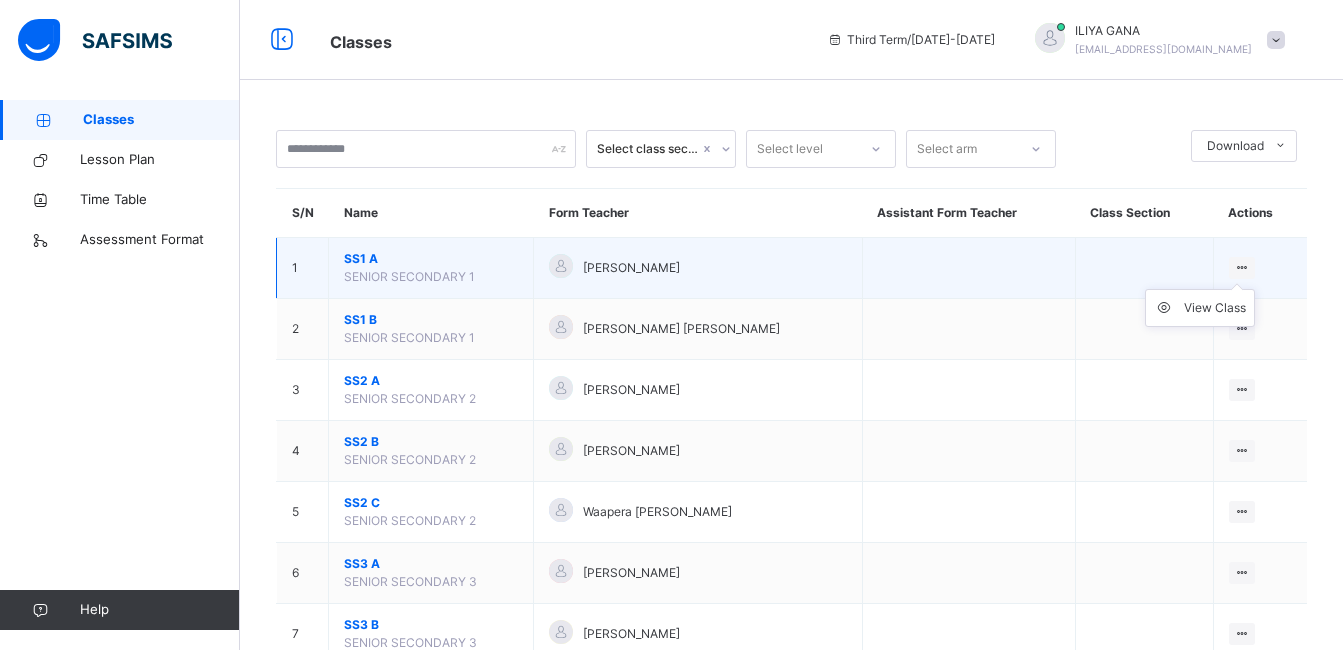 click at bounding box center (1242, 267) 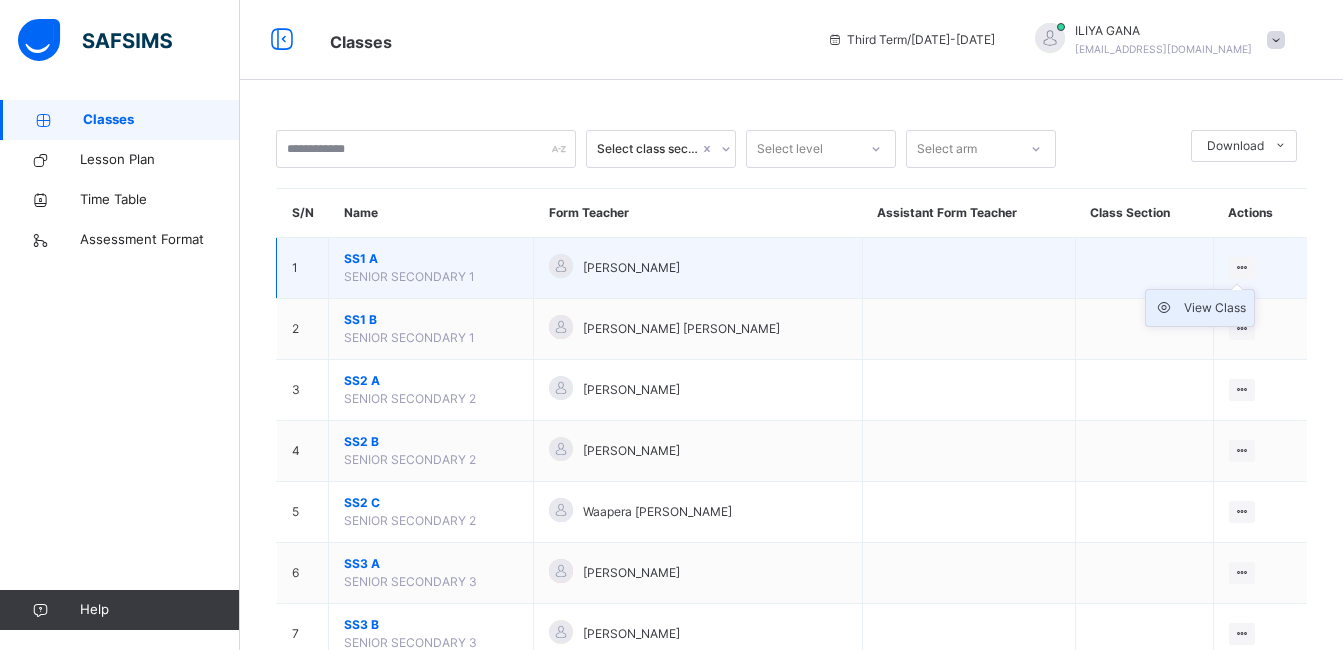 click on "View Class" at bounding box center (1215, 308) 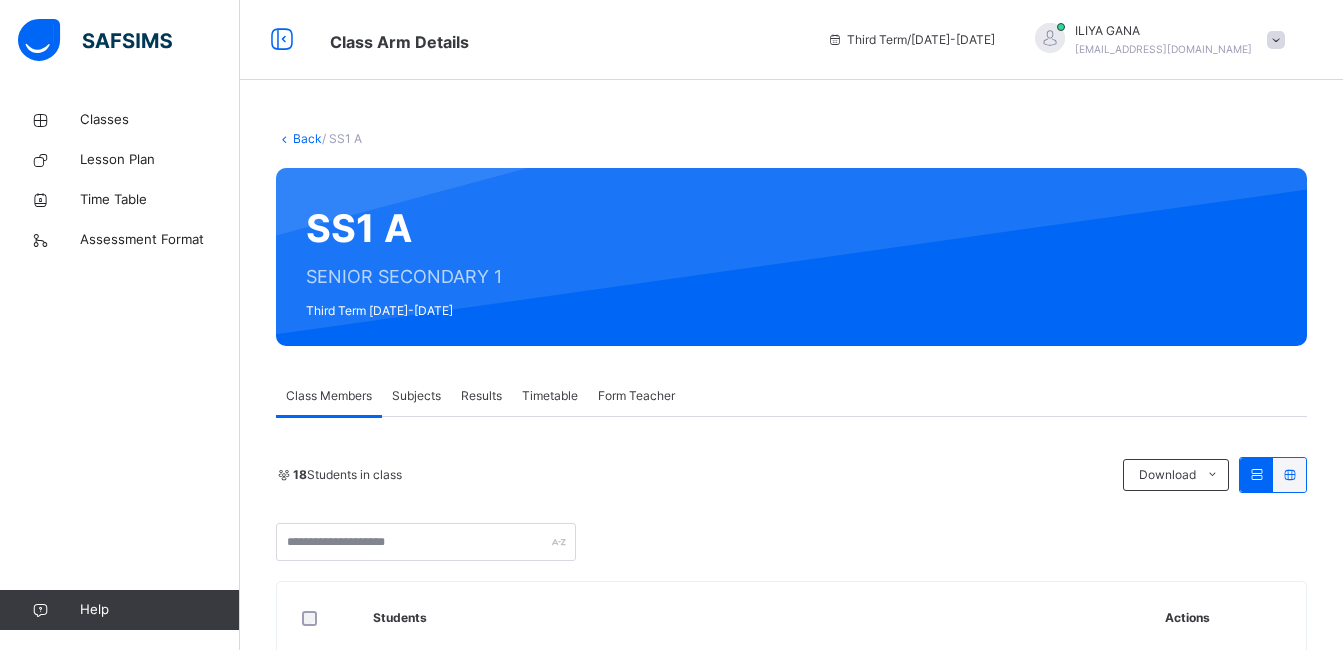 click on "Subjects" at bounding box center (416, 396) 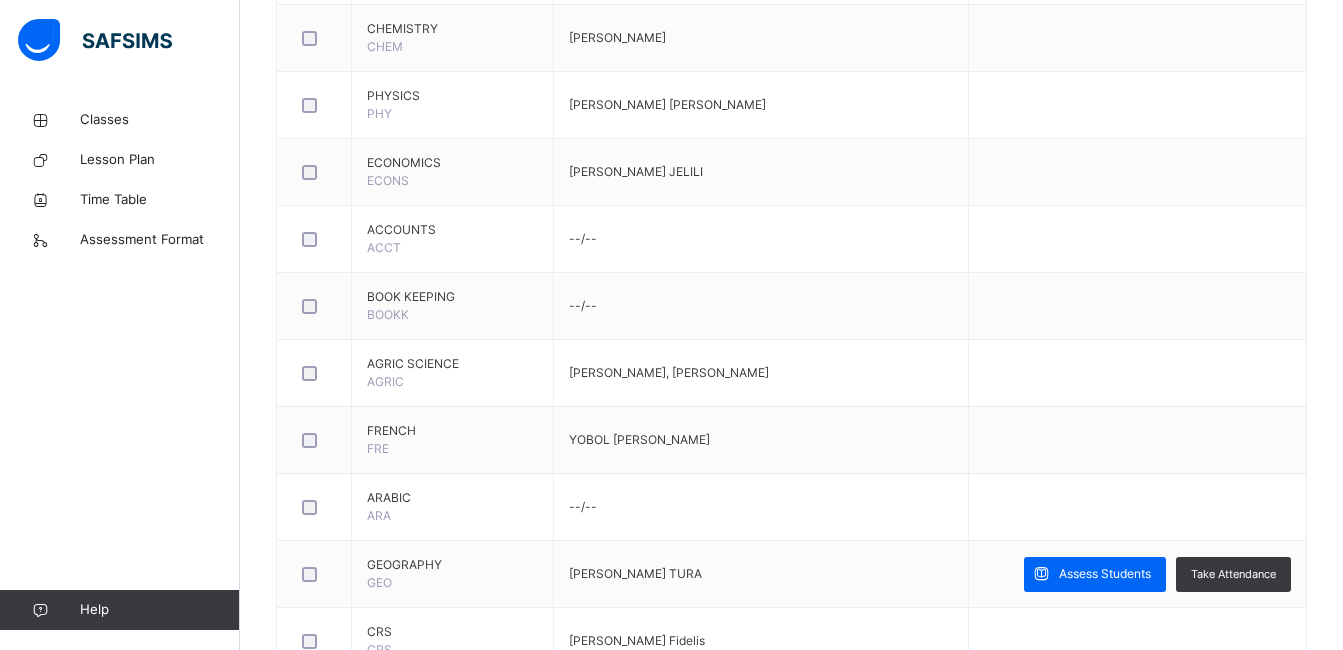 scroll, scrollTop: 1706, scrollLeft: 0, axis: vertical 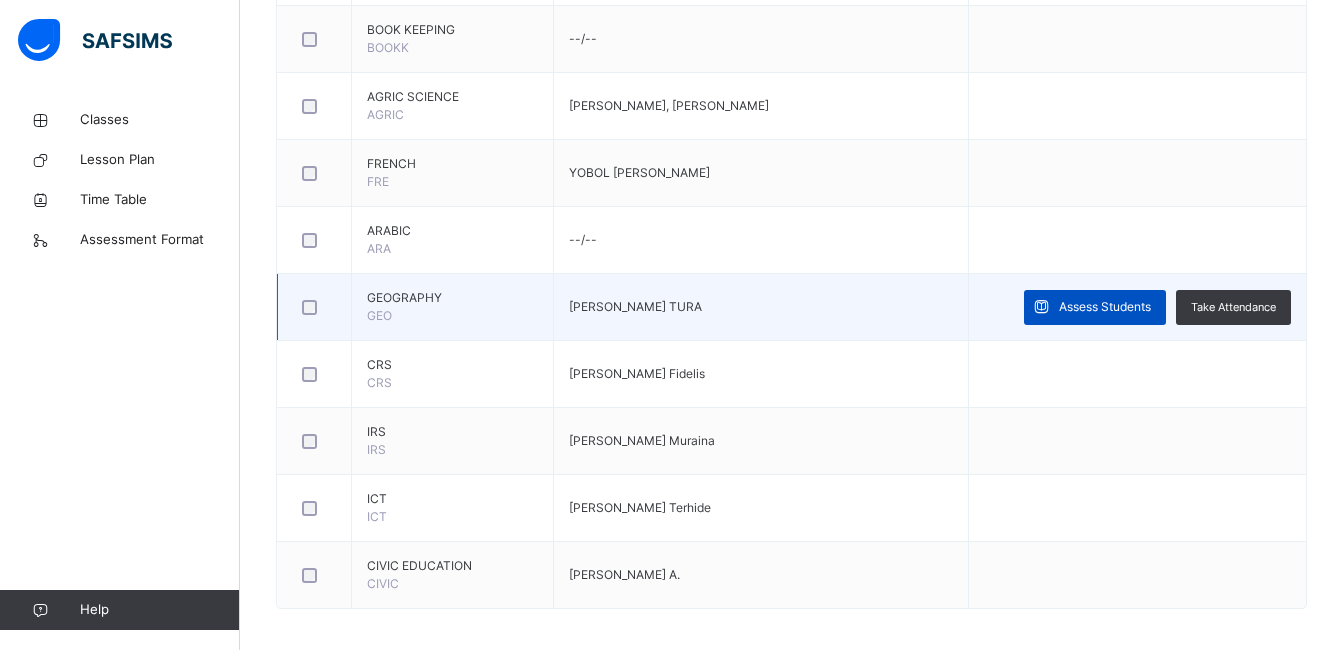 click on "Assess Students" at bounding box center (1105, 307) 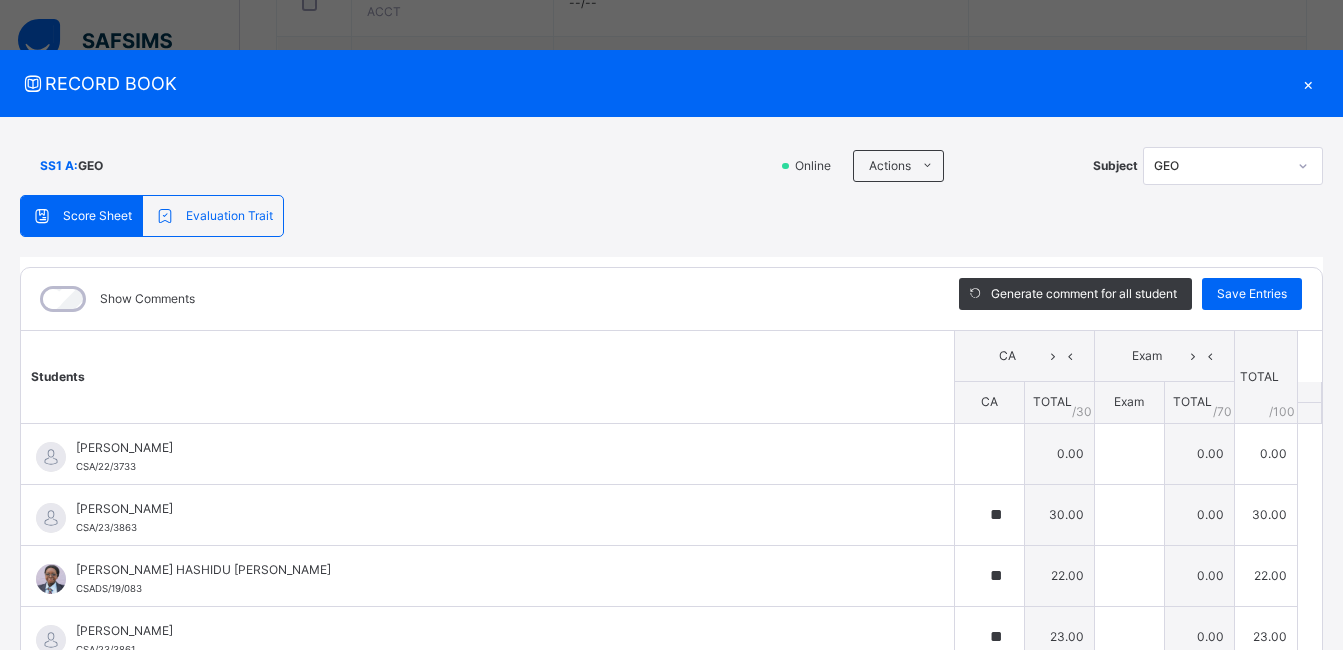 scroll, scrollTop: 1715, scrollLeft: 0, axis: vertical 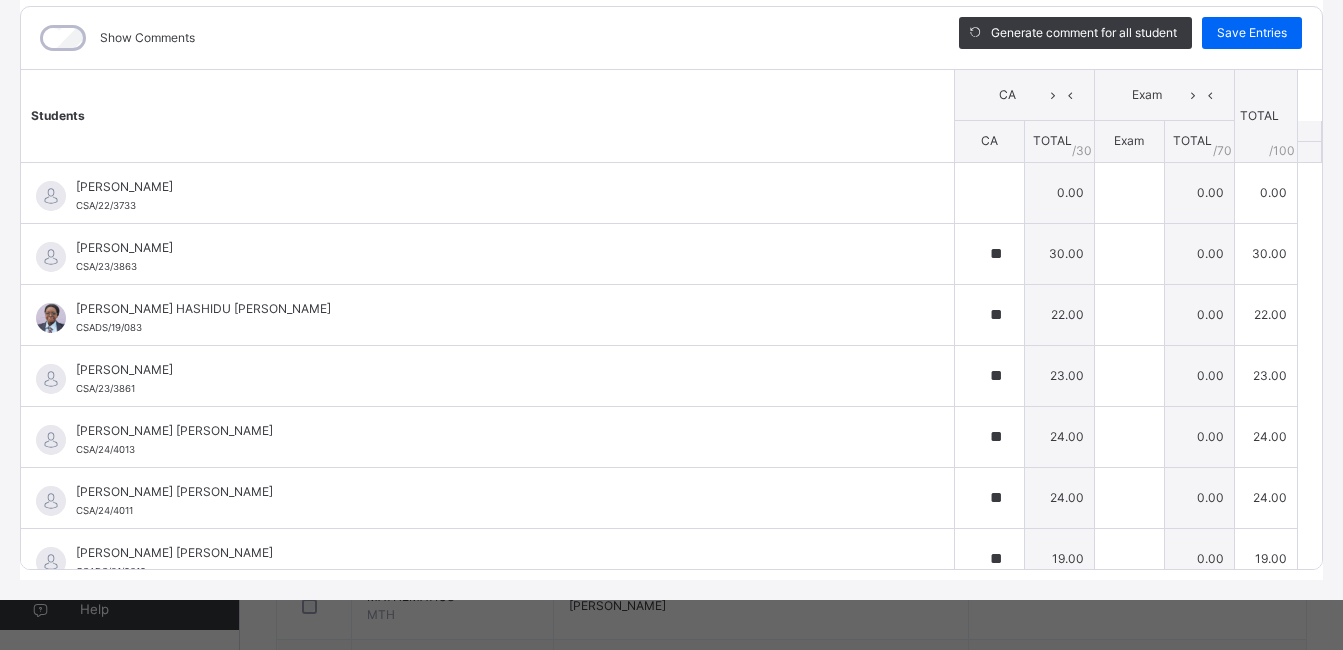 click on "SS1   A :   GEO Online Actions  Download Empty Score Sheet  Upload/map score sheet Subject  GEO Capital Science Academy Date: [DATE] 10:29:12 am Score Sheet Evaluation Trait Score Sheet Evaluation Trait Show Comments   Generate comment for all student   Save Entries Class Level:  SS1   A Subject:  GEO Session:  2024/2025 Session Session:  Third Term Students CA Exam TOTAL /100 Comment CA TOTAL / 30 Exam TOTAL / 70 [PERSON_NAME] [PERSON_NAME] CSA/22/3733 [PERSON_NAME] CSA/22/3733 0.00 0.00 0.00 Generate comment 0 / 250   ×   Subject Teacher’s Comment Generate and see in full the comment developed by the AI with an option to regenerate the comment [PERSON_NAME] [PERSON_NAME]   CSA/22/3733   Total 0.00  / 100.00 [PERSON_NAME] Bot   Regenerate     Use this comment   Aisha QUTAB  CSA/23/3863 [PERSON_NAME]  CSA/23/3863 ** 30.00 0.00 30.00 Generate comment 0 / 250   ×   Subject Teacher’s Comment Generate and see in full the comment developed by the AI with an option to regenerate the comment JS Aisha QUTAB" at bounding box center [671, 228] 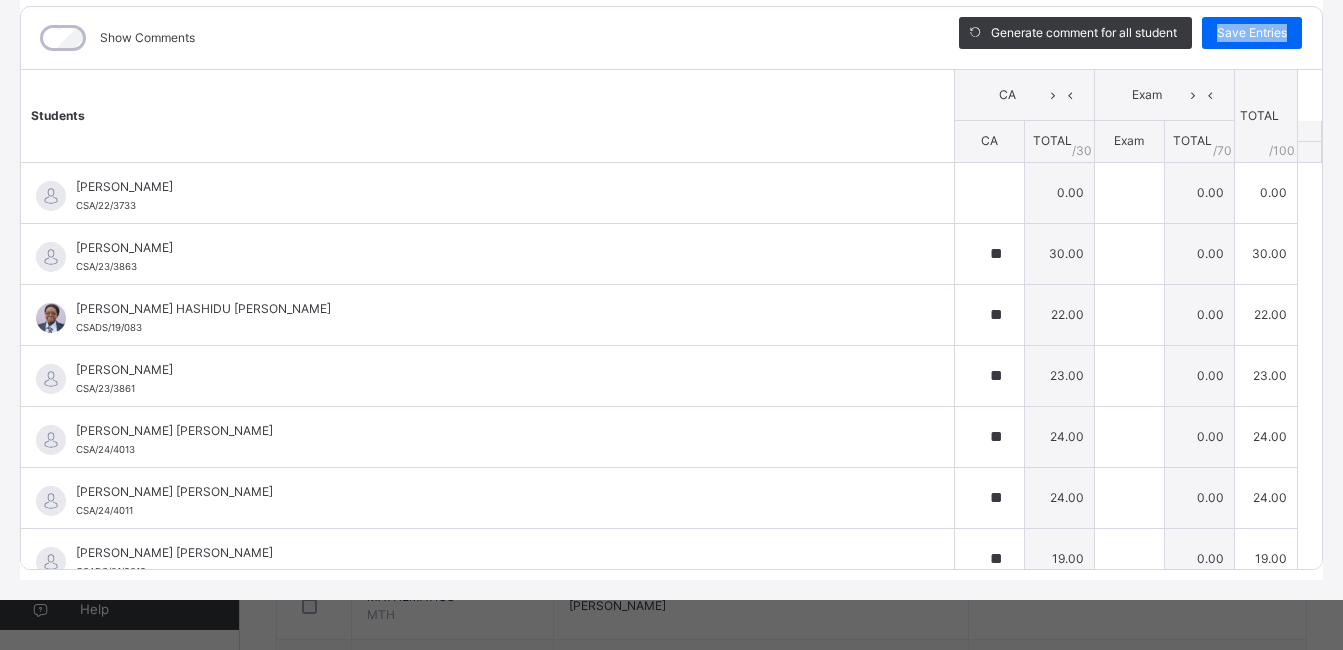 drag, startPoint x: 1332, startPoint y: 25, endPoint x: 1337, endPoint y: 285, distance: 260.04807 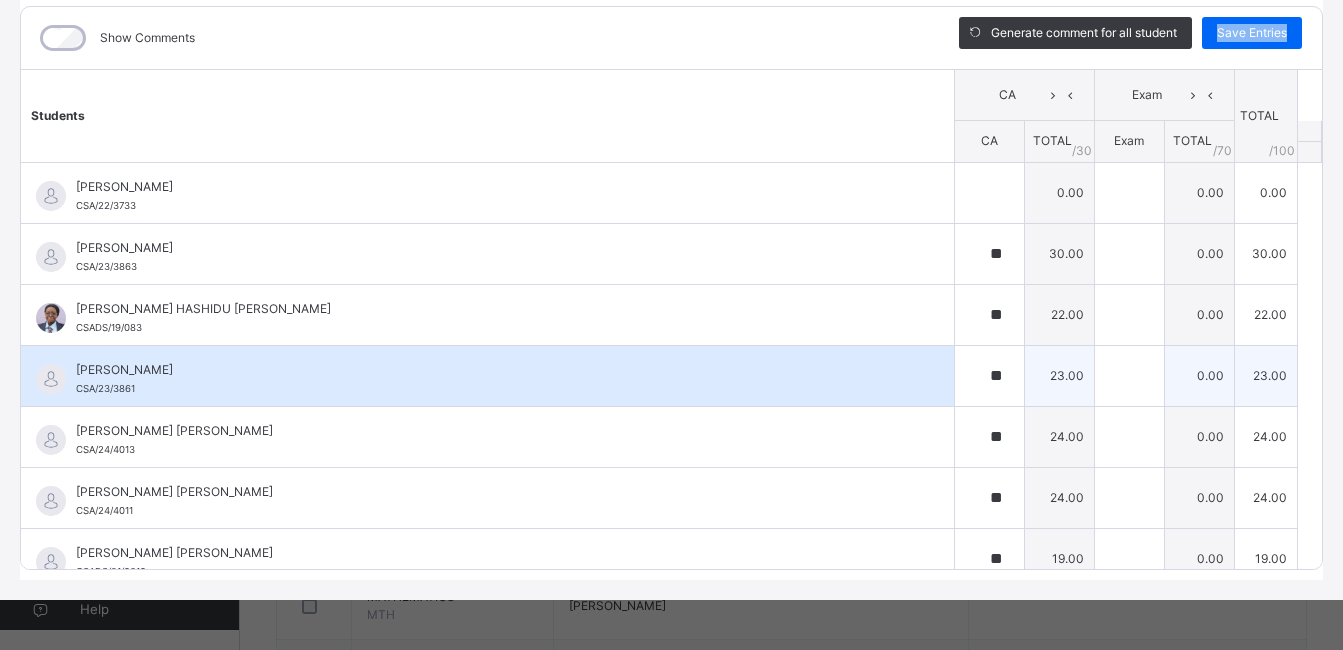 click on "[PERSON_NAME] CSA/23/3861" at bounding box center (492, 379) 